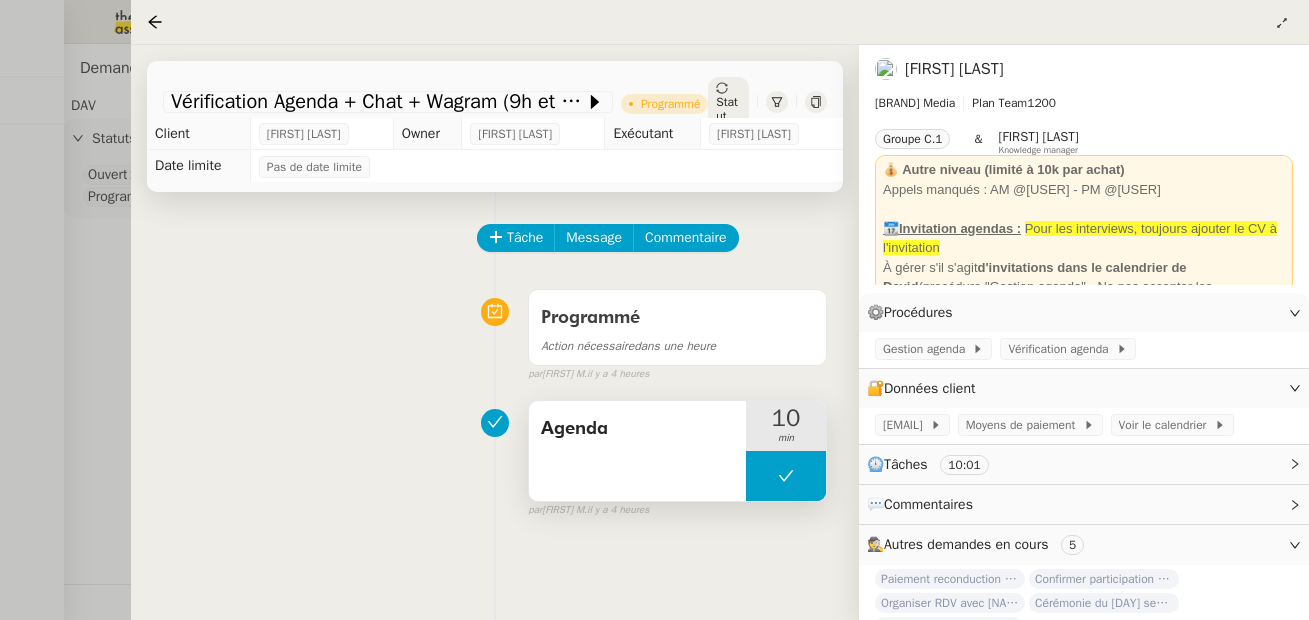 scroll, scrollTop: 0, scrollLeft: 0, axis: both 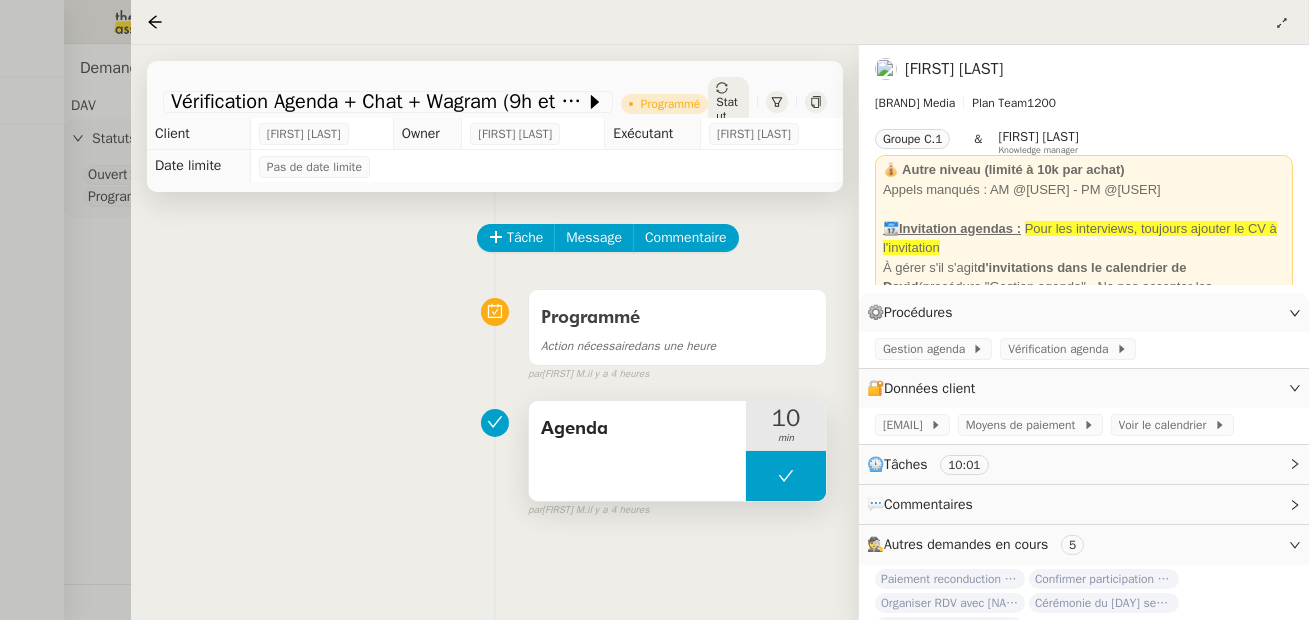 click at bounding box center [786, 476] 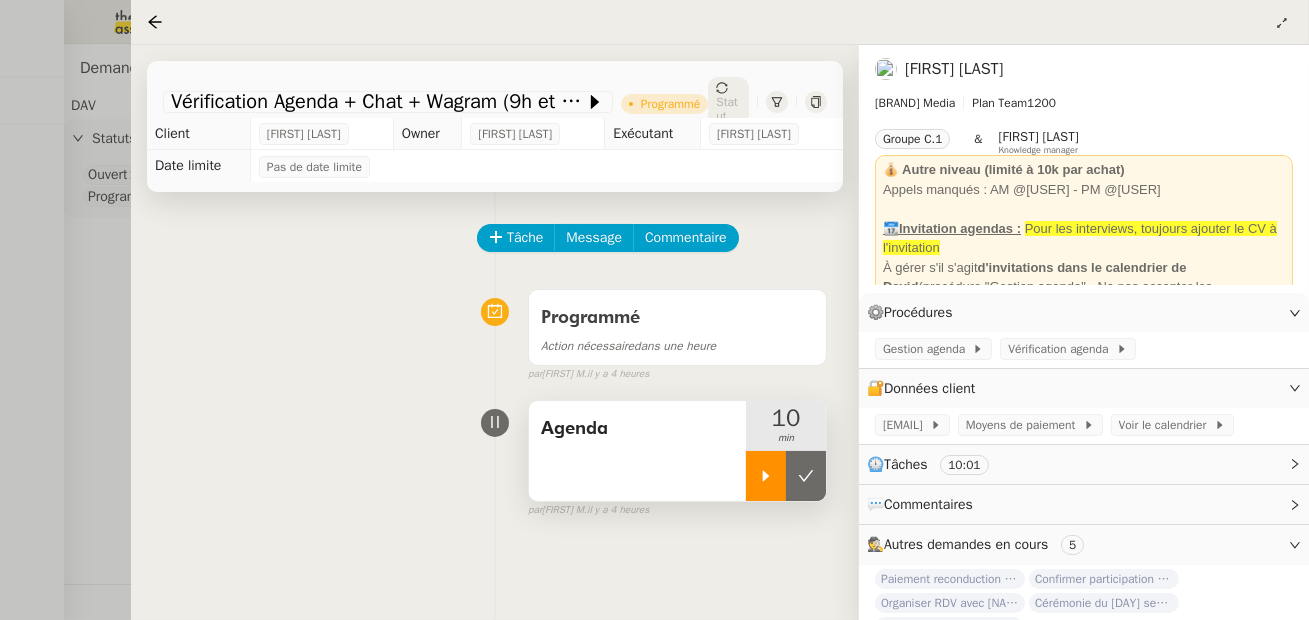click 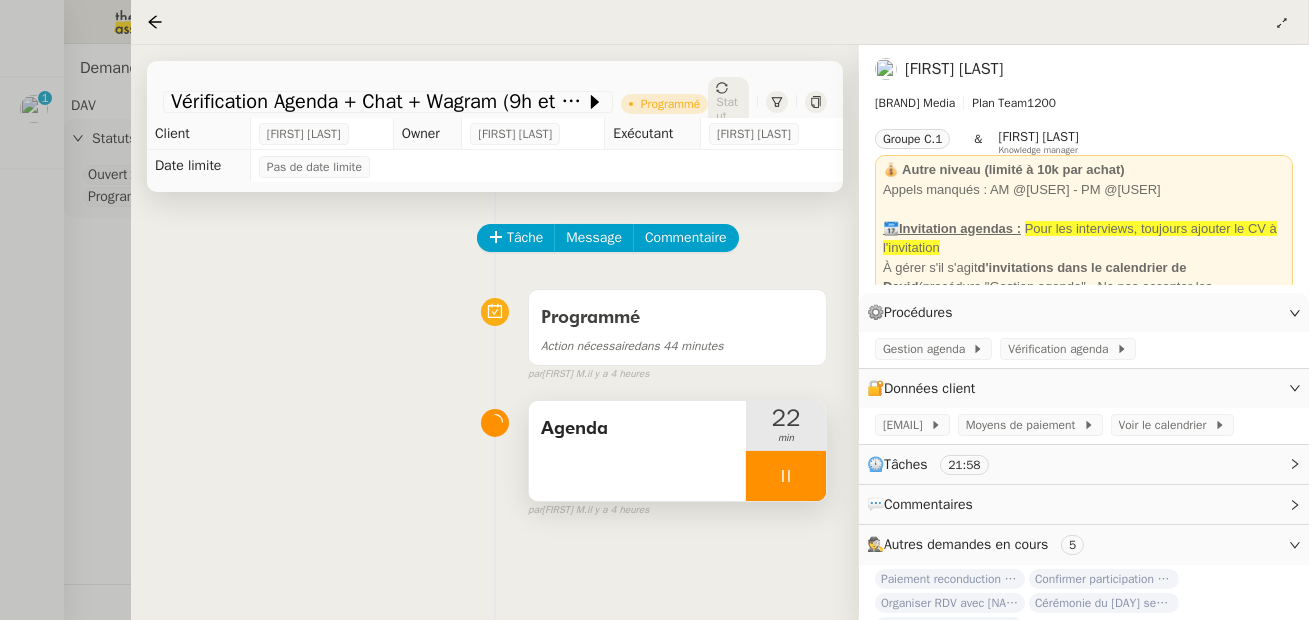 click 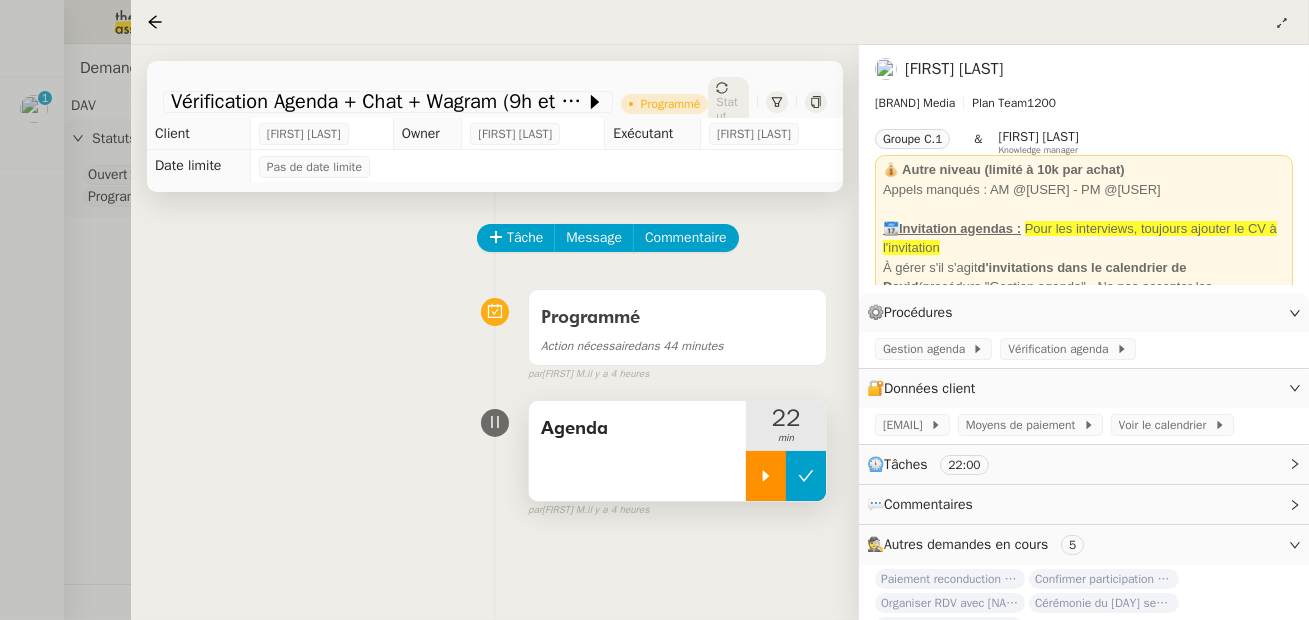 click at bounding box center [806, 476] 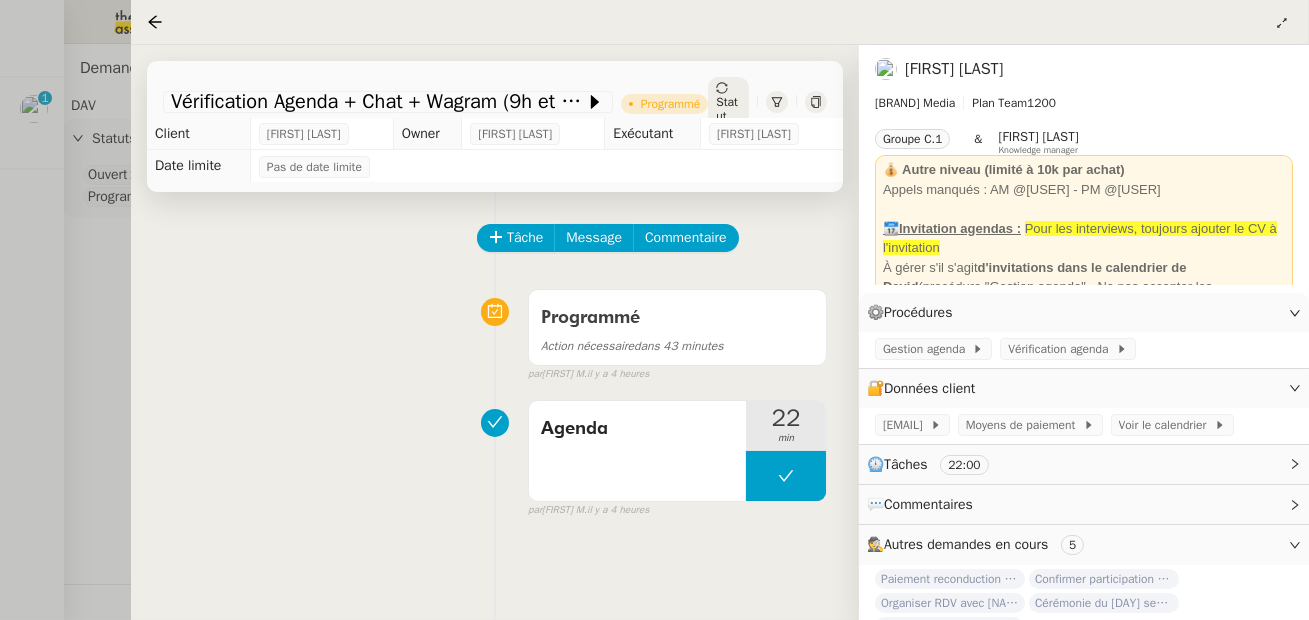 click at bounding box center [654, 310] 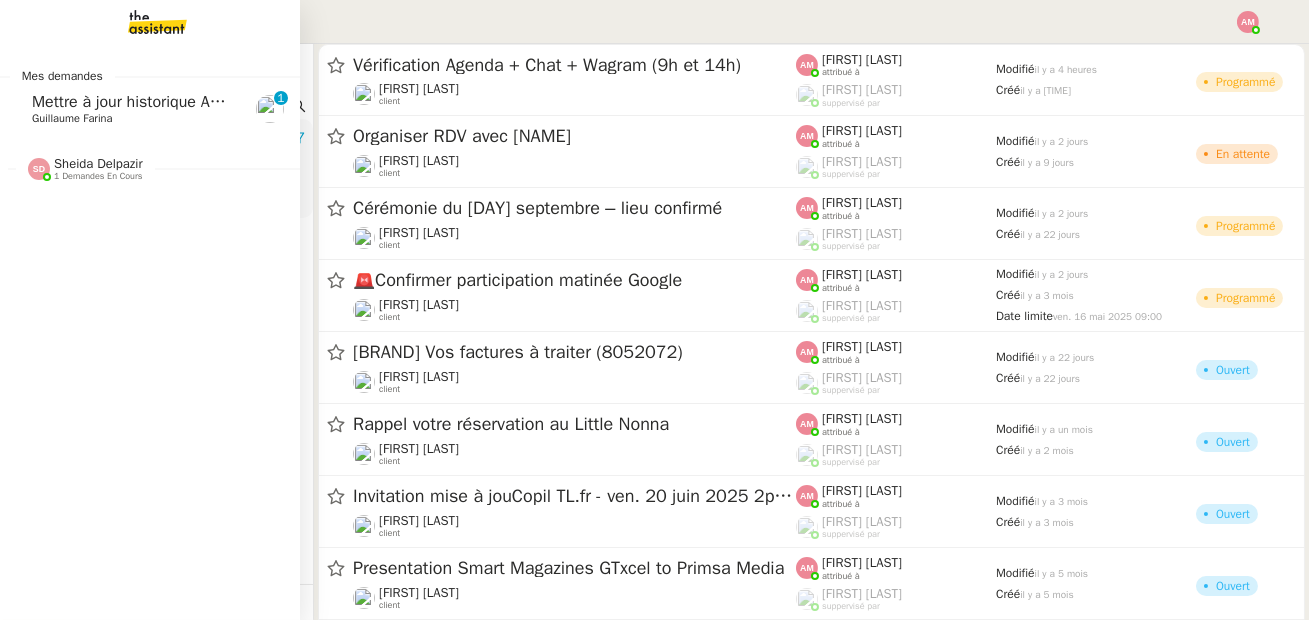 click on "Mettre à jour historique Abaco Exercice 2024 - 2025" 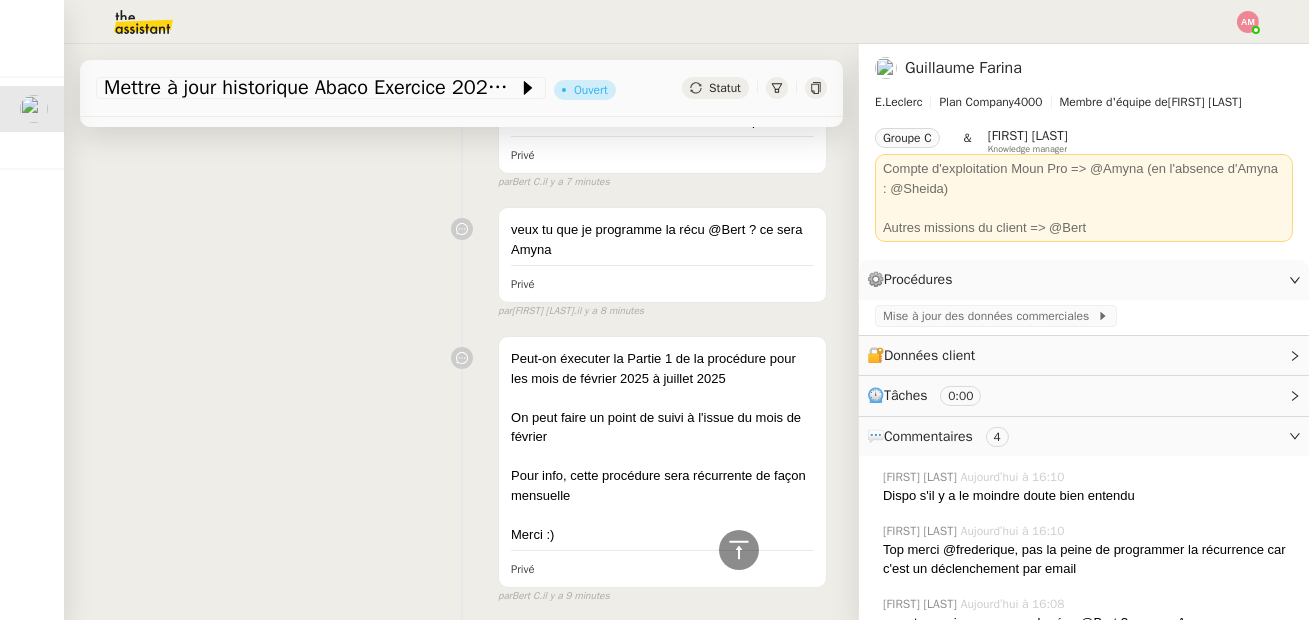 scroll, scrollTop: 530, scrollLeft: 0, axis: vertical 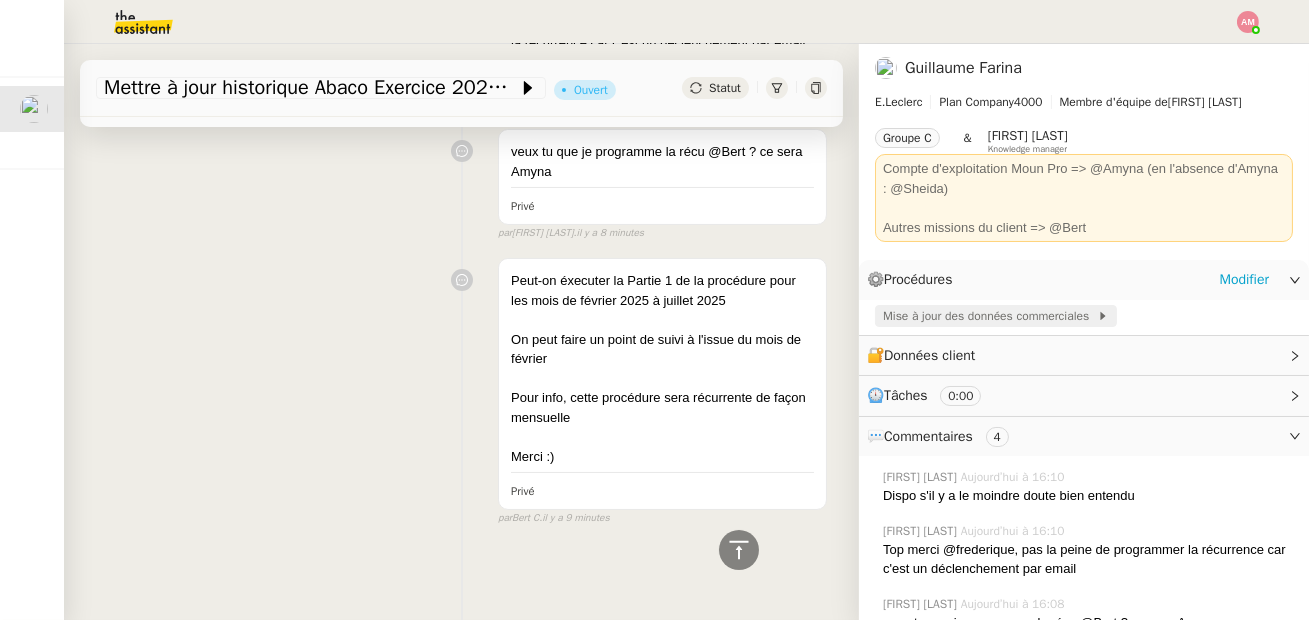 click on "Mise à jour des données commerciales" 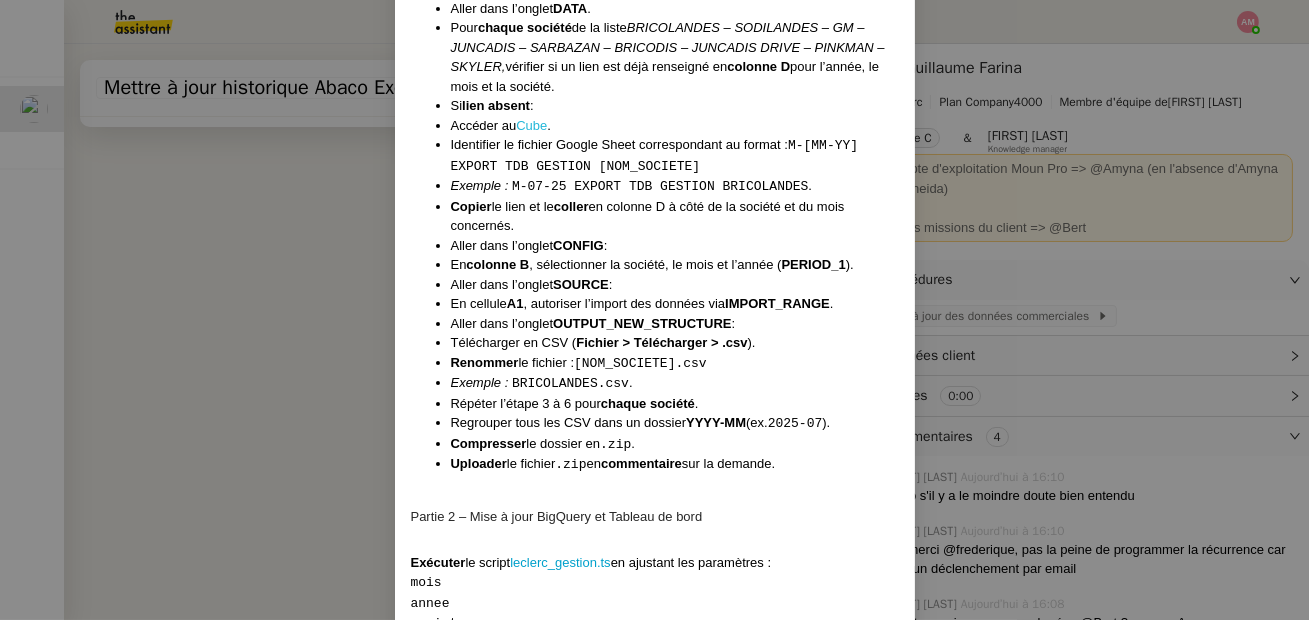 scroll, scrollTop: 760, scrollLeft: 0, axis: vertical 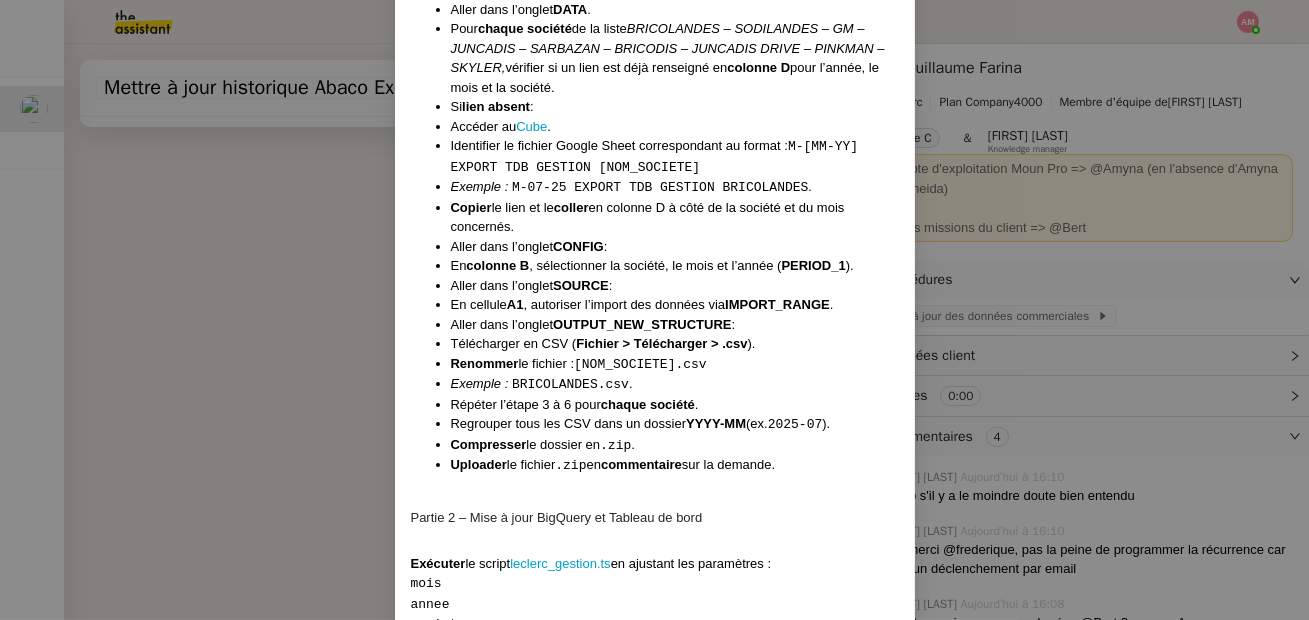click on "Contexte Abaco est un outil back office interne à  Leclerc  permettant le suivi quotidien des données commerciales (CA, marges, levier promo, casse, stocks…).  Chaque mois, les données sont extraites pour plusieurs sociétés de grande distribution :  Sodilandes, GM, Juncadis, Juncadis Drive, Bricolandes, Bricodis, Sarbazan, Pinkman, Skyler. Ces données doivent être : Traitées. Envoyées sur  BigQuery . Actualisées dans le  Tableau de bord Gestion [v.2.2]  pour permettre à la direction de piloter la performance. Déclenchement Réception d’un email de  [PERSON]  ou  [PERSON] , par exemple : "Bonjour,  Je viens de déposer dans le 'Cube' les extractions CA des huit sociétés du mois de [MONTH] [YEAR]." Récurrence En  début de chaque mois . Instructions  Partie 1 – Préparation et récupération des fichiers Ouvrir  le fichier  TDB GESTION Traitement raw v.8 Aller dans l’onglet  DATA . Pour  chaque société  de la liste  vérifier si un lien est déjà renseigné en  colonne D" at bounding box center (654, 310) 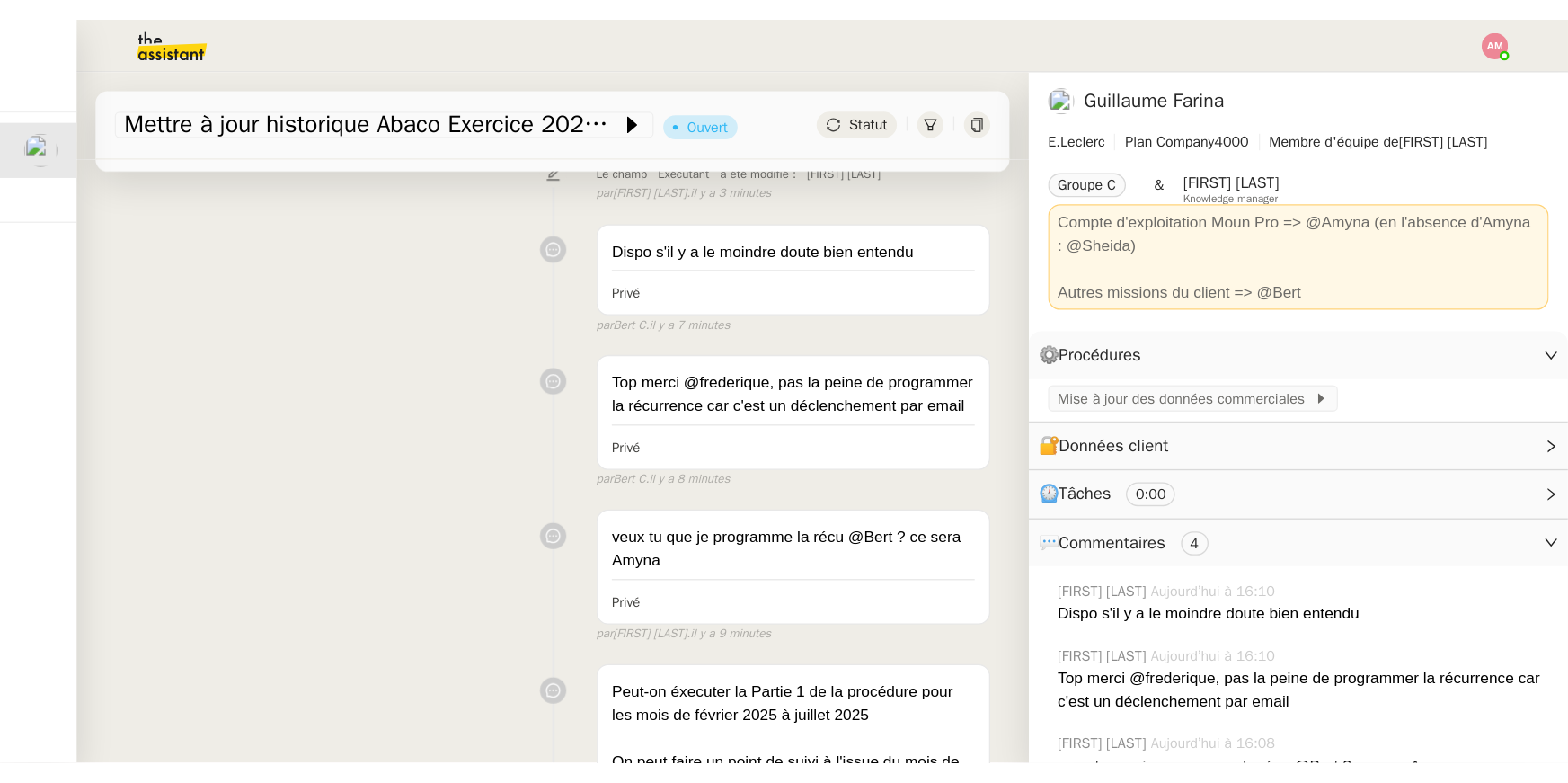 scroll, scrollTop: 230, scrollLeft: 0, axis: vertical 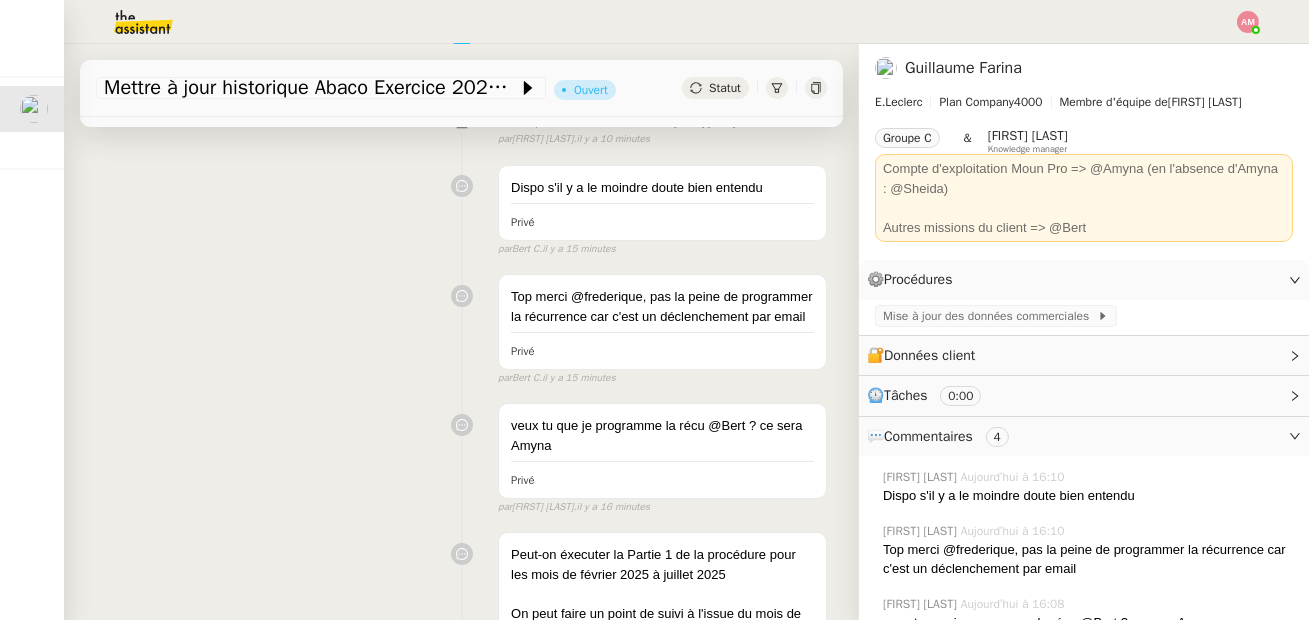 click 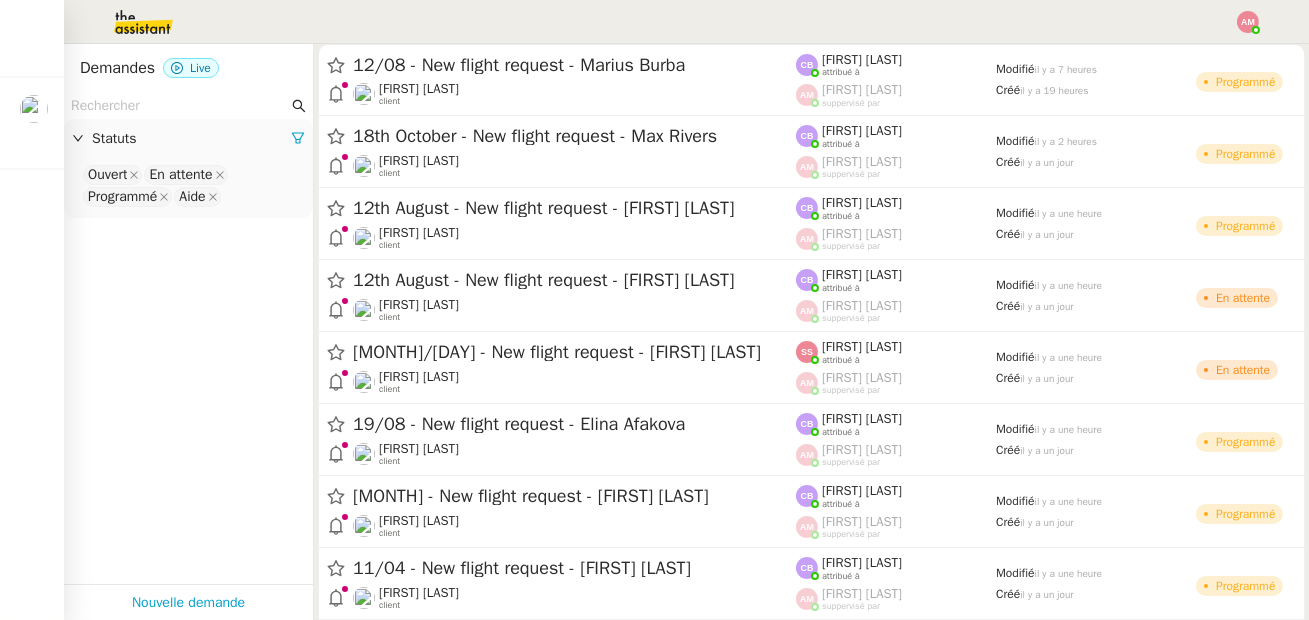click 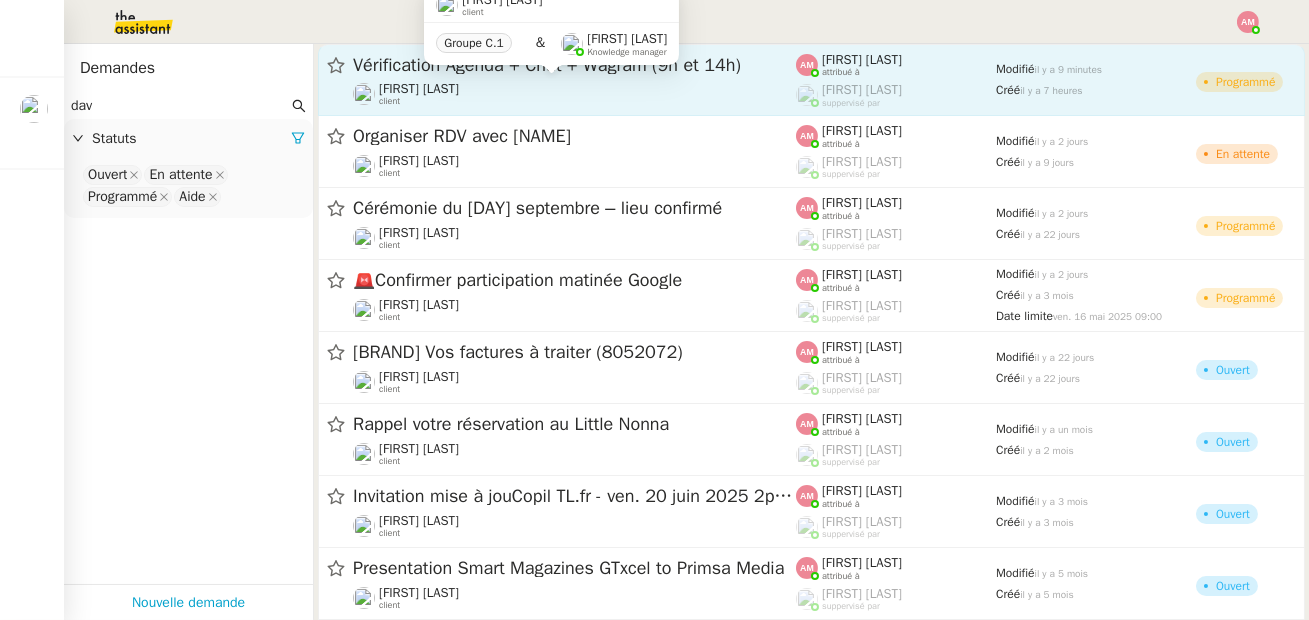 type on "dav" 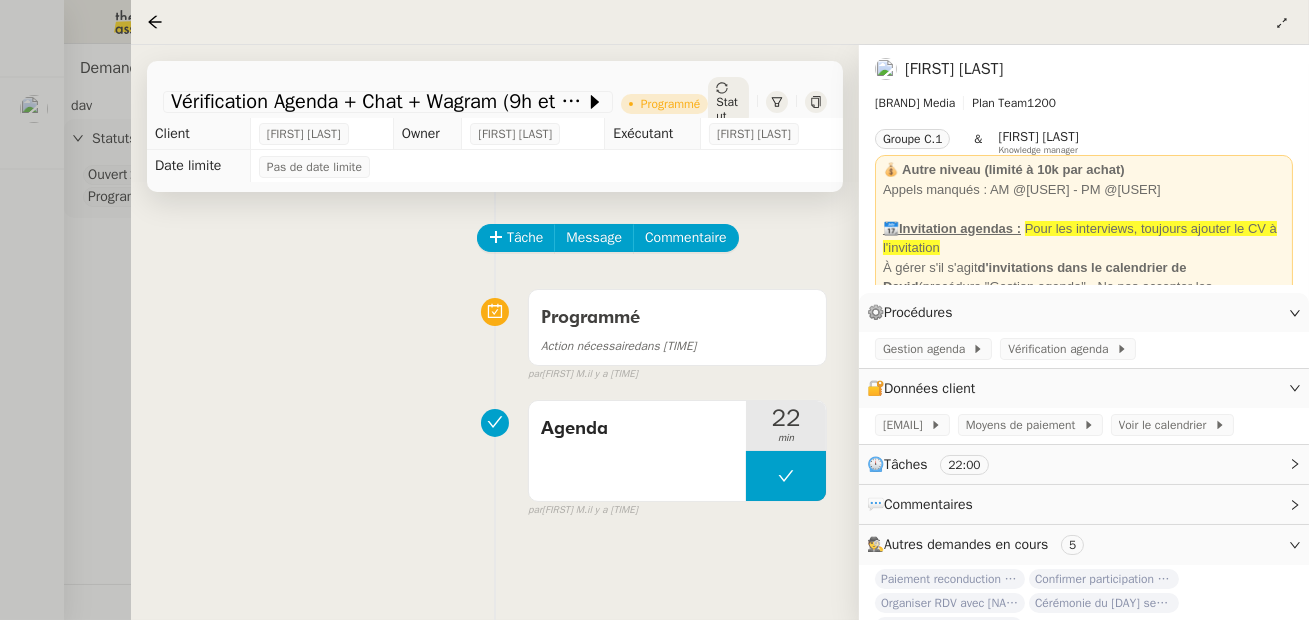 click on "Programmé" 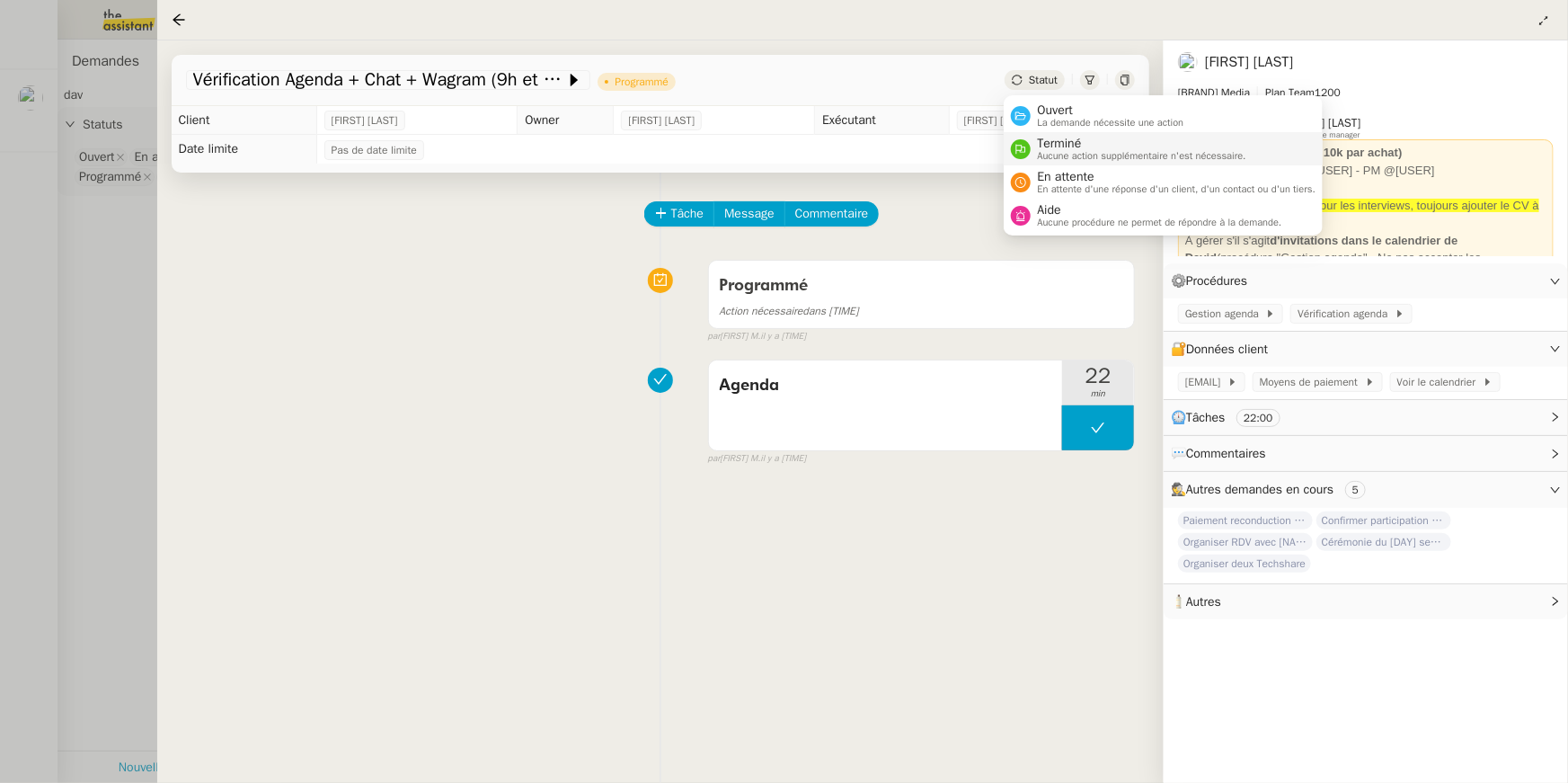 click on "Terminé Aucune action supplémentaire n'est nécessaire." at bounding box center [1164, 148] 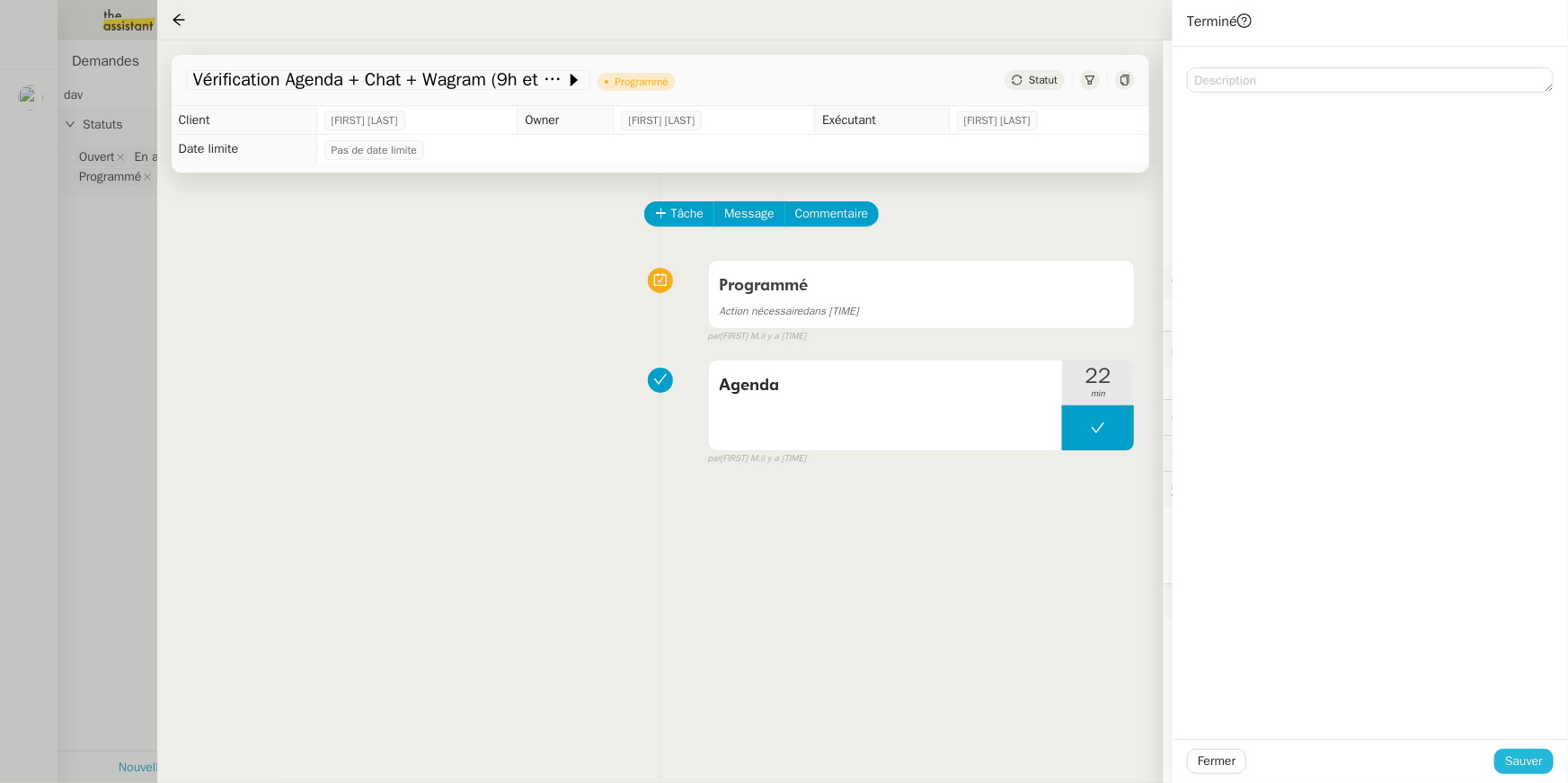 click on "Sauver" 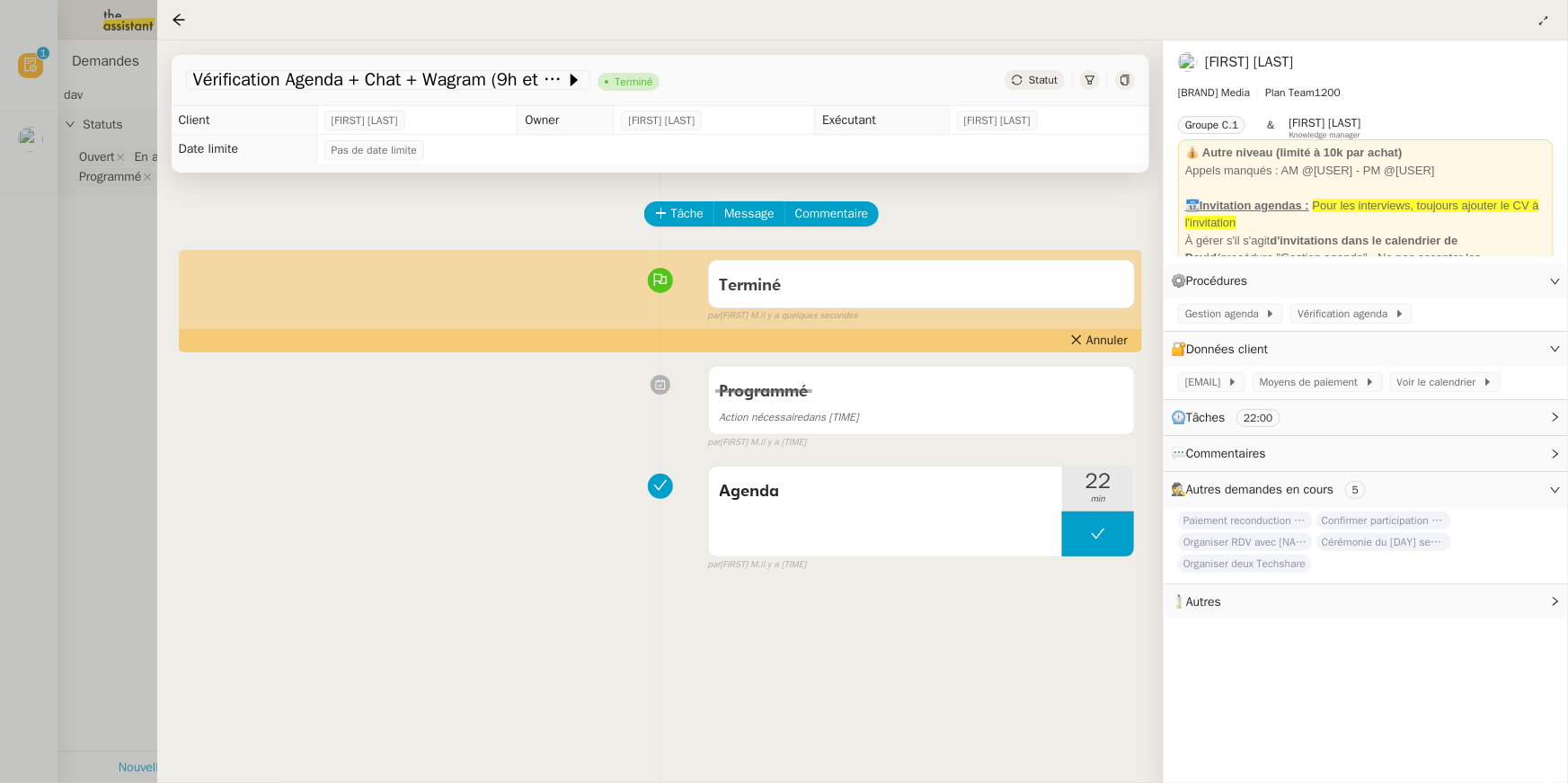 click at bounding box center [784, 391] 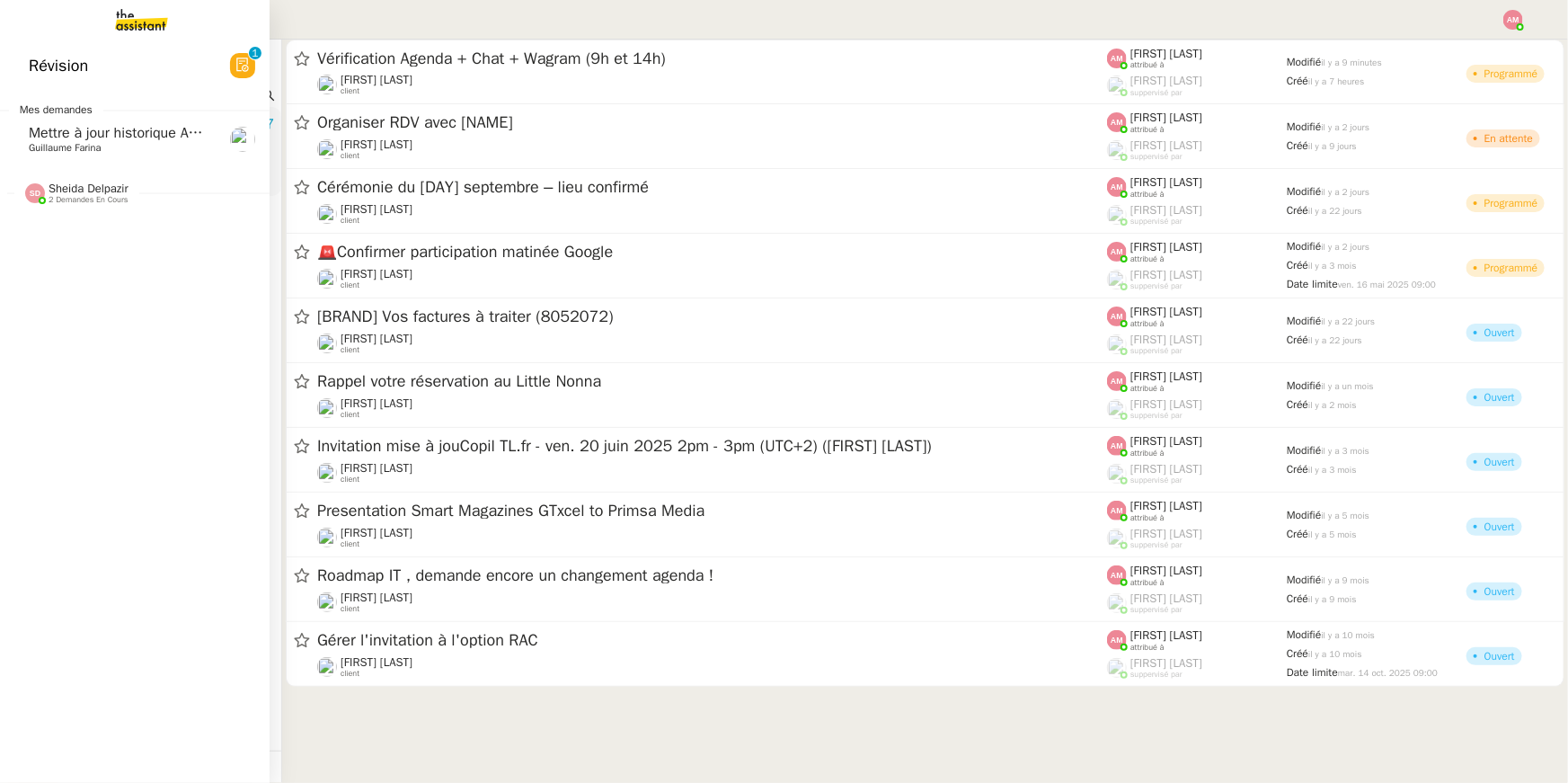 click on "Guillaume Farina" 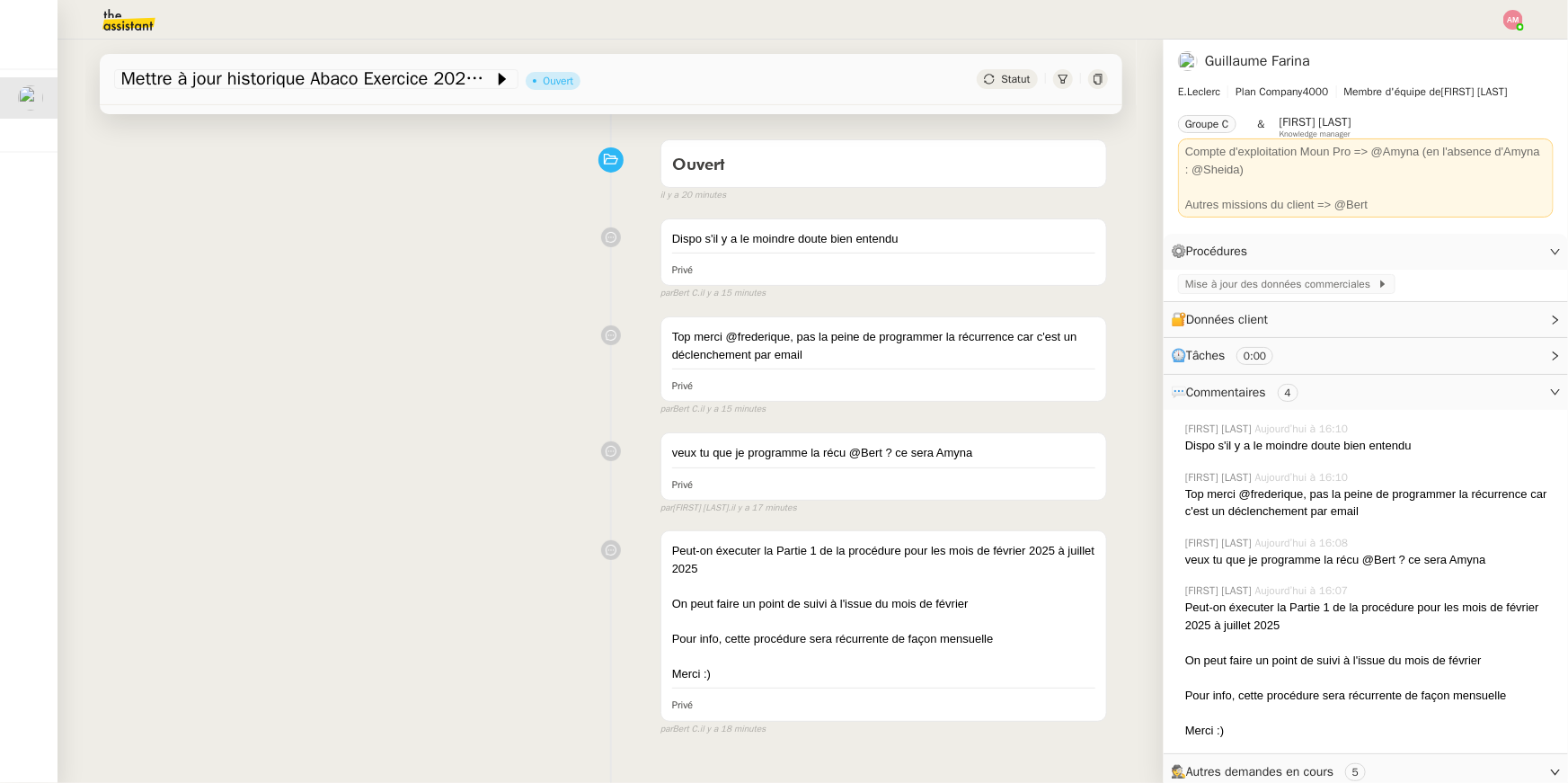 scroll, scrollTop: 0, scrollLeft: 0, axis: both 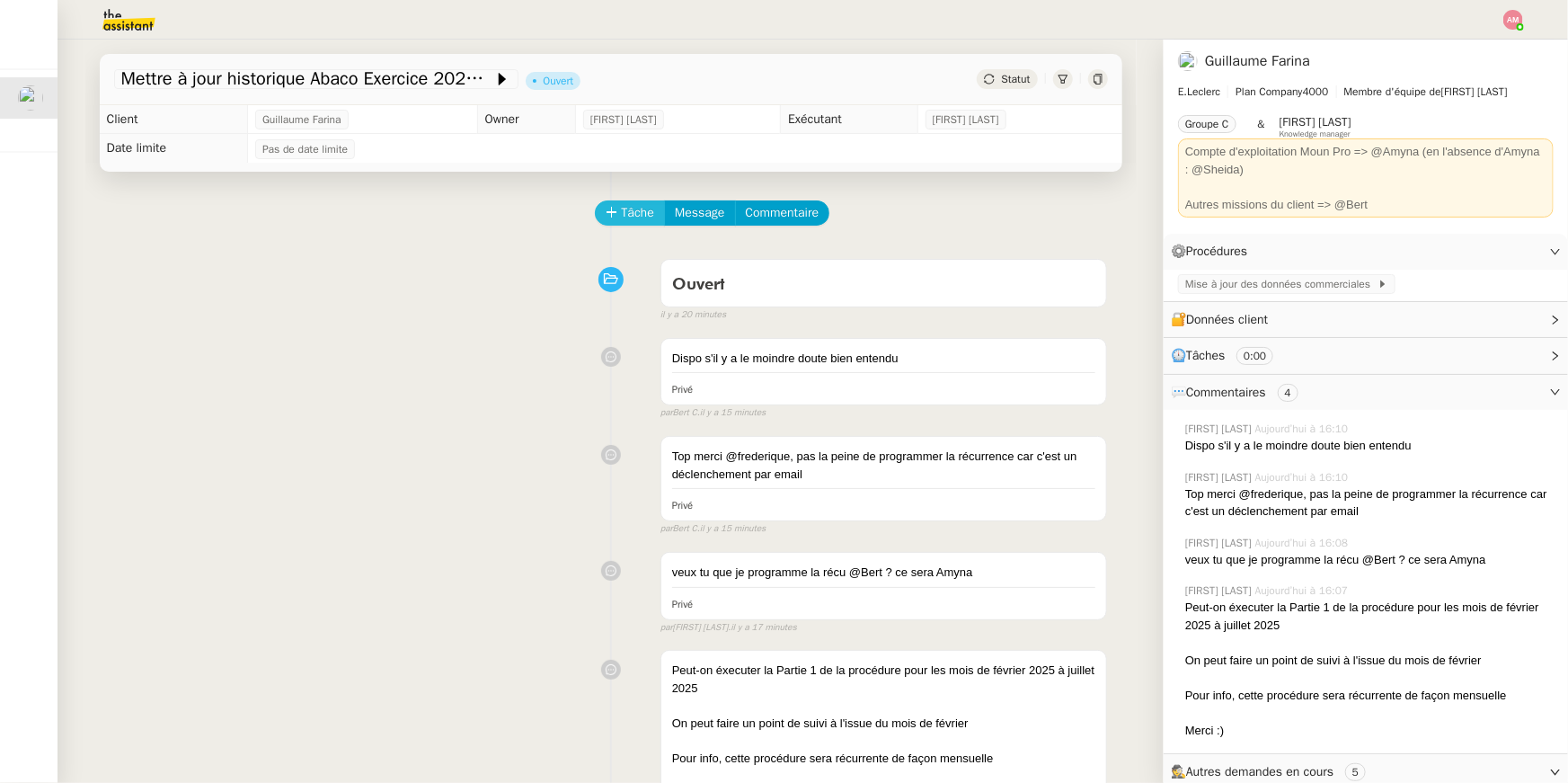 click on "Tâche" 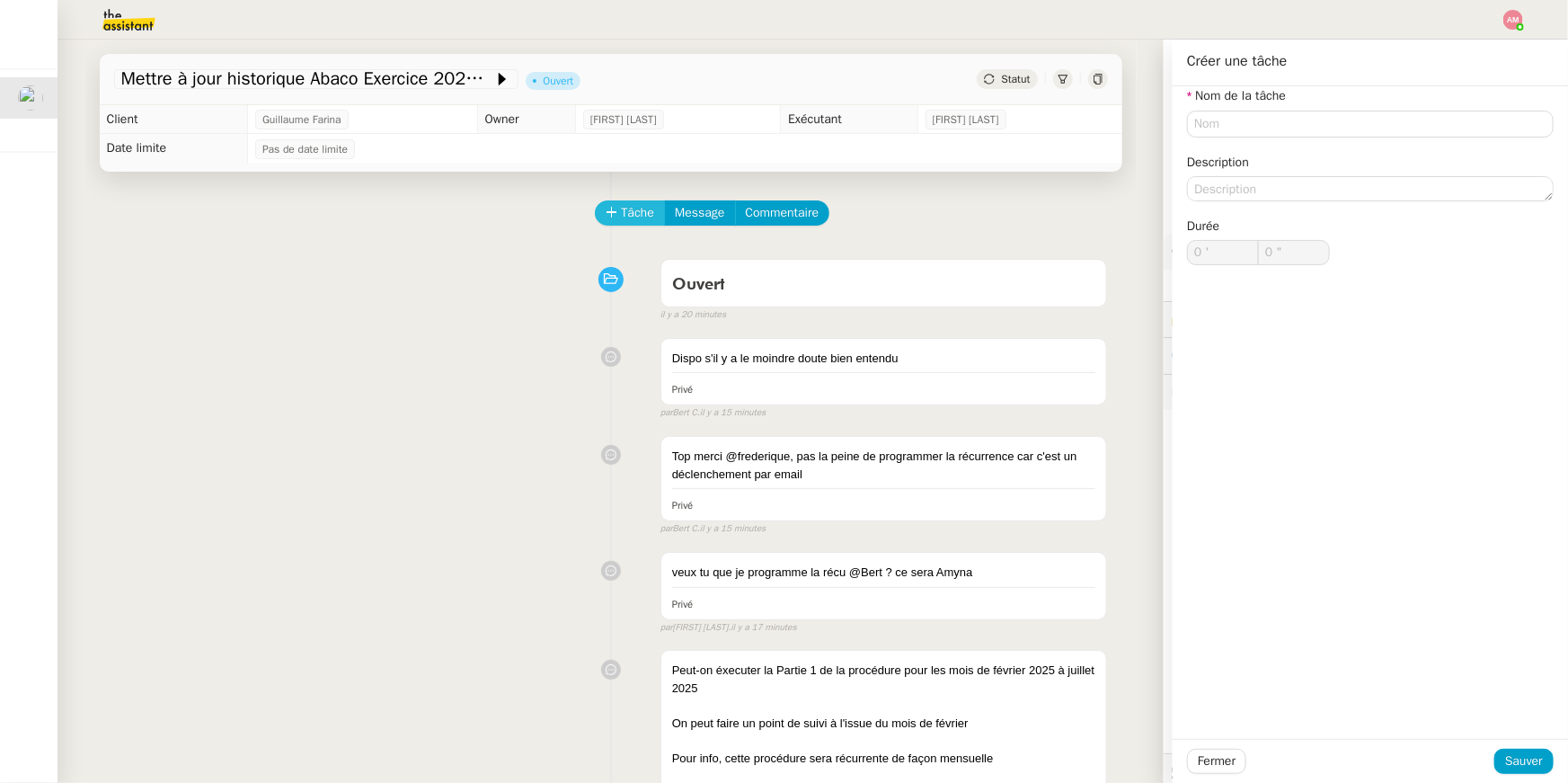 type 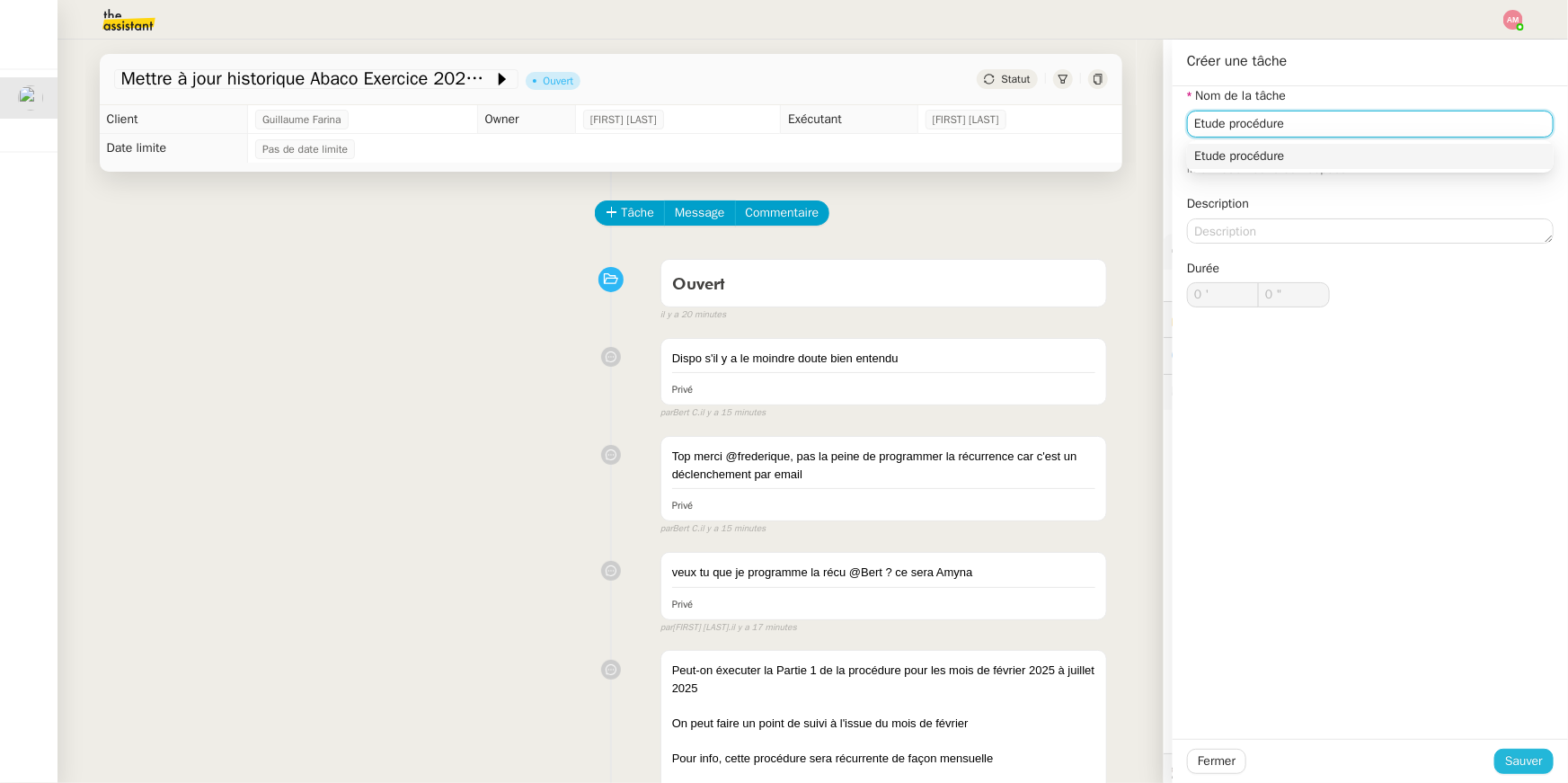 type on "Etude procédure" 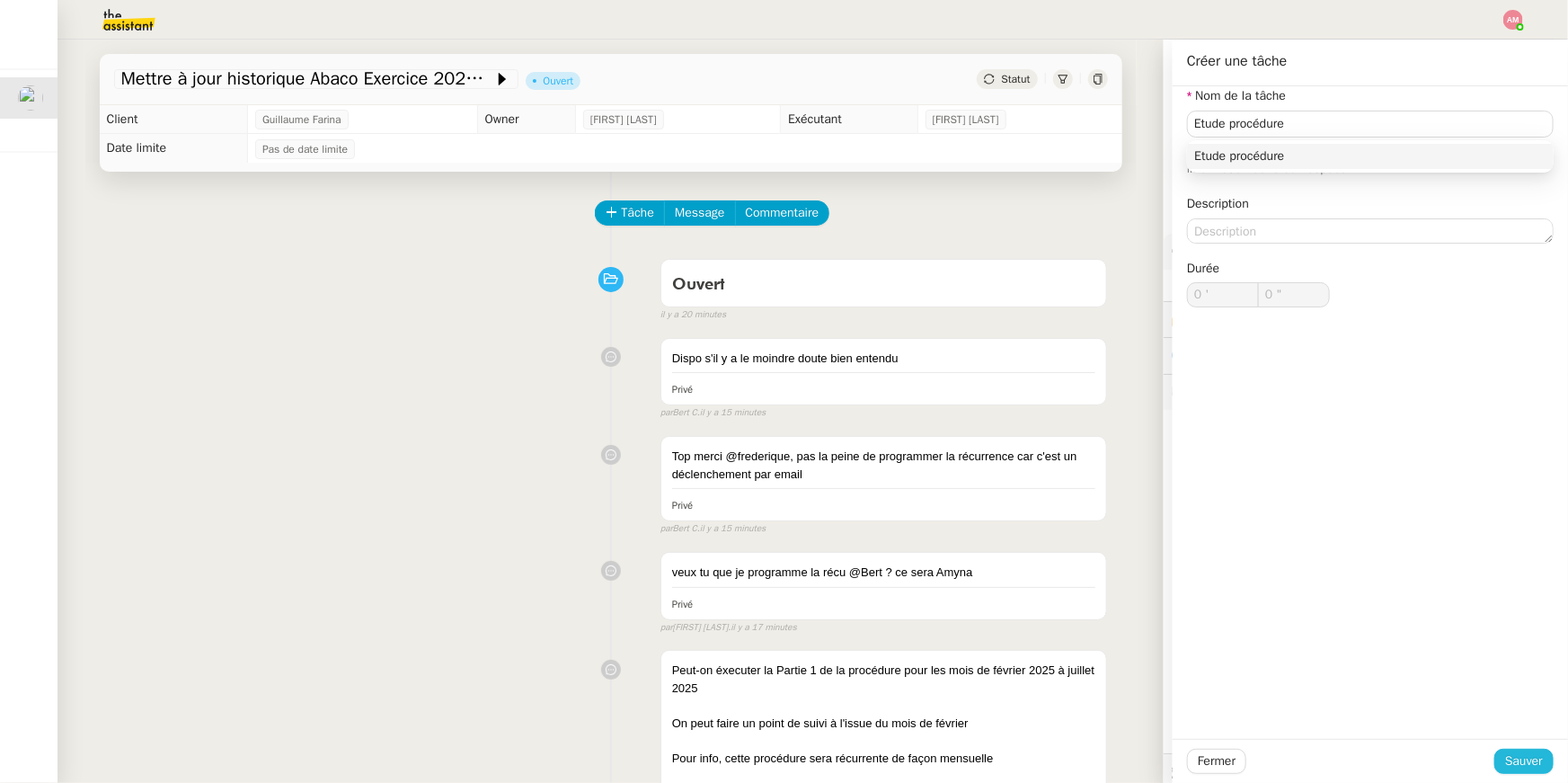 click on "Sauver" 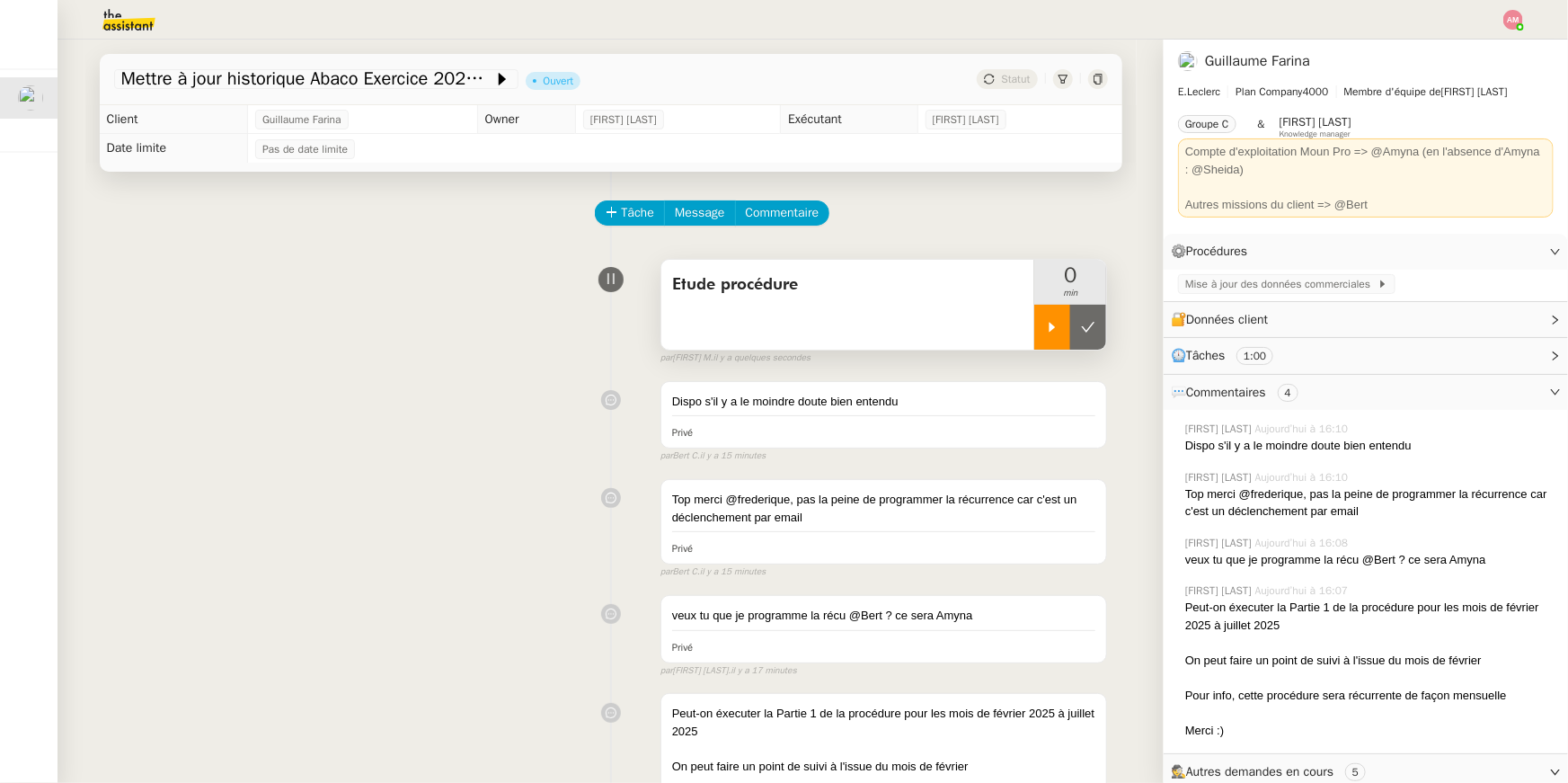 click 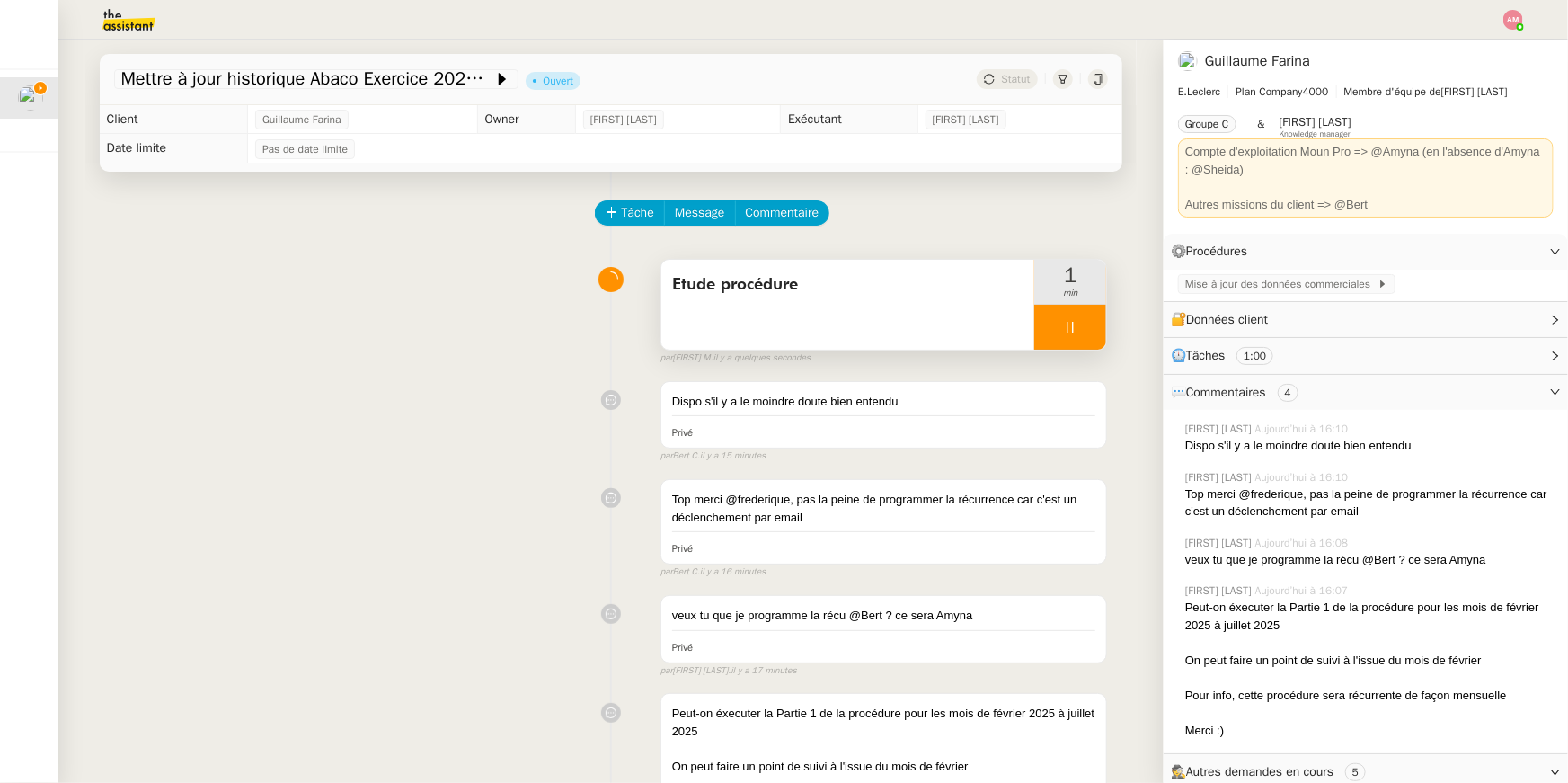 click on "Tâche Message Commentaire Veuillez patienter une erreur s'est produite 👌👌👌 message envoyé ✌️✌️✌️ Veuillez d'abord attribuer un client Une erreur s'est produite, veuillez réessayer  Etude procédure     1 min false par   [PERSON]   il y a [TIME] 👌👌👌 message envoyé ✌️✌️✌️ une erreur s'est produite 👌👌👌 message envoyé ✌️✌️✌️ Votre message va être revu ✌️✌️✌️ une erreur s'est produite La taille des fichiers doit être de 10Mb au maximum.
Dispo s'il y a le moindre doute bien entendu Privé false par   [PERSON]   il y a [TIME] 👌👌👌 message envoyé ✌️✌️✌️ une erreur s'est produite 👌👌👌 message envoyé ✌️✌️✌️ Votre message va être revu ✌️✌️✌️ une erreur s'est produite La taille des fichiers doit être de 10Mb au maximum.
Top merci @[PERSON], pas la peine de programmer la récurrence car c'est un déclenchement par email Privé false par   [PERSON]
par" 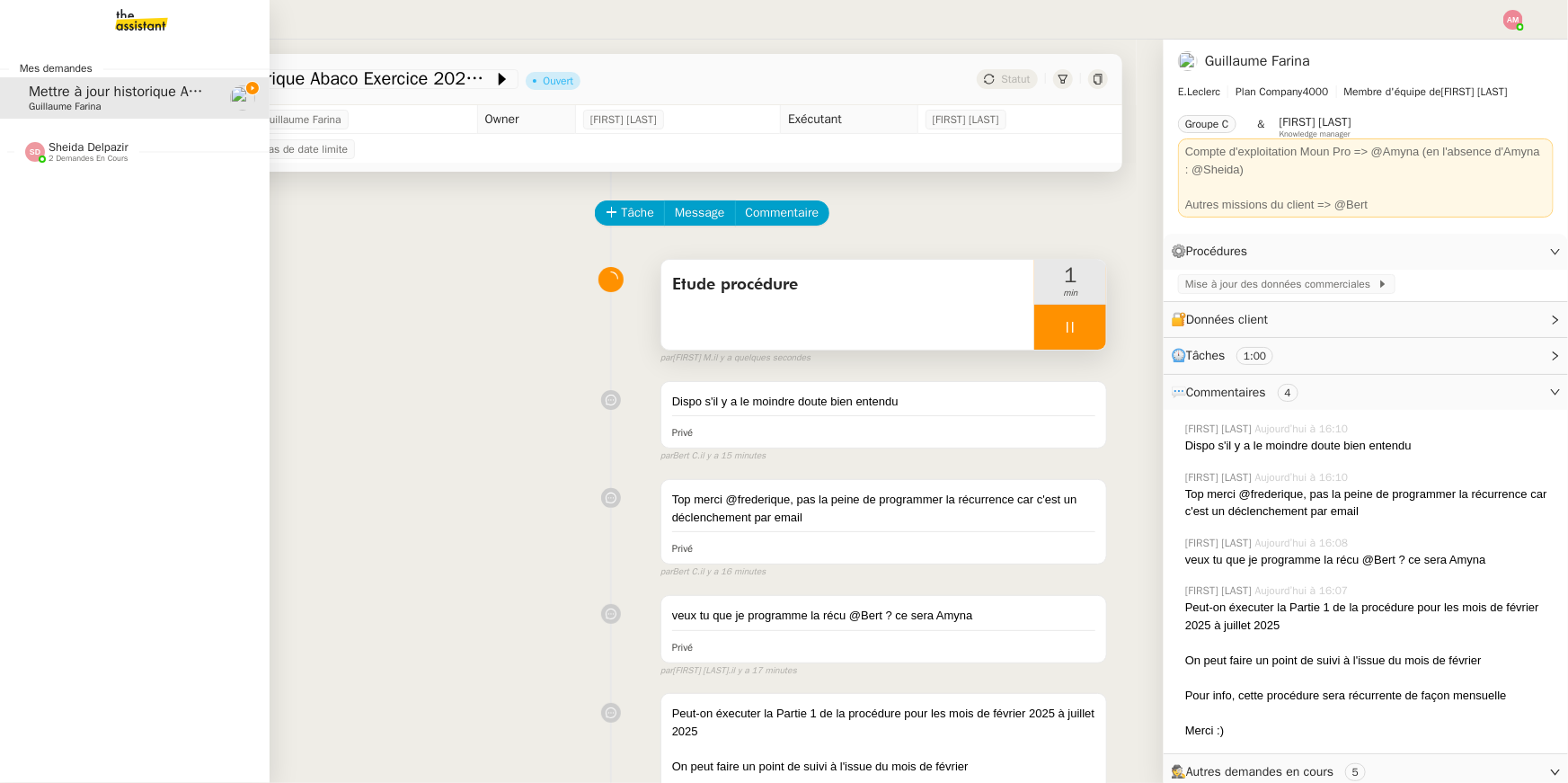 click 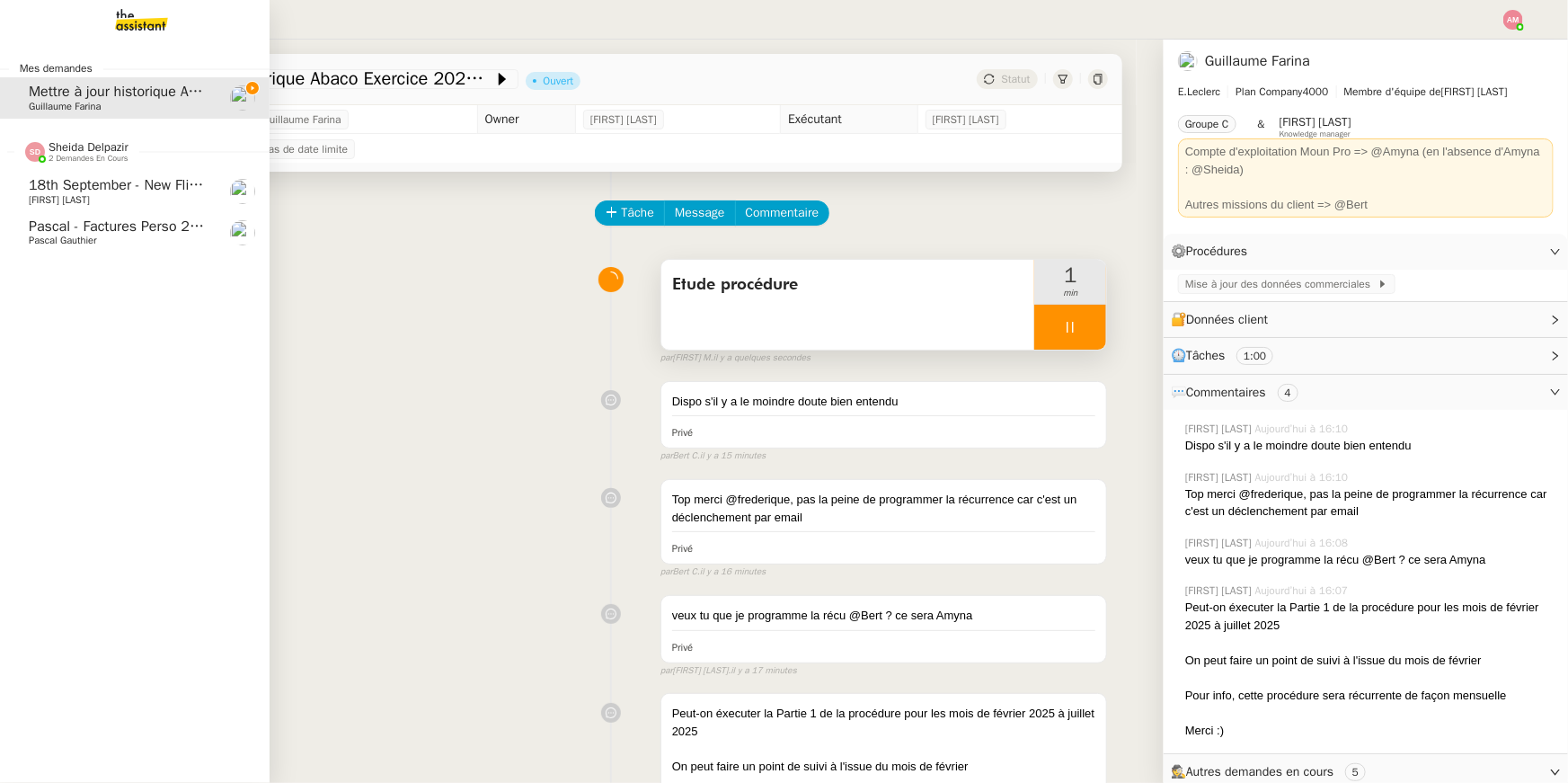 click on "[FIRST] - Factures perso 2021 [FIRST] [LAST]" 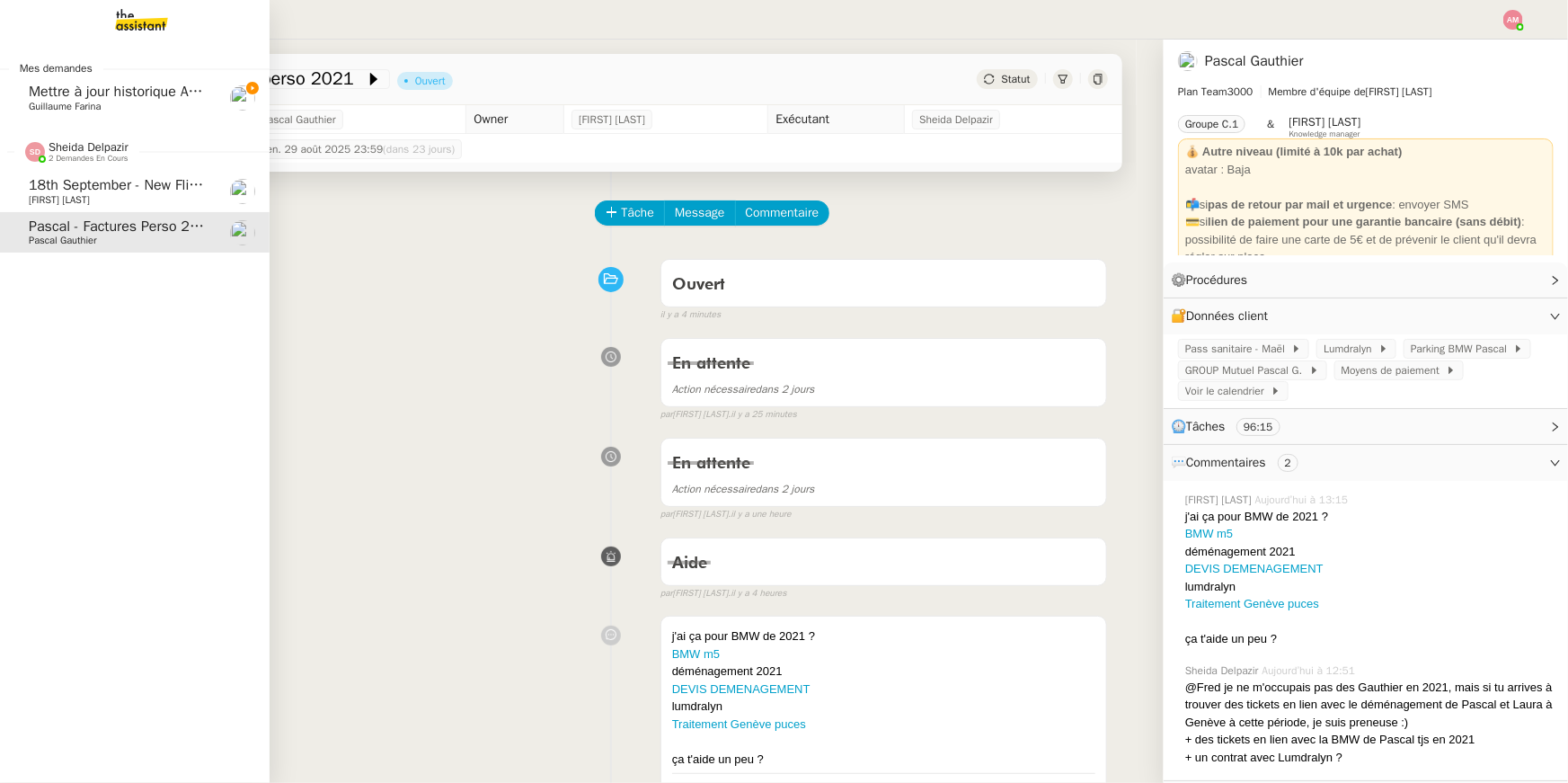 click on "[FIRST] [LAST]" 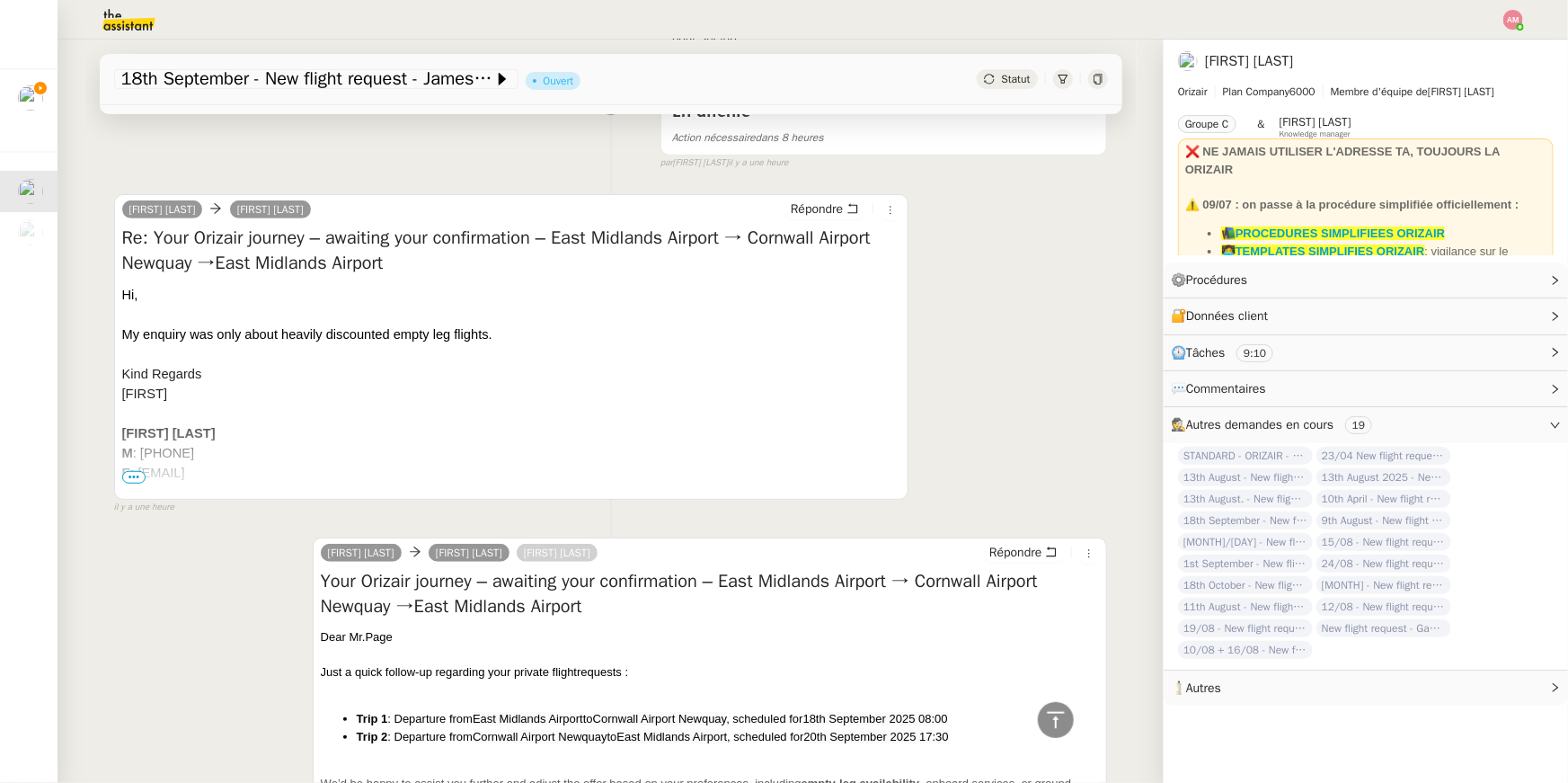 scroll, scrollTop: 45, scrollLeft: 0, axis: vertical 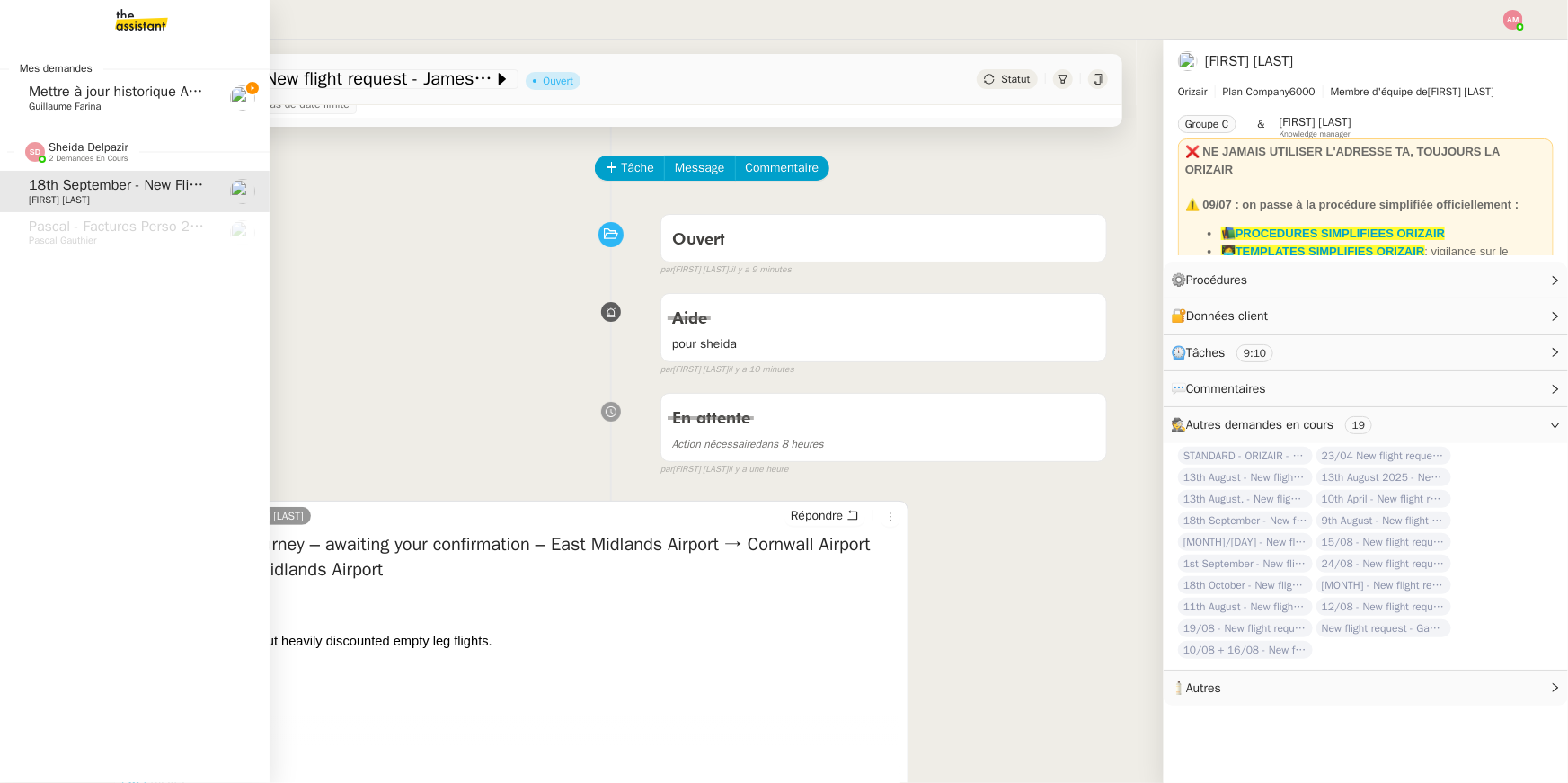 click on "Mettre à jour historique Abaco Exercice 2024 - 2025" 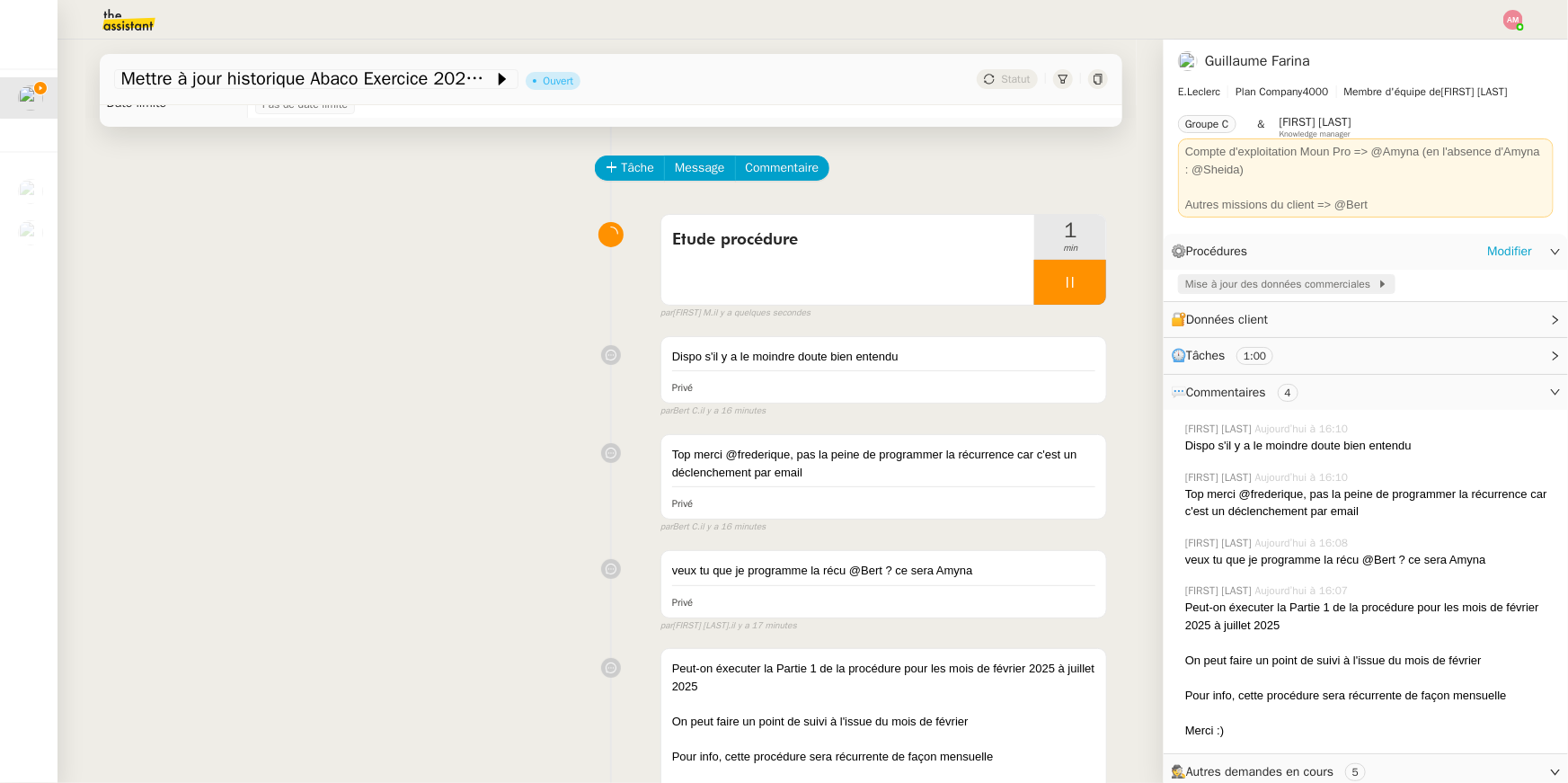 click on "Mise à jour des données commerciales" 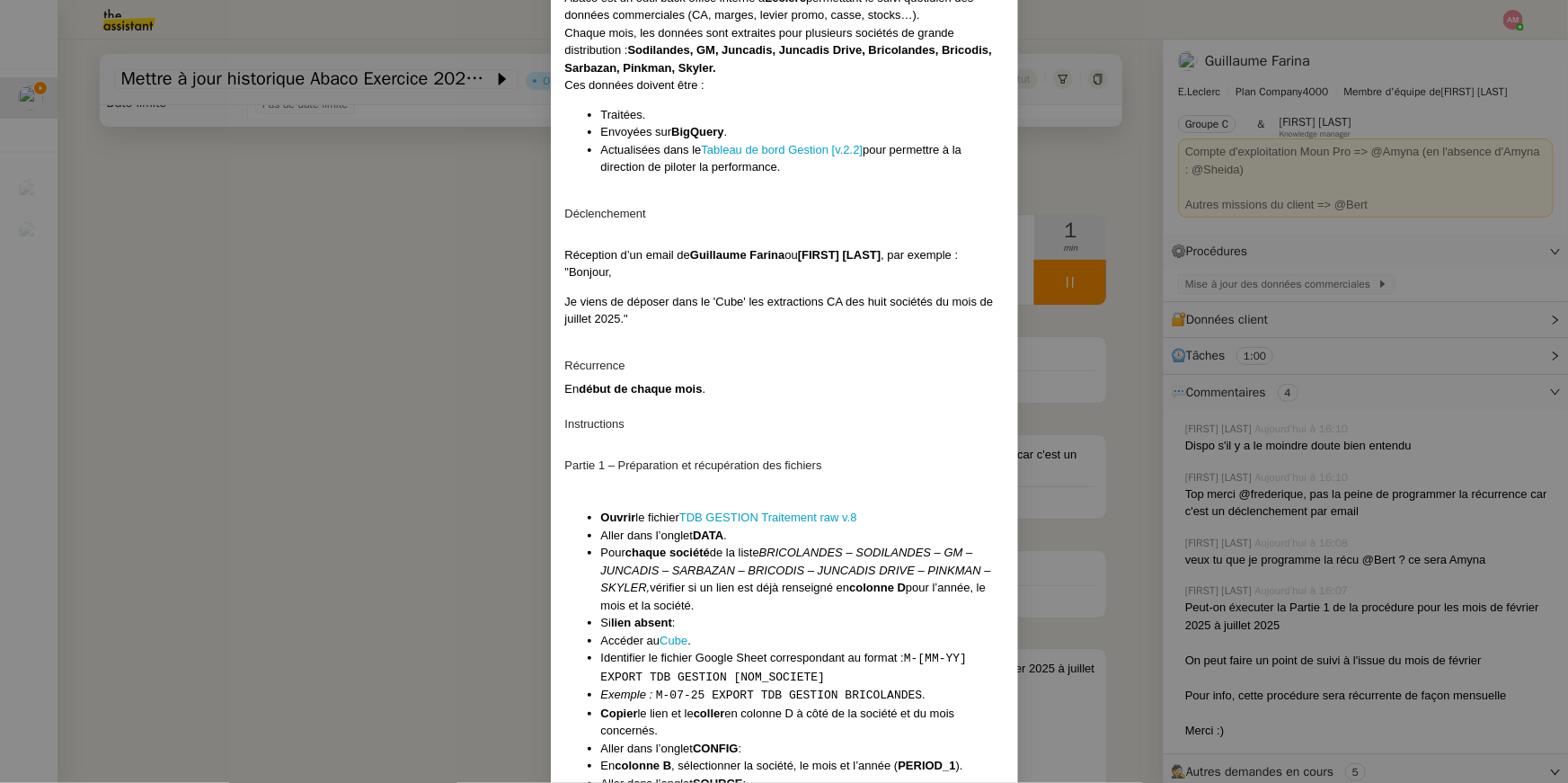 scroll, scrollTop: 163, scrollLeft: 0, axis: vertical 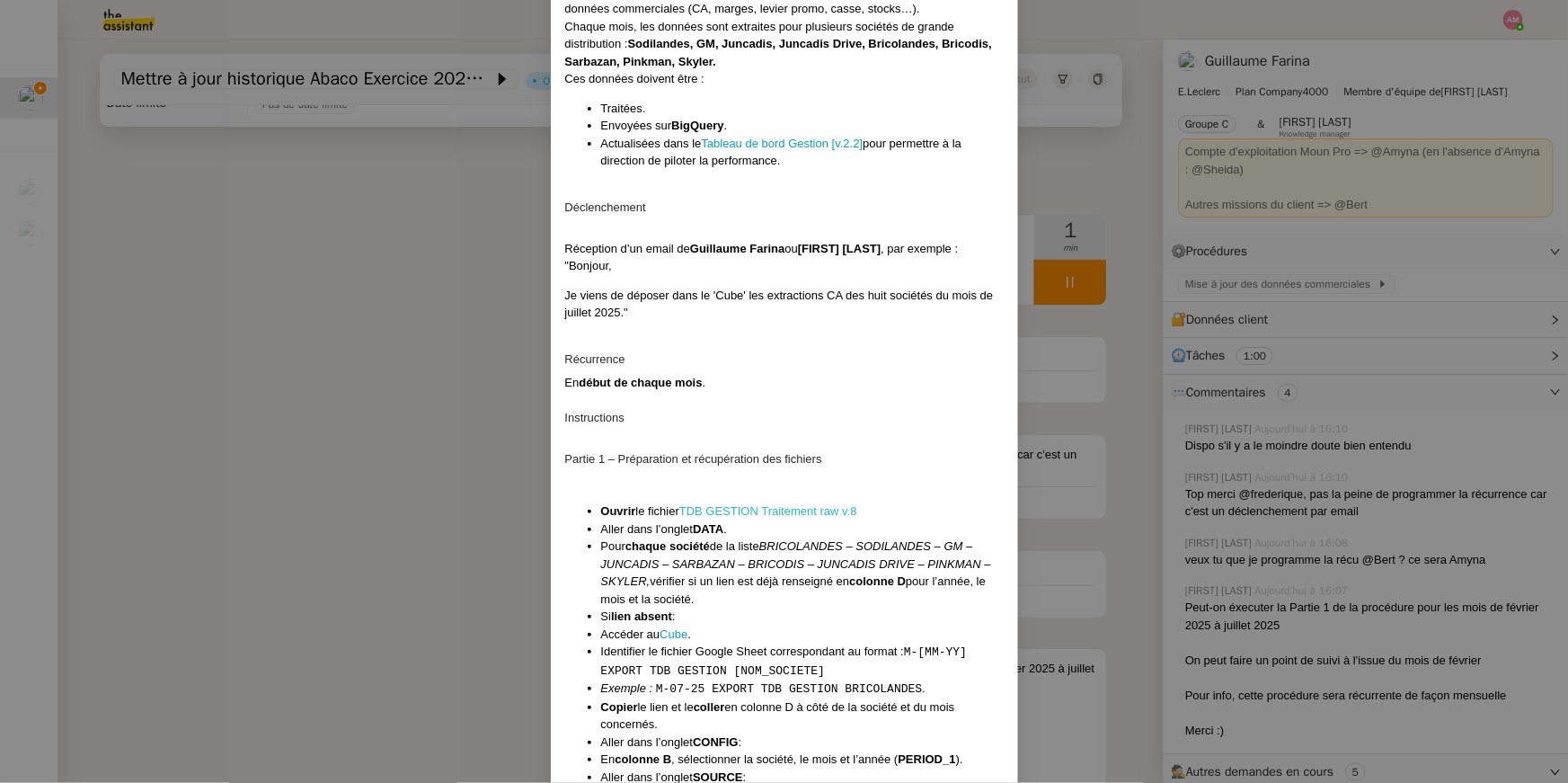 click on "TDB GESTION Traitement raw v.8" at bounding box center [768, 511] 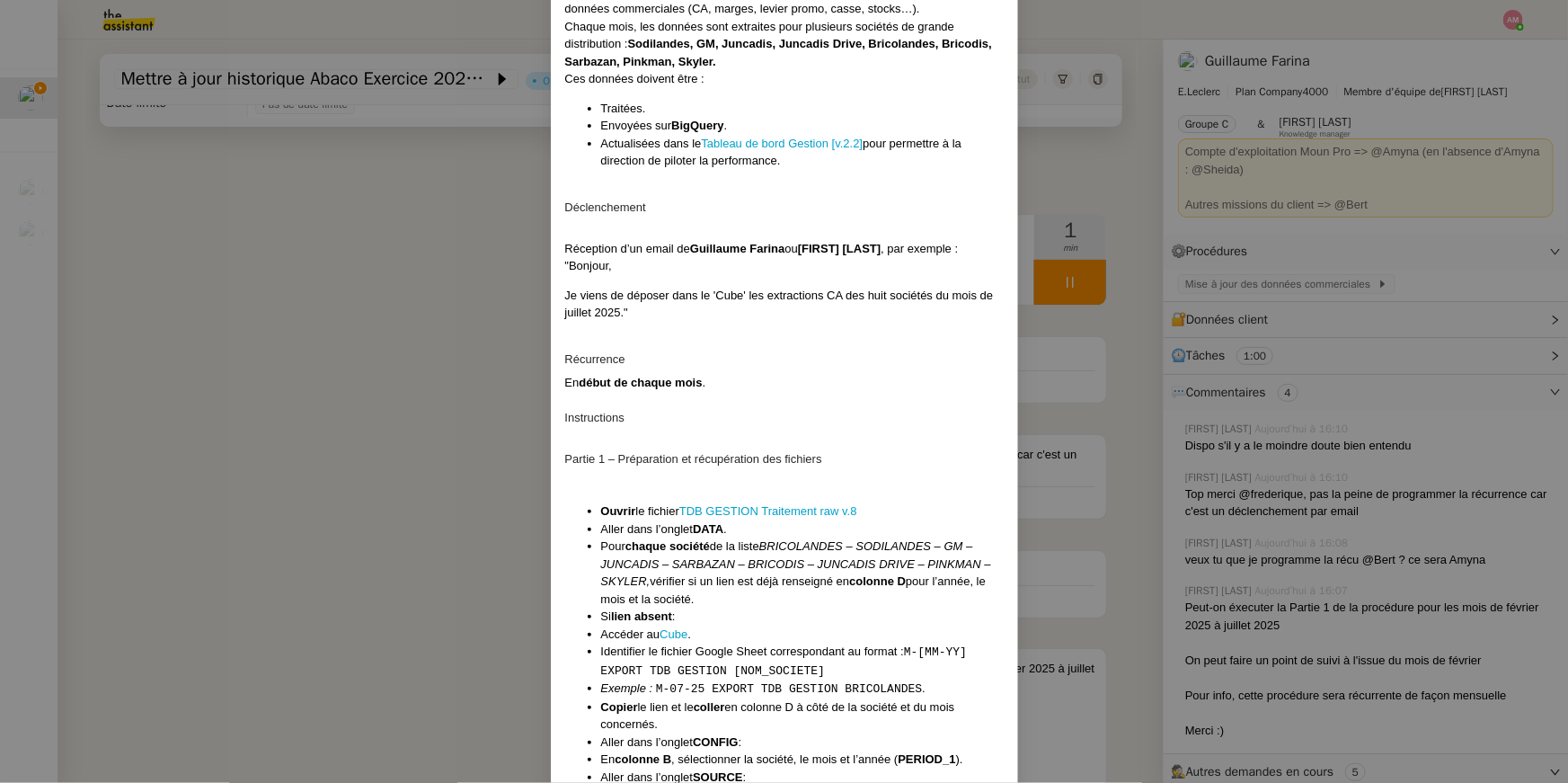 scroll, scrollTop: 330, scrollLeft: 0, axis: vertical 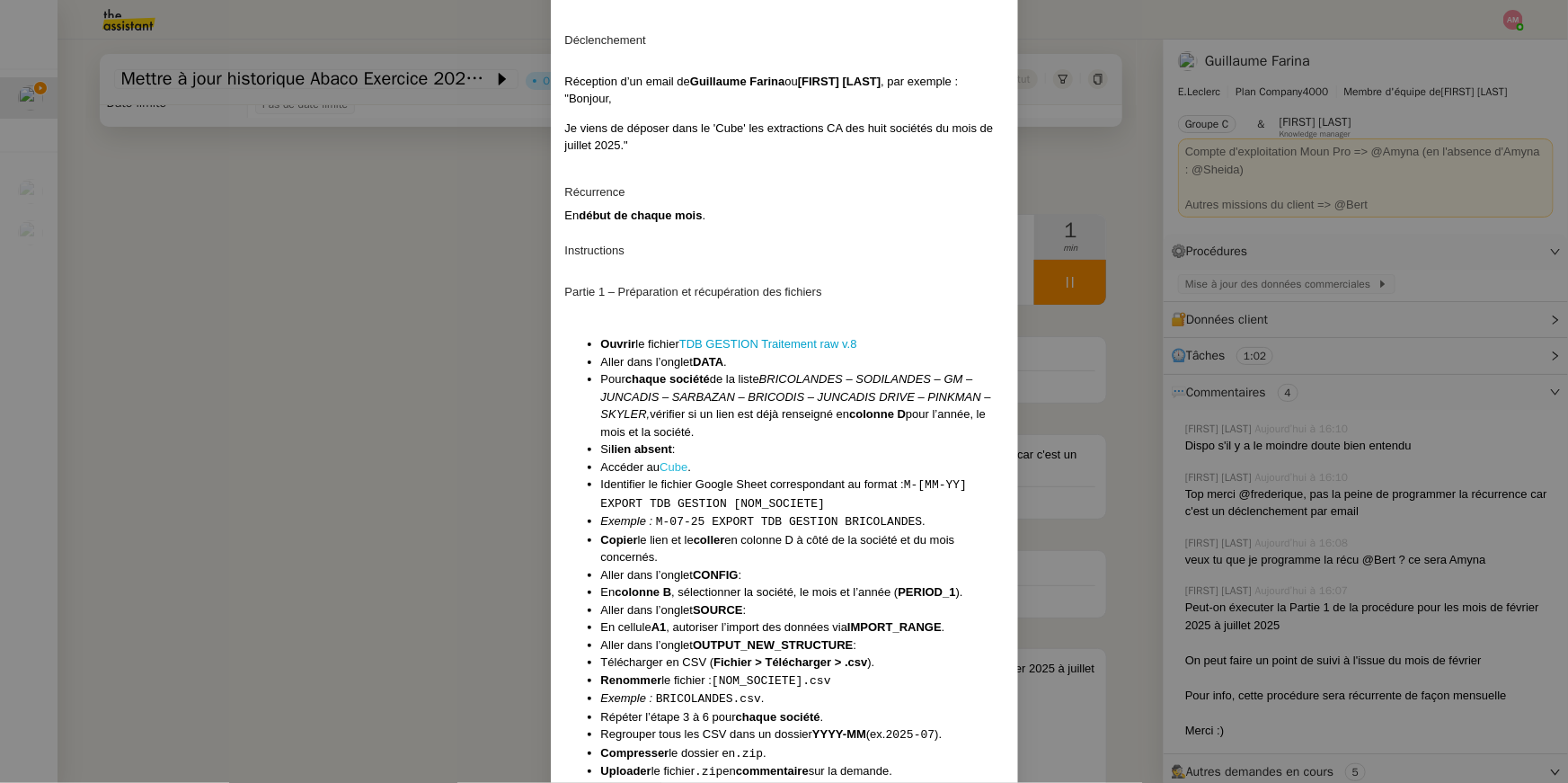 click on "Cube" at bounding box center [673, 467] 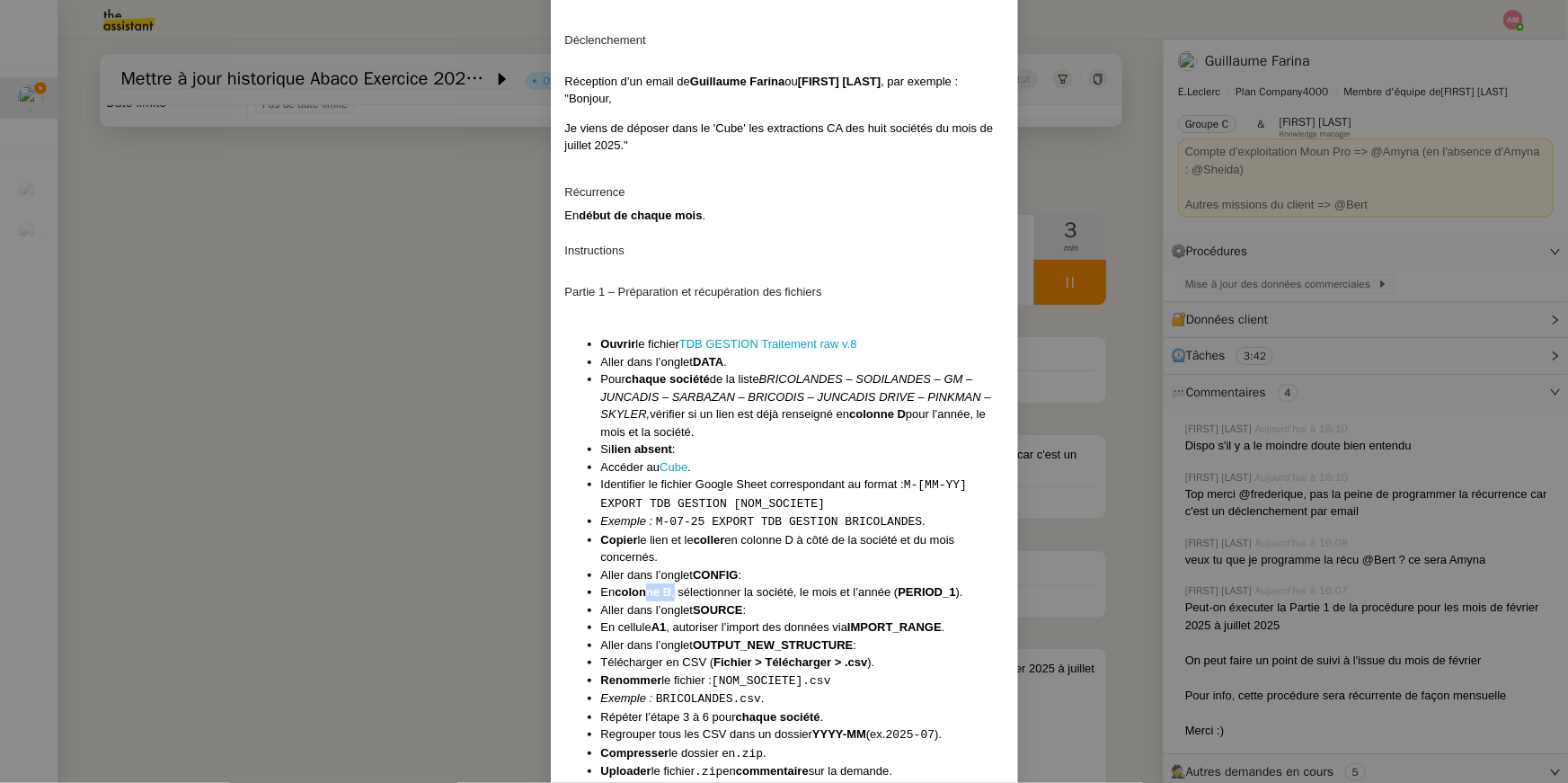 drag, startPoint x: 646, startPoint y: 592, endPoint x: 678, endPoint y: 594, distance: 32.06244 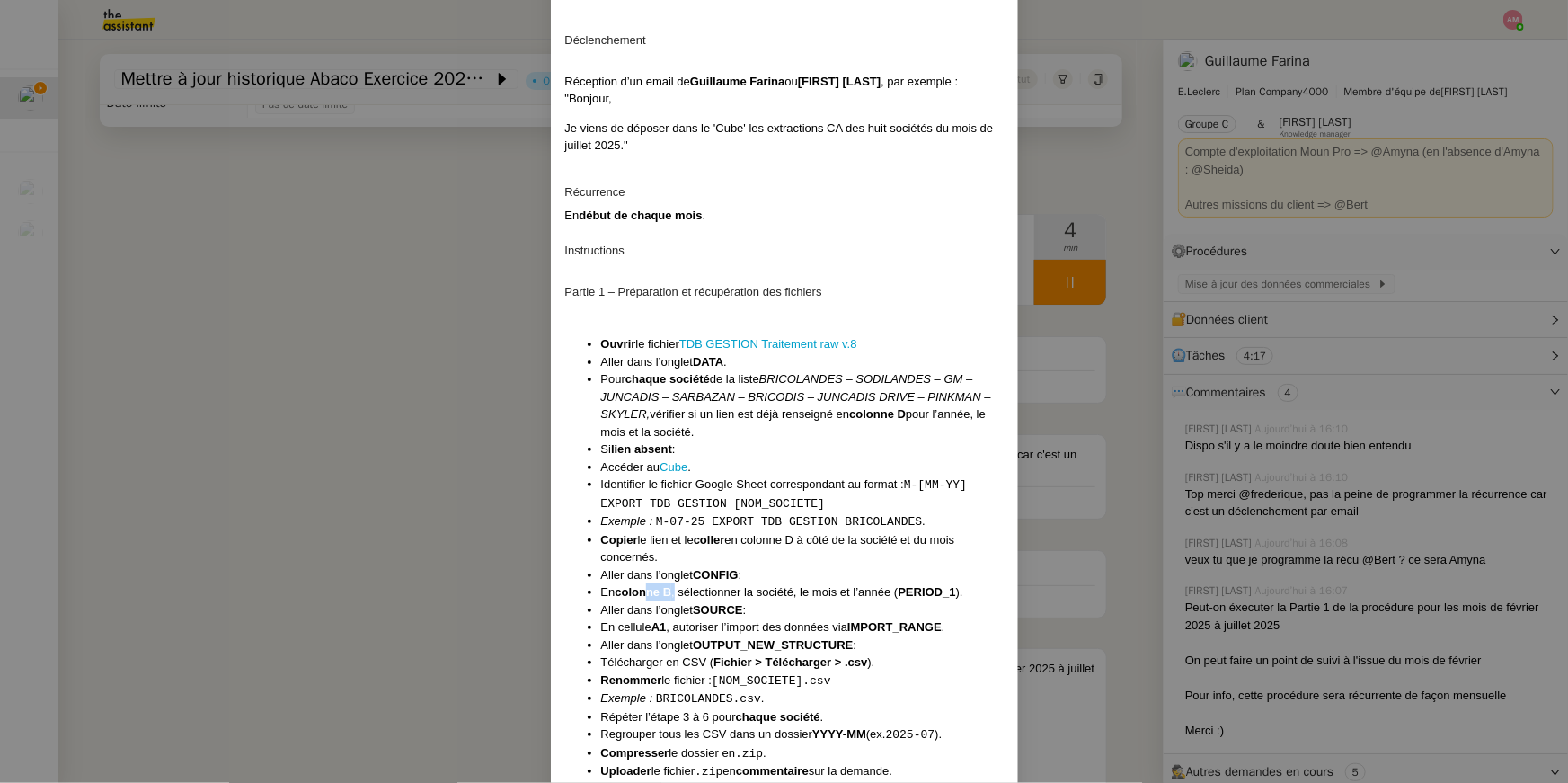 drag, startPoint x: 679, startPoint y: 572, endPoint x: 767, endPoint y: 572, distance: 88 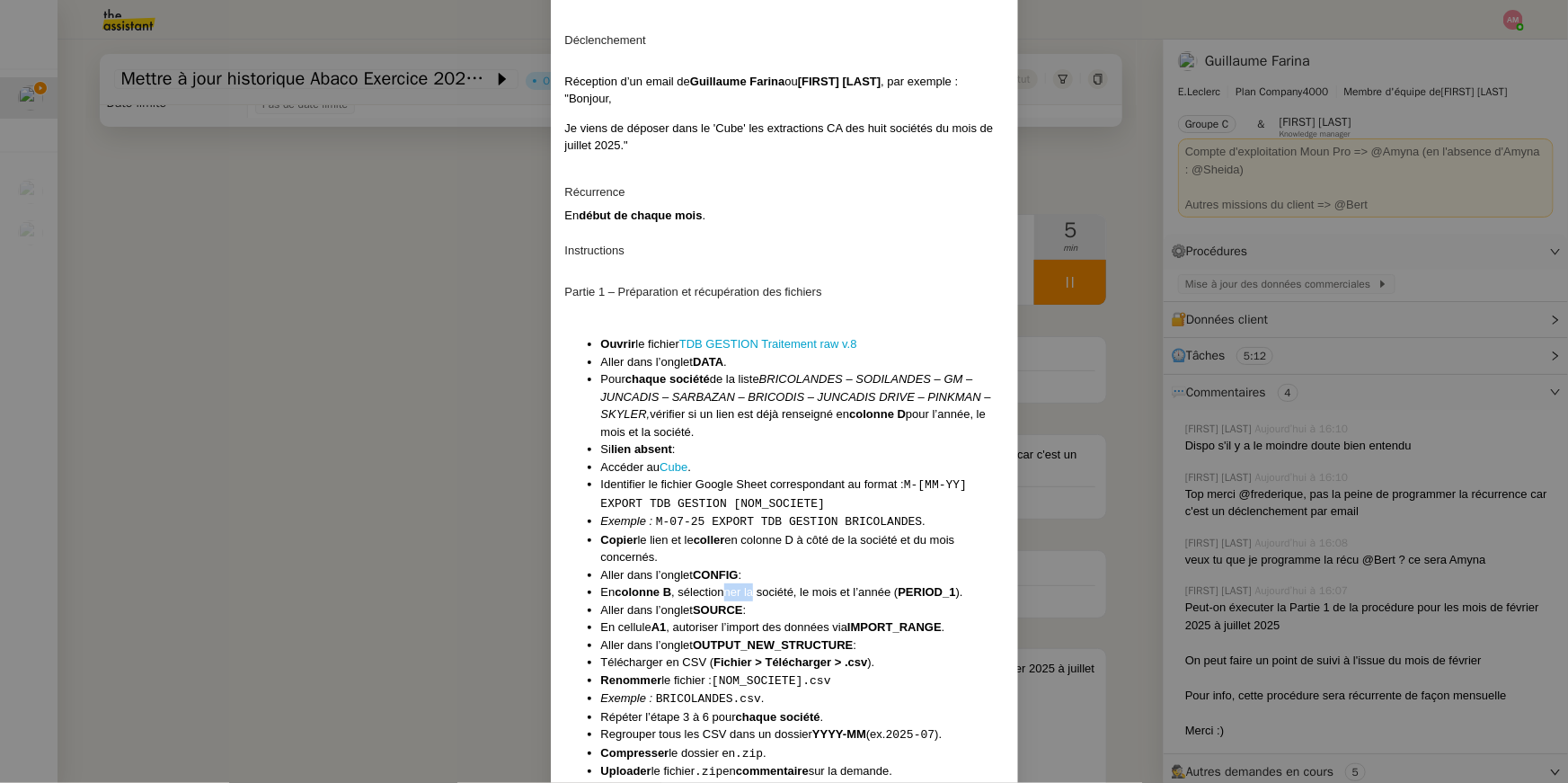 drag, startPoint x: 728, startPoint y: 591, endPoint x: 755, endPoint y: 588, distance: 27.166155 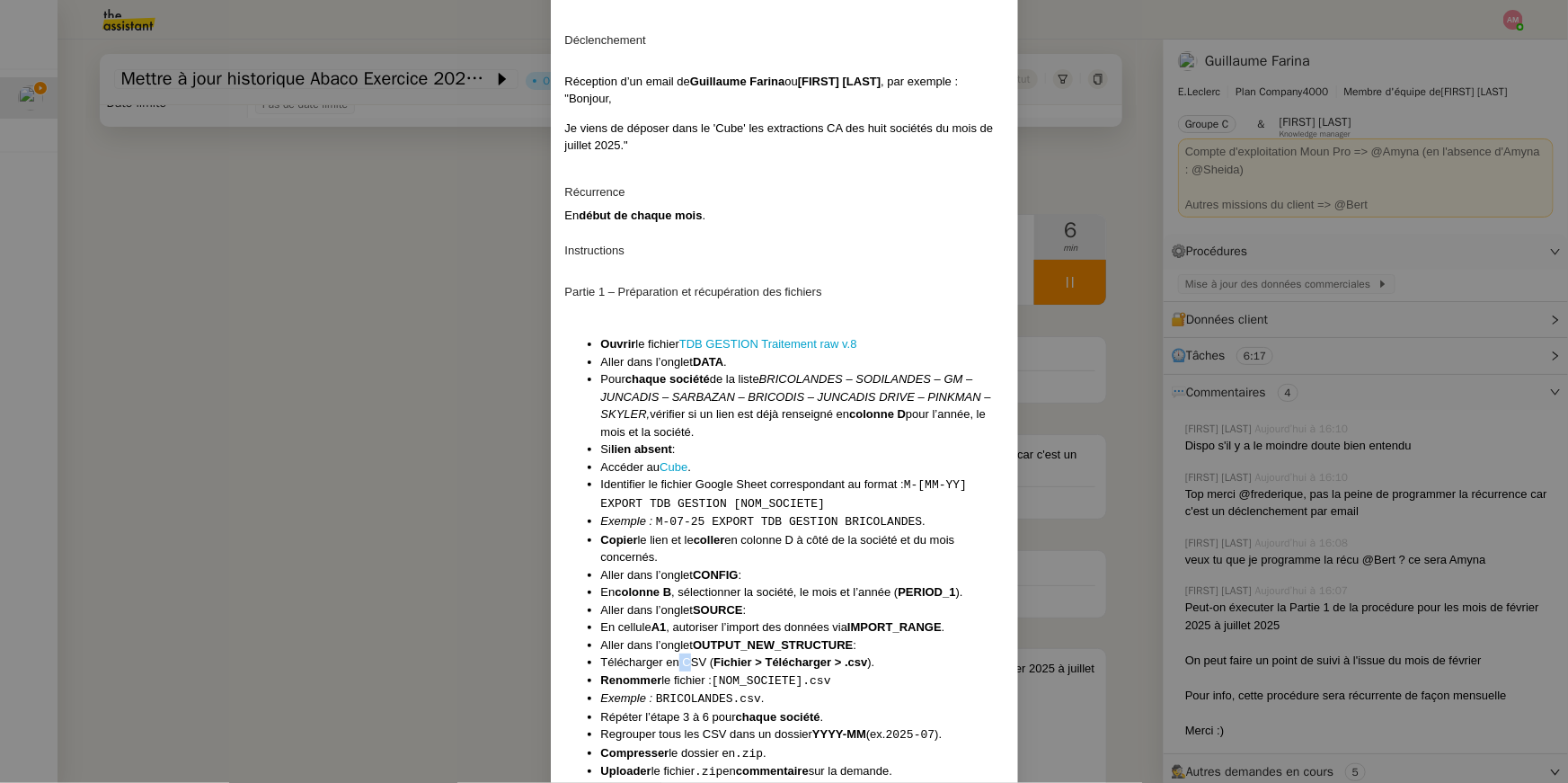 drag, startPoint x: 680, startPoint y: 659, endPoint x: 689, endPoint y: 660, distance: 9.055385 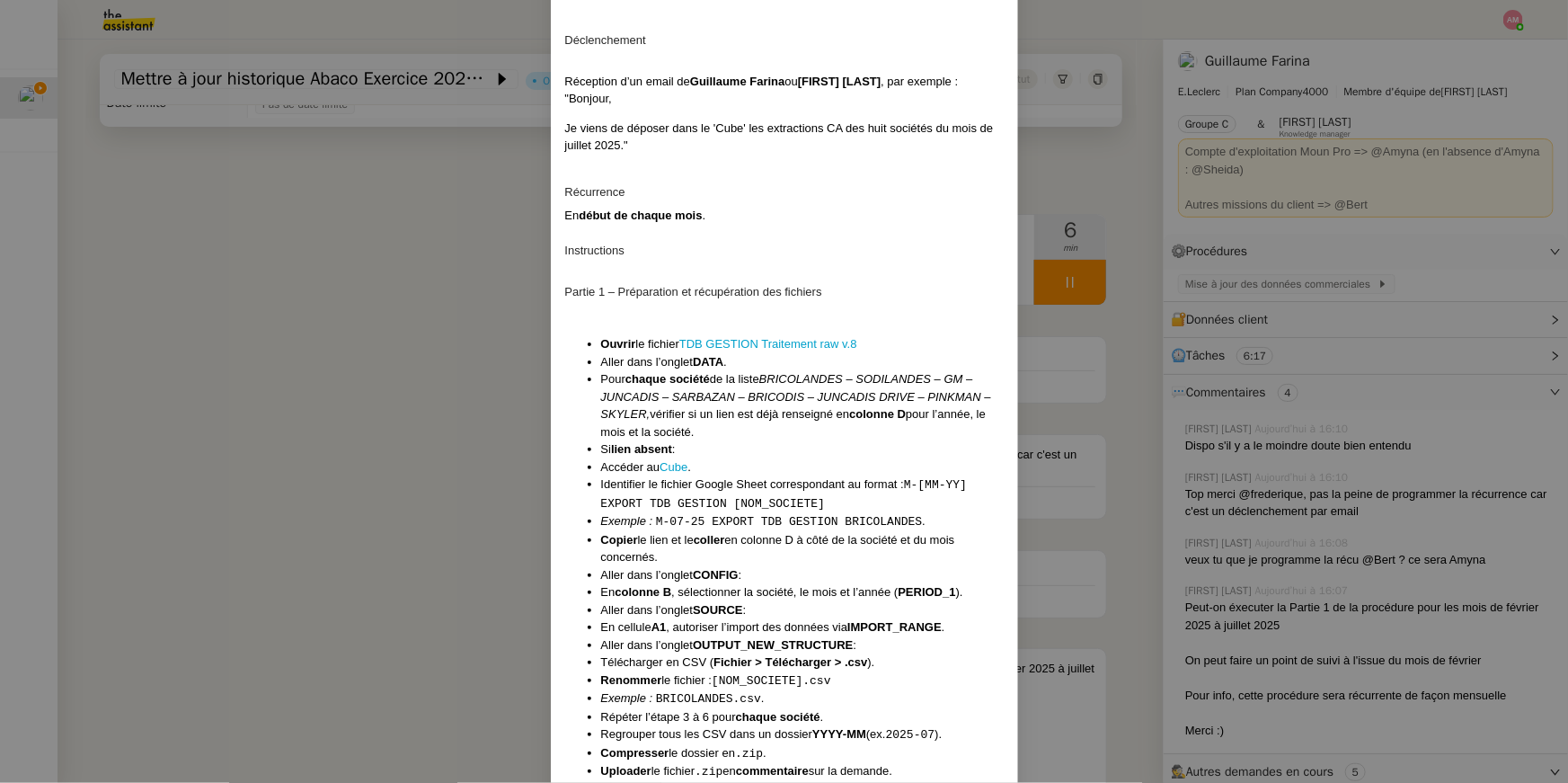click on "Renommer  le fichier :  [NOM_SOCIETE].csv" at bounding box center [802, 681] 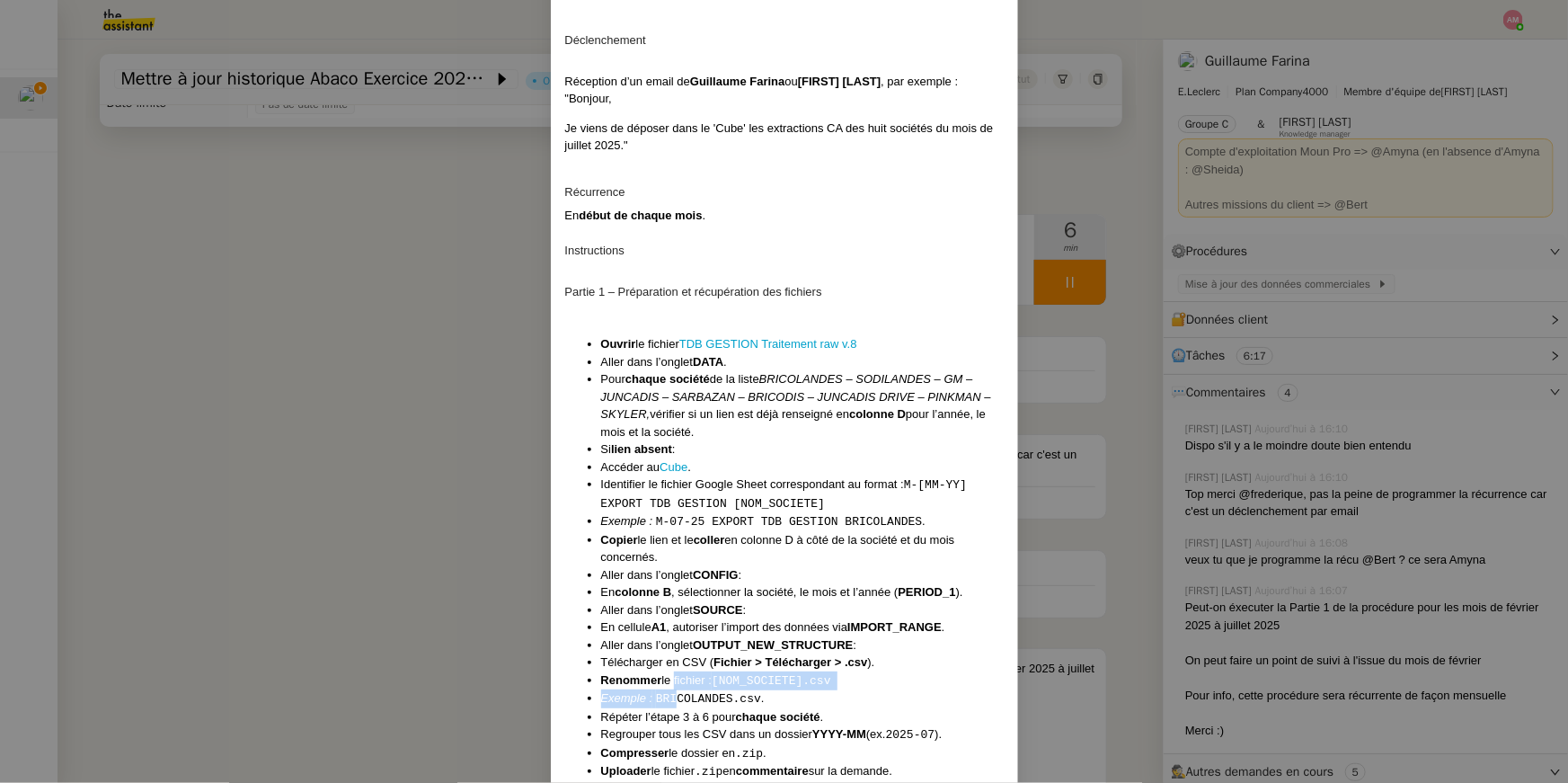 click on "Ouvrir  le fichier  TDB GESTION Traitement raw v.[NUMBER] Aller dans l’onglet  DATA . Pour  chaque société  de la liste  BRICOLANDES – SODILANDES – GM – JUNCADIS – SARBAZAN – BRICODIS – JUNCADIS DRIVE – PINKMAN – SKYLER,  vérifier si un lien est déjà renseigné en  colonne D  pour l’année, le mois et la société. Si  lien absent  : Accéder au  Cube . Identifier le fichier Google Sheet correspondant au format :  M-[MM-YY] EXPORT TDB GESTION [NOM_SOCIETE]   Exemple :   M-07-25 EXPORT TDB GESTION BRICOLANDES . Copier  le lien et le  coller  en colonne D à côté de la société et du mois concernés. Aller dans l’onglet  CONFIG  : En  colonne B , sélectionner la société, le mois et l’année ( PERIOD_1 ). Aller dans l’onglet  SOURCE  : En cellule  A1 , autoriser l’import des données via  IMPORT_RANGE . Aller dans l’onglet  OUTPUT_NEW_STRUCTURE  : Télécharger en CSV ( Fichier > Télécharger > .csv ). Renommer  le fichier :  [NOM_SOCIETE].csv   Exemple :   BRICOLANDES.csv . ." at bounding box center [784, 558] 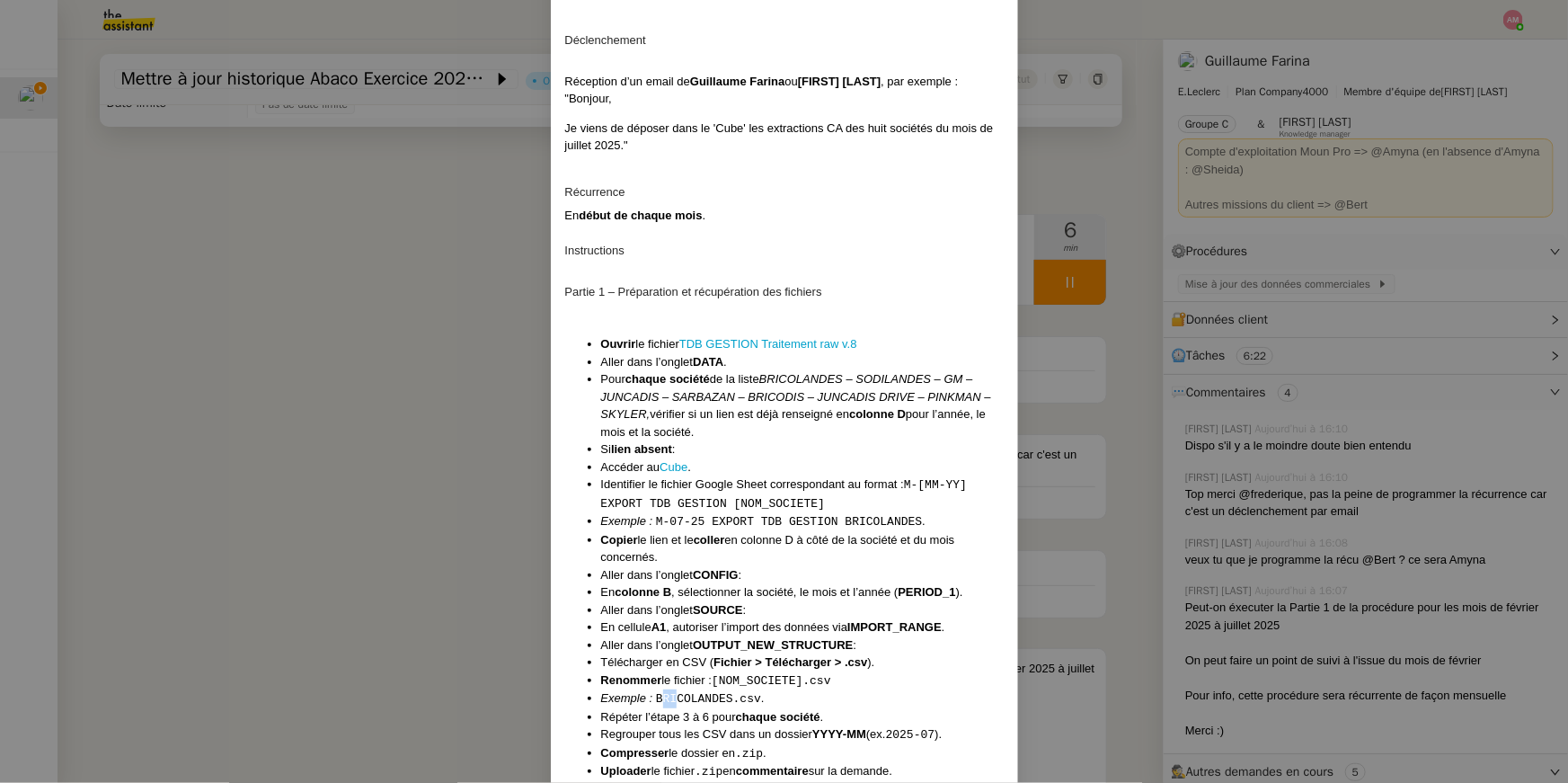 drag, startPoint x: 665, startPoint y: 697, endPoint x: 676, endPoint y: 697, distance: 11 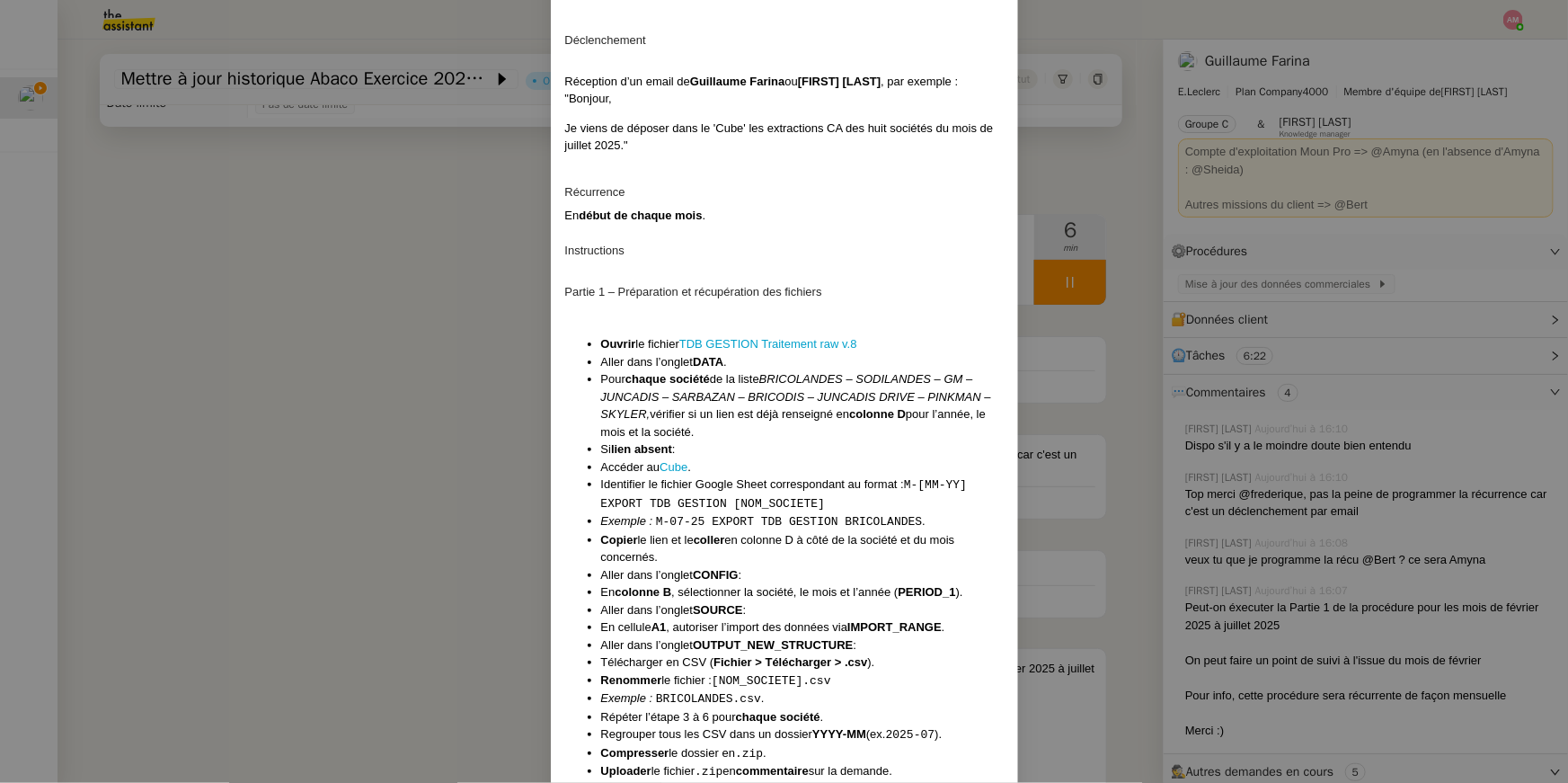 click on "Répéter l’étape 3 à 6 pour  chaque société ." at bounding box center [802, 717] 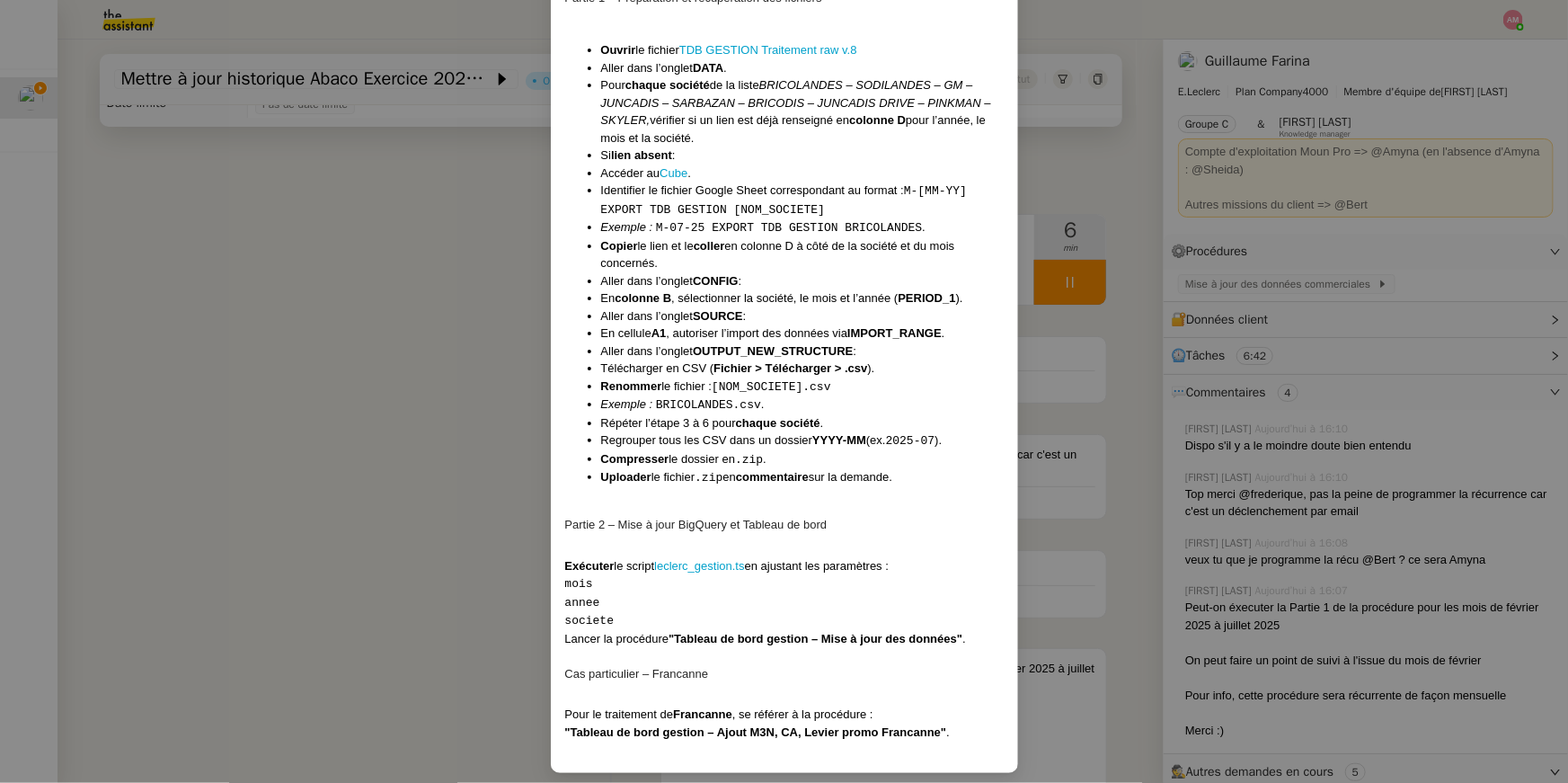 scroll, scrollTop: 623, scrollLeft: 0, axis: vertical 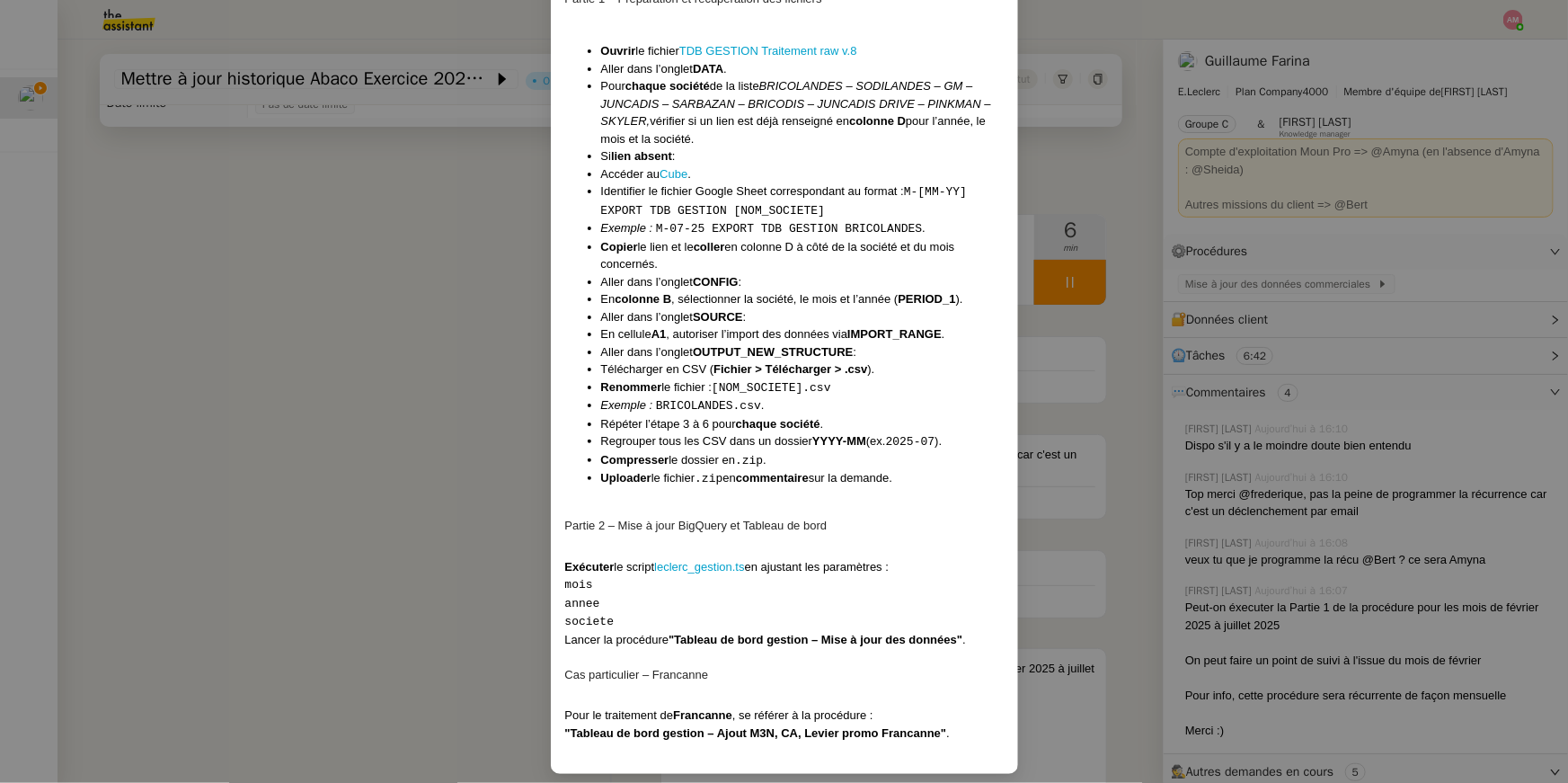 click on "Contexte Abaco est un outil back office interne à  Leclerc  permettant le suivi quotidien des données commerciales (CA, marges, levier promo, casse, stocks…).  Chaque mois, les données sont extraites pour plusieurs sociétés de grande distribution :  Sodilandes, GM, Juncadis, Juncadis Drive, Bricolandes, Bricodis, Sarbazan, Pinkman, Skyler. Ces données doivent être : Traitées. Envoyées sur  BigQuery . Actualisées dans le  Tableau de bord Gestion [v.2.2]  pour permettre à la direction de piloter la performance. Déclenchement Réception d’un email de  [PERSON]  ou  [PERSON] , par exemple : "Bonjour,  Je viens de déposer dans le 'Cube' les extractions CA des huit sociétés du mois de [MONTH] [YEAR]." Récurrence En  début de chaque mois . Instructions  Partie 1 – Préparation et récupération des fichiers Ouvrir  le fichier  TDB GESTION Traitement raw v.8 Aller dans l’onglet  DATA . Pour  chaque société  de la liste  vérifier si un lien est déjà renseigné en  colonne D" at bounding box center (784, 391) 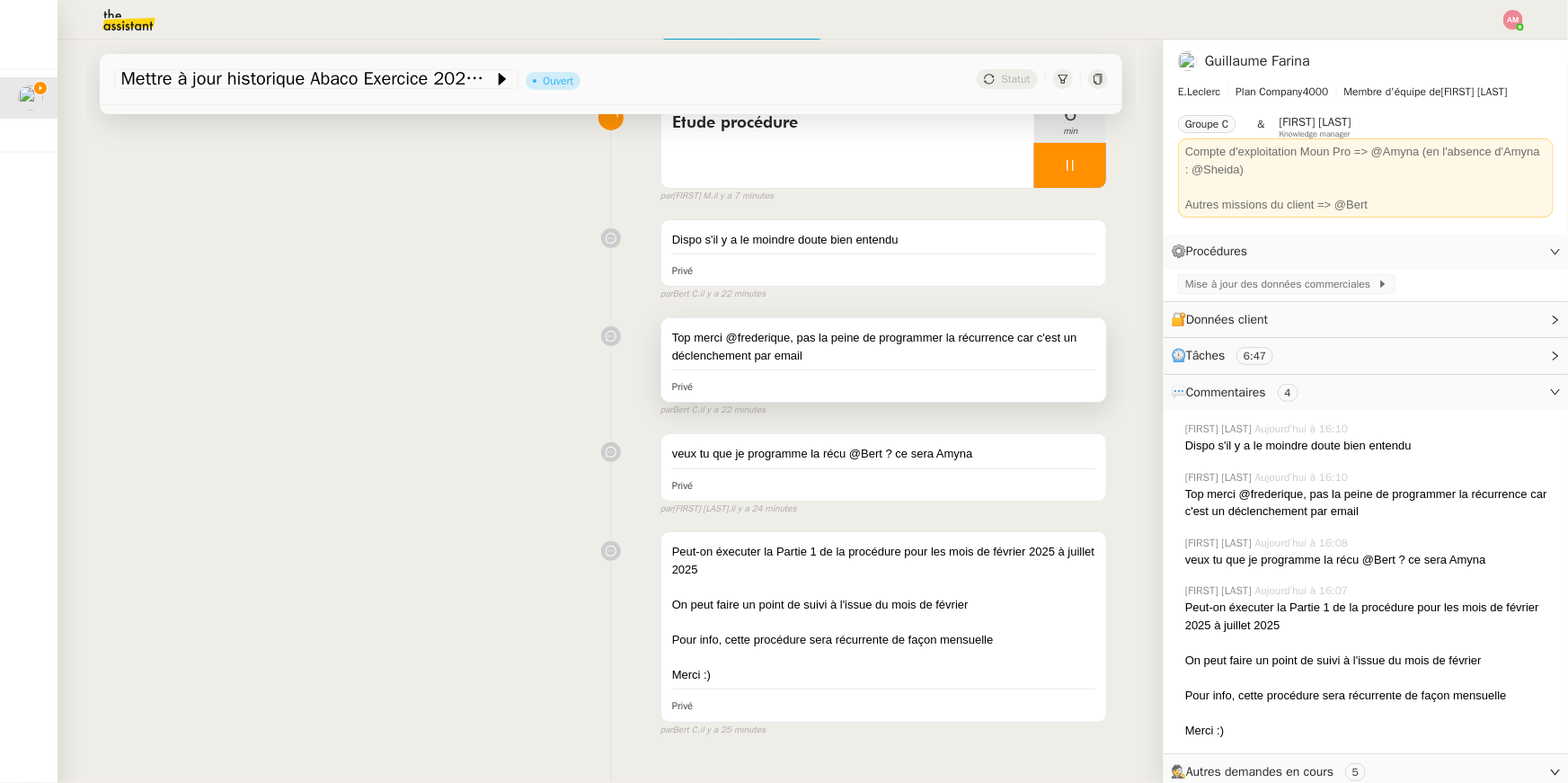 scroll, scrollTop: 228, scrollLeft: 0, axis: vertical 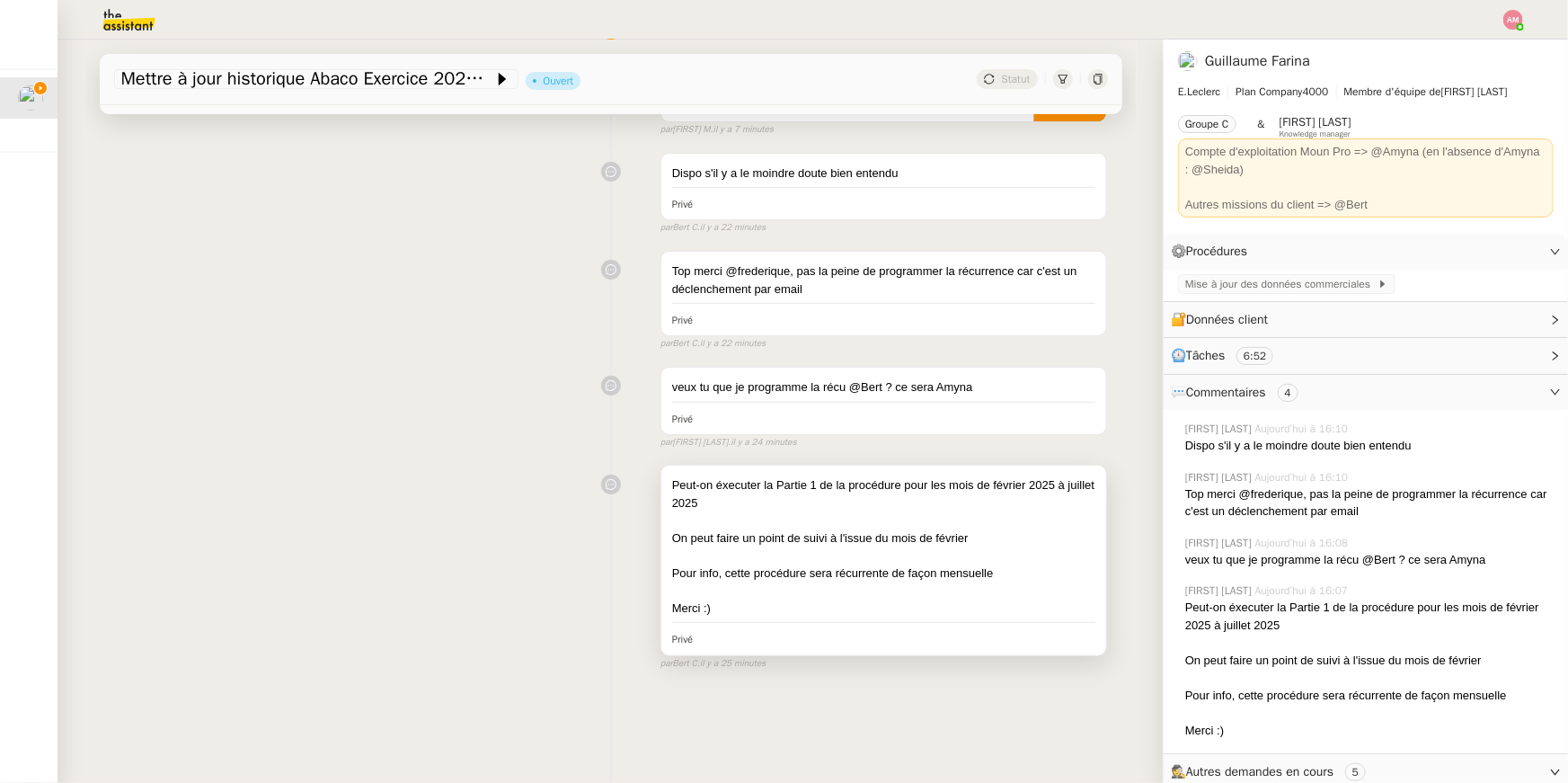 click on "On peut faire un point de suivi à l'issue du mois de février" at bounding box center [884, 538] 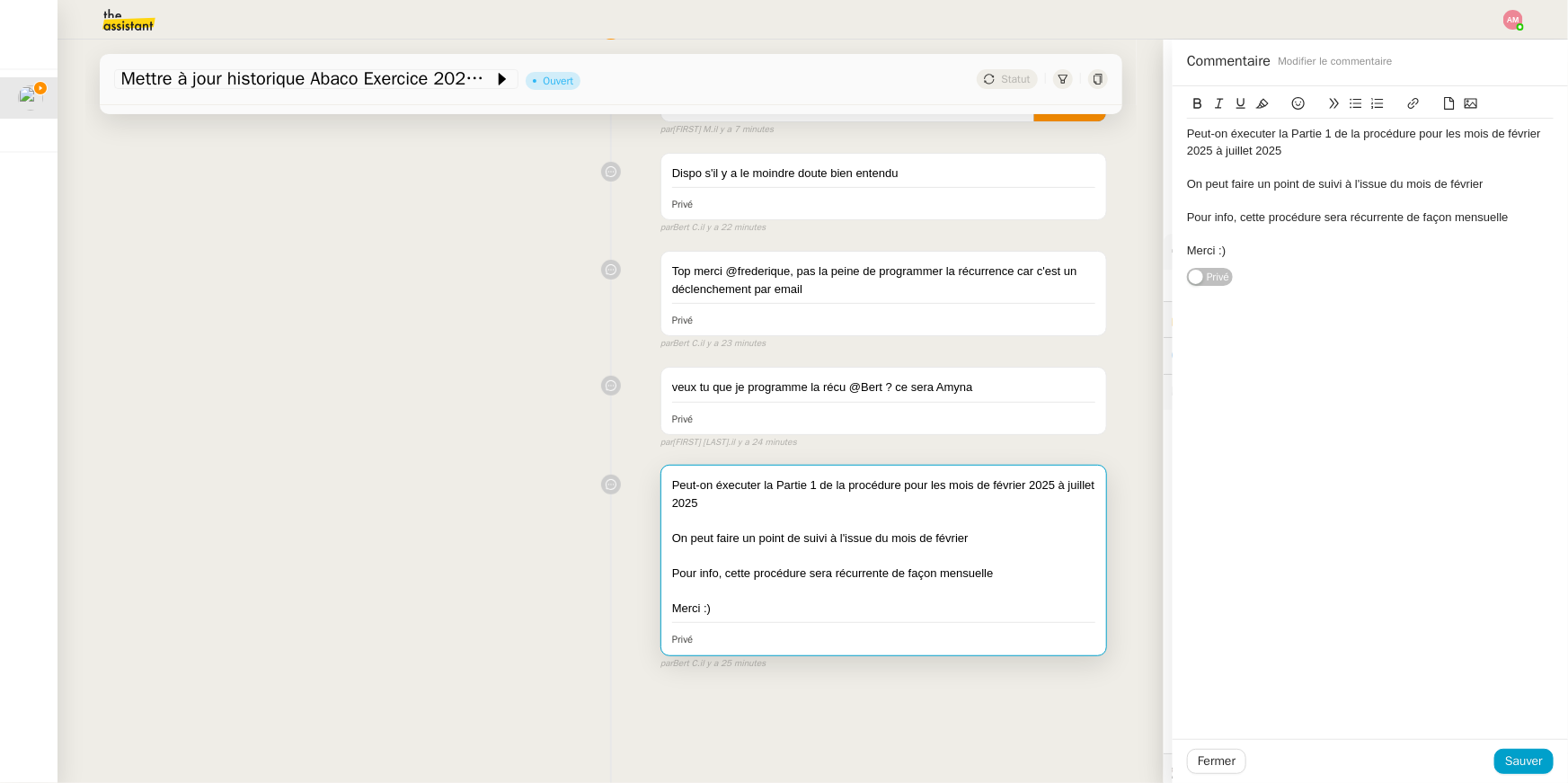 click on "Pour info, cette procédure sera récurrente de façon mensuelle" at bounding box center (884, 574) 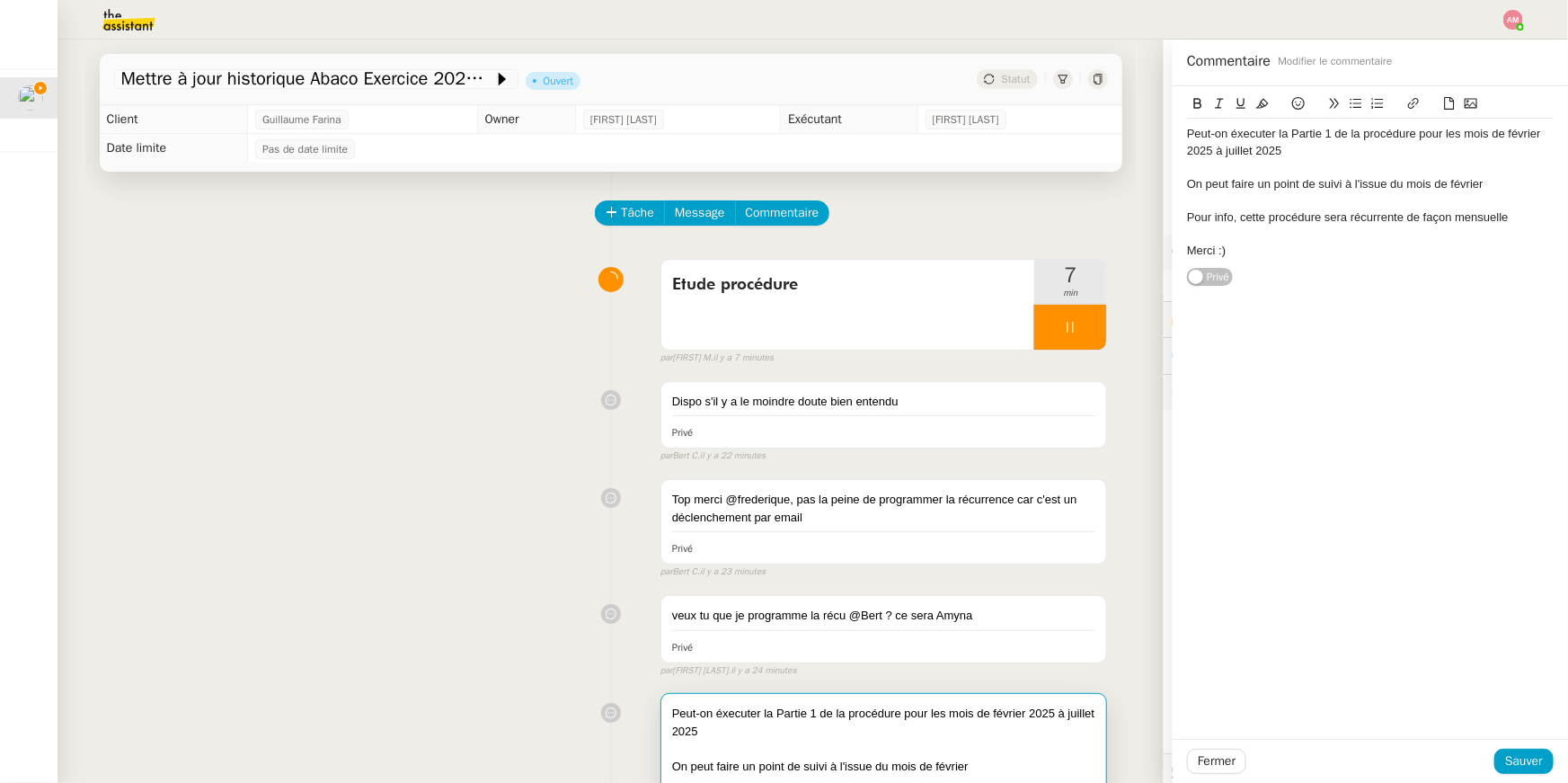 scroll, scrollTop: 228, scrollLeft: 0, axis: vertical 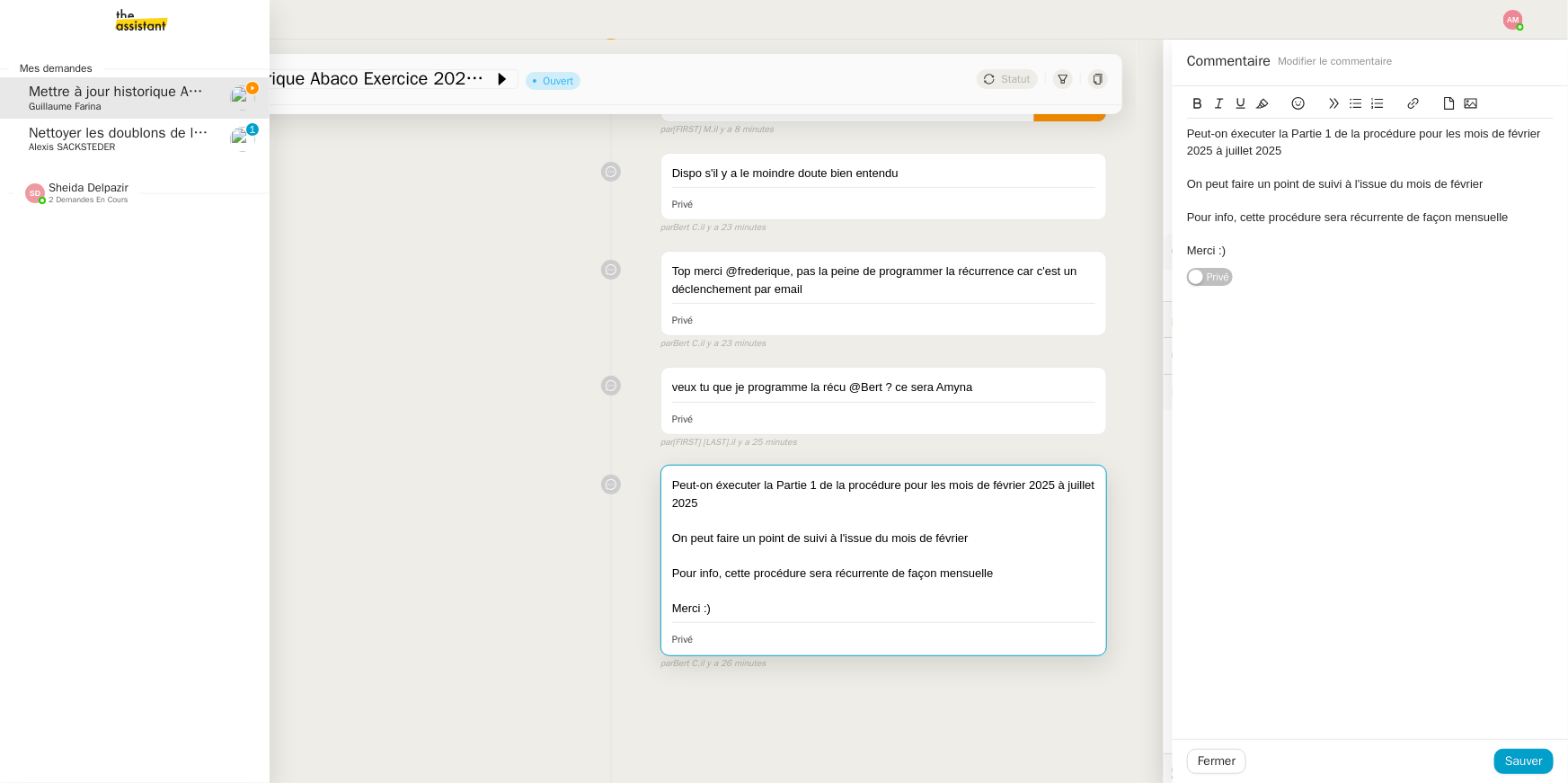 click on "Nettoyer les doublons de la base de contacts [FIRST] [LAST] 0 1 2 3 4 5 6 7 8 9" 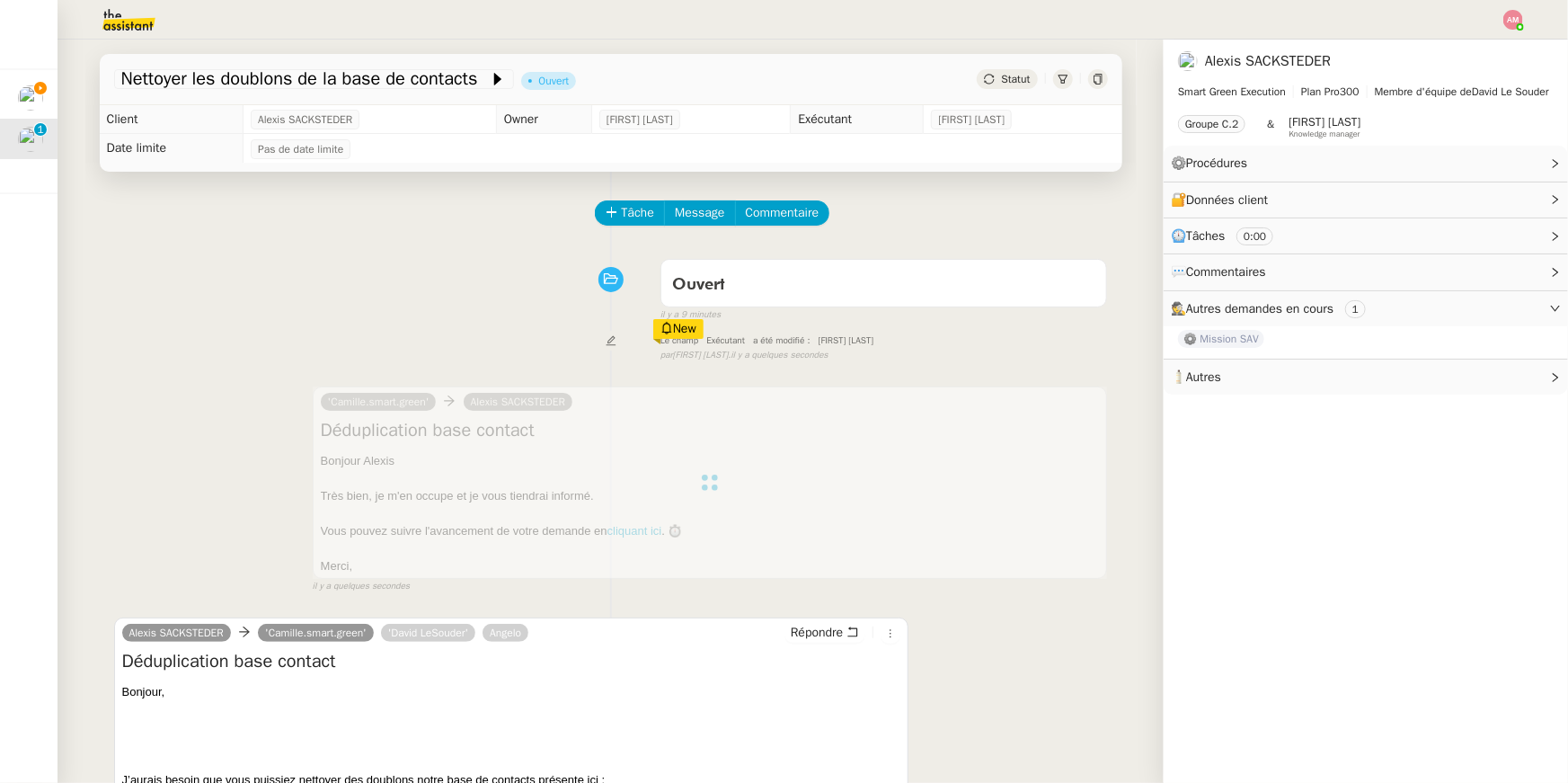 scroll, scrollTop: 315, scrollLeft: 0, axis: vertical 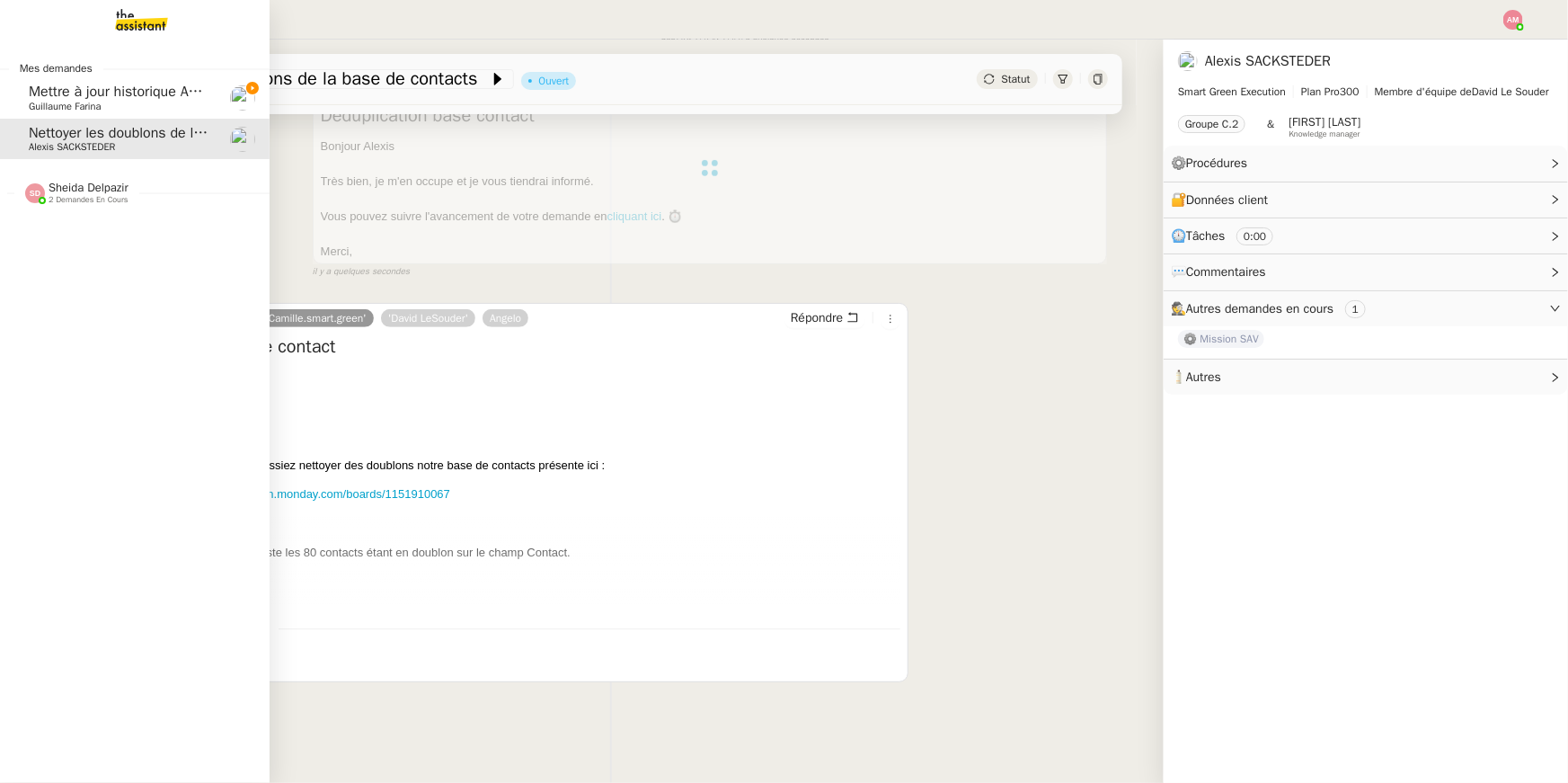 click on "Mettre à jour historique Abaco Exercice 2024 - 2025" 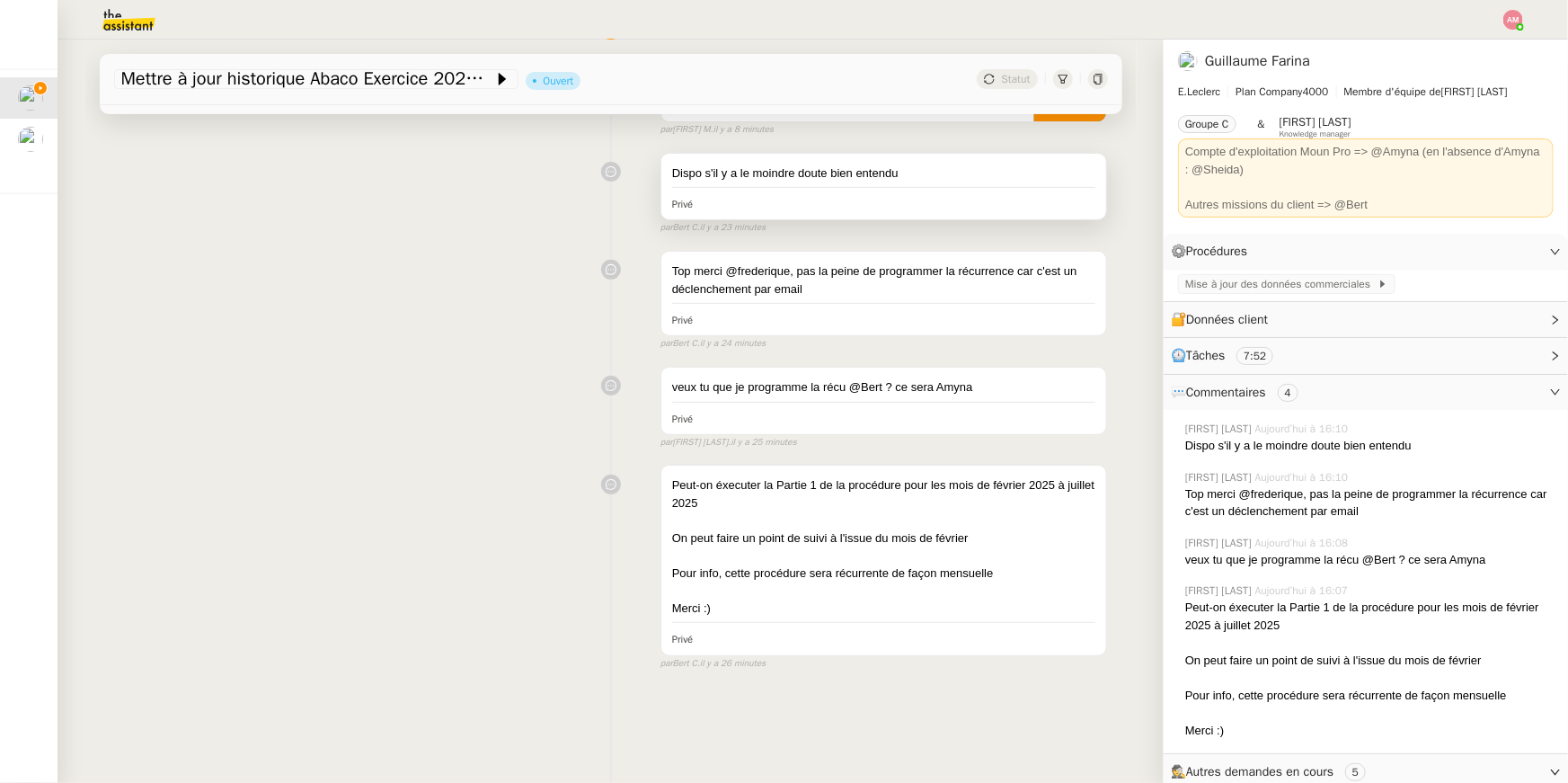 scroll, scrollTop: 0, scrollLeft: 0, axis: both 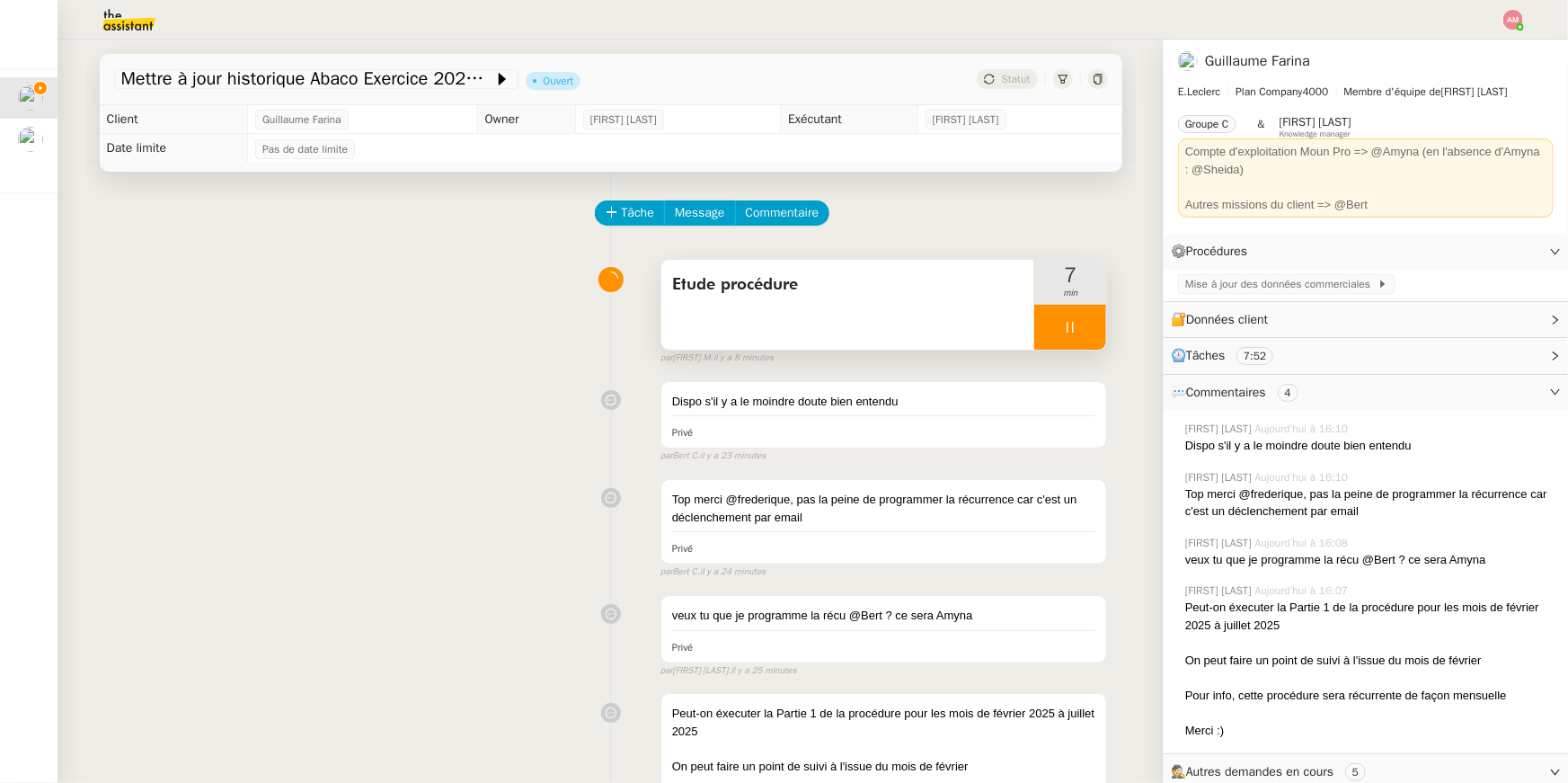 click 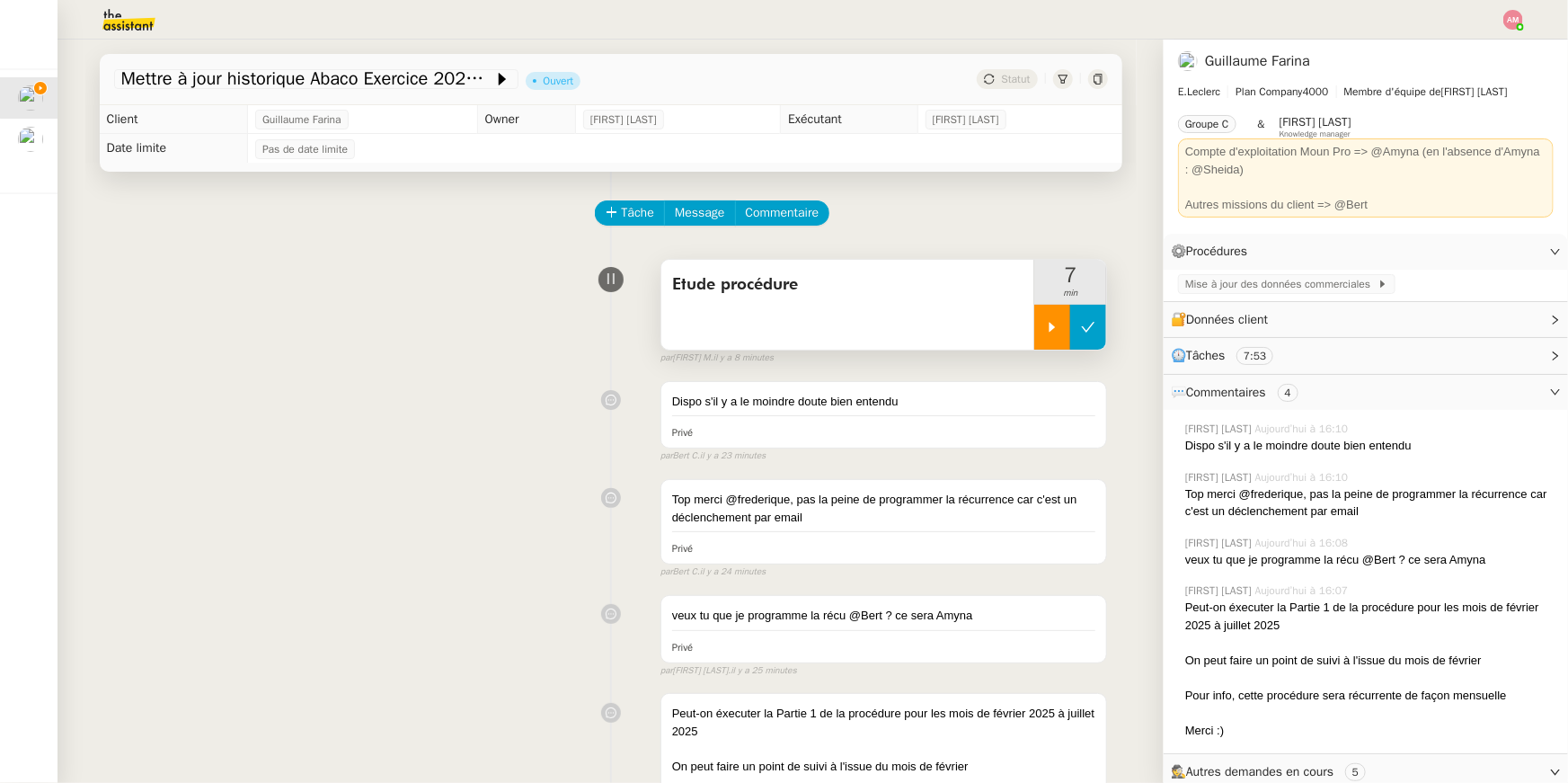 click at bounding box center [1088, 327] 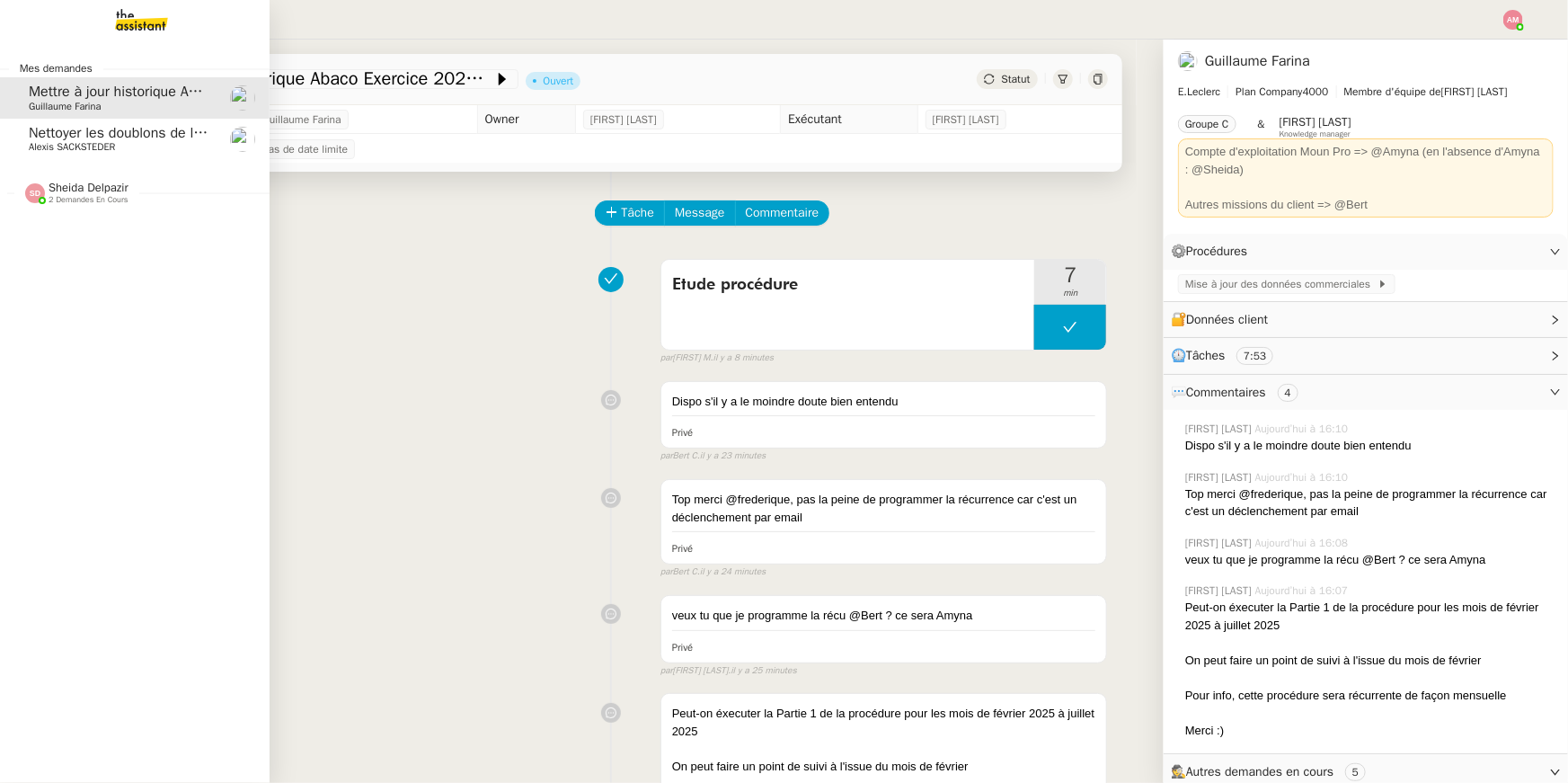 click on "Alexis SACKSTEDER" 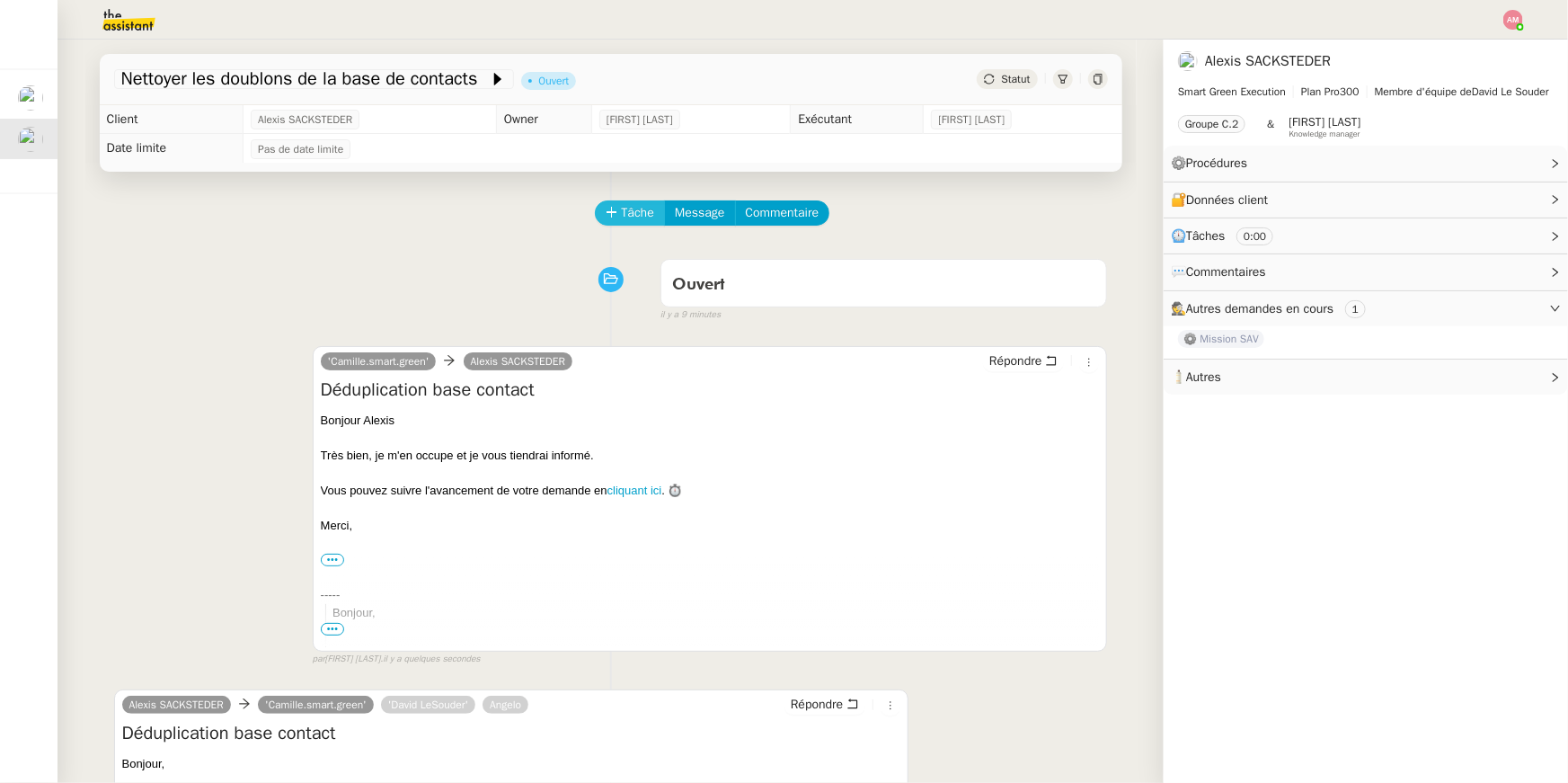 click on "Tâche" 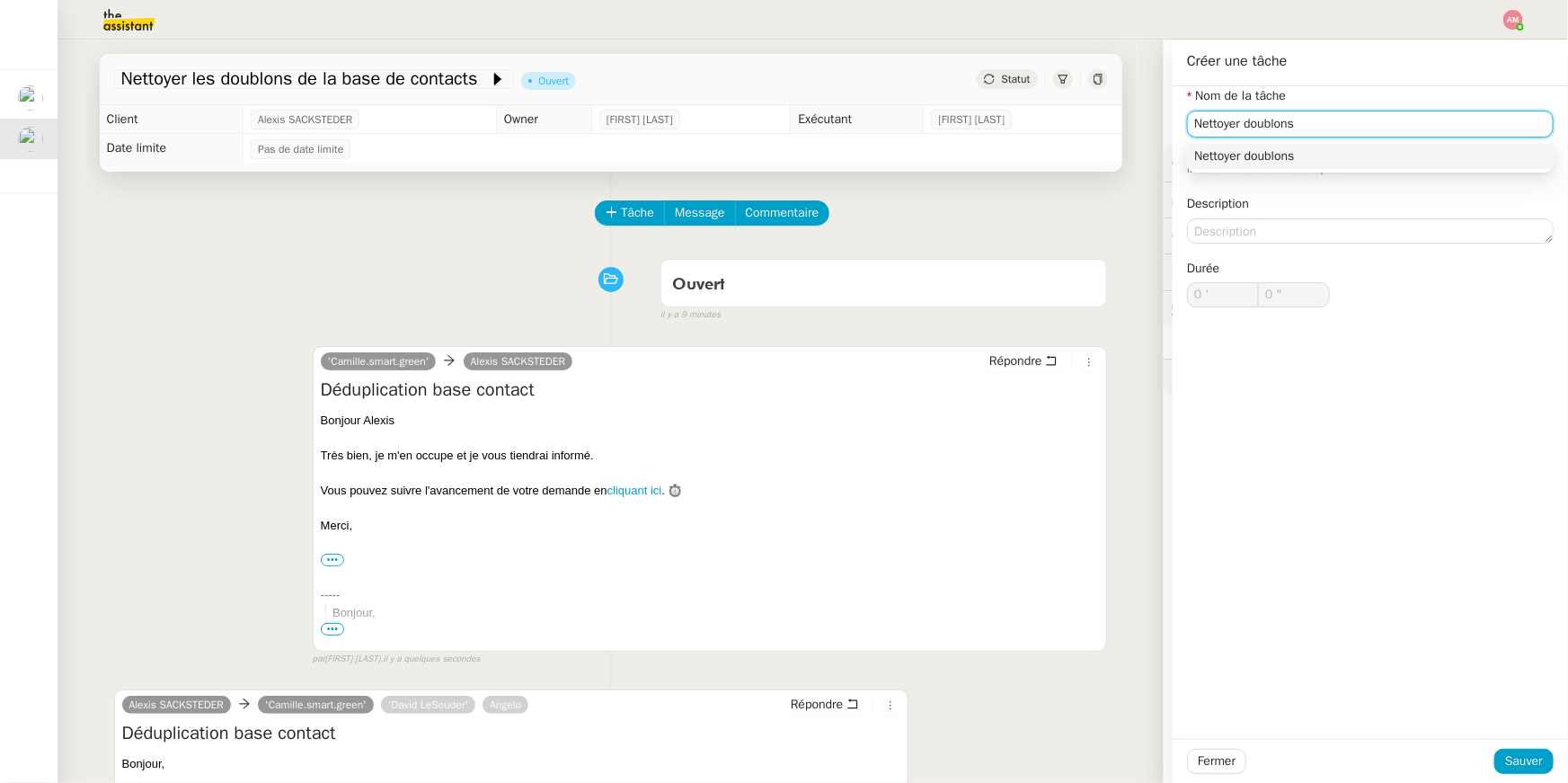 type on "Nettoyer doublons" 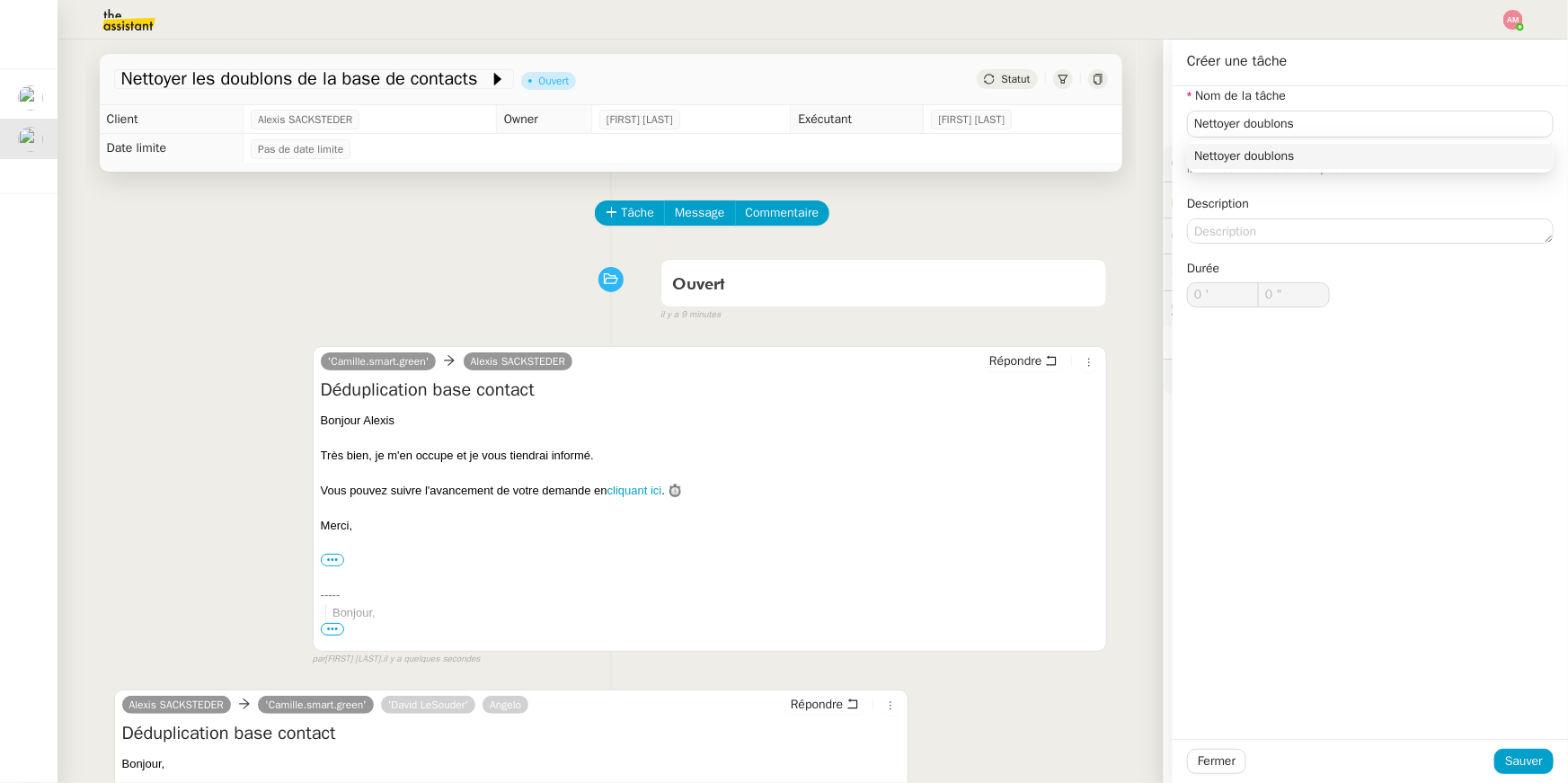 click on "Fermer Sauver" 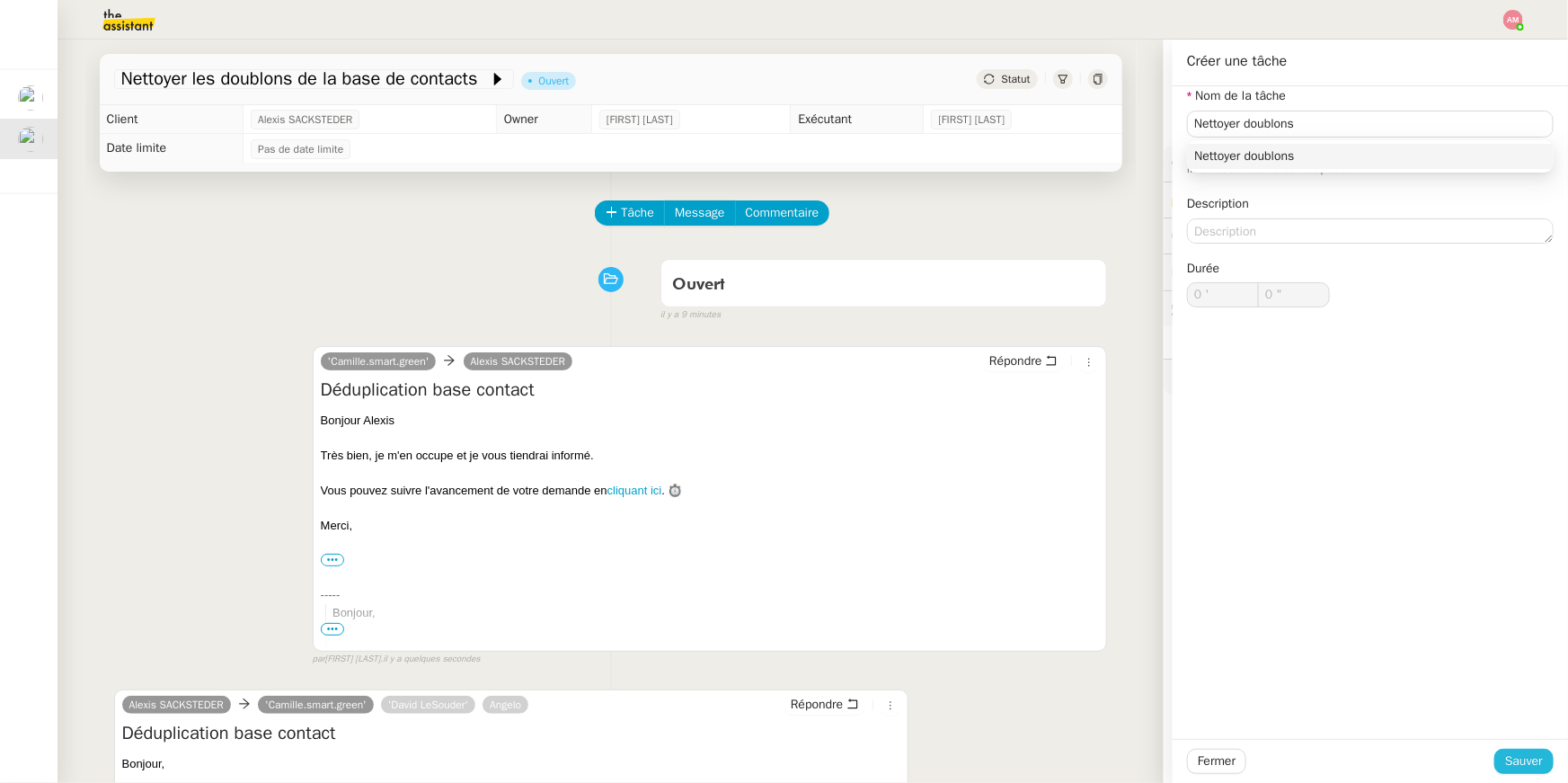 click on "Sauver" 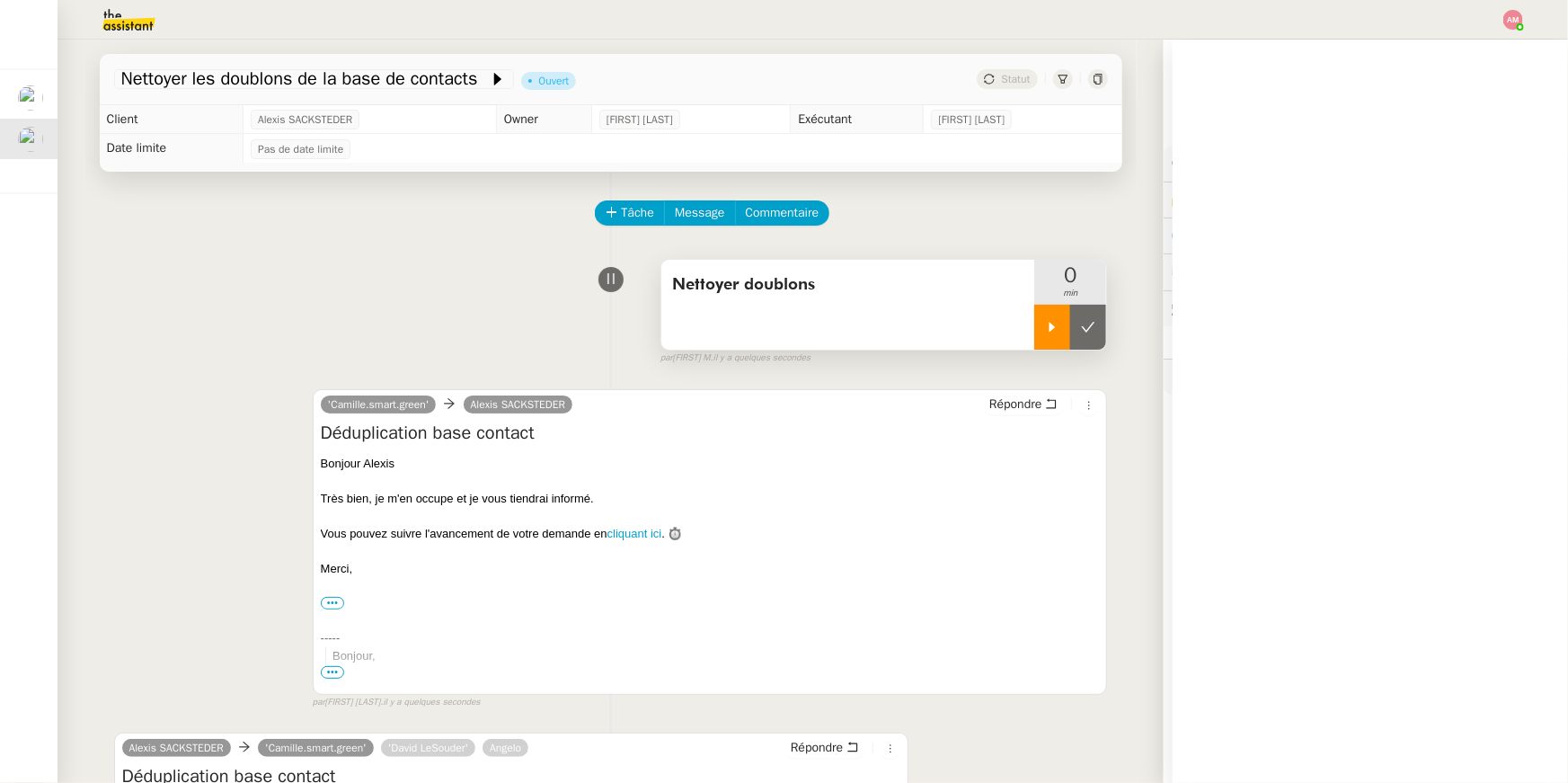 click at bounding box center (1052, 327) 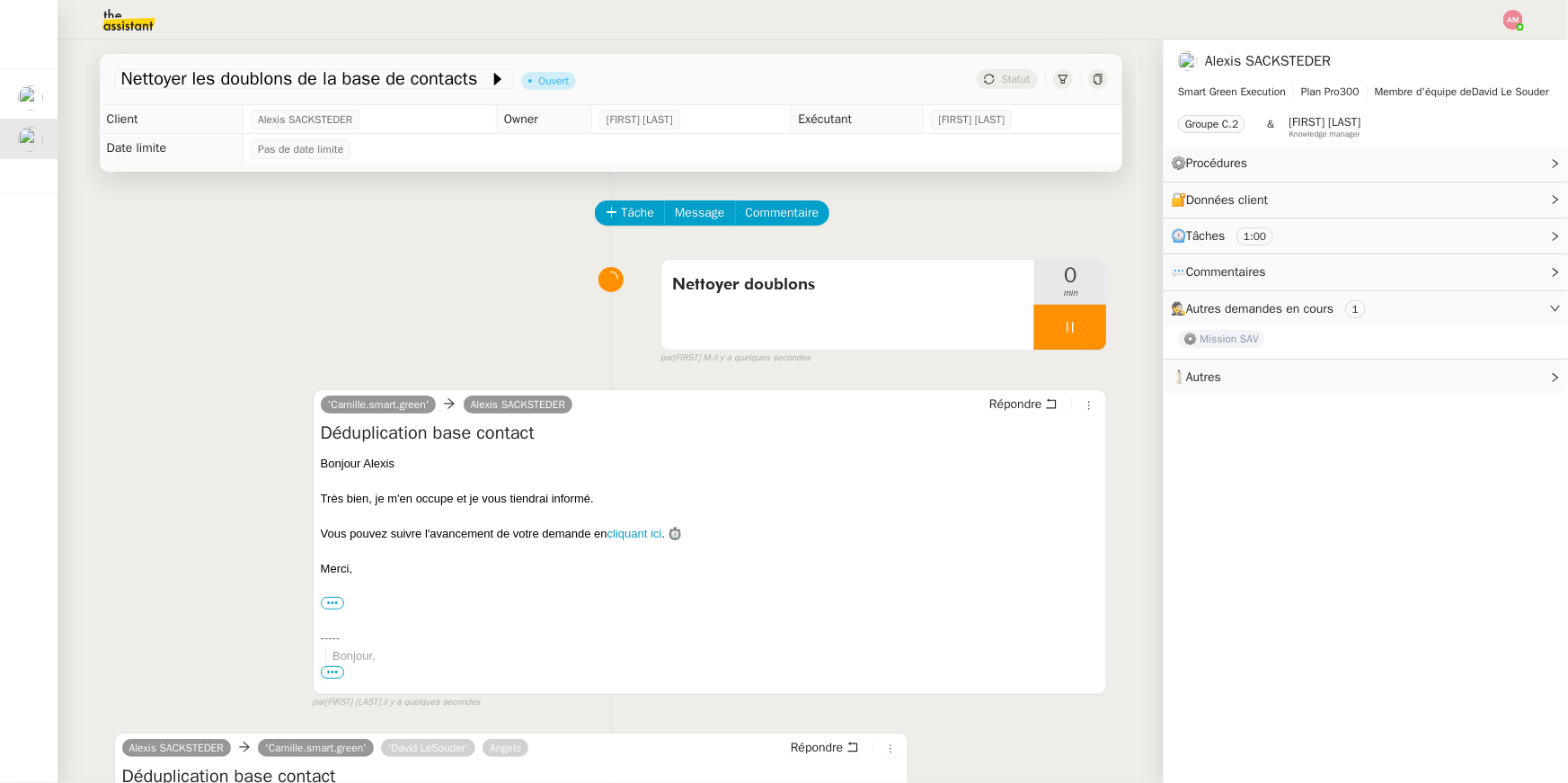 scroll, scrollTop: 431, scrollLeft: 0, axis: vertical 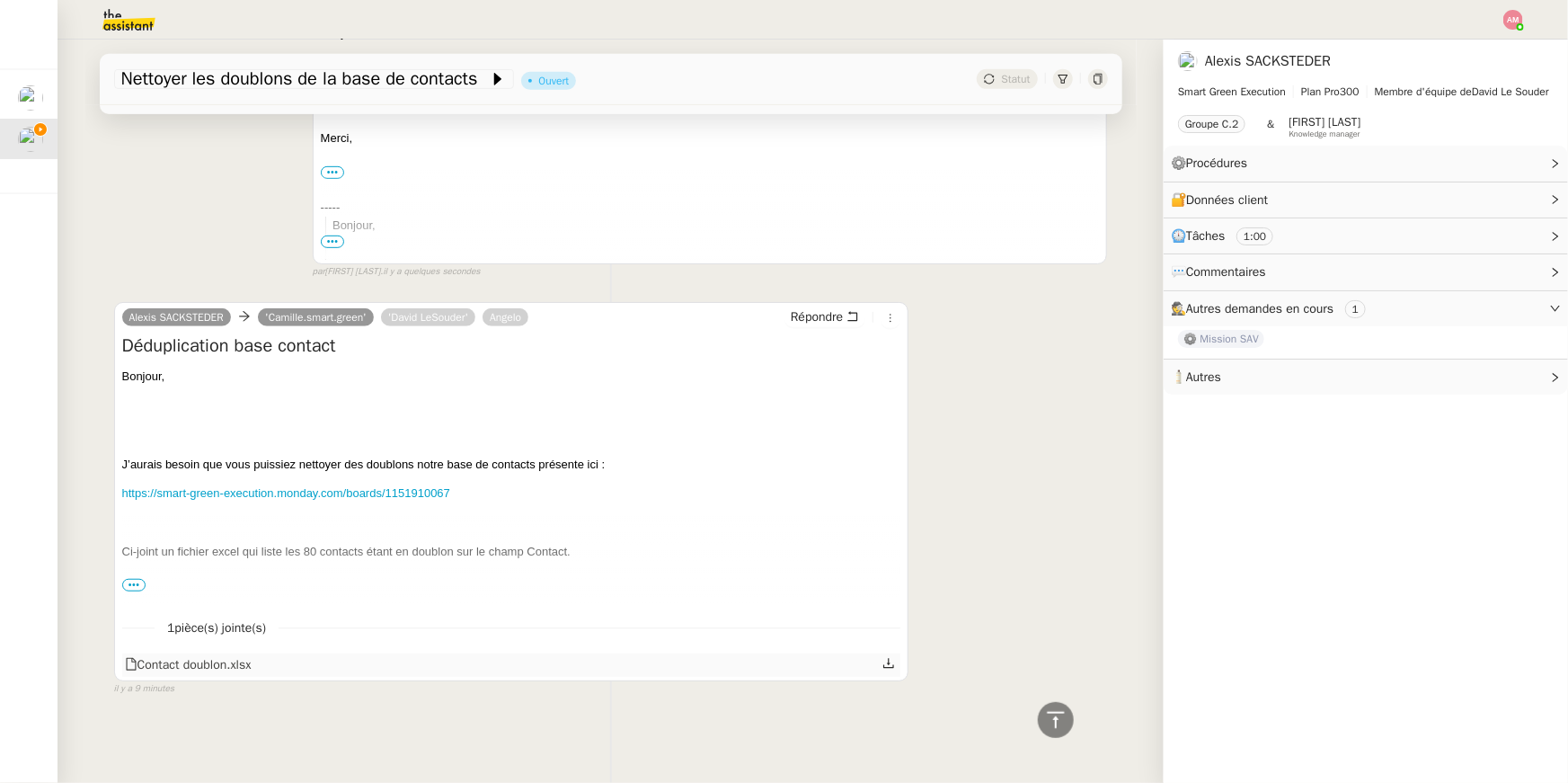 click 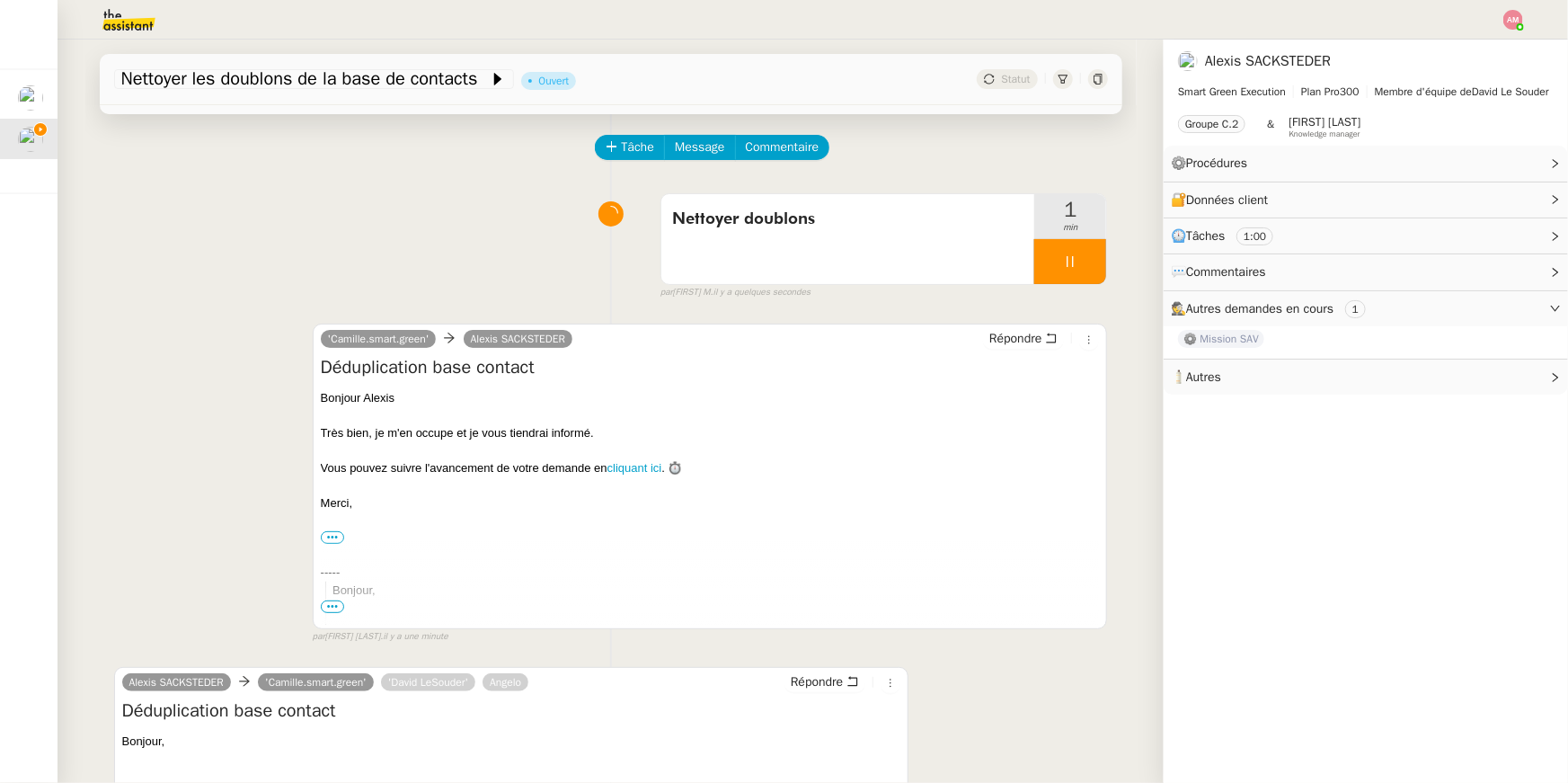 scroll, scrollTop: 431, scrollLeft: 0, axis: vertical 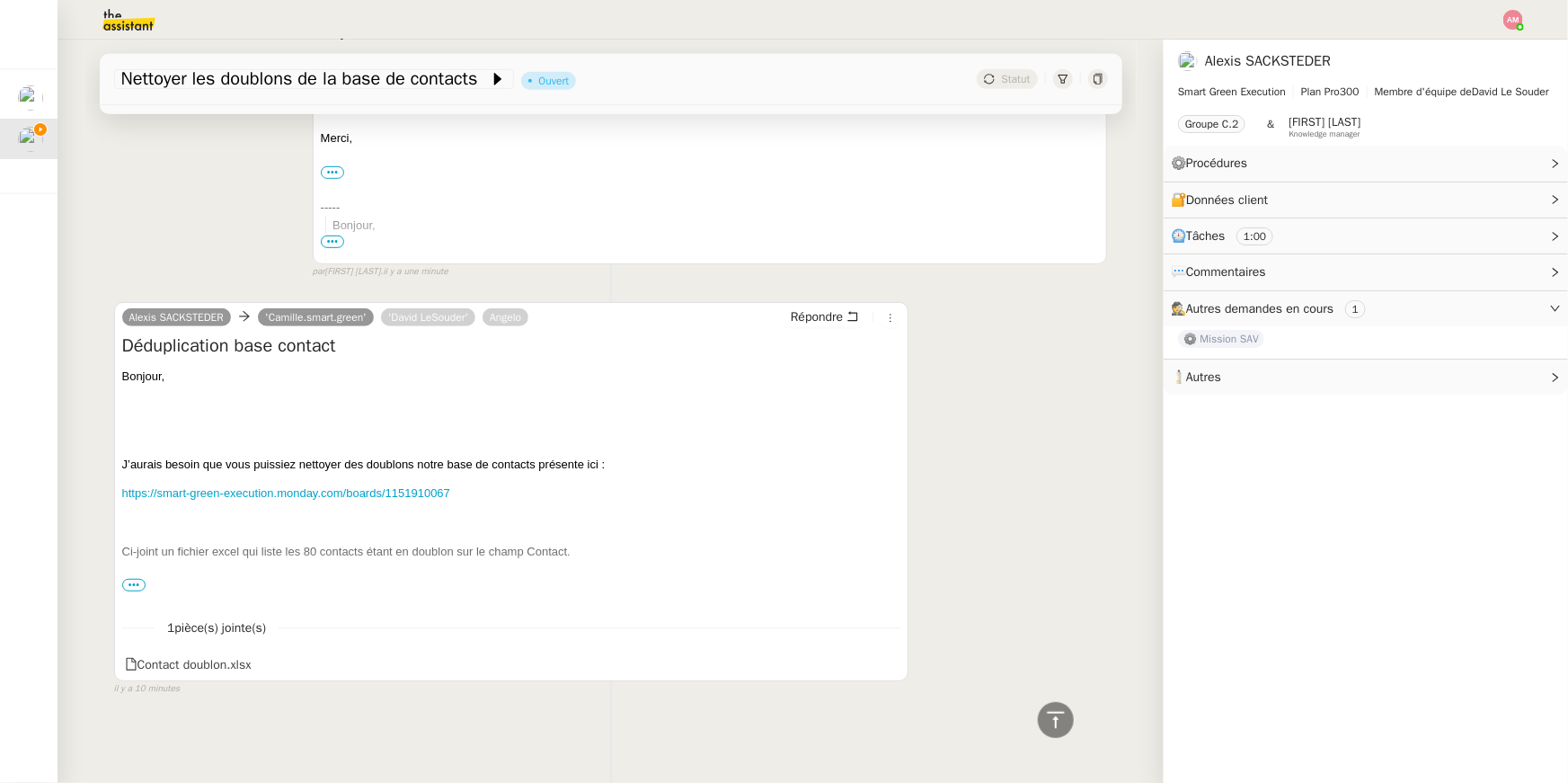 click at bounding box center [511, 523] 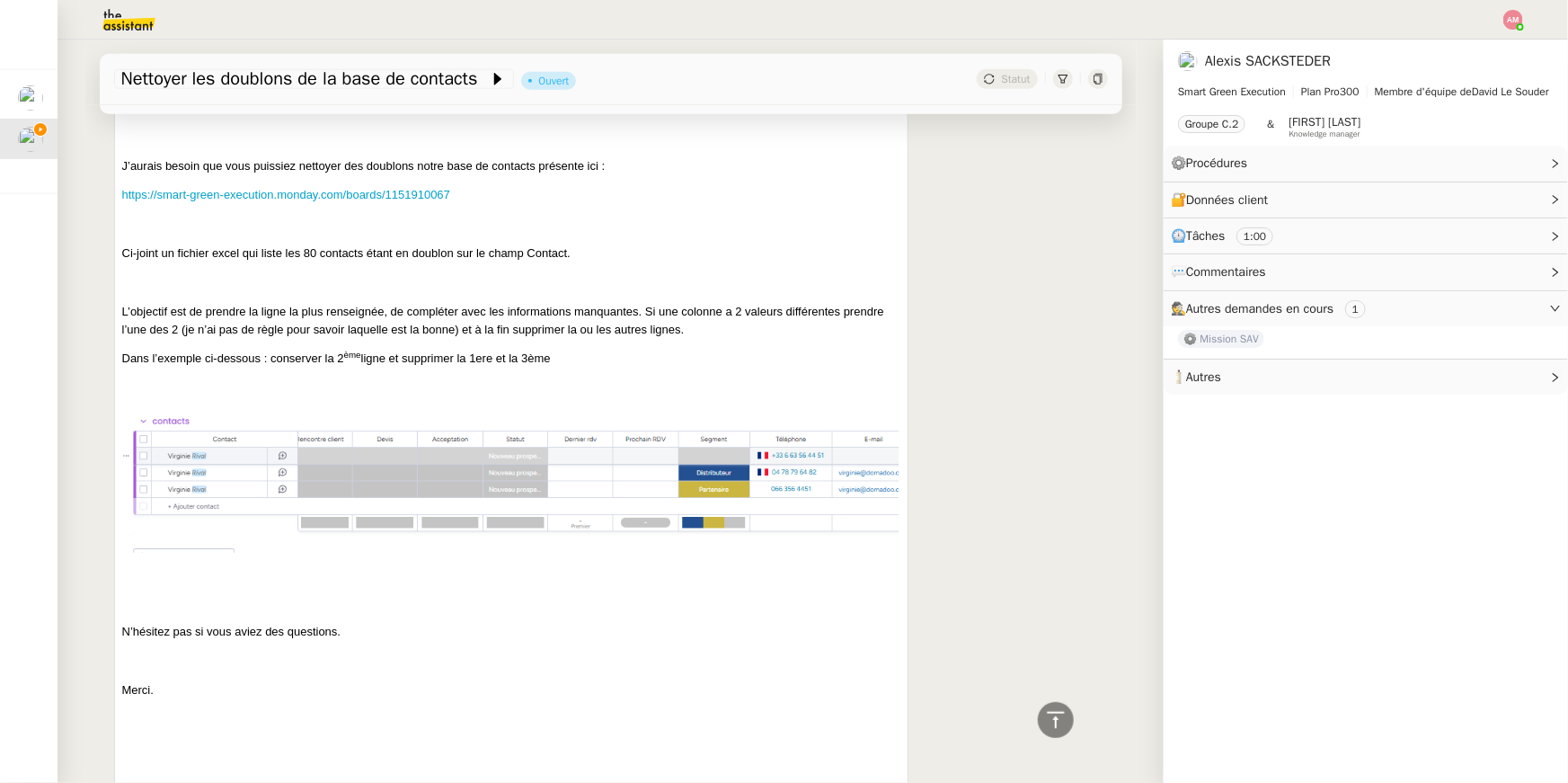 scroll, scrollTop: 674, scrollLeft: 0, axis: vertical 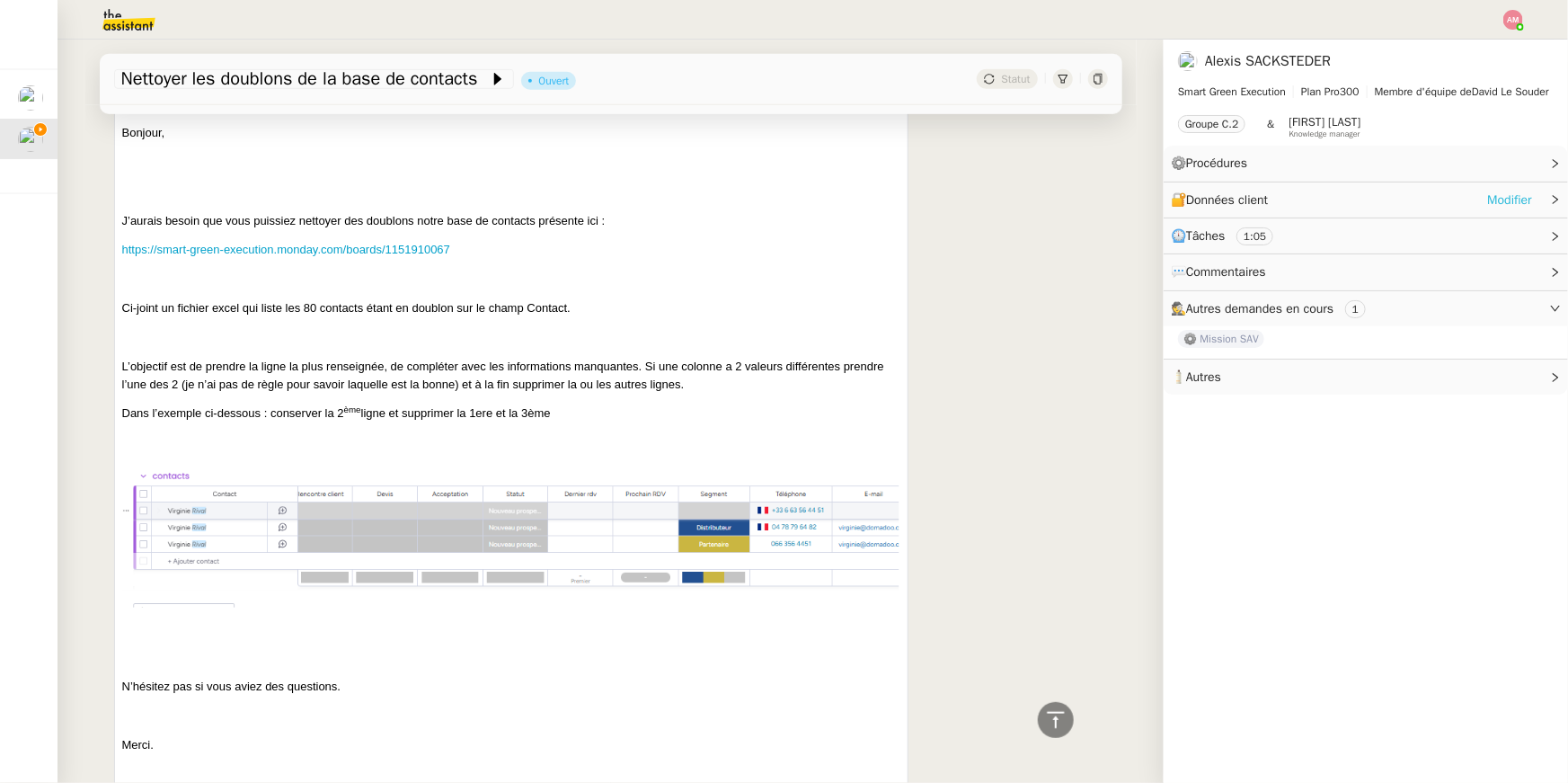 click on "Modifier" 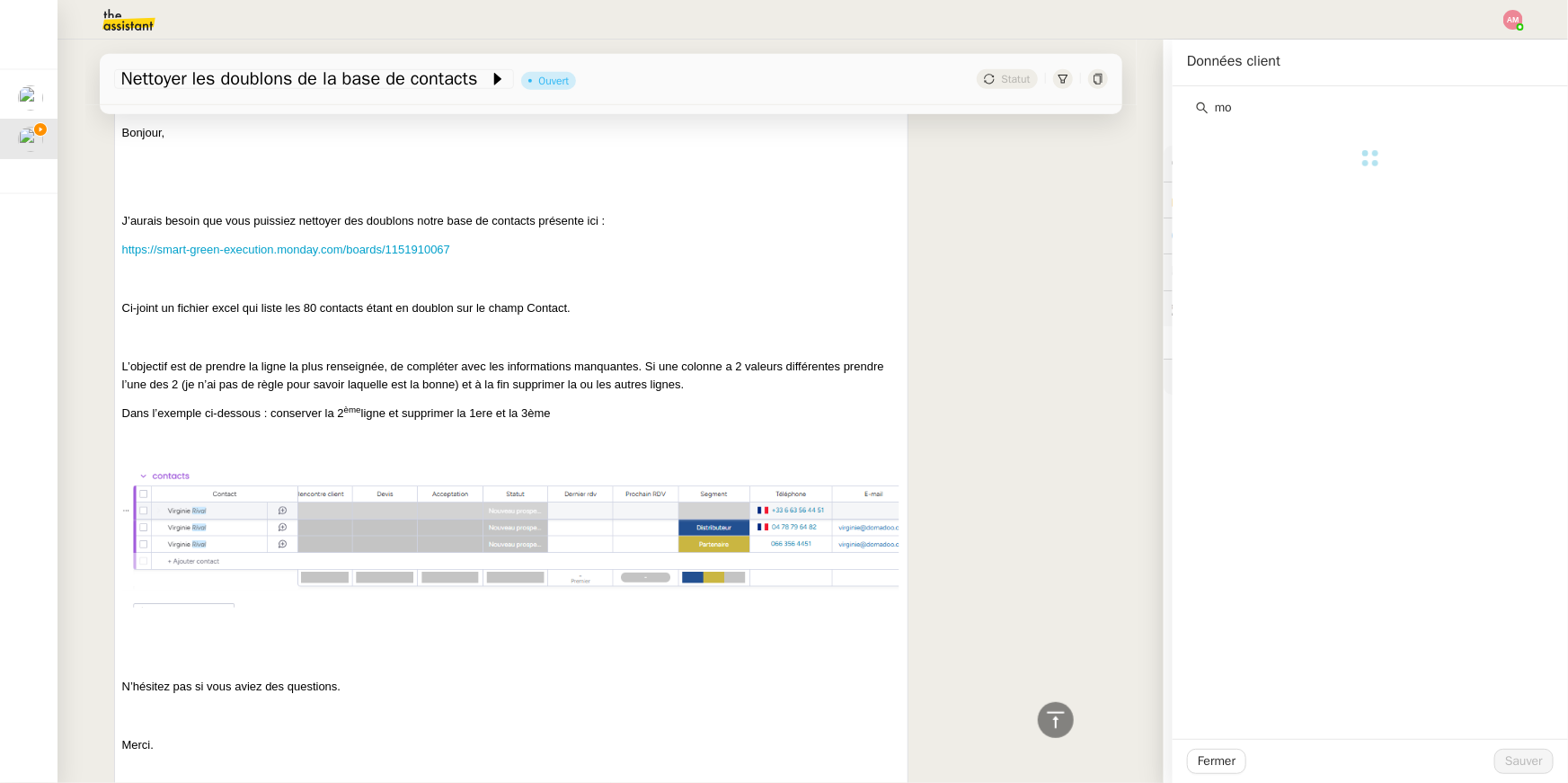 type on "m" 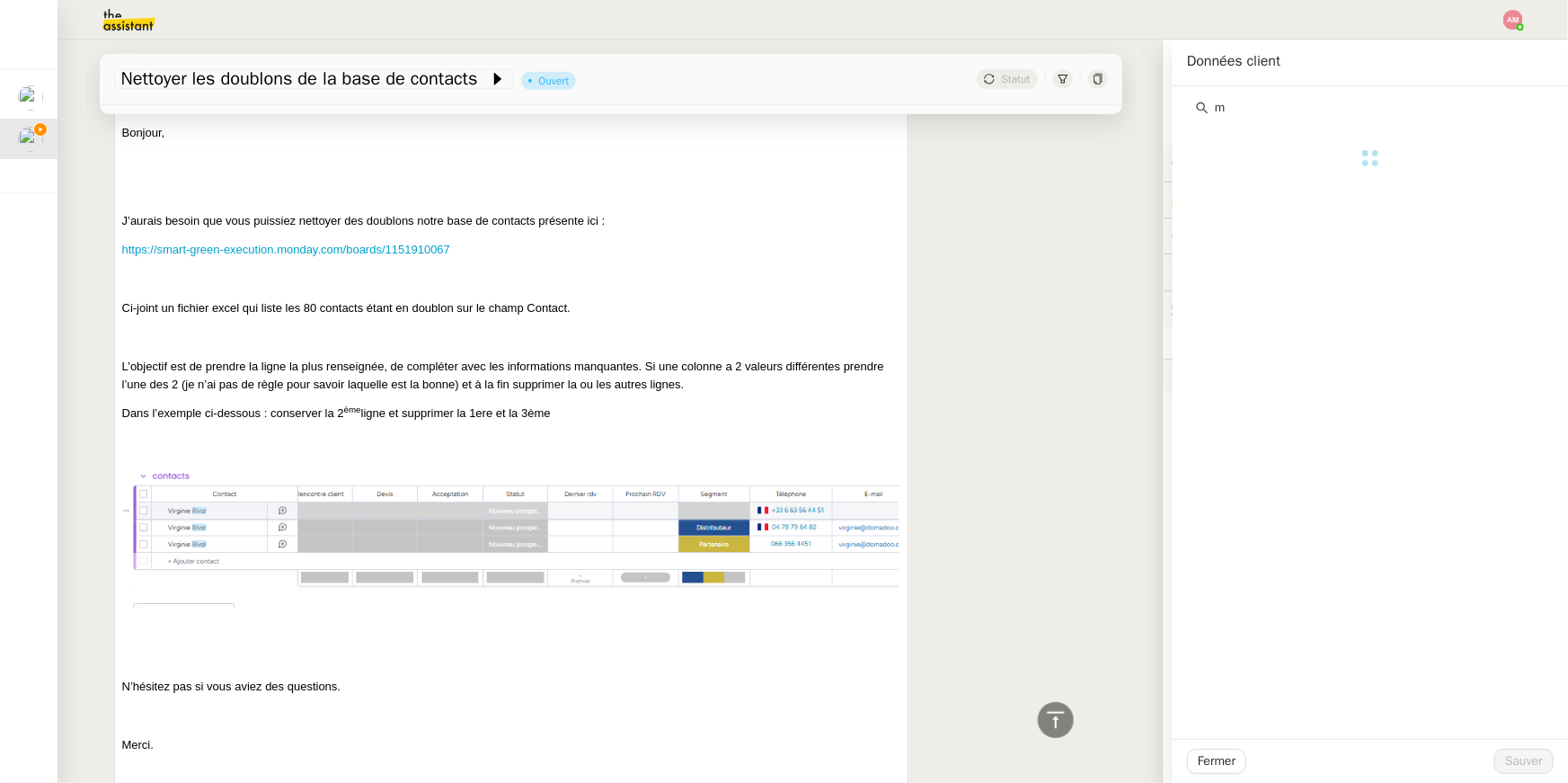 type 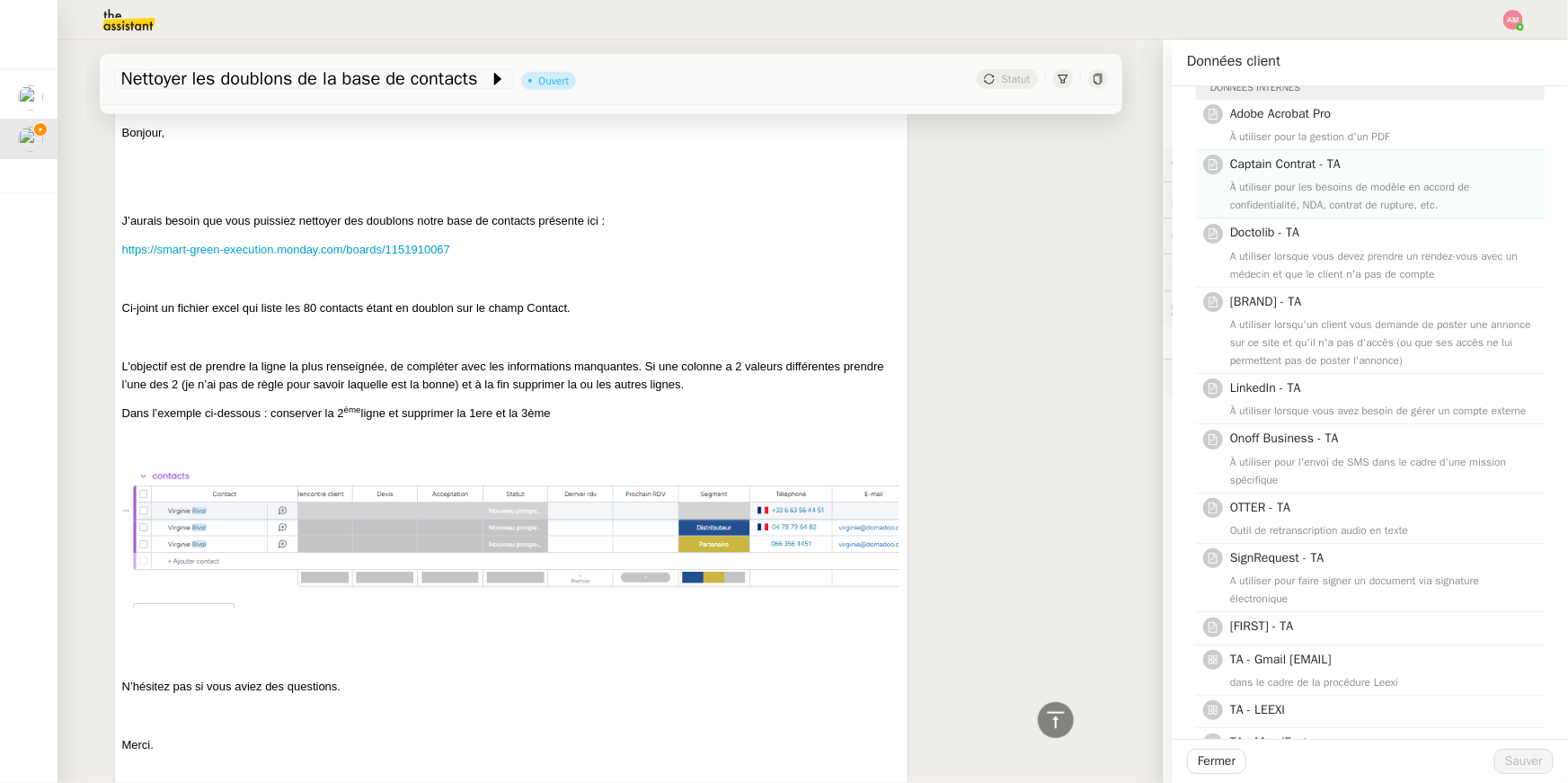 scroll, scrollTop: 204, scrollLeft: 0, axis: vertical 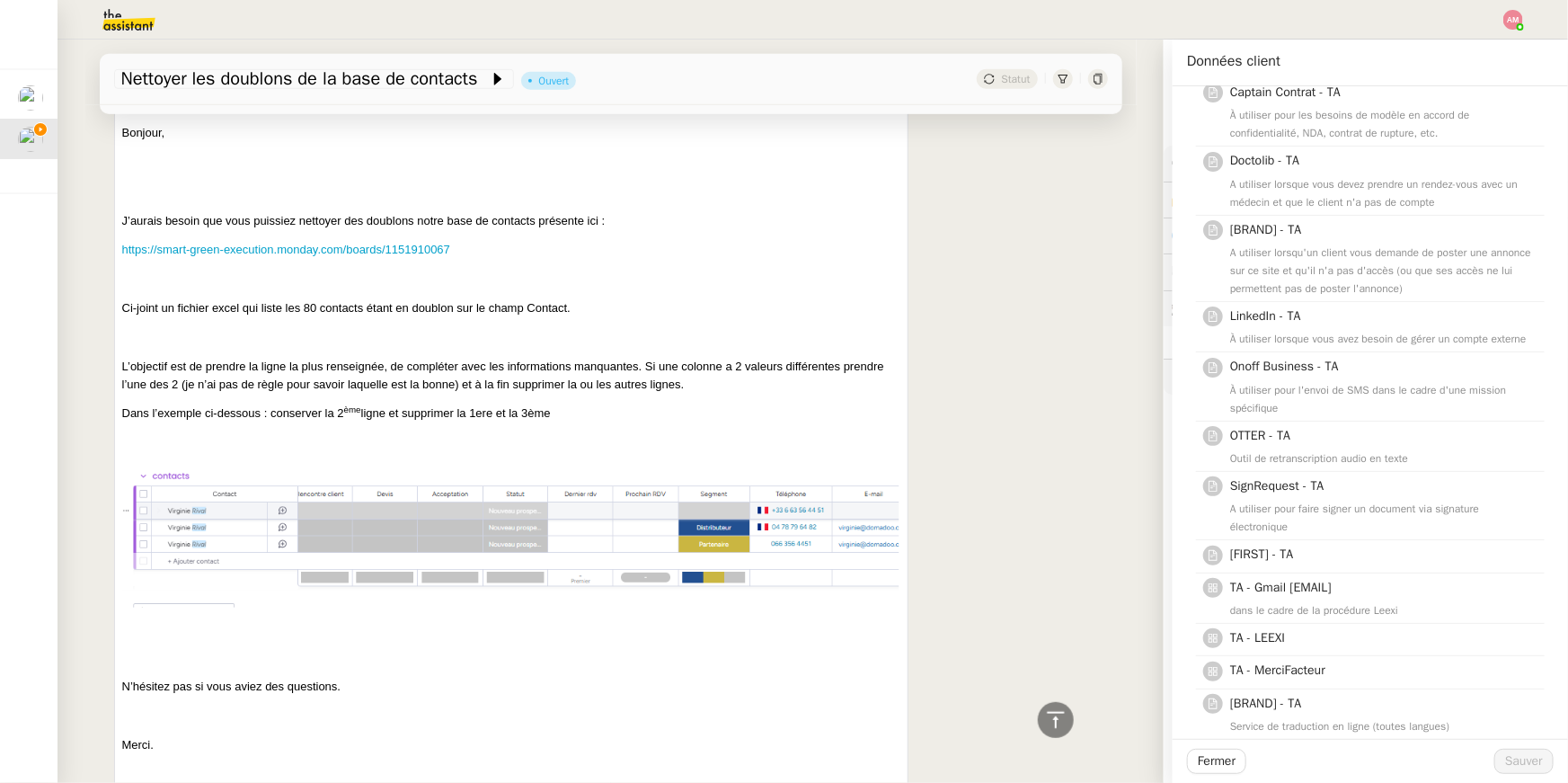 click on "https://smart-green-execution.monday.com/boards/1151910067" at bounding box center [511, 250] 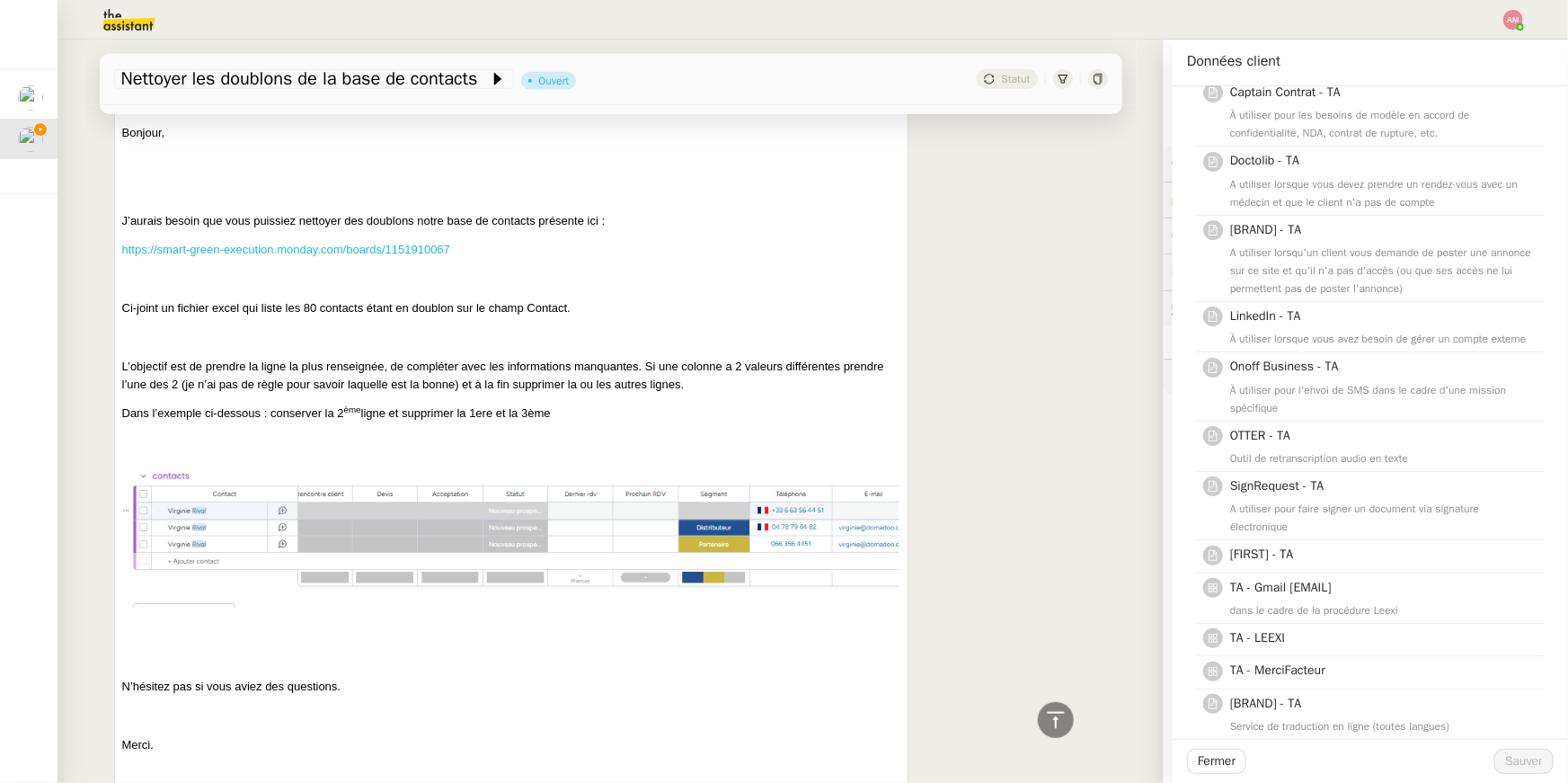 click on "https://smart-green-execution.monday.com/boards/1151910067" at bounding box center [286, 249] 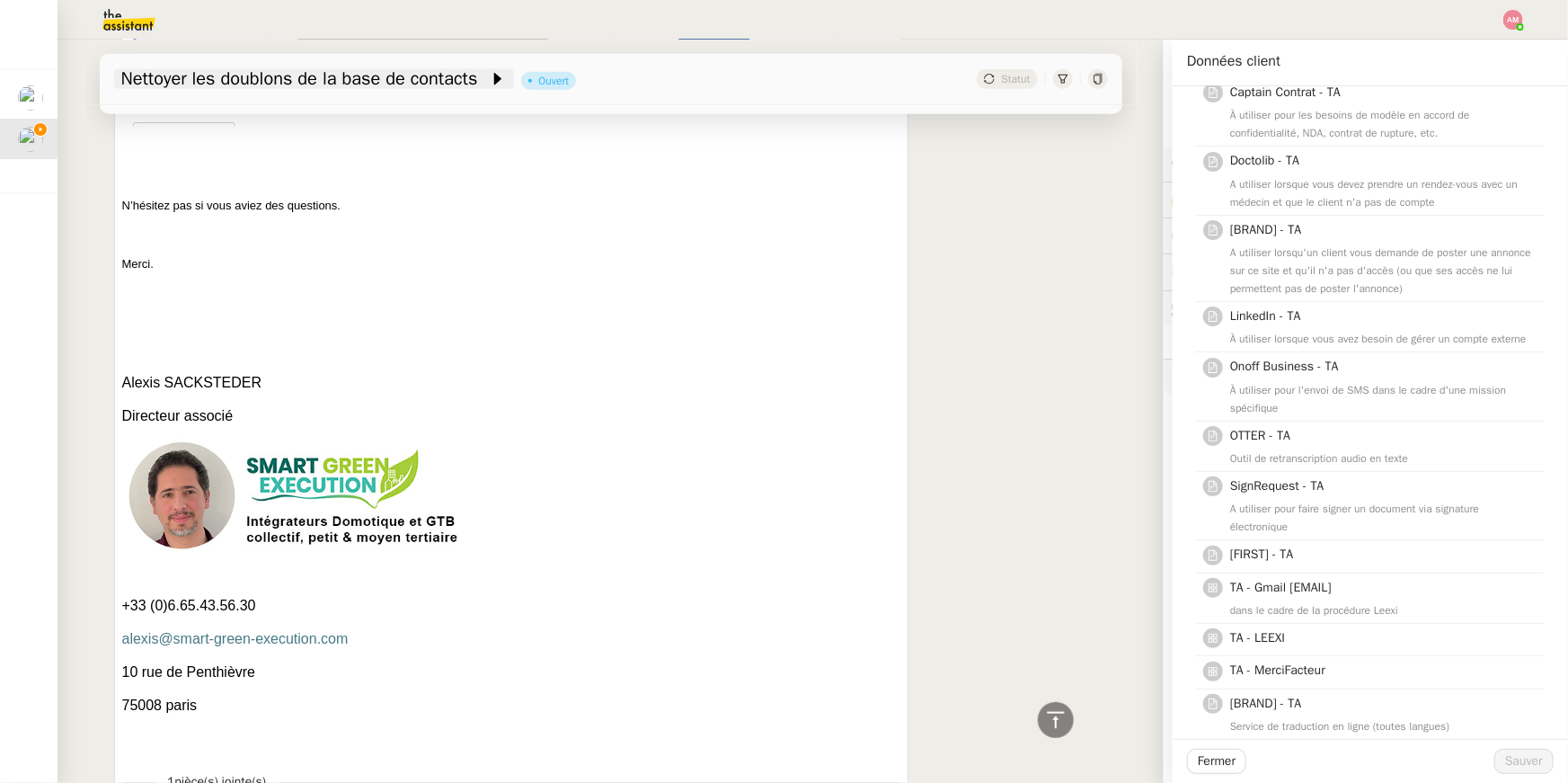 scroll, scrollTop: 1309, scrollLeft: 0, axis: vertical 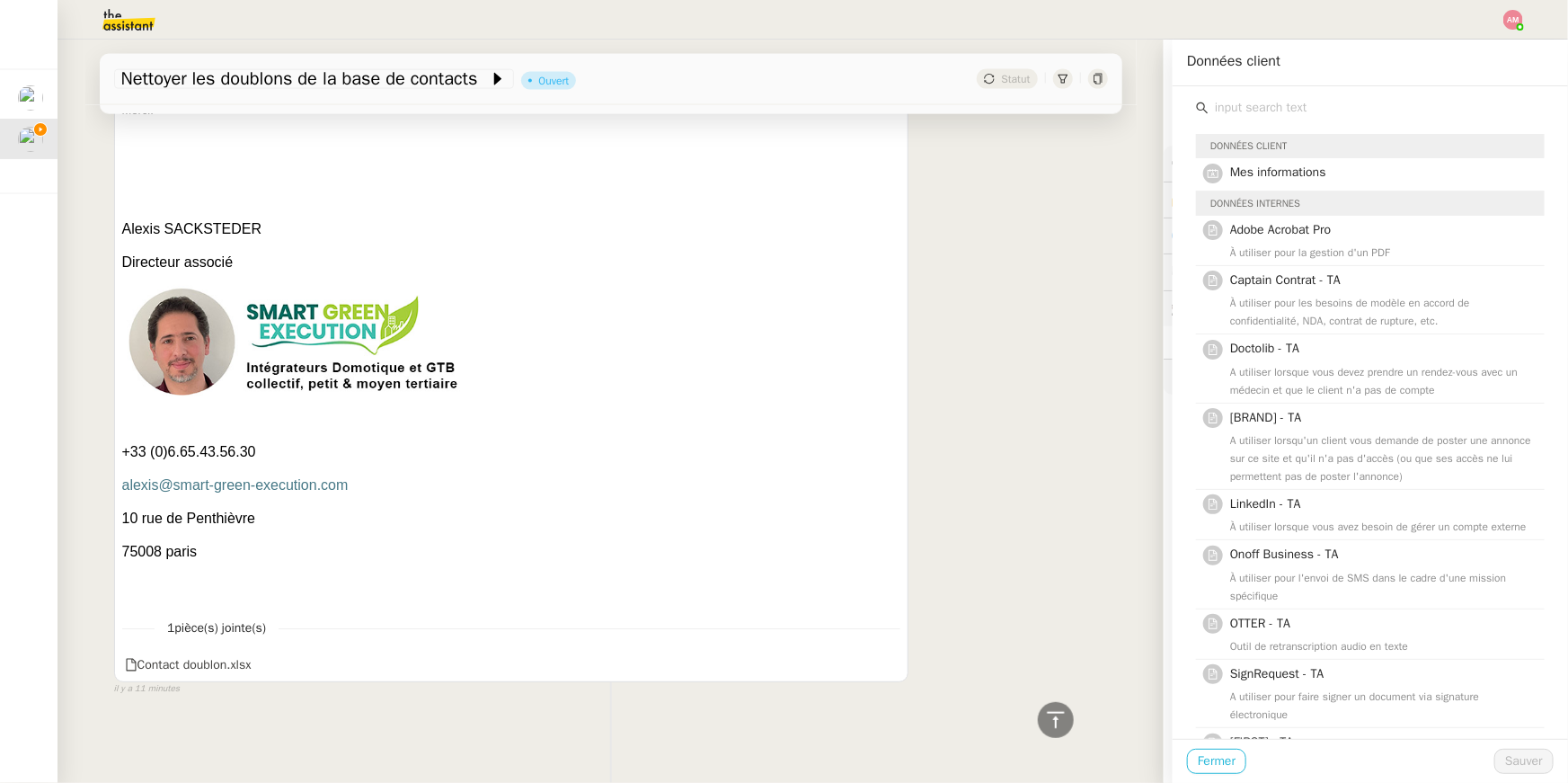 click on "Fermer" 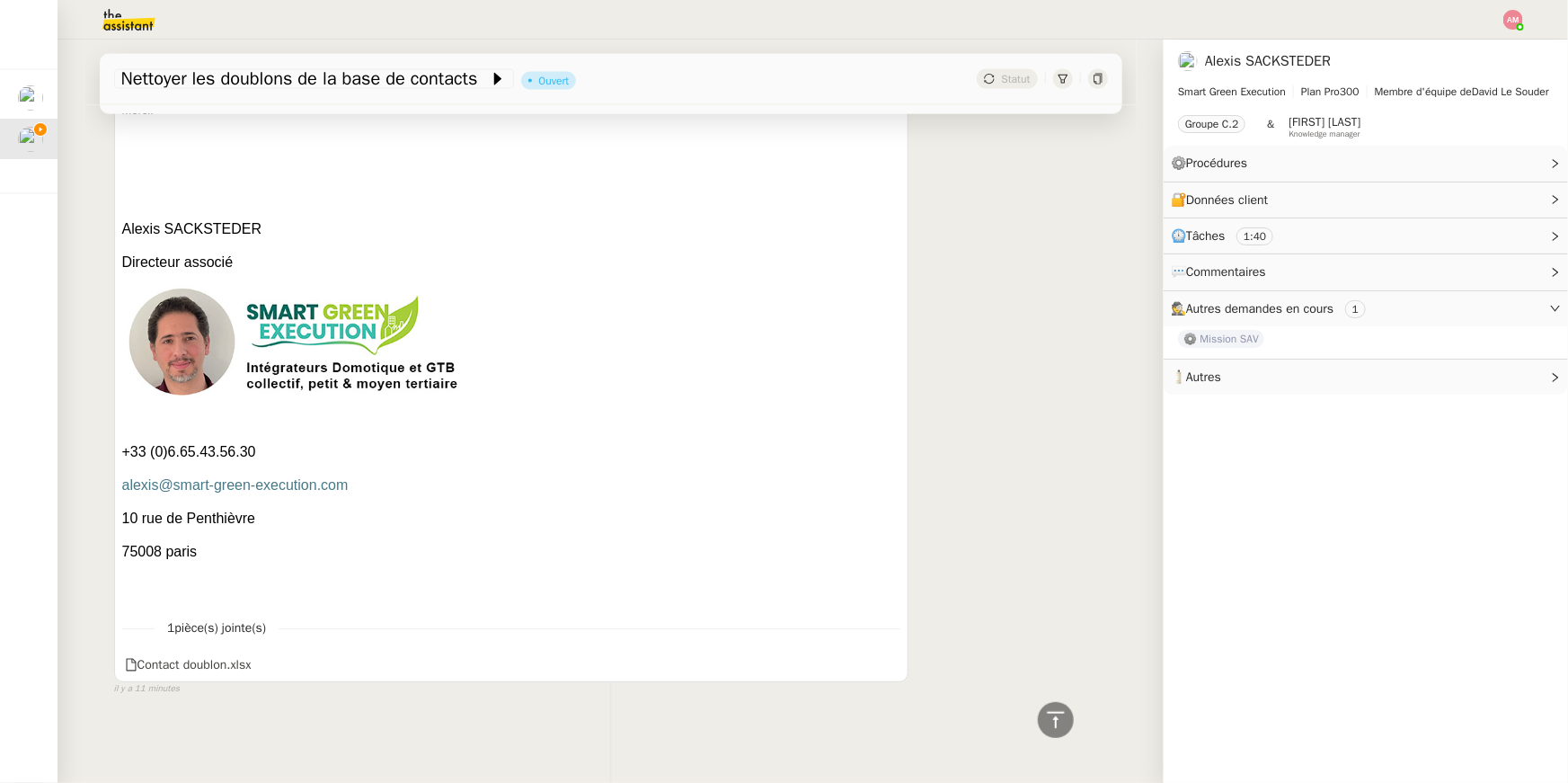 click on "💬  Commentaires" 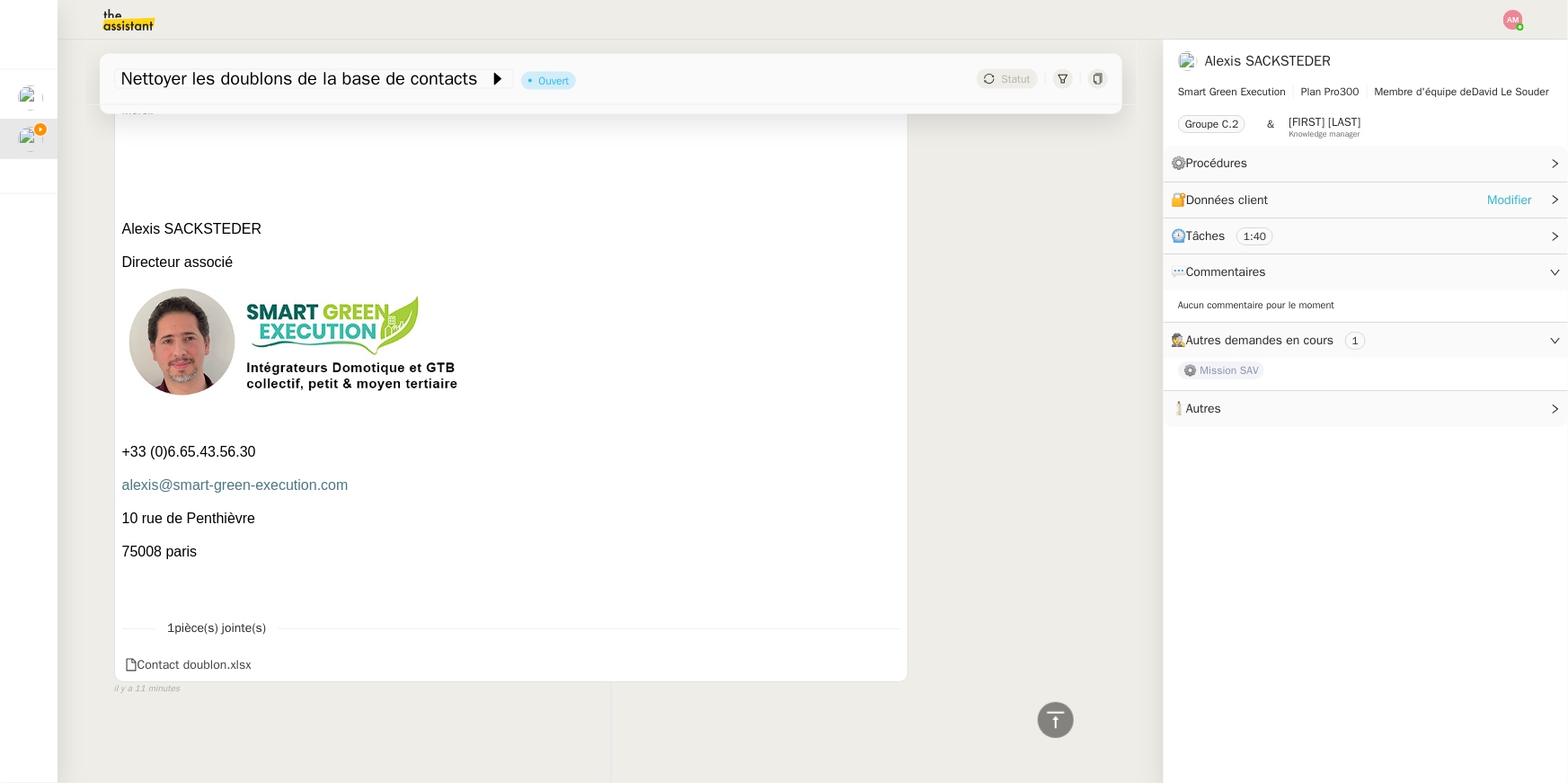 click on "Modifier" 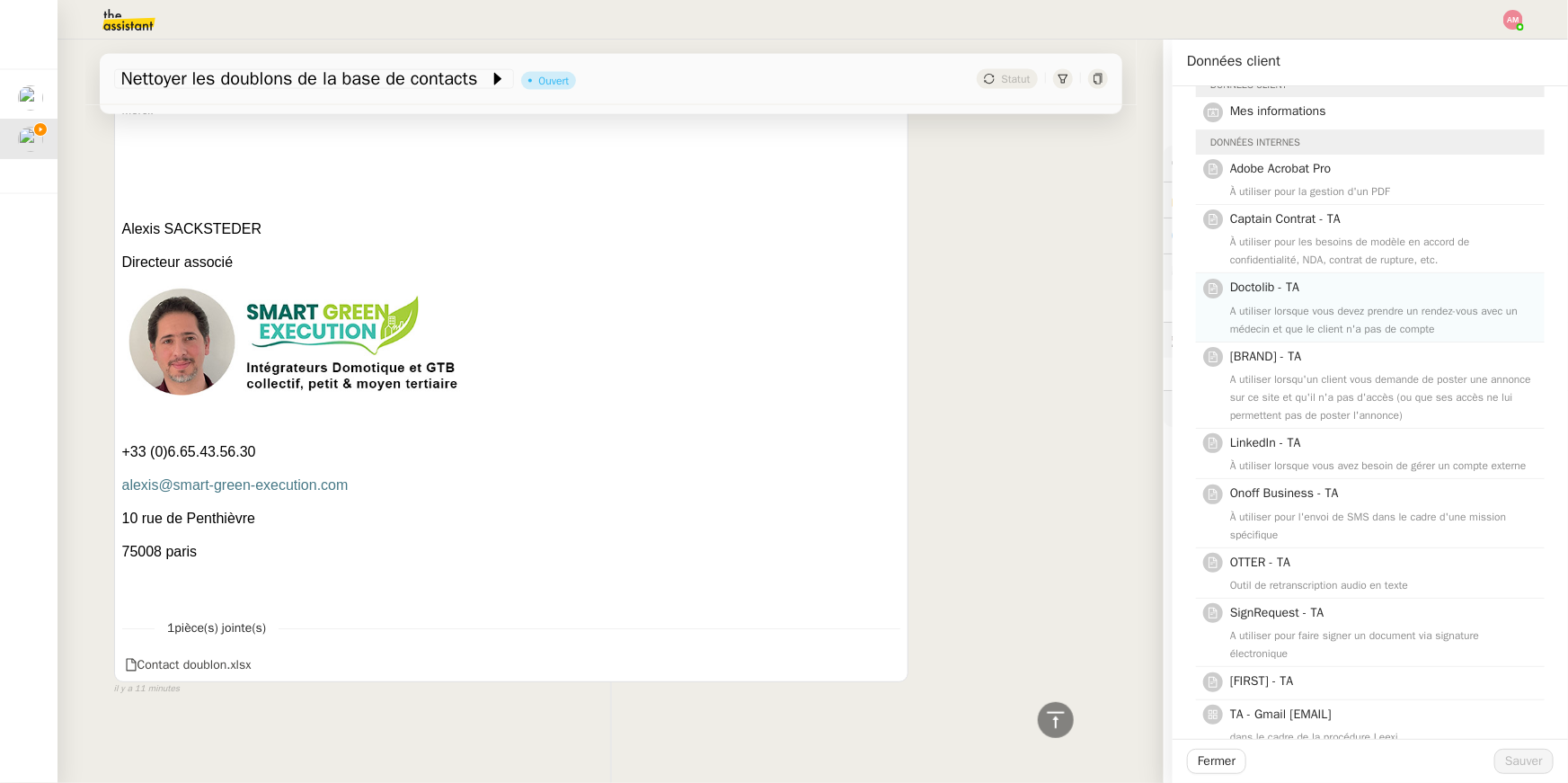 scroll, scrollTop: 0, scrollLeft: 0, axis: both 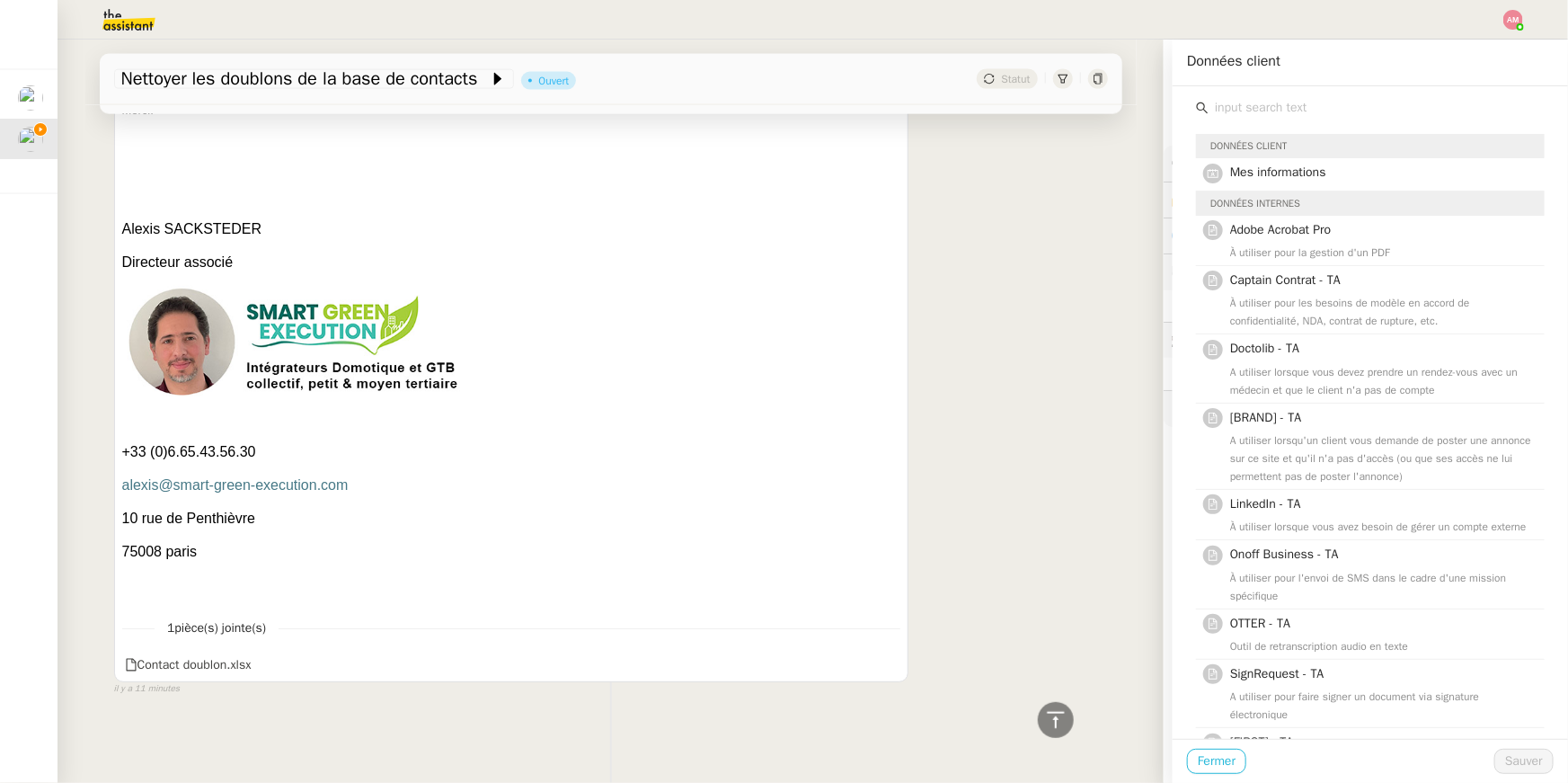 click on "Fermer" 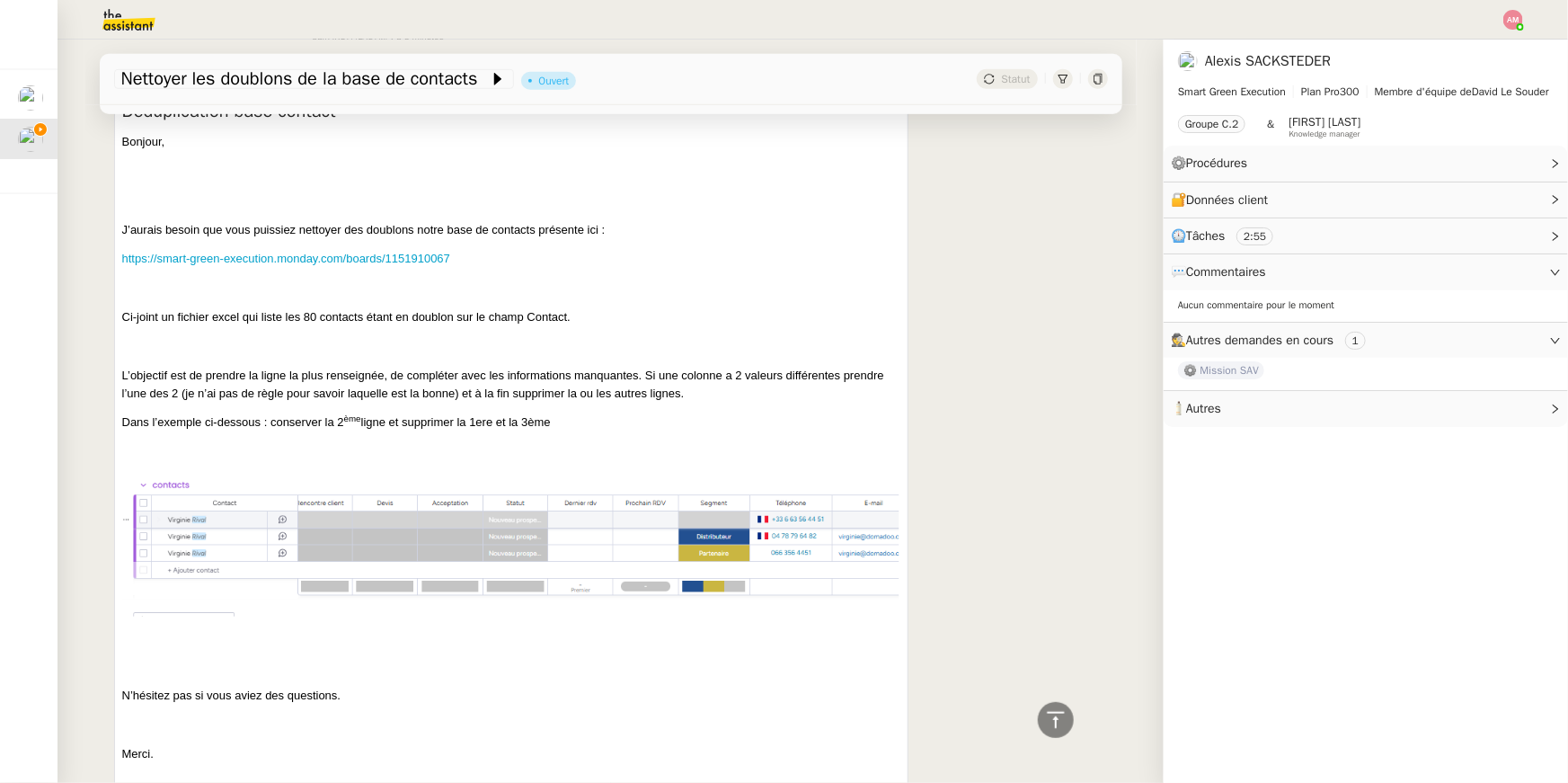 scroll, scrollTop: 665, scrollLeft: 0, axis: vertical 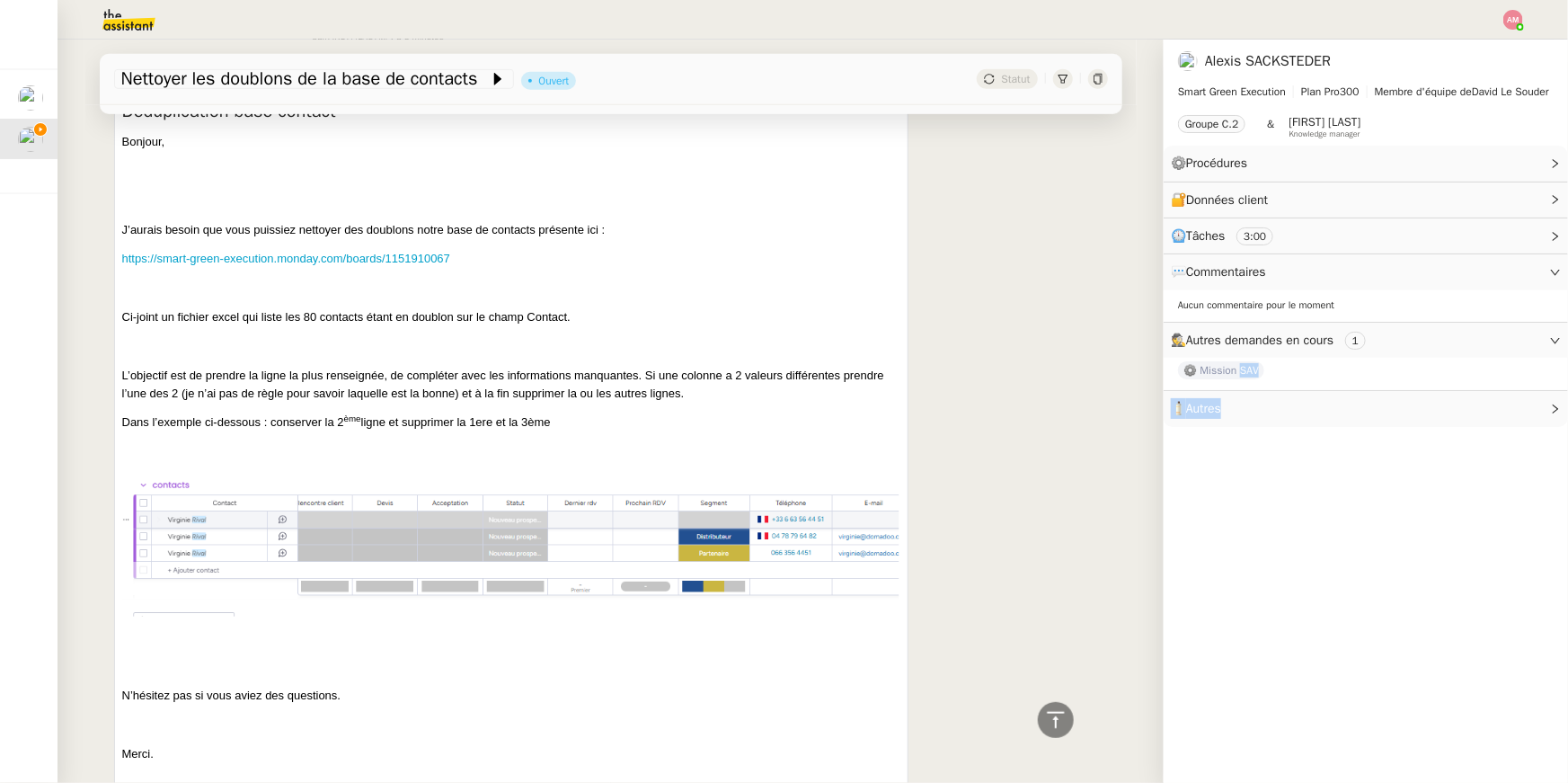 drag, startPoint x: 1237, startPoint y: 389, endPoint x: 1304, endPoint y: 457, distance: 95.46203 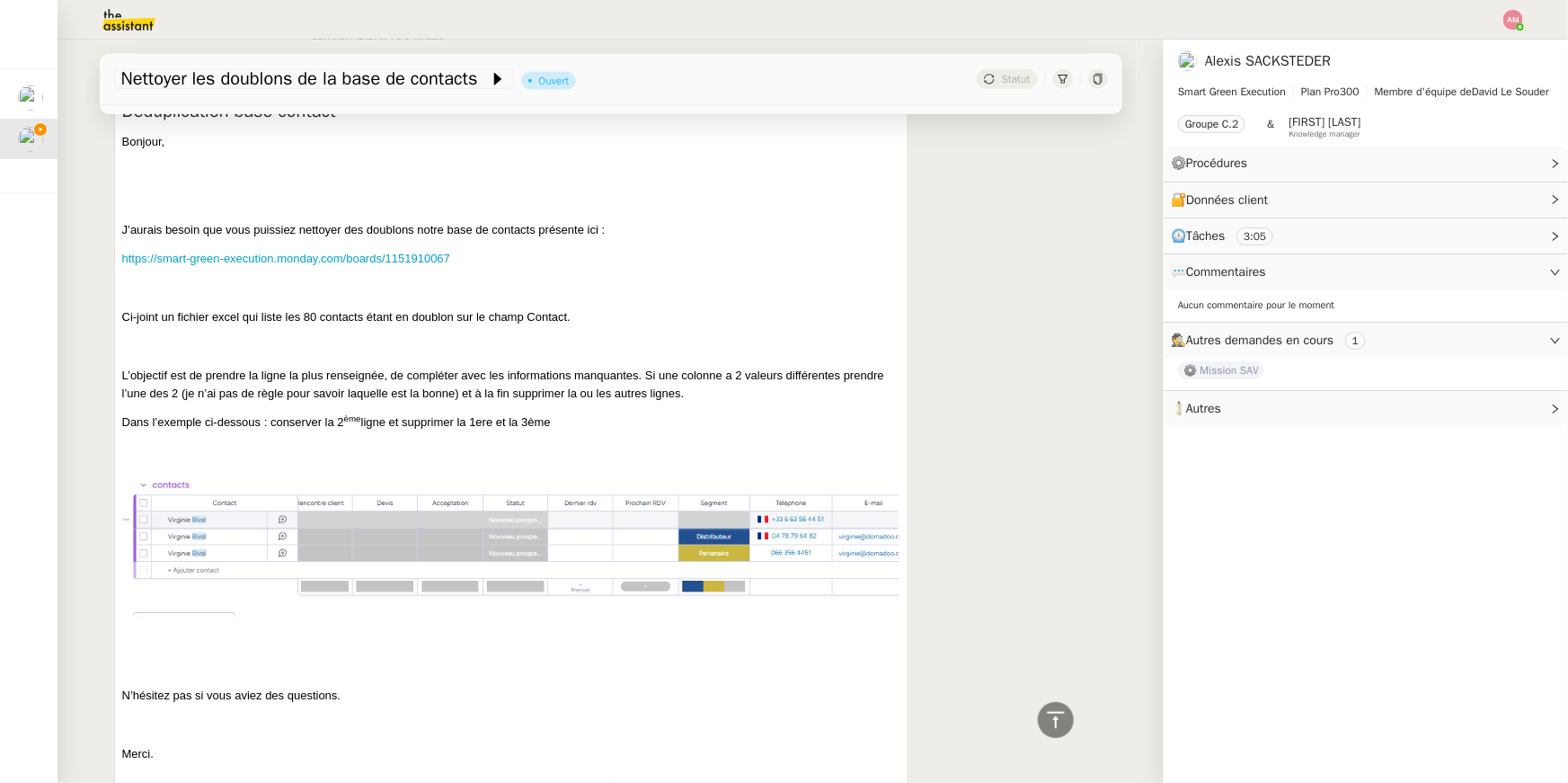 click on "Membre d'équipe de" 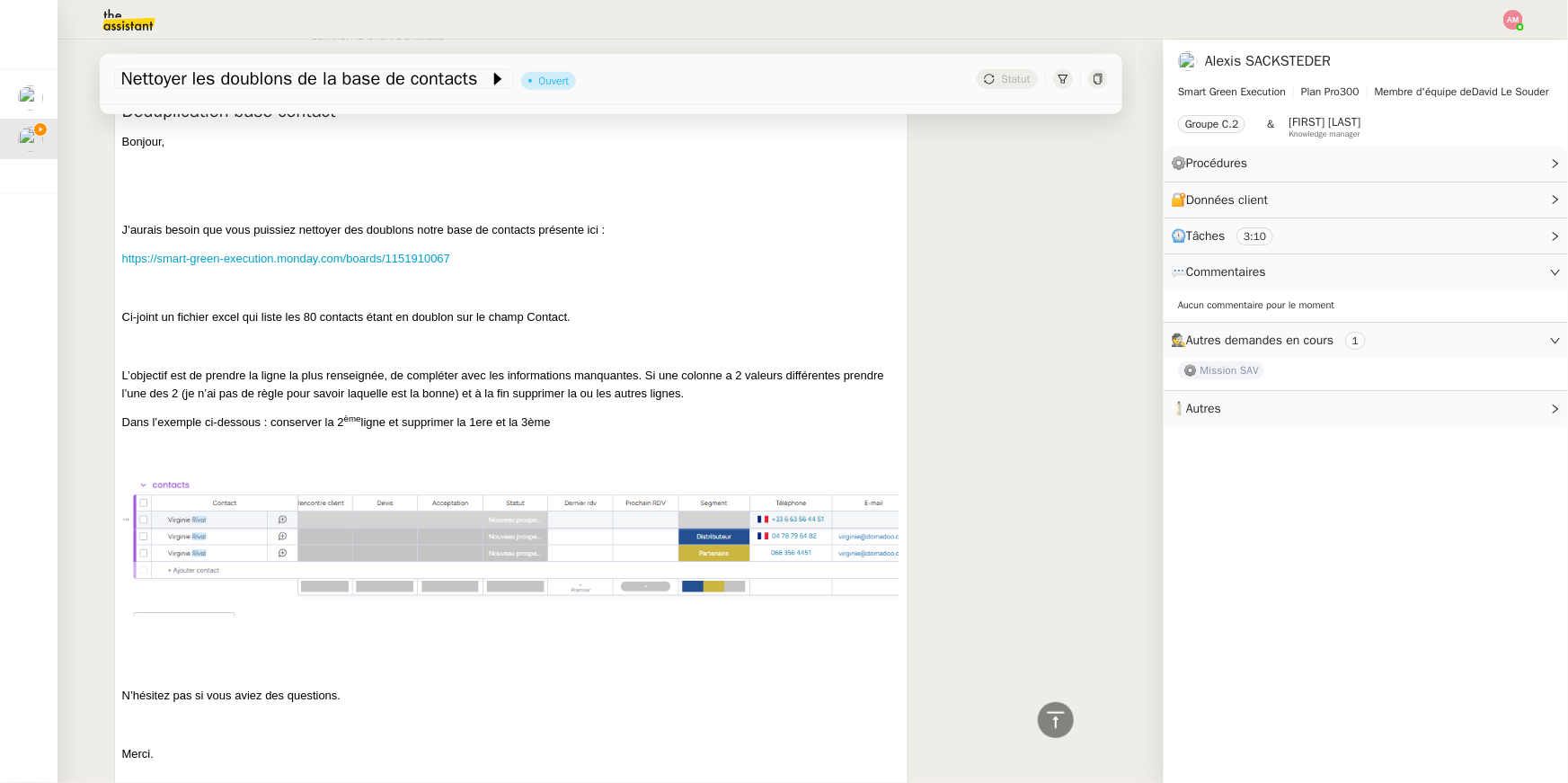 drag, startPoint x: 1494, startPoint y: 95, endPoint x: 1494, endPoint y: 124, distance: 29 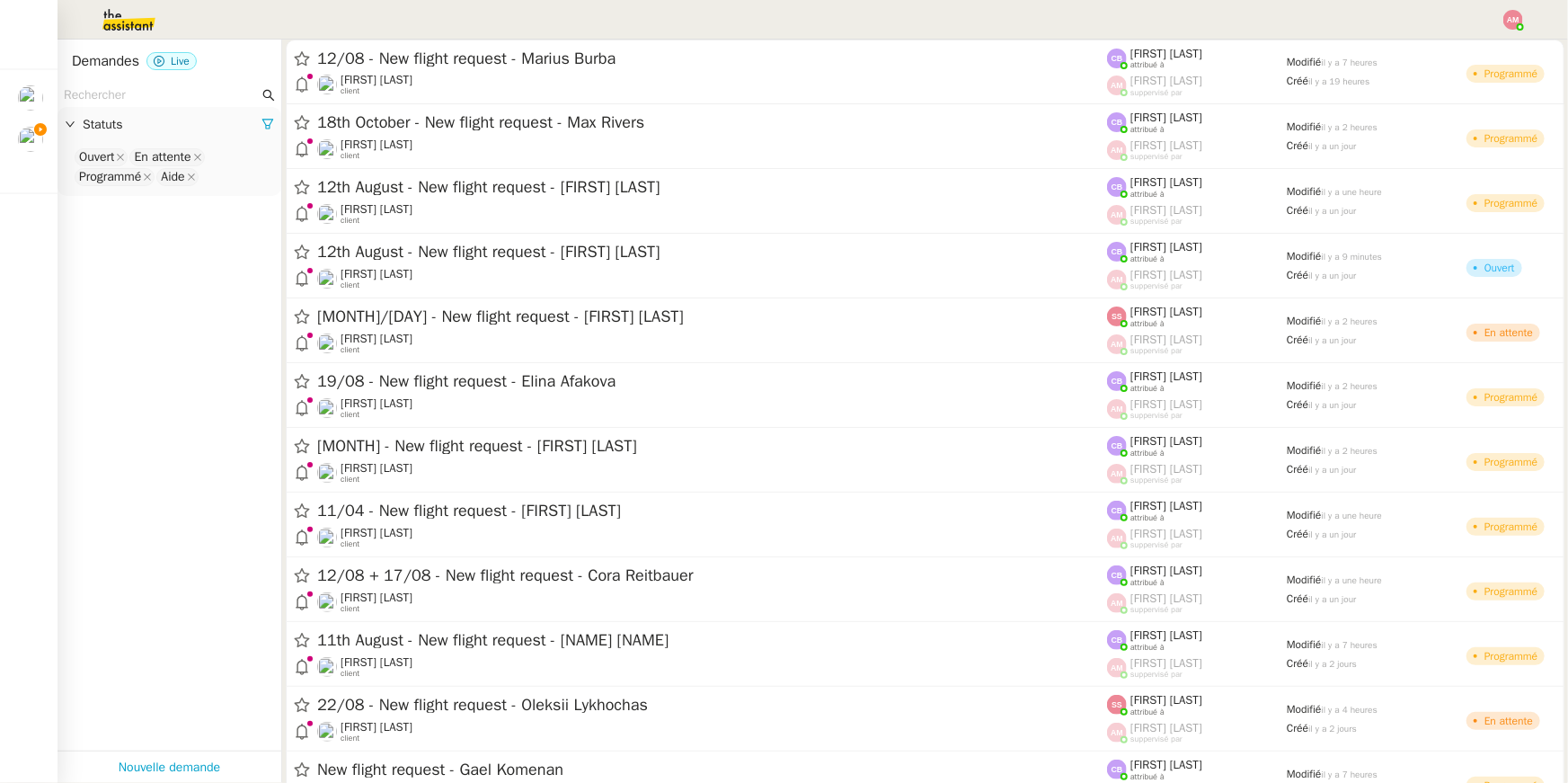 click 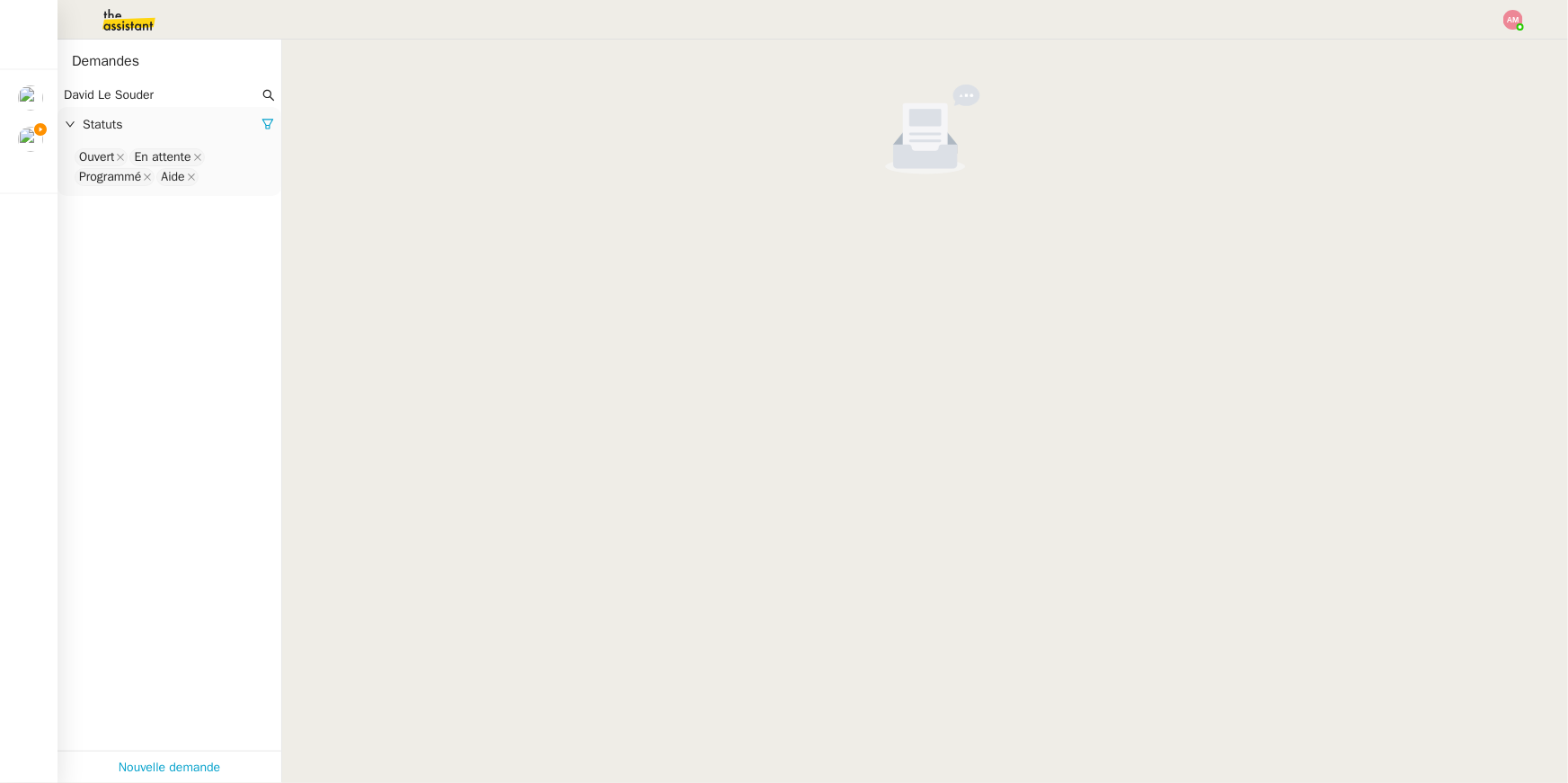 type on "David Le Souder" 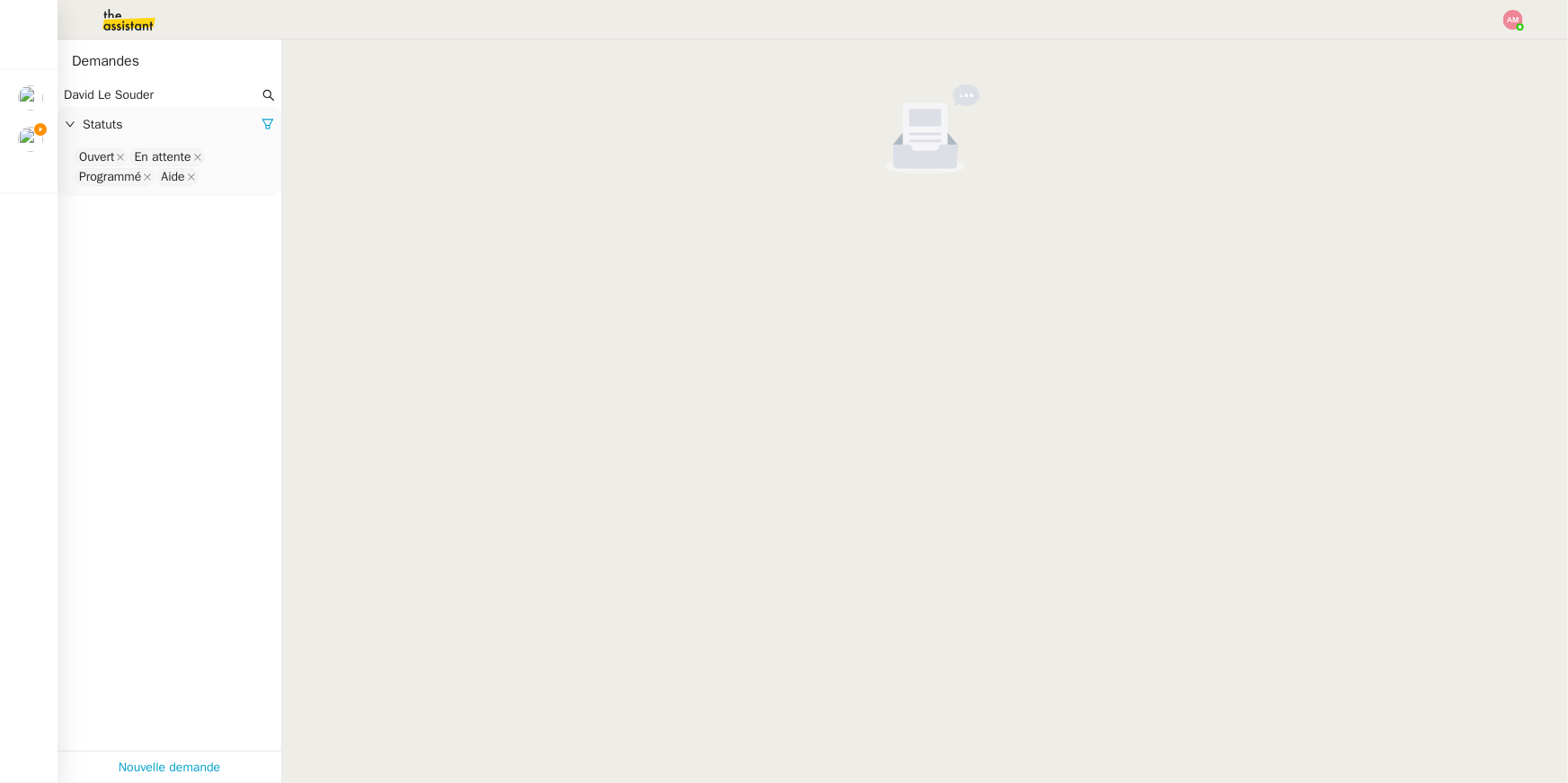 click on "Ouvert En attente Programmé Aide" 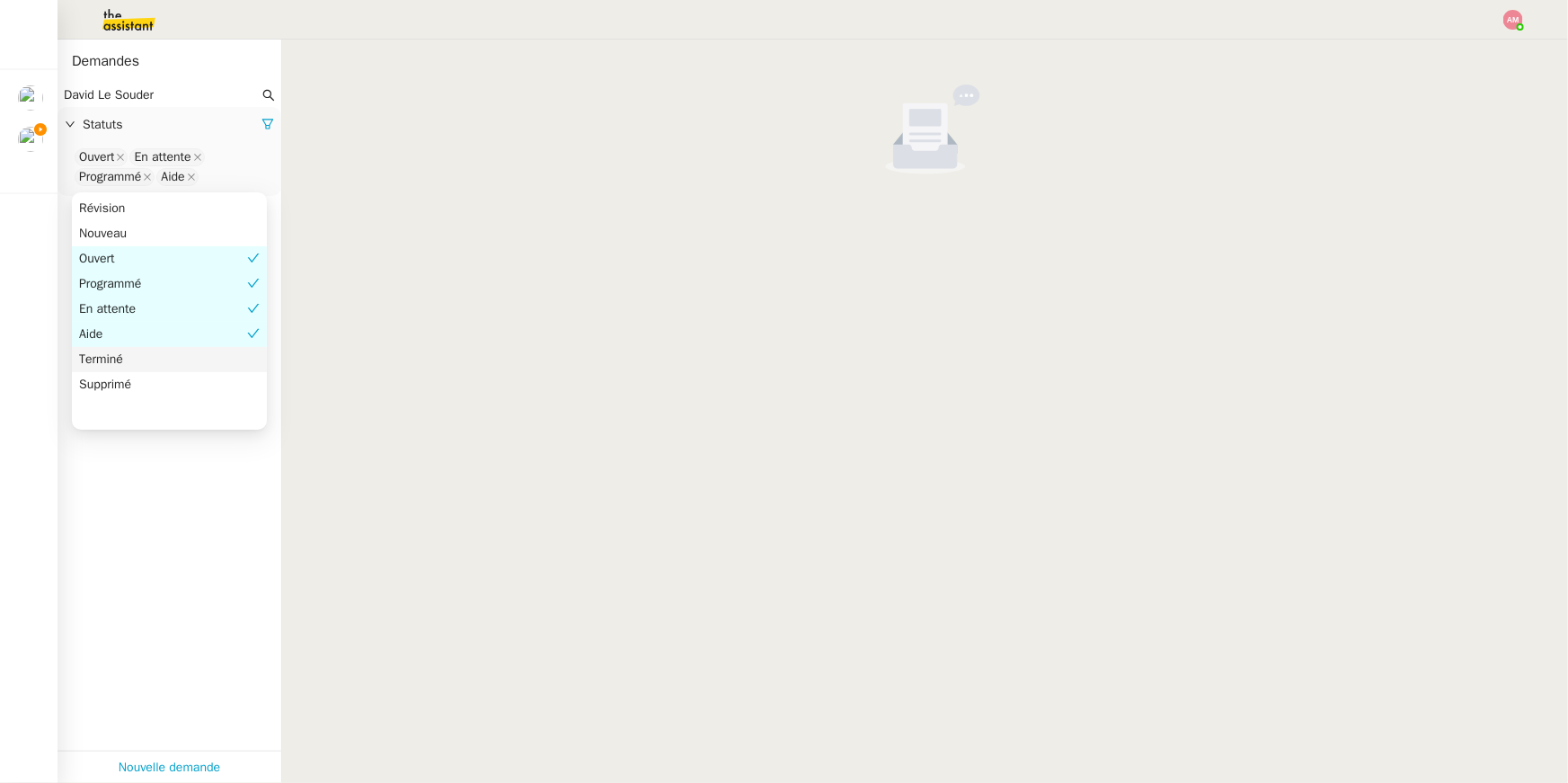 click on "Terminé" at bounding box center (169, 360) 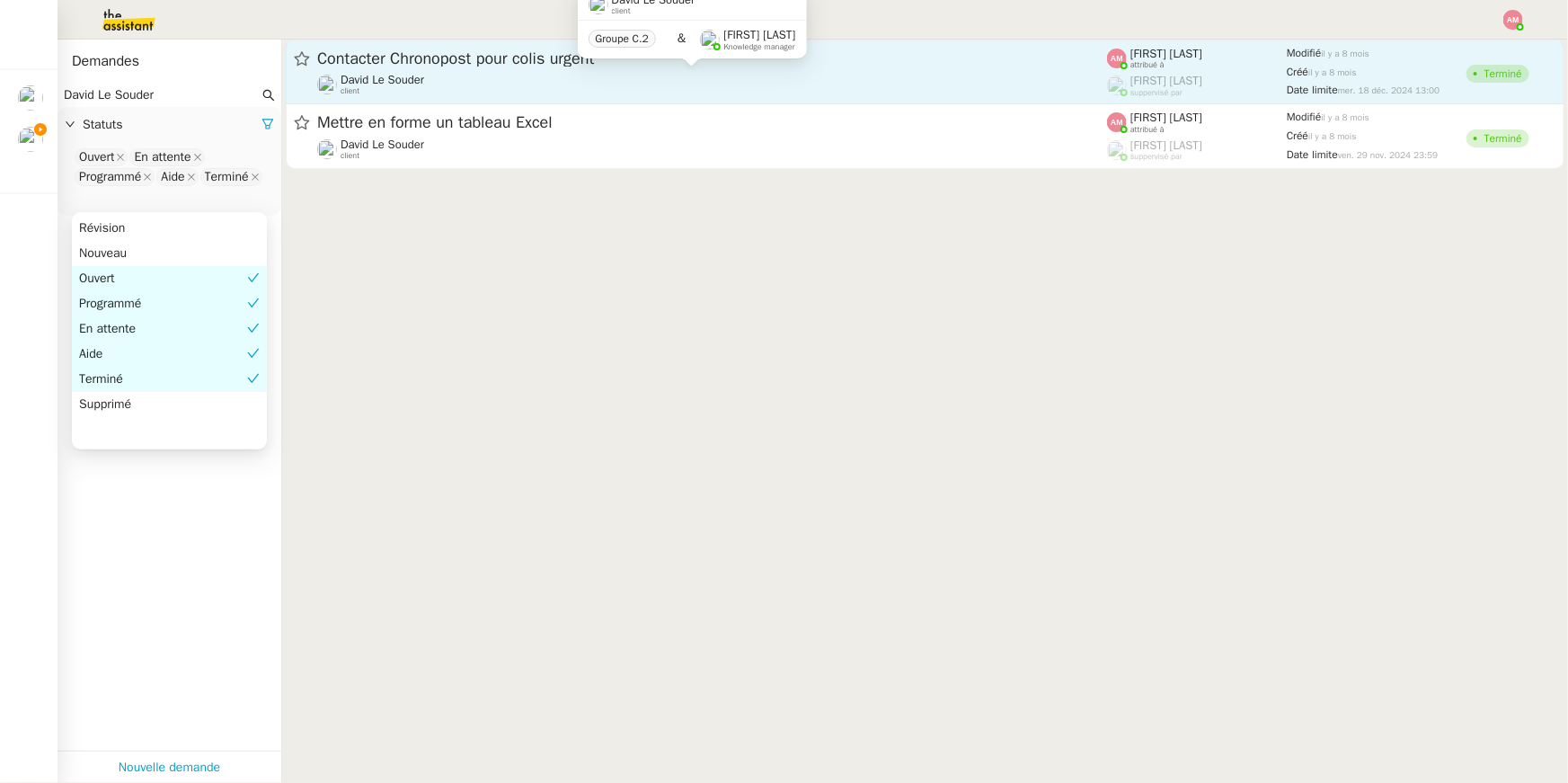 click on "[FIRST] [LAST]    client" 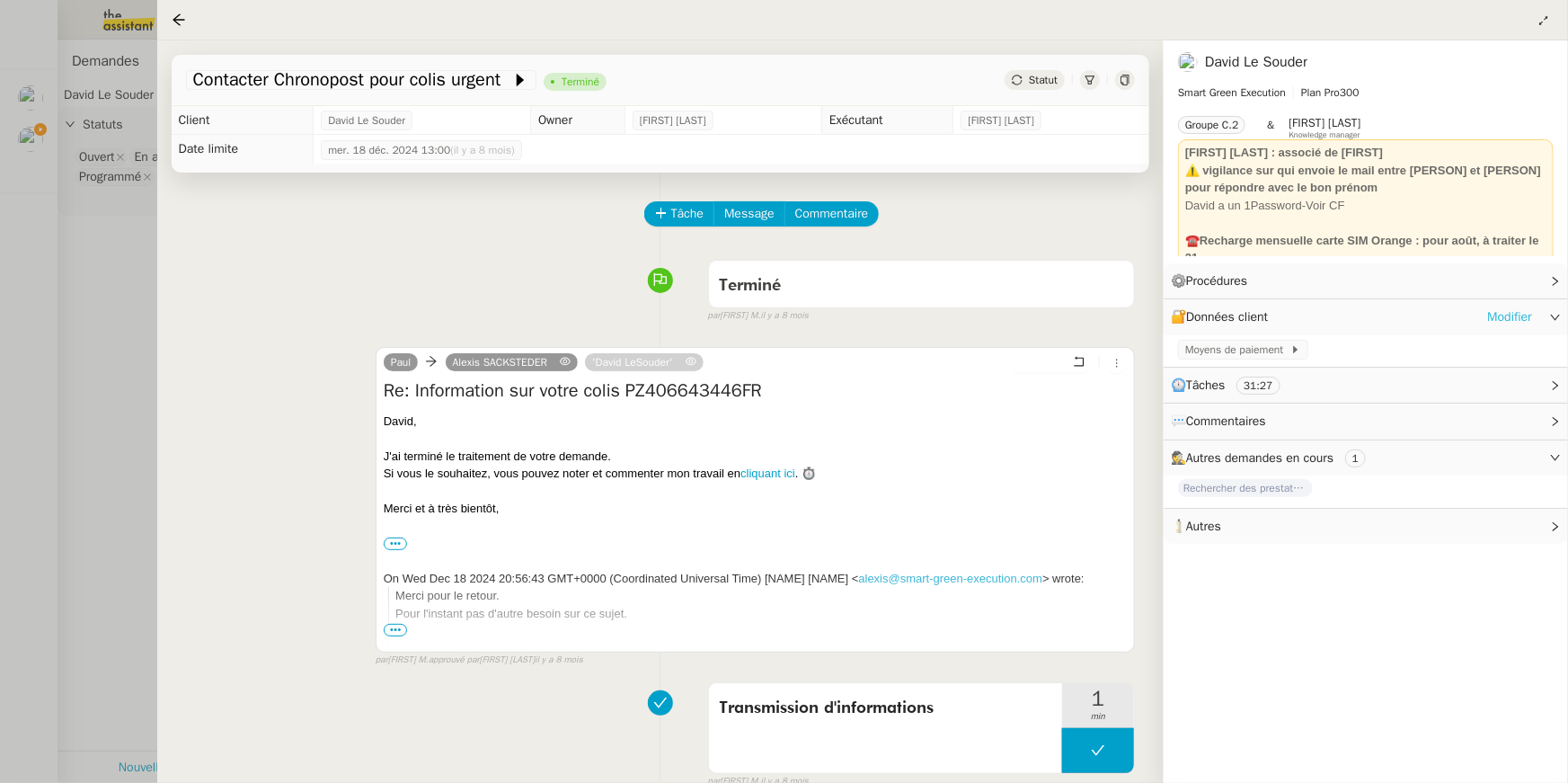 click on "Modifier" 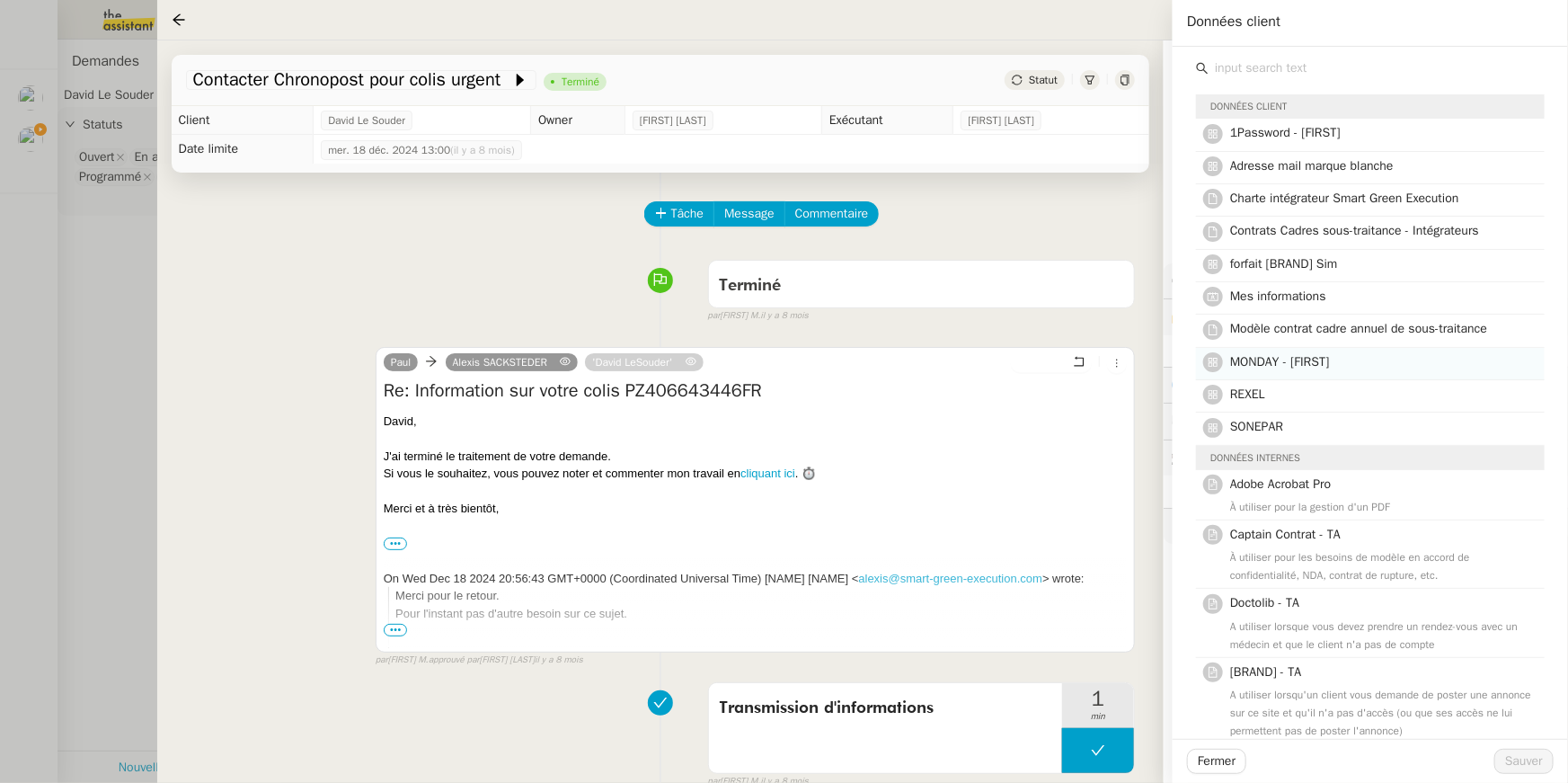 click on "MONDAY - [FIRST]" 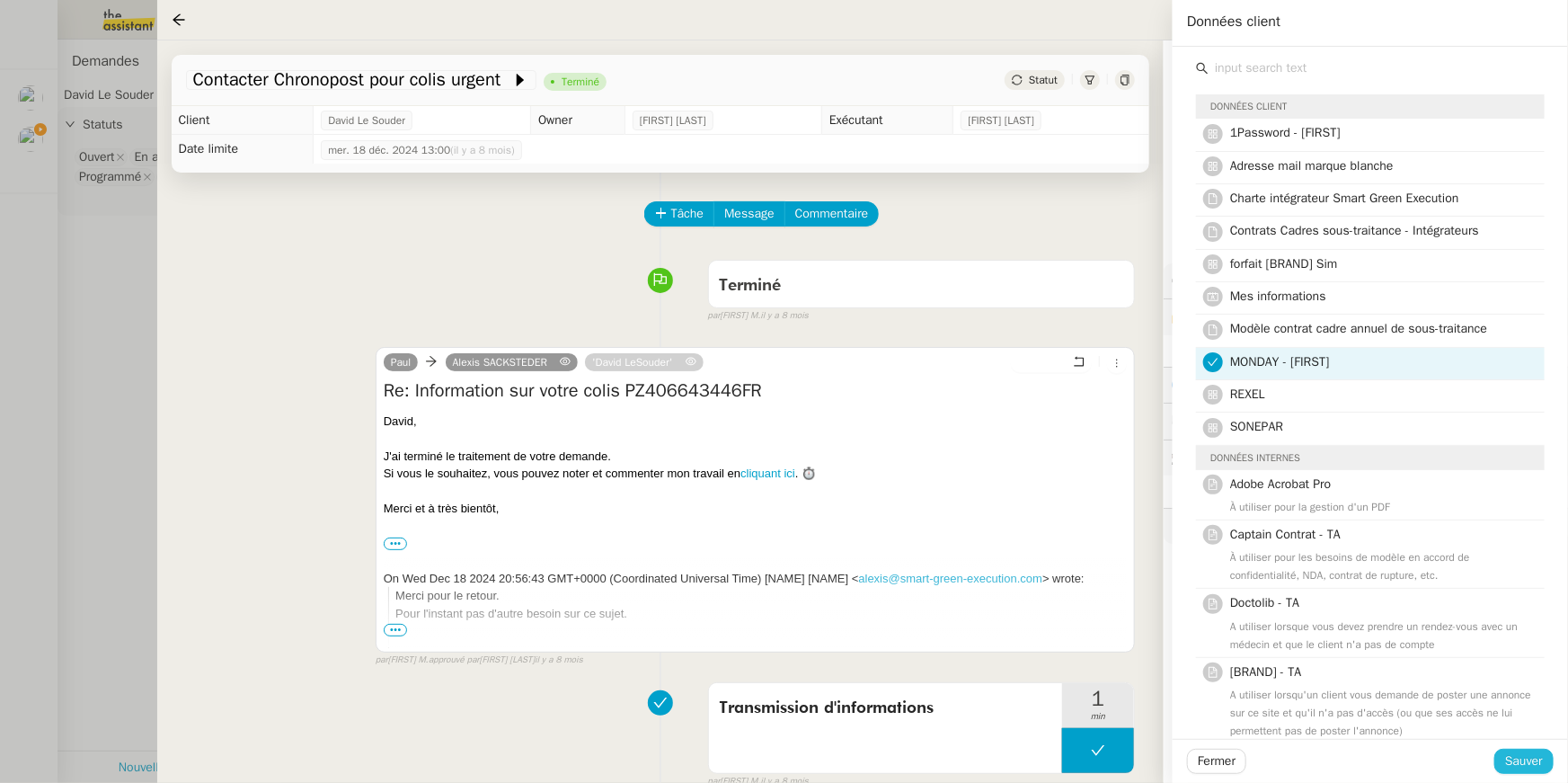 click on "Sauver" 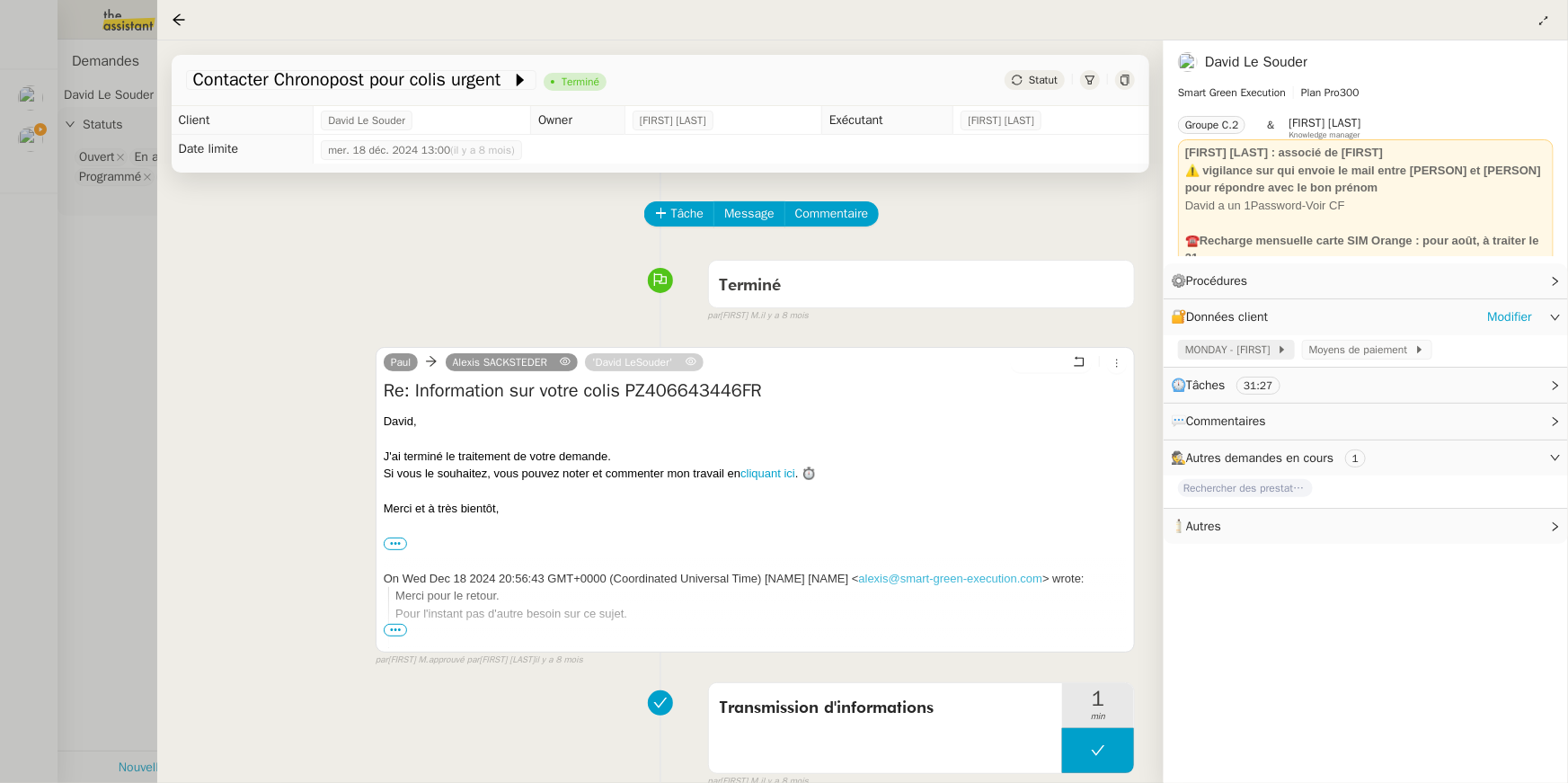 click on "MONDAY - [FIRST]" 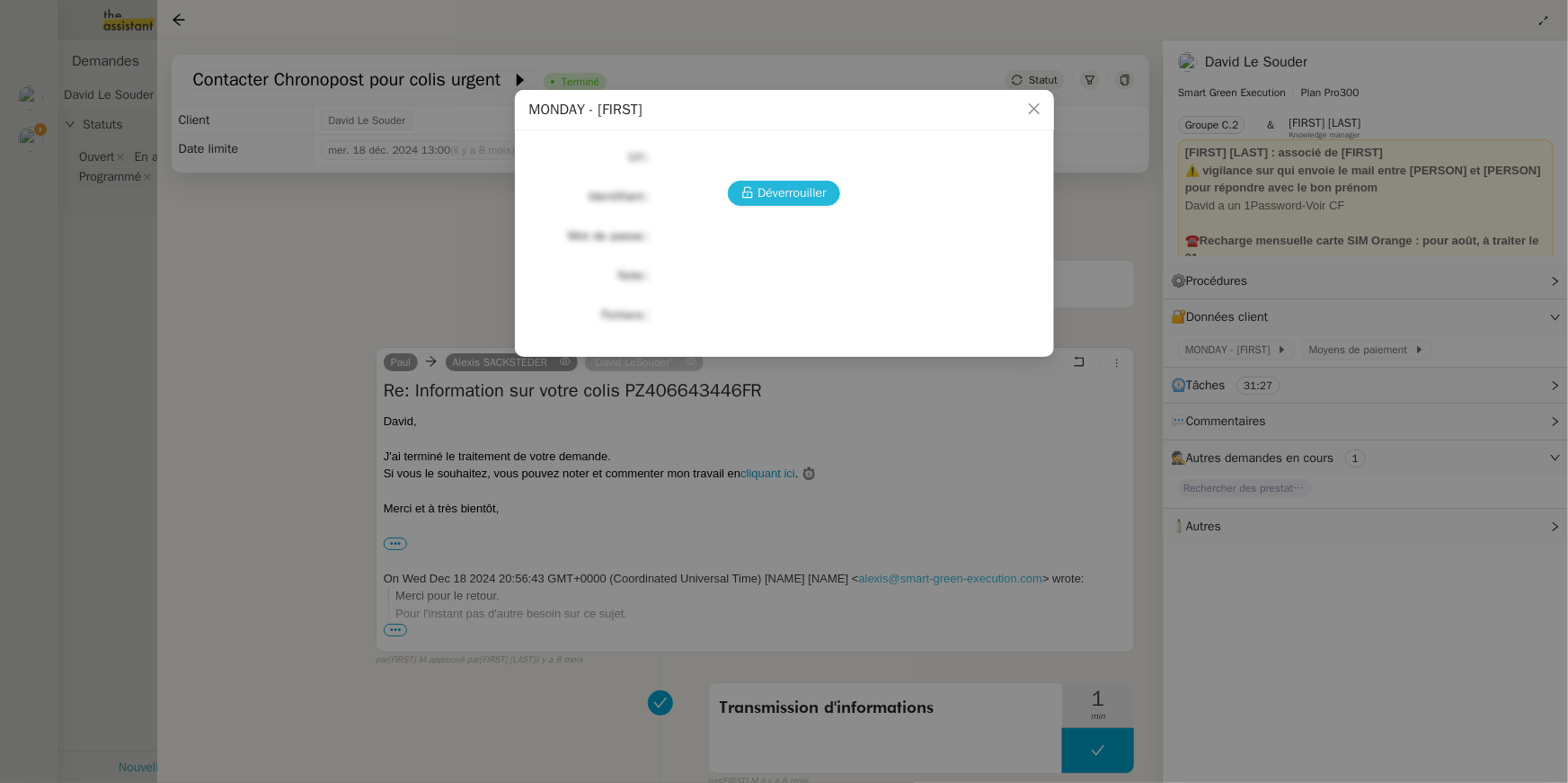 click on "Déverrouiller" at bounding box center (792, 192) 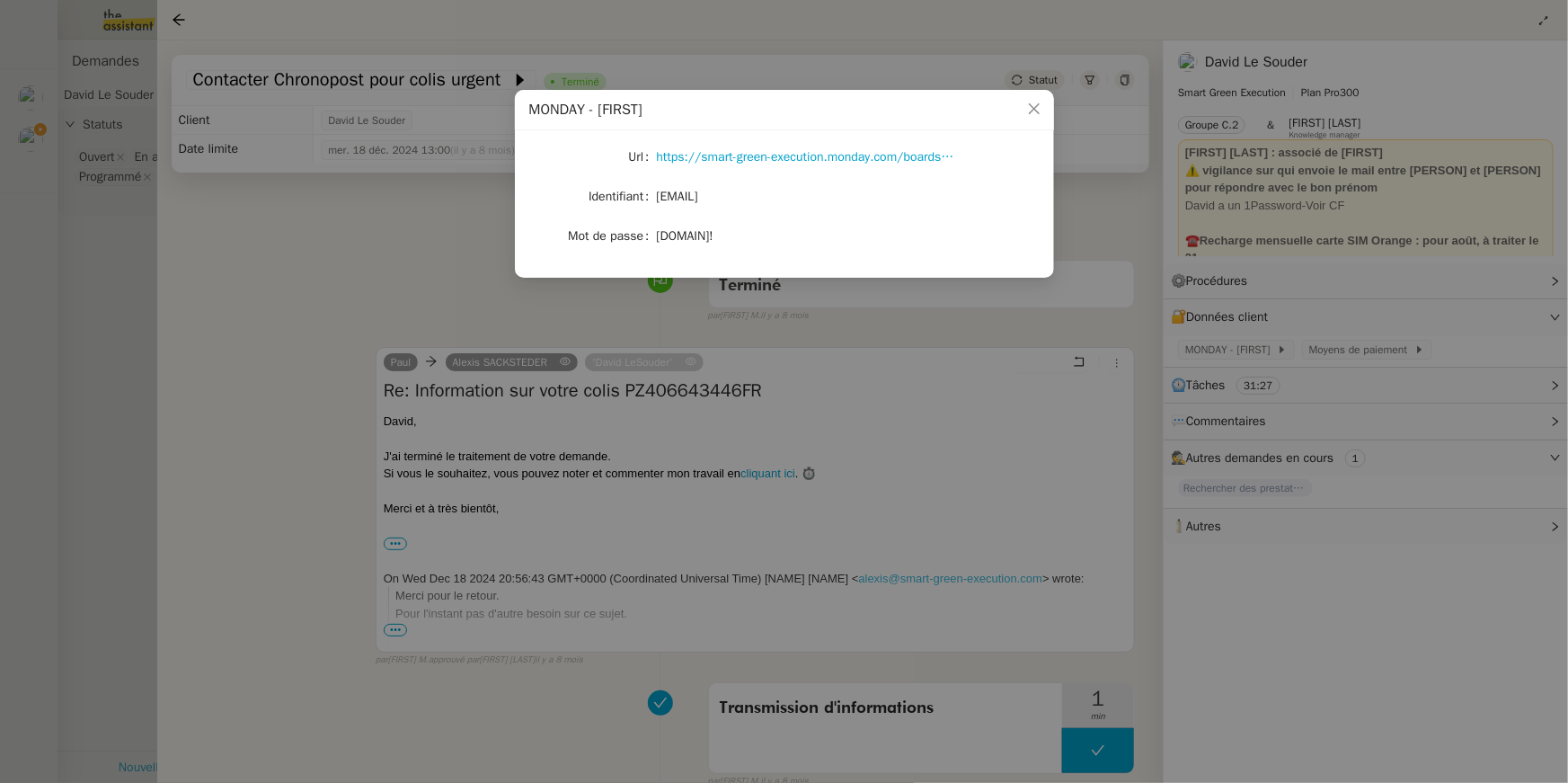 drag, startPoint x: 616, startPoint y: 139, endPoint x: 796, endPoint y: 235, distance: 204 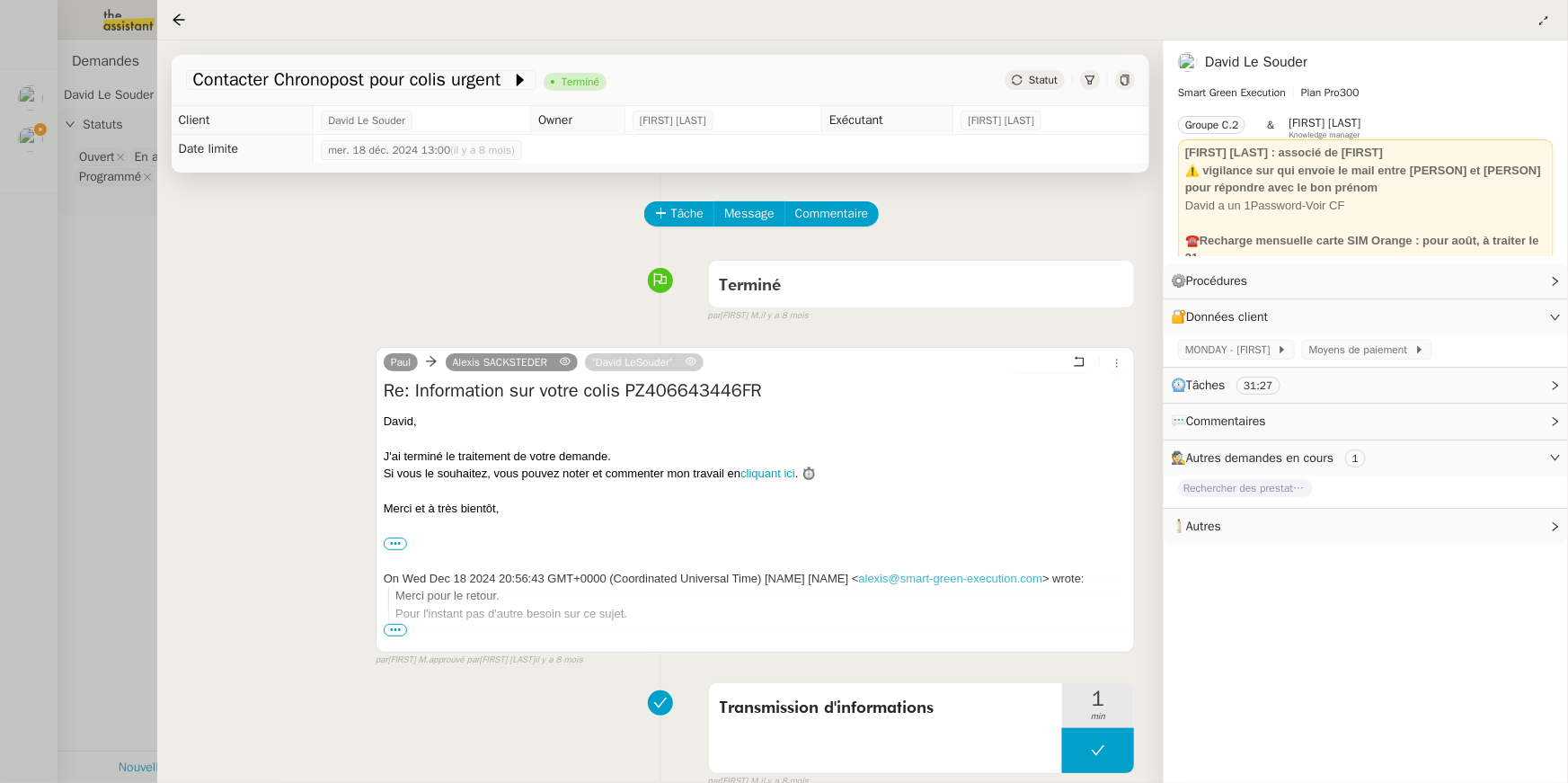 click at bounding box center [784, 391] 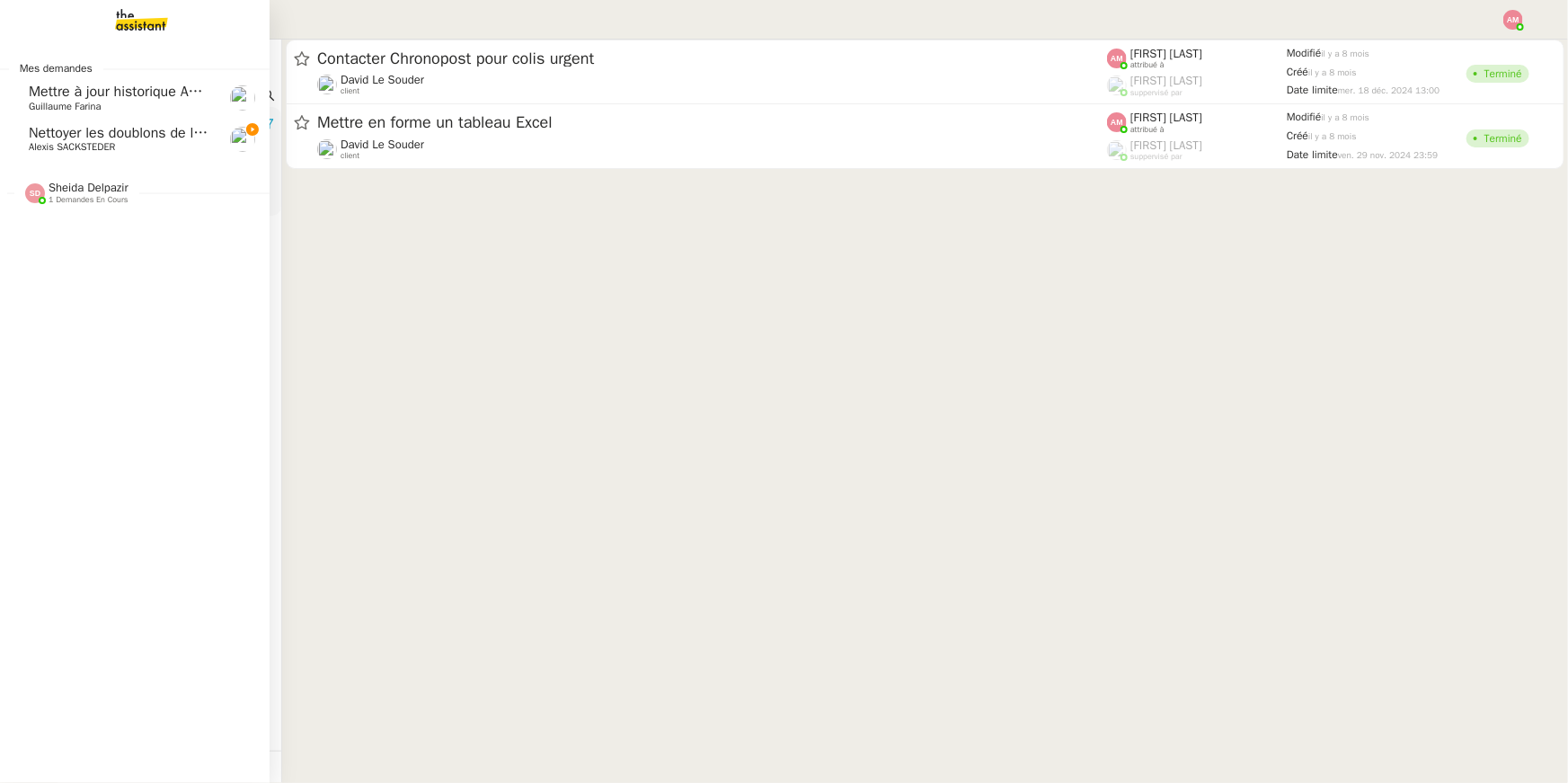 click on "Alexis SACKSTEDER" 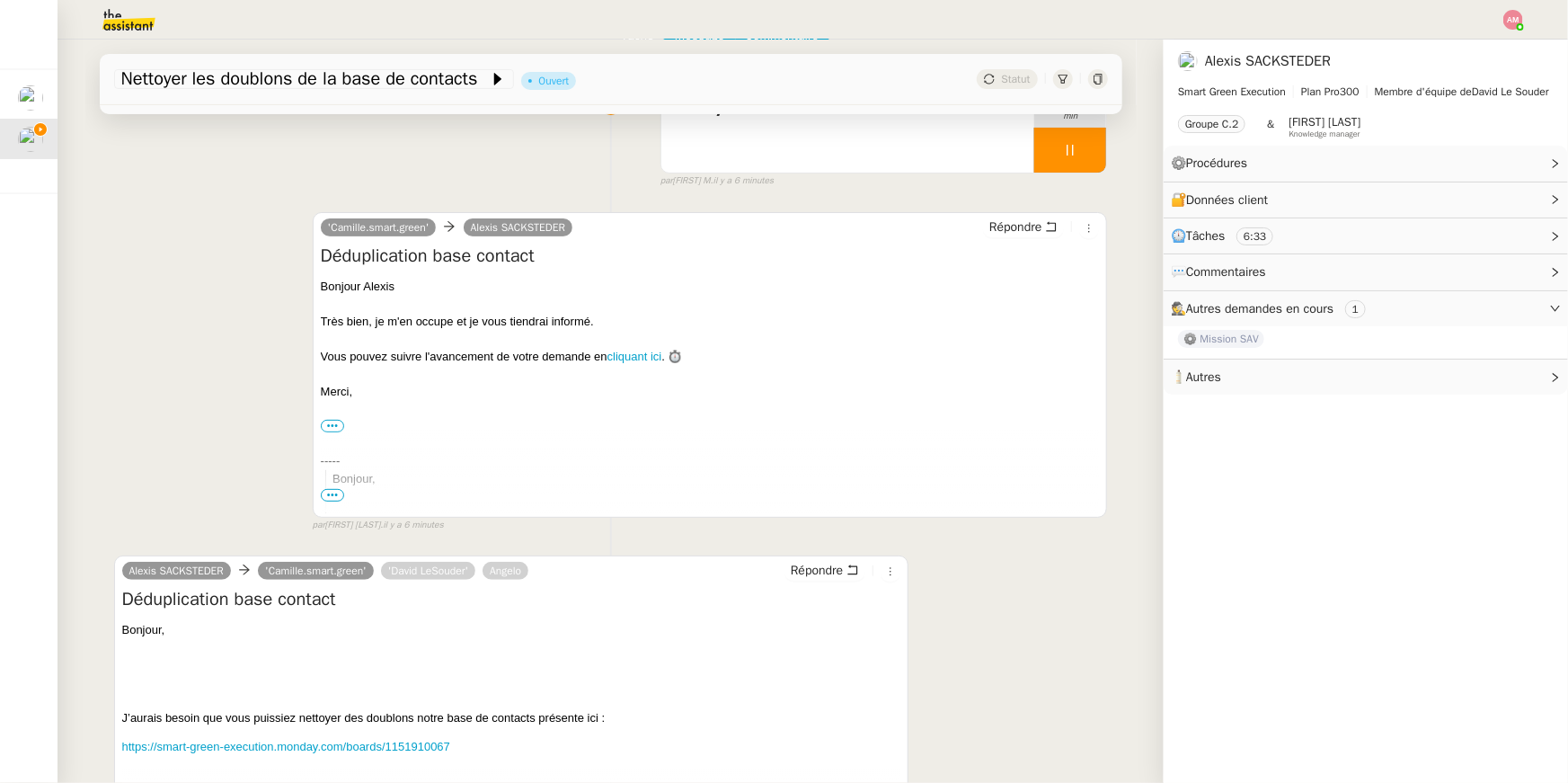 scroll, scrollTop: 181, scrollLeft: 0, axis: vertical 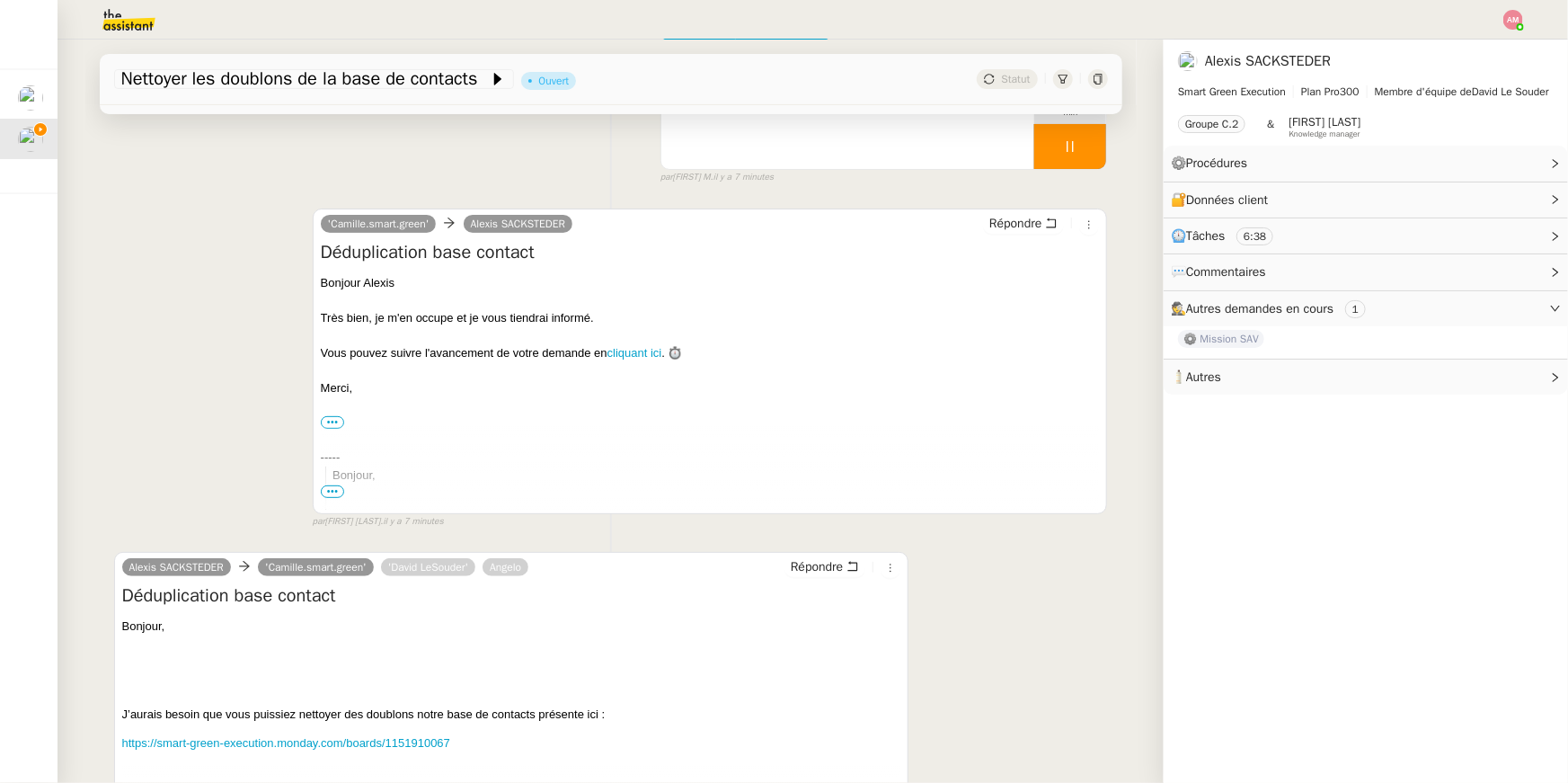 click 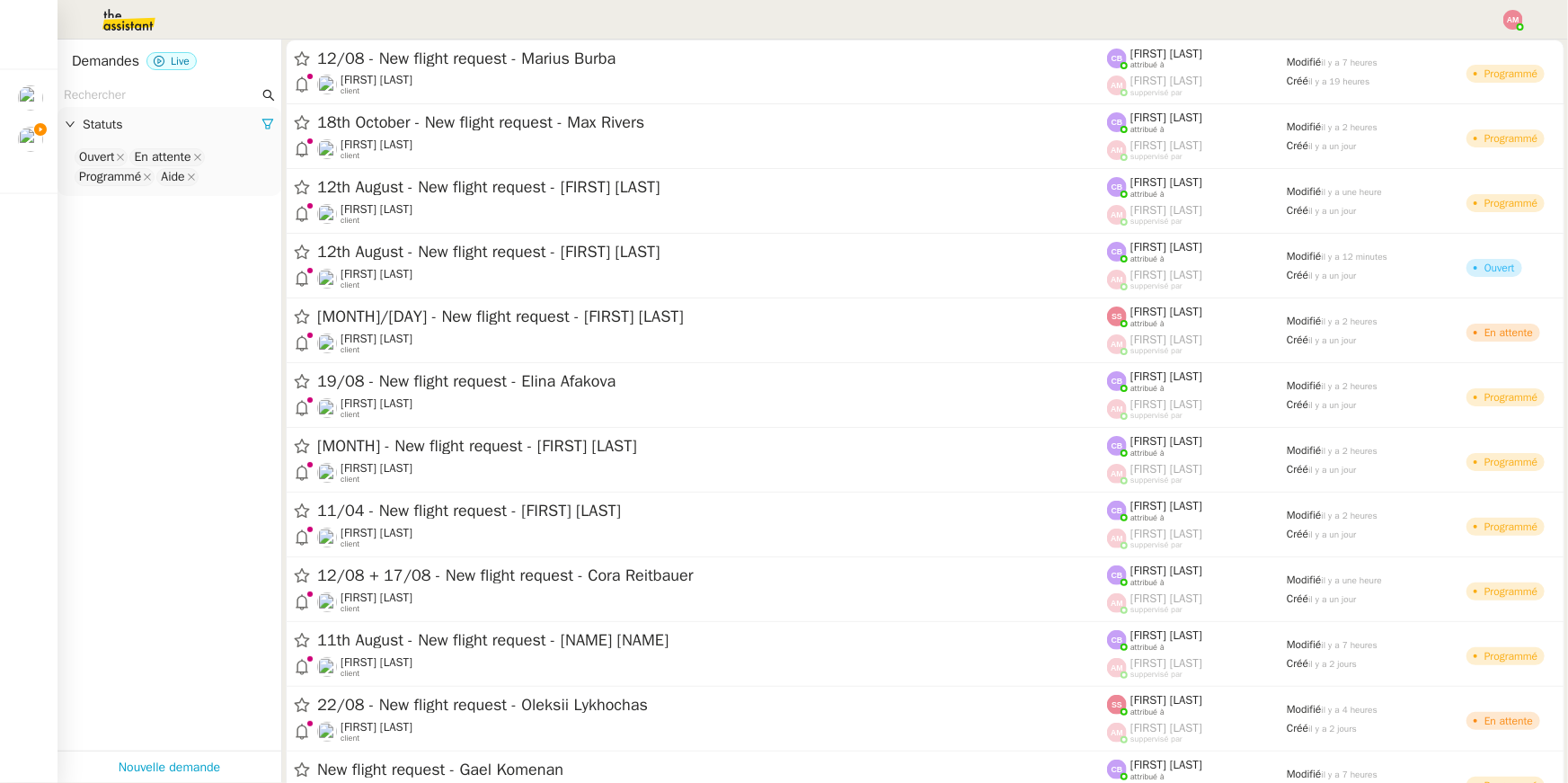 click 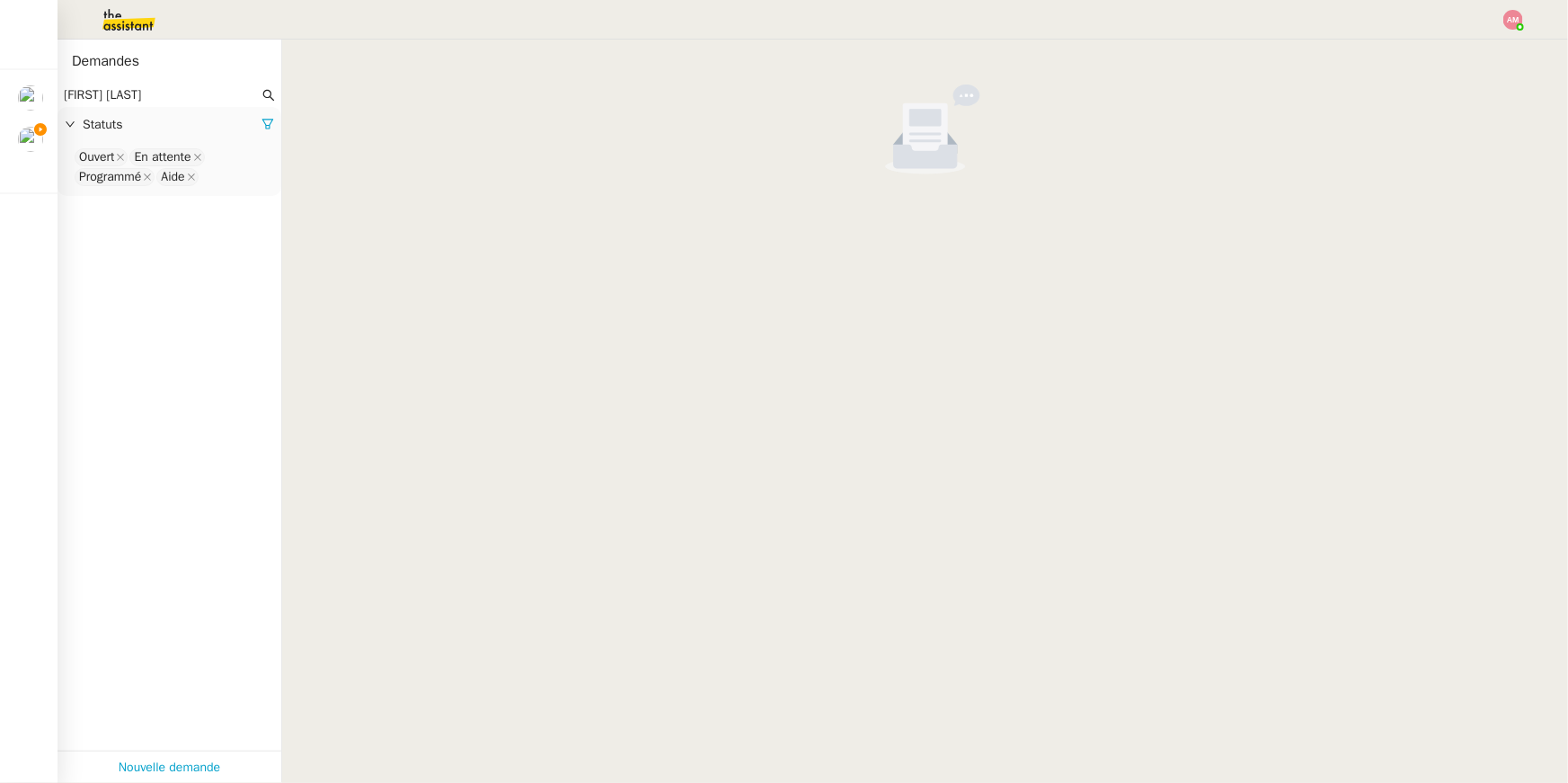 type on "[FIRST] [LAST]" 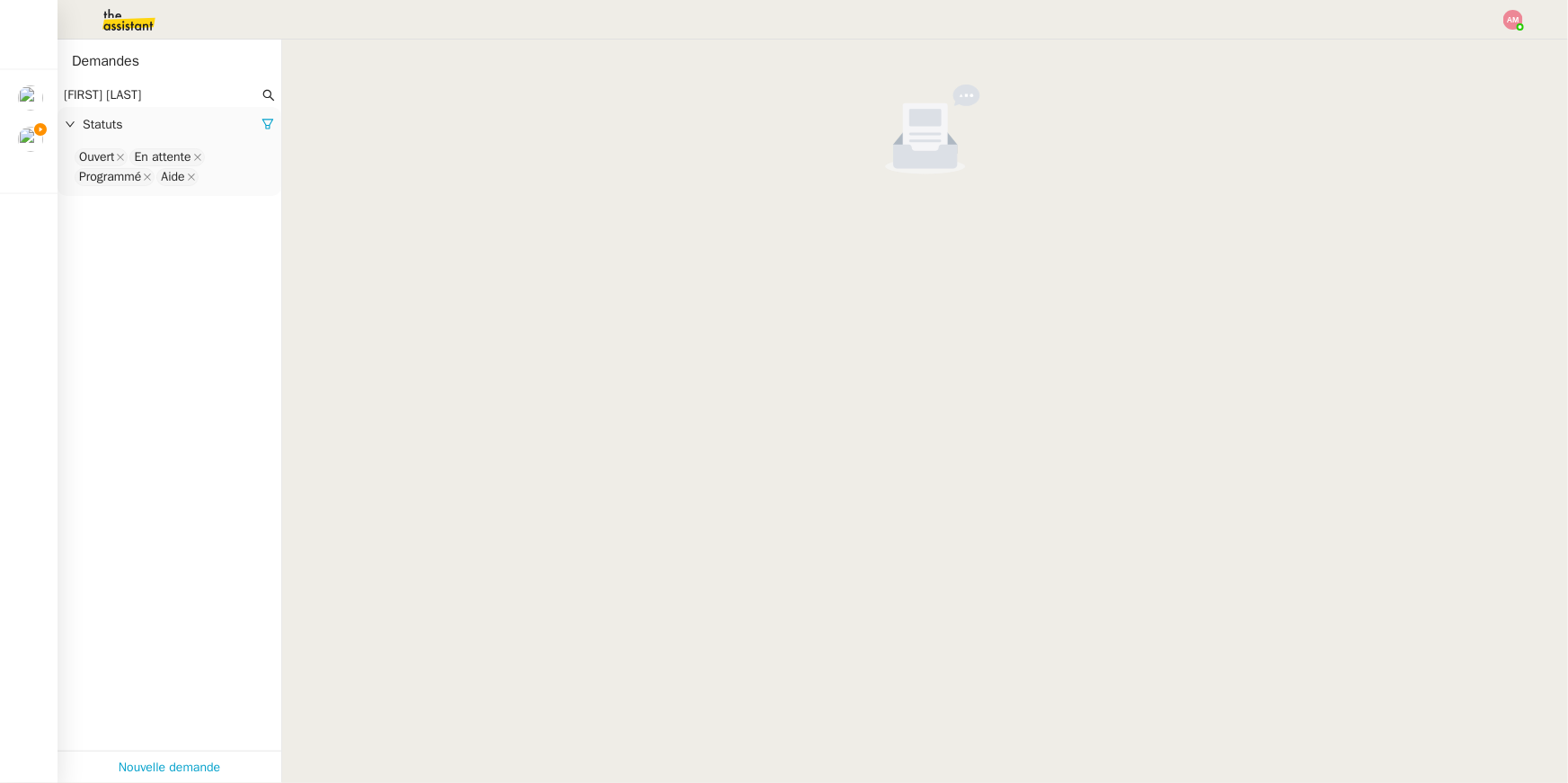 click on "Ouvert En attente Programmé Aide" 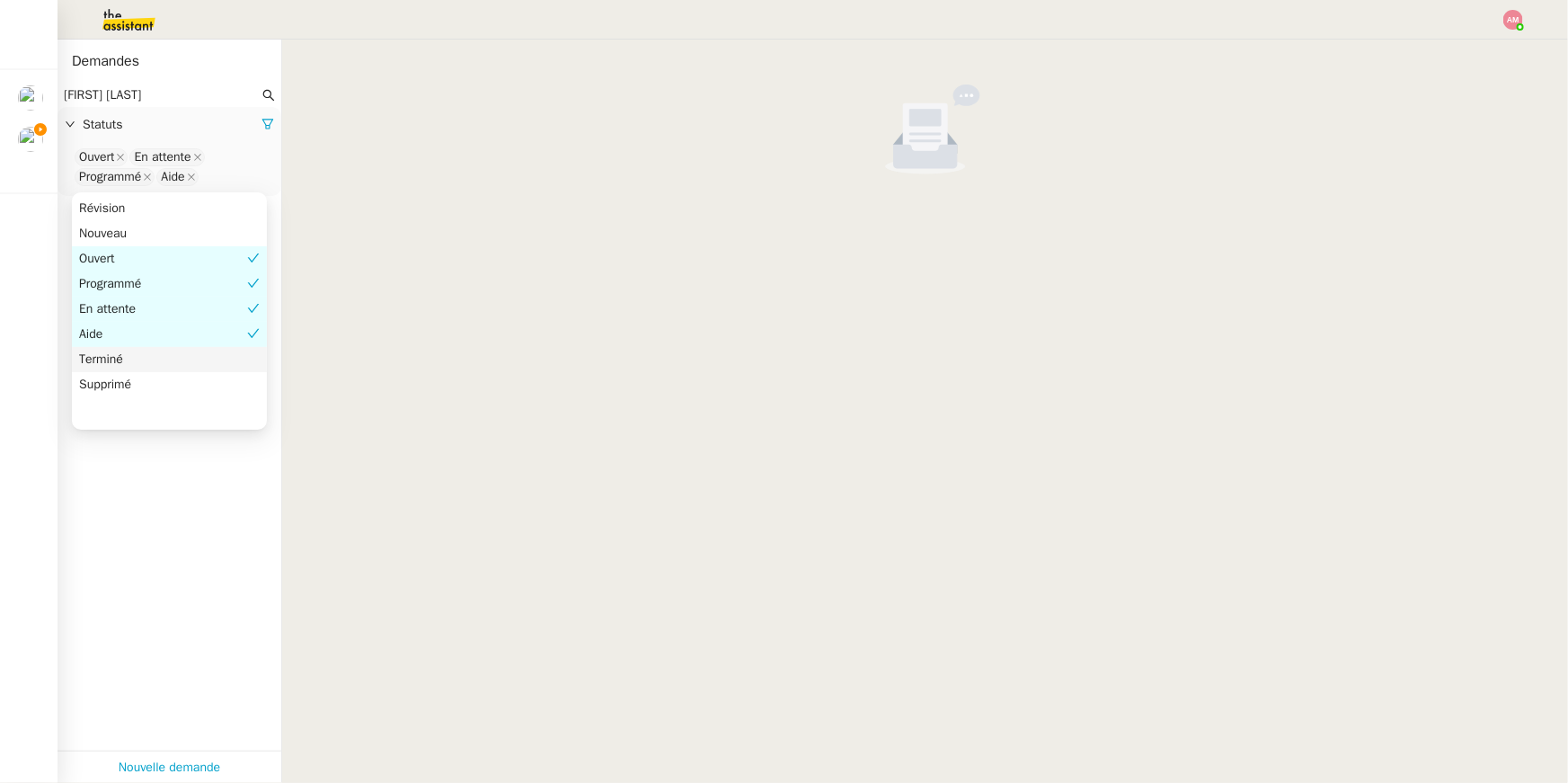 click on "Terminé" at bounding box center [169, 360] 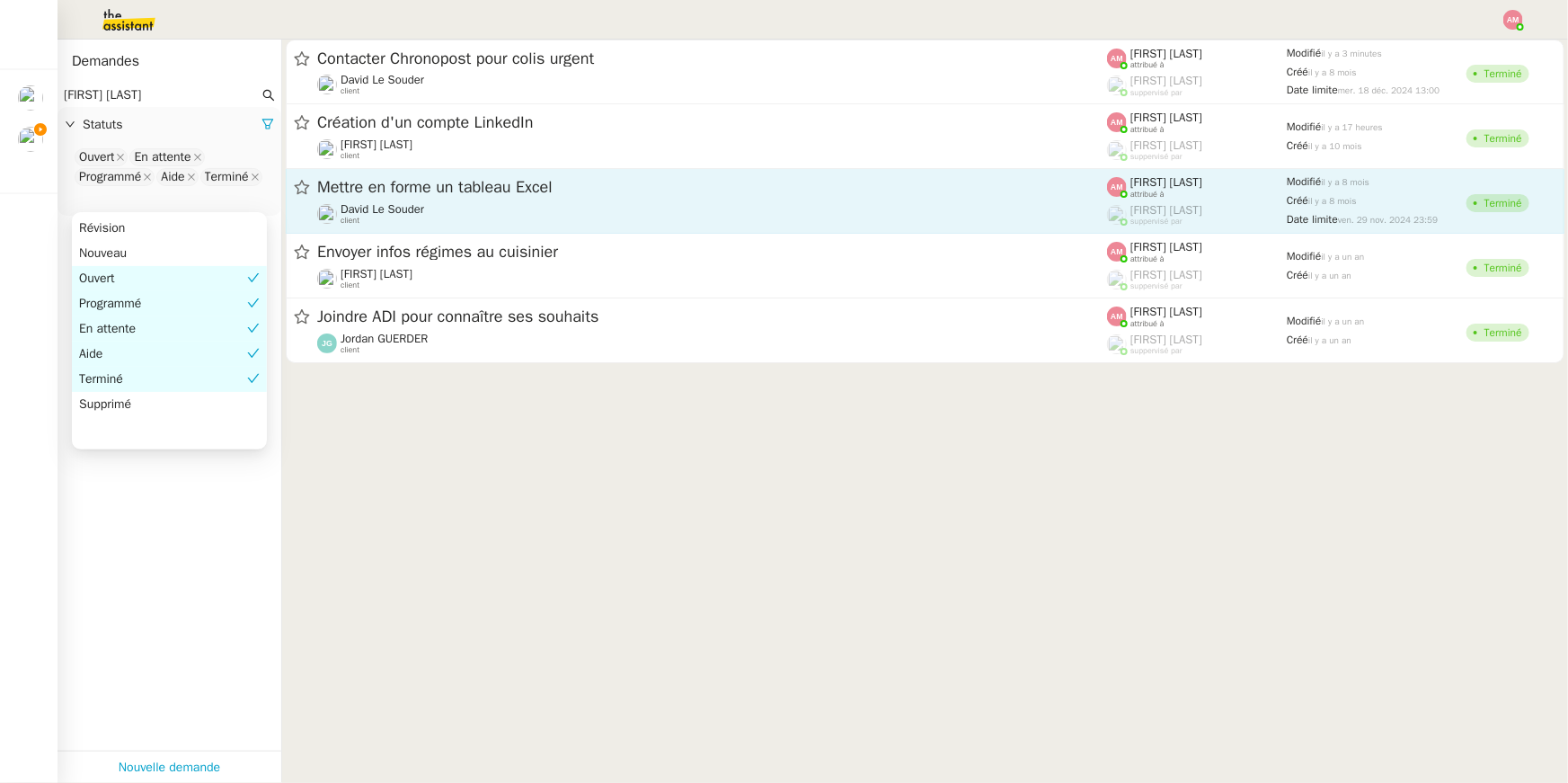 click on "Mettre en forme un tableau Excel" 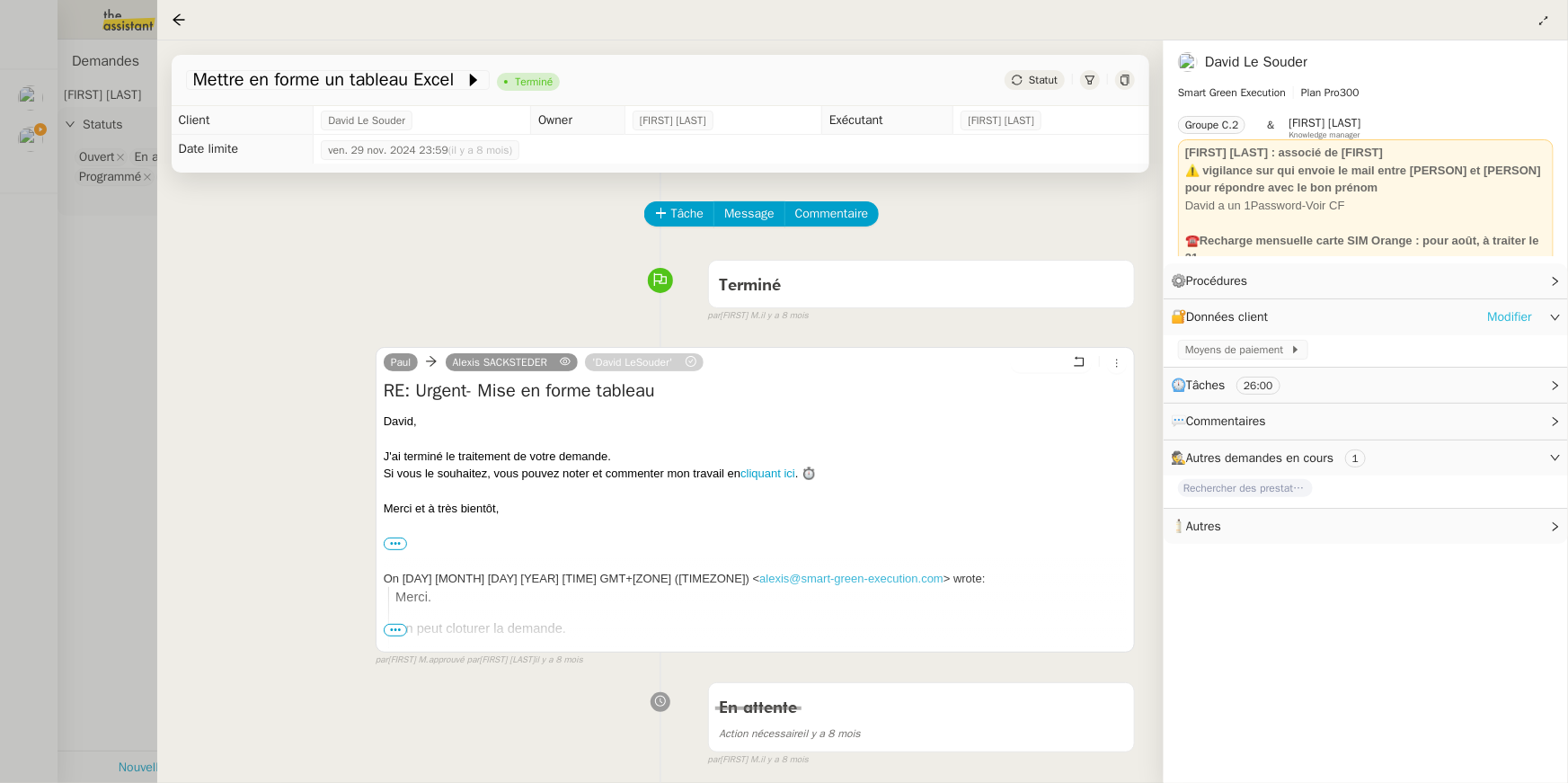 click on "Modifier" 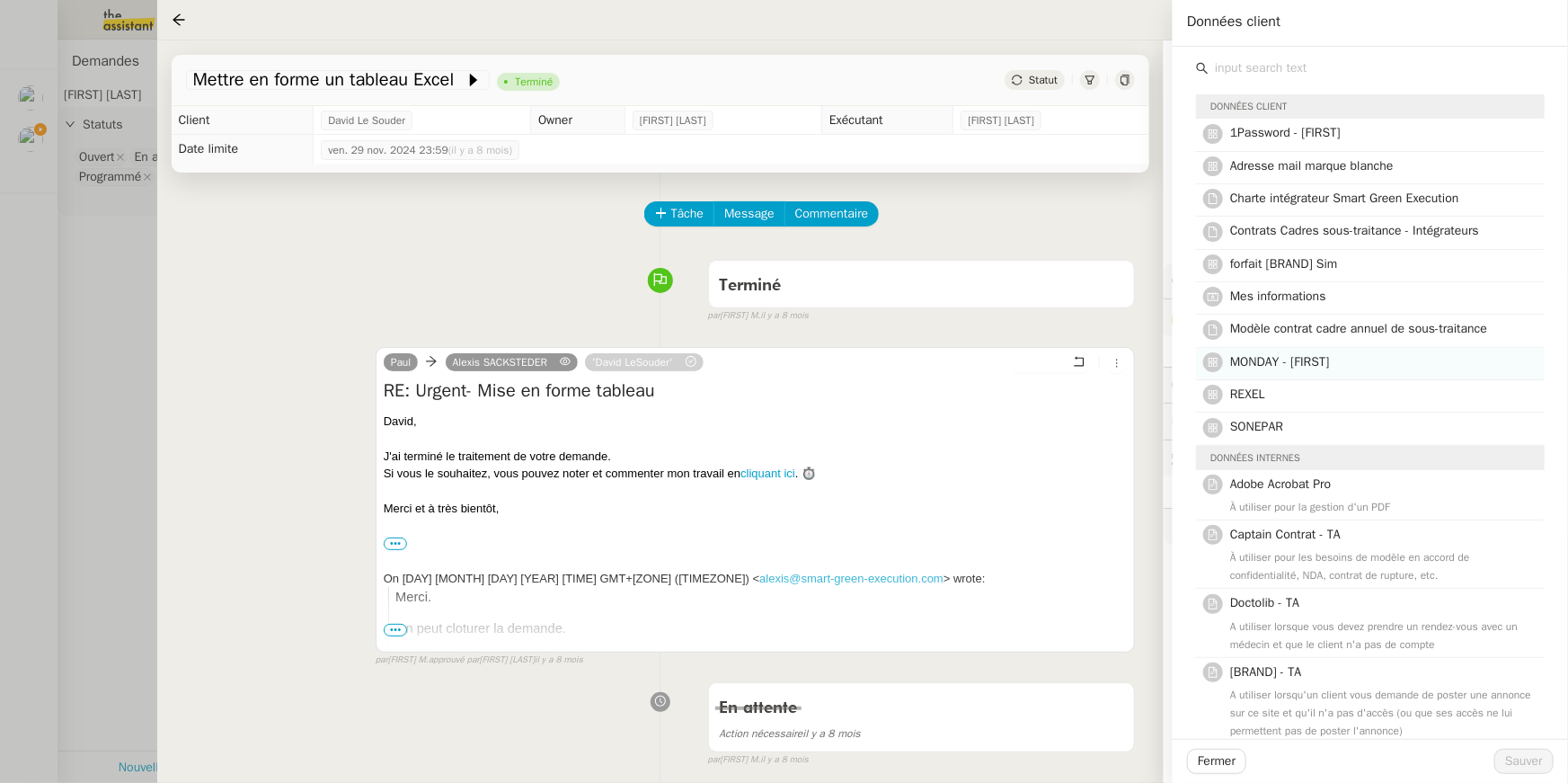 click on "MONDAY - [FIRST]" 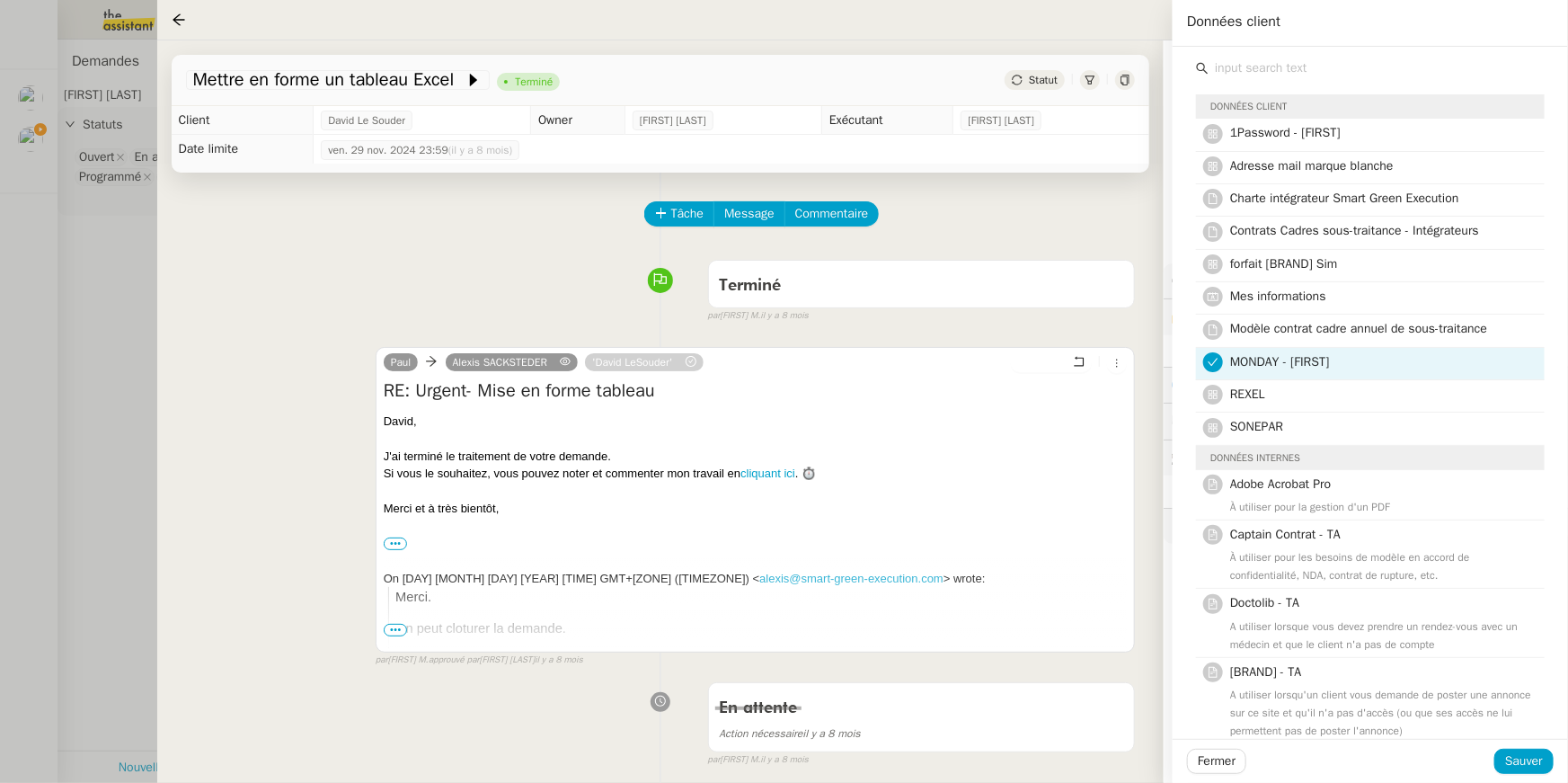 click on "Fermer Sauver" 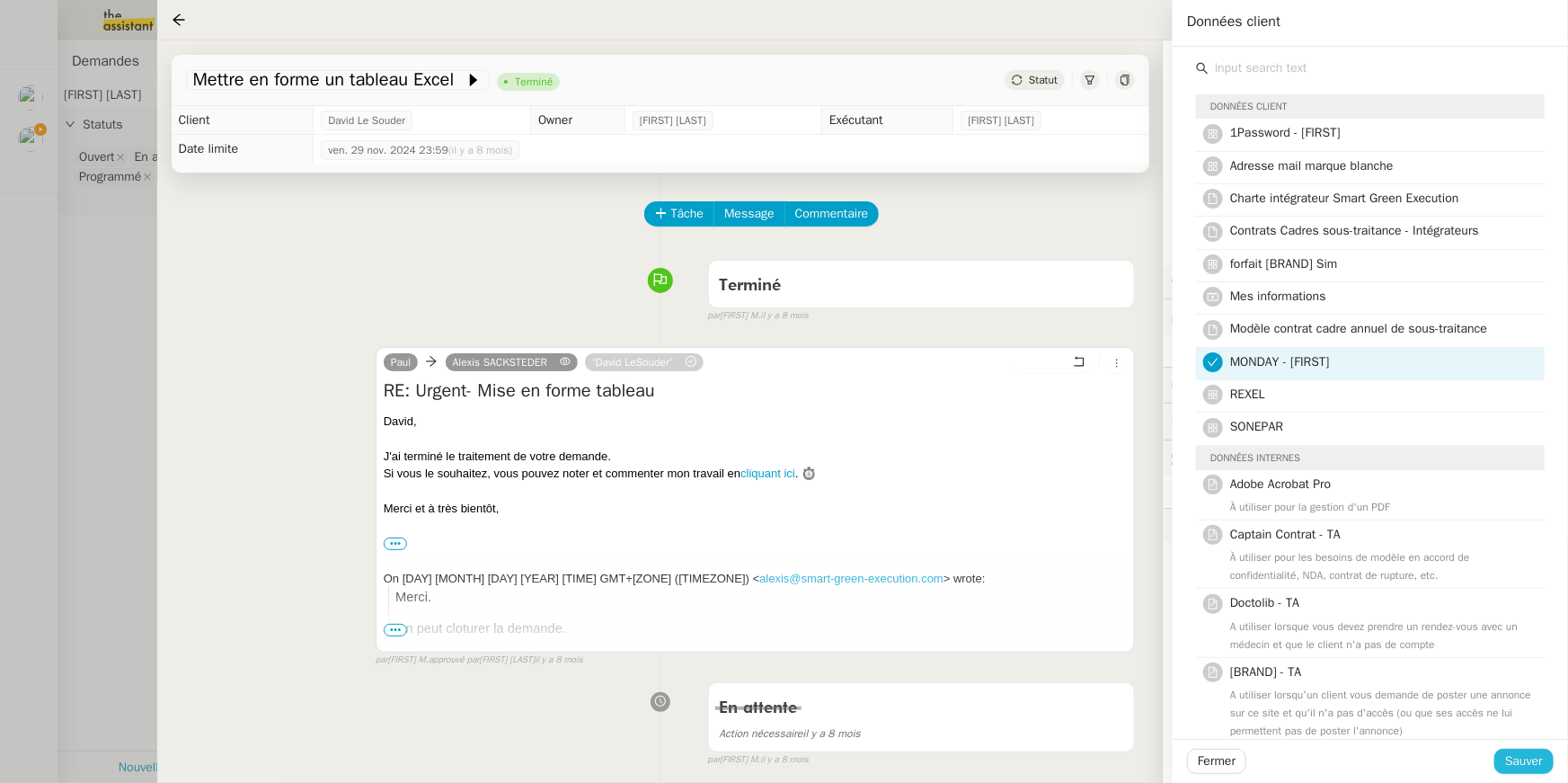 click on "Sauver" 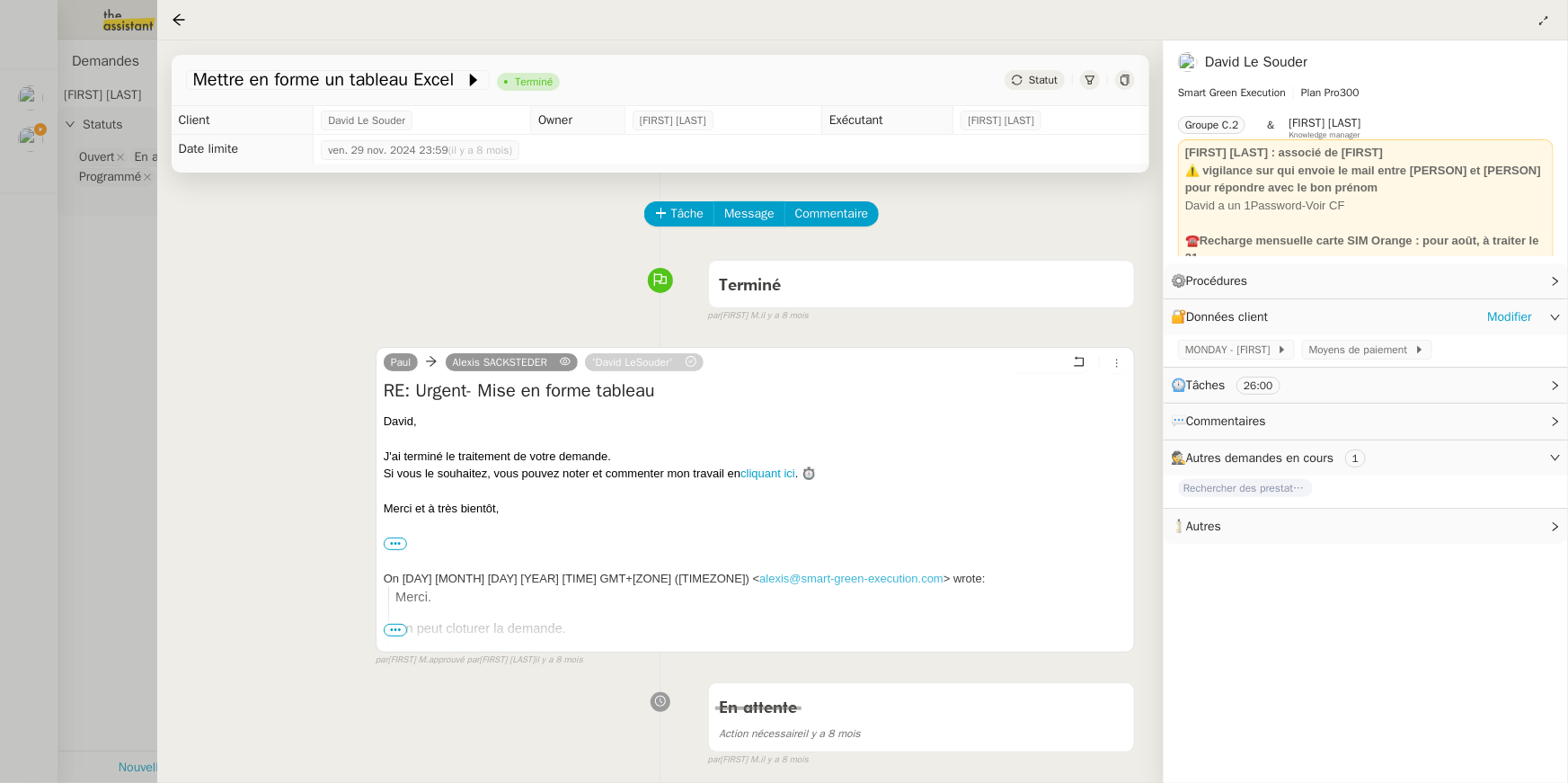 click on "MONDAY - [NAME]       Moyens de paiement" 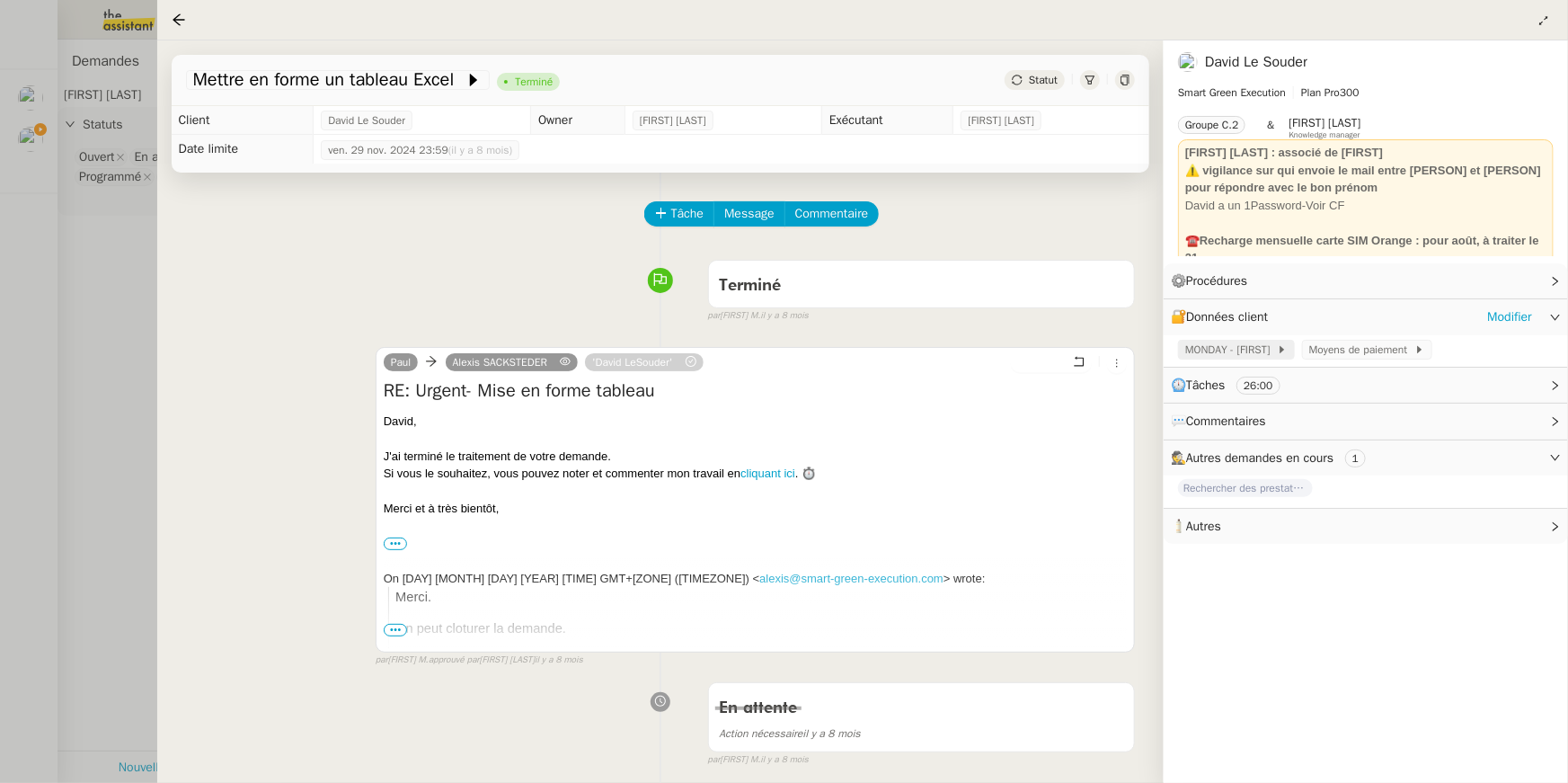 click on "MONDAY - [FIRST]" 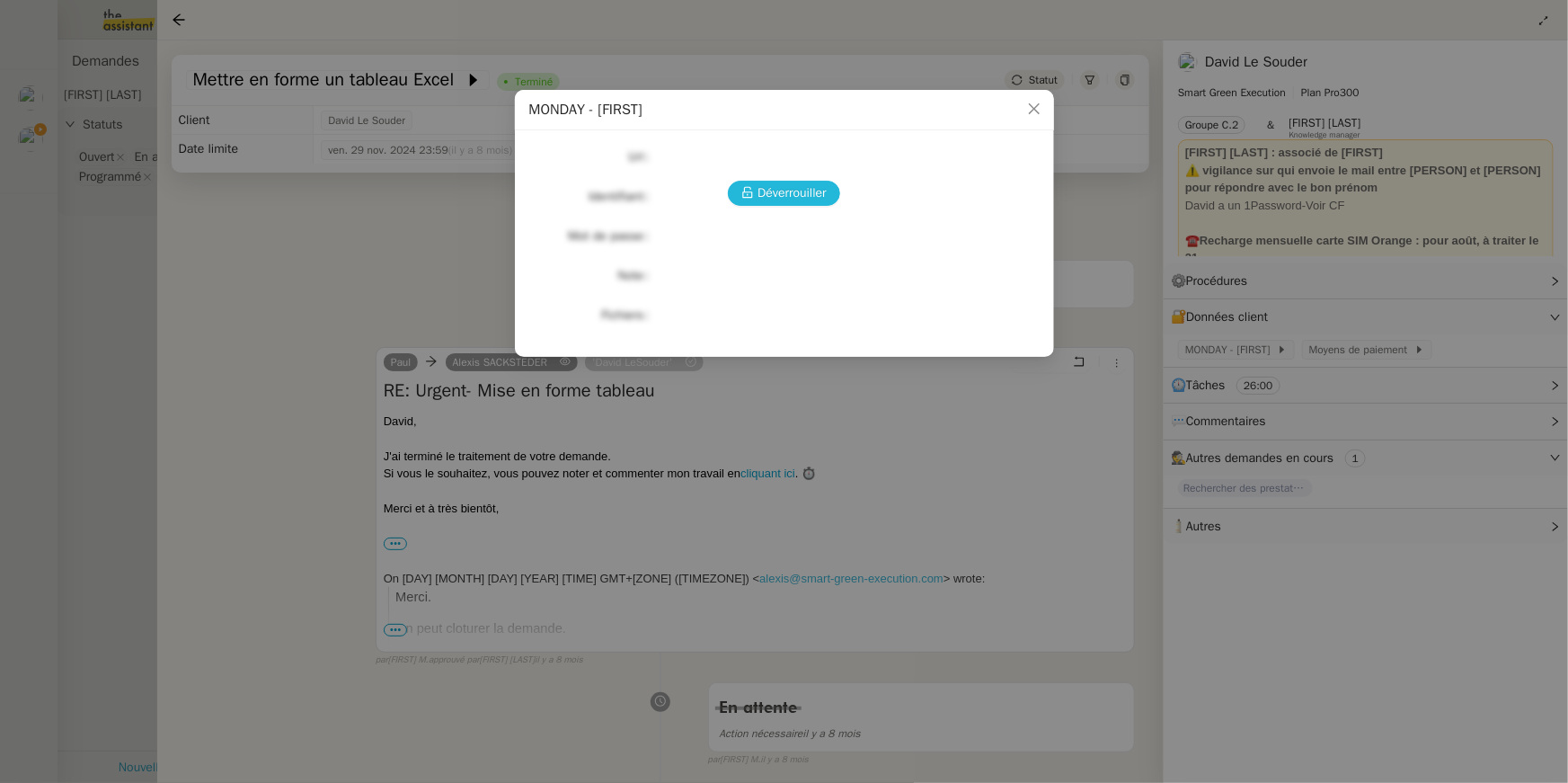 click on "Déverrouiller" at bounding box center [792, 192] 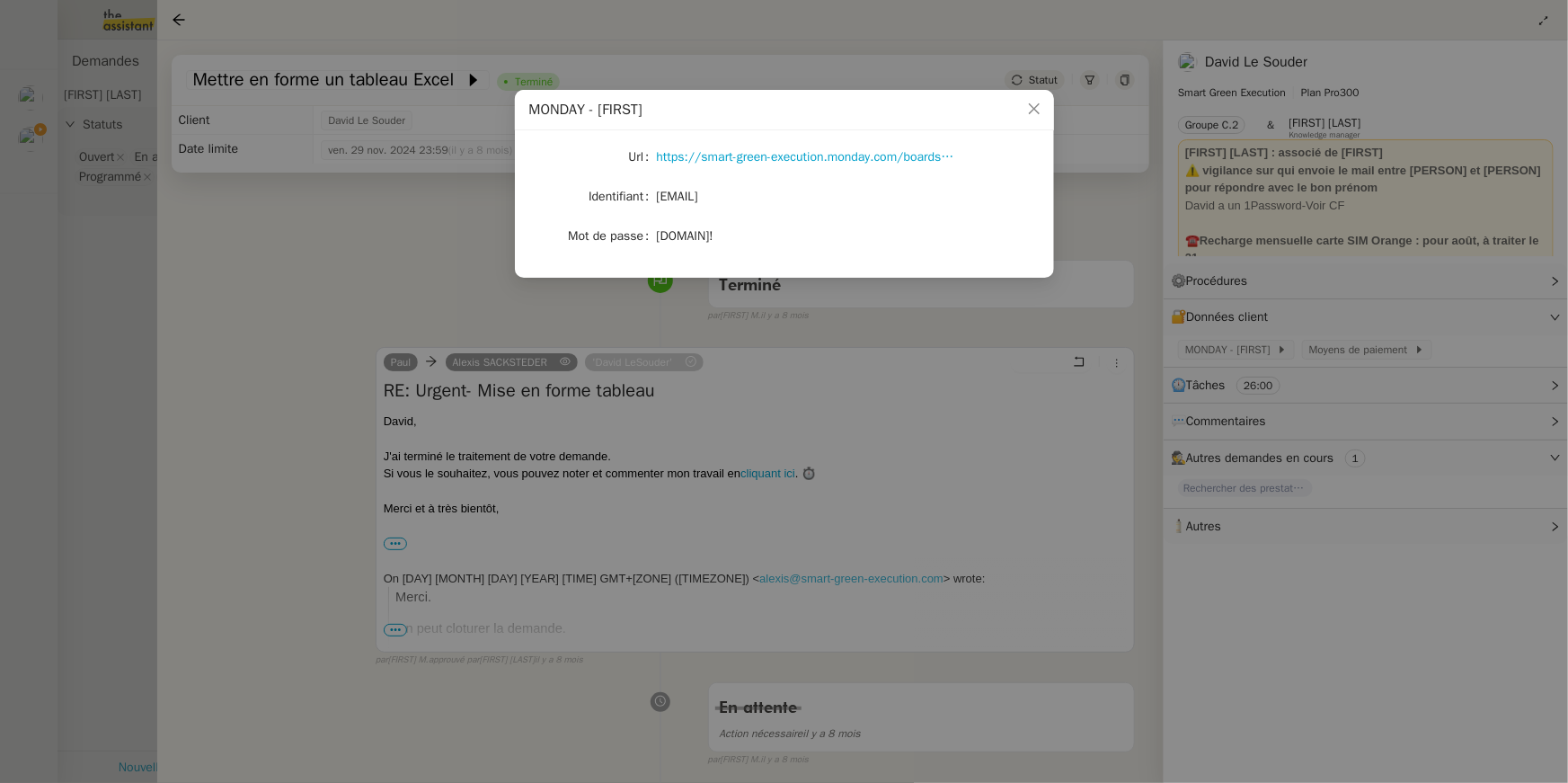 click on "MONDAY - [FIRST] Url https://smart-green-execution.monday.com/boards/1151910067    Identifiant  [EMAIL]  Mot de passe Theassistant01!" at bounding box center (784, 391) 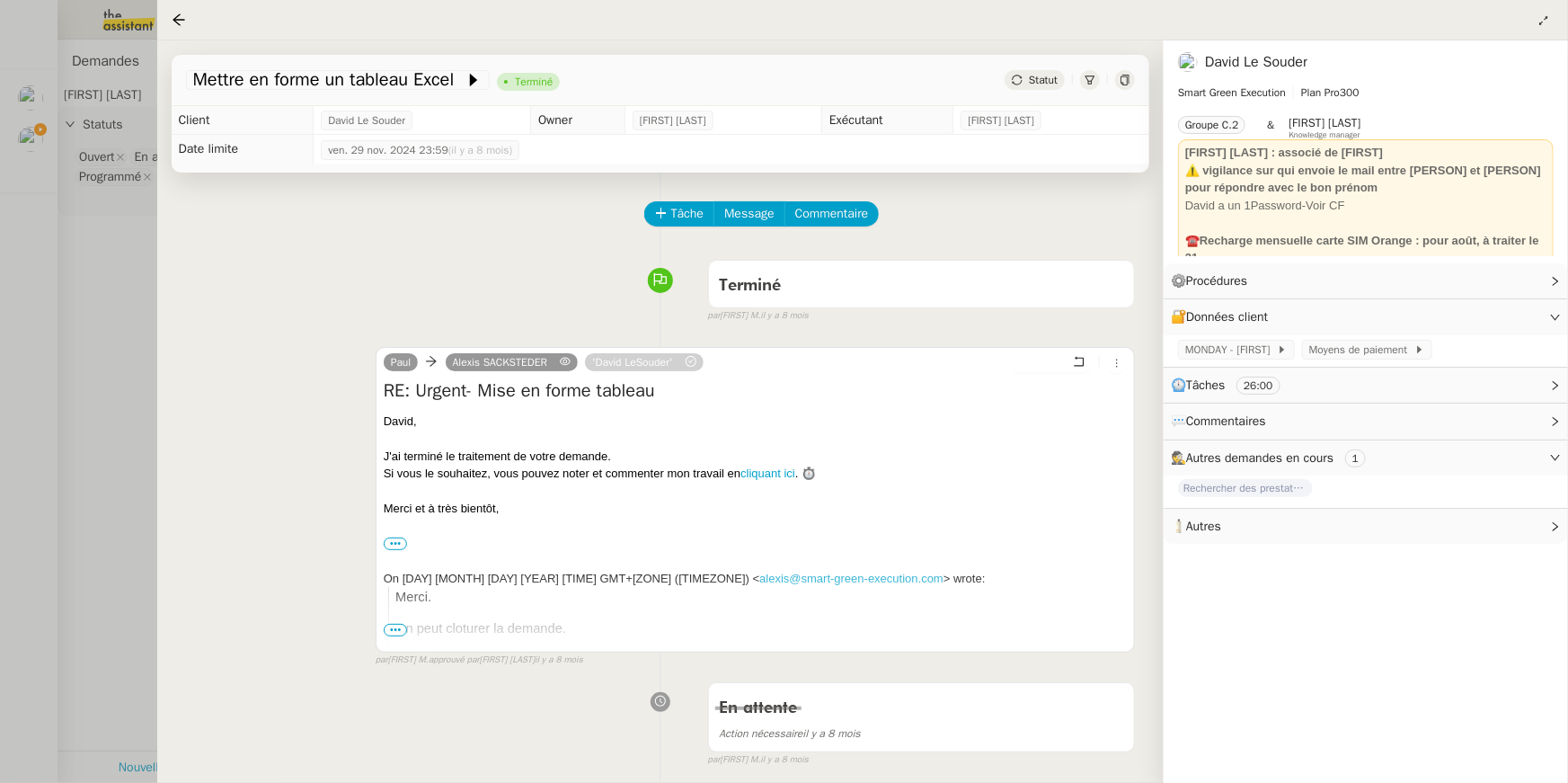 click at bounding box center [784, 391] 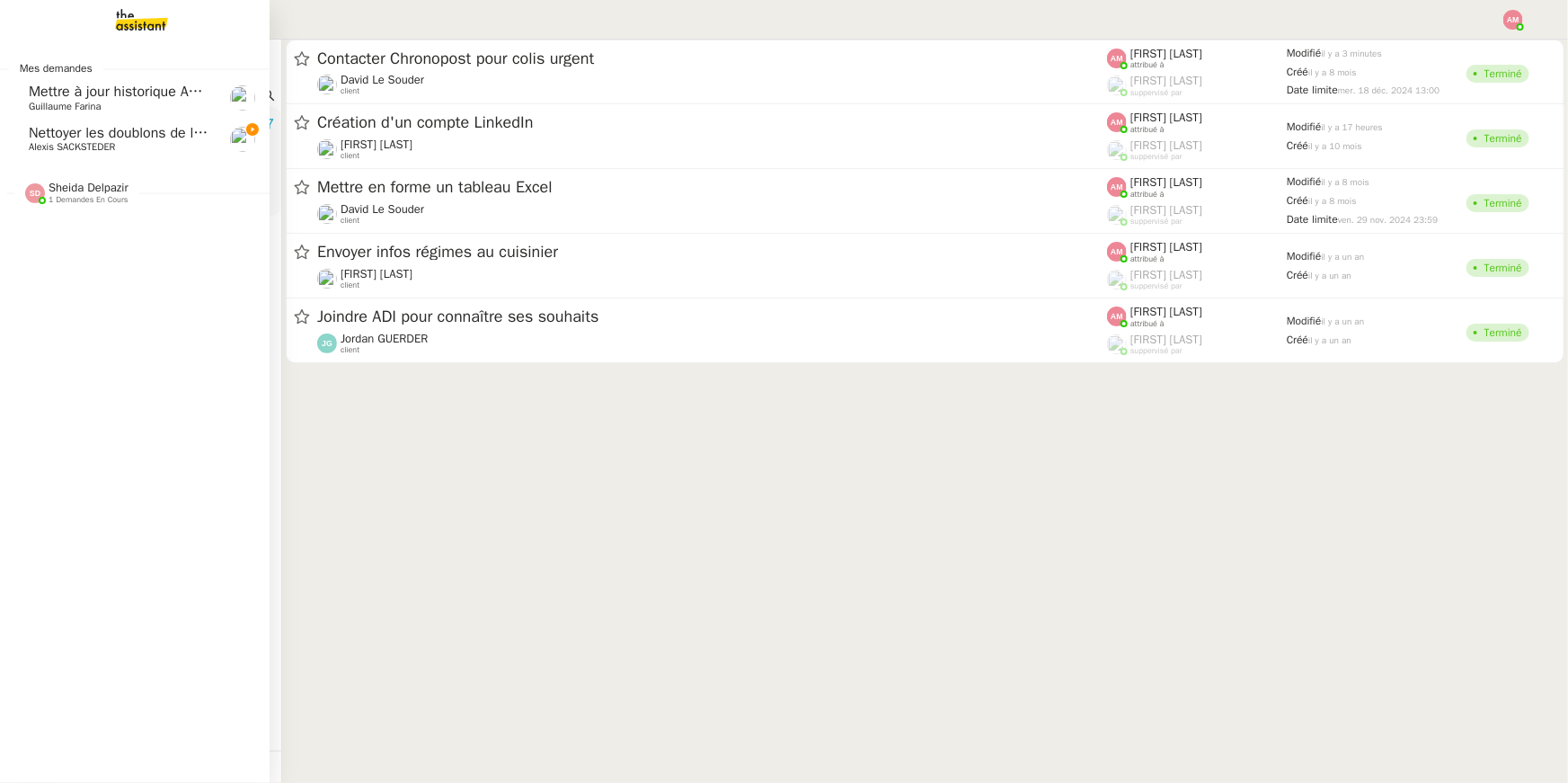 click on "Nettoyer les doublons de la base de contacts    Alexis SACKSTEDER" 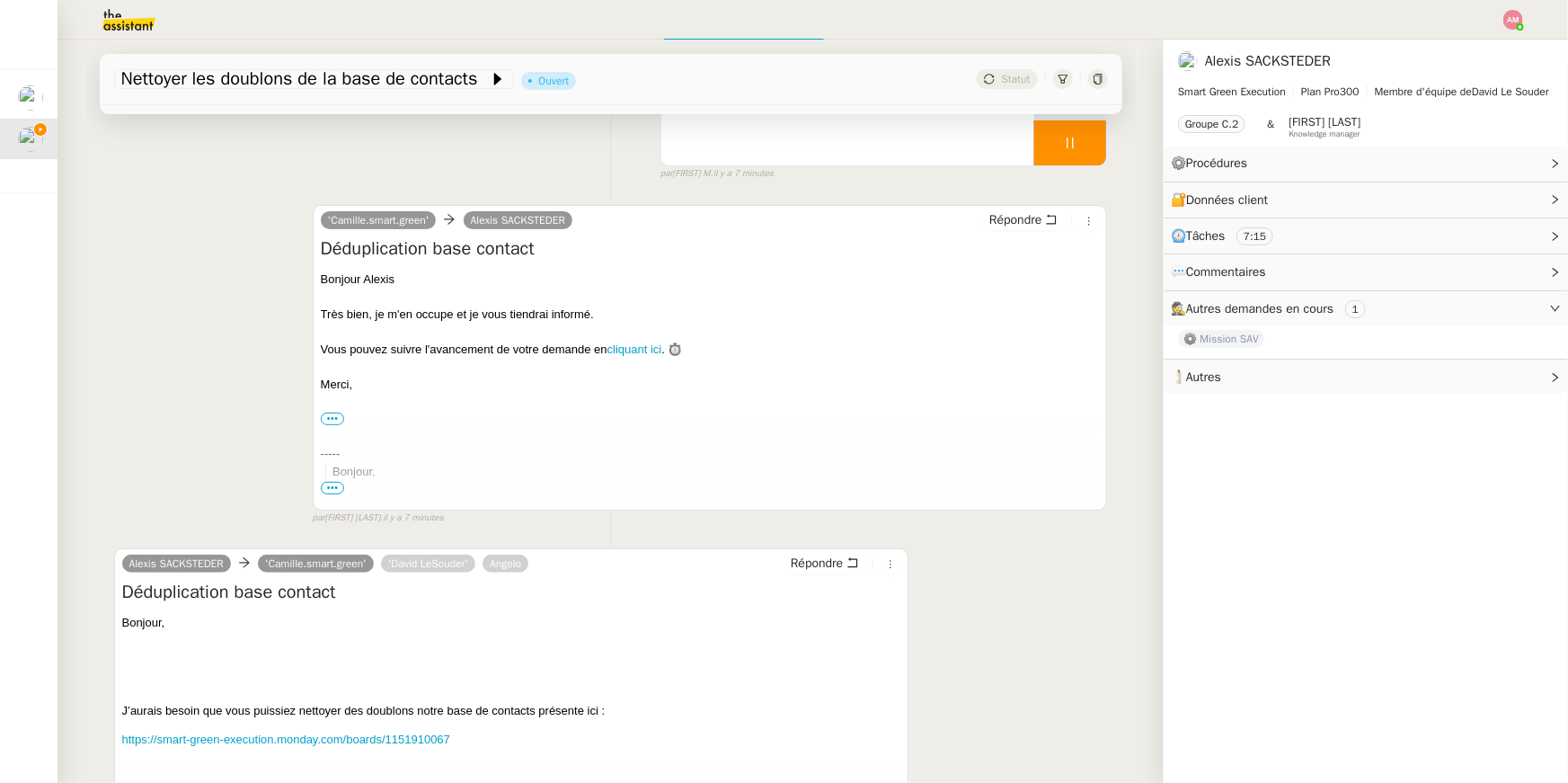 scroll, scrollTop: 91, scrollLeft: 0, axis: vertical 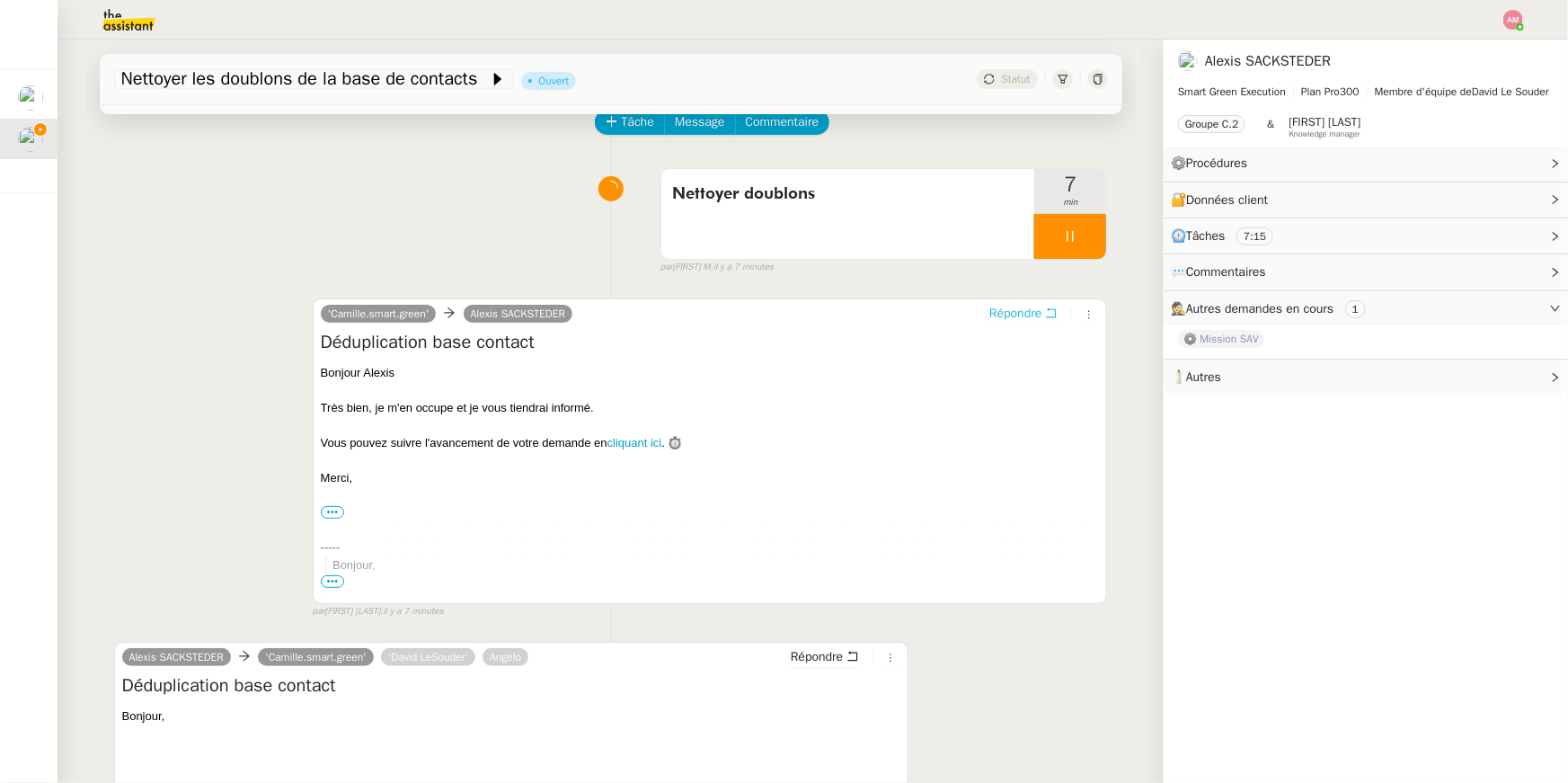 click on "Répondre" at bounding box center [1015, 314] 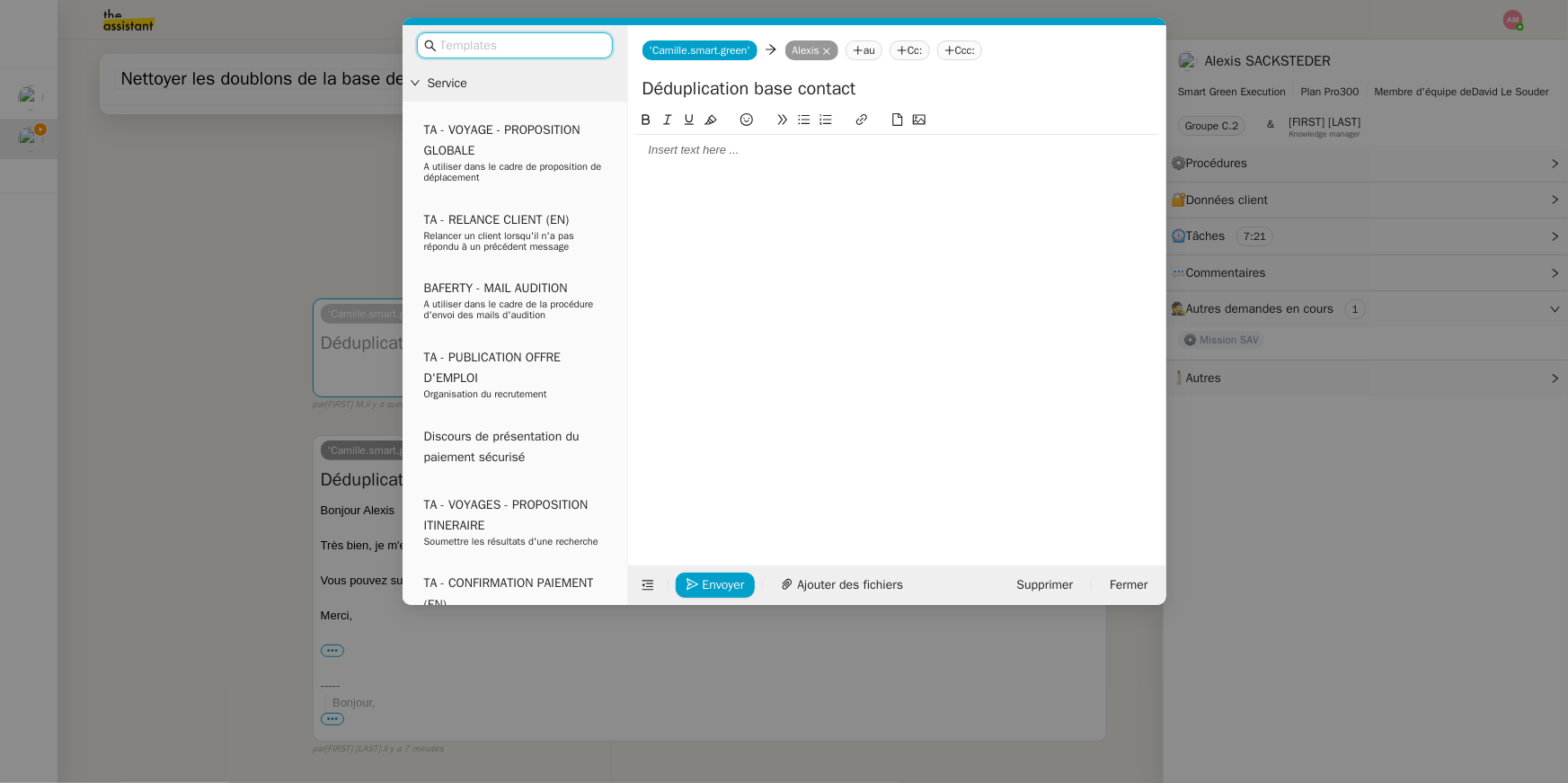 click 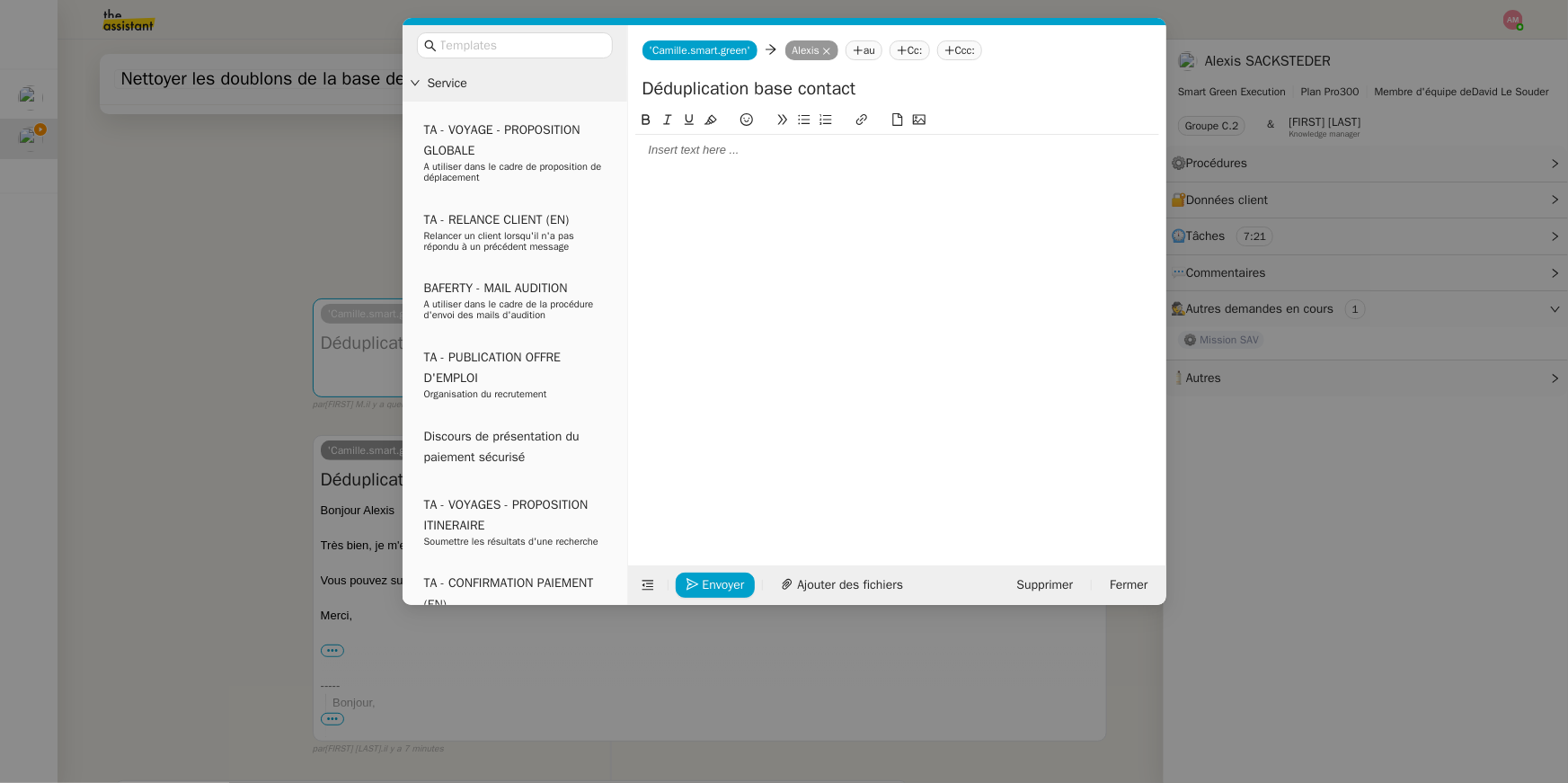 type 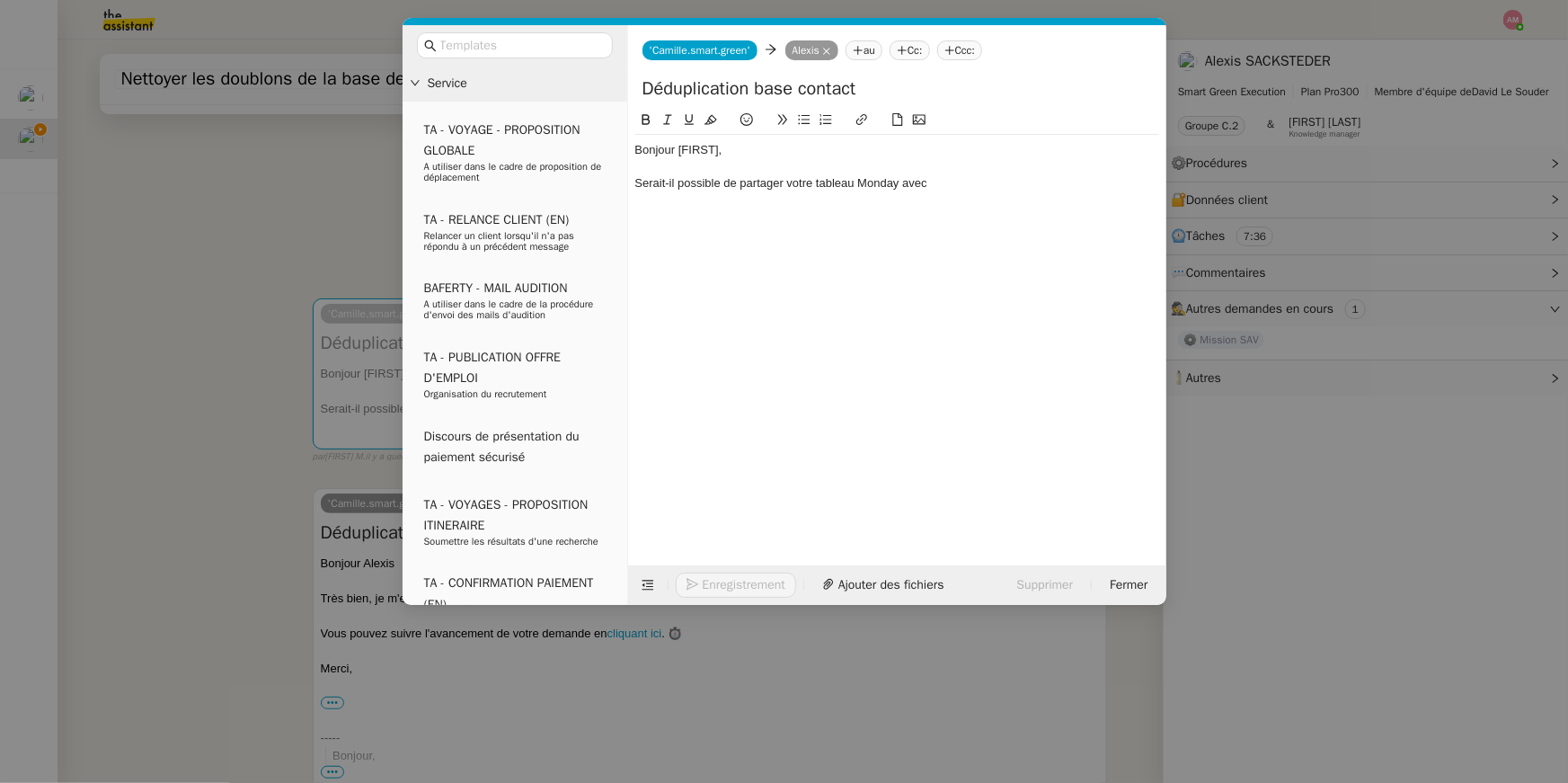scroll, scrollTop: 0, scrollLeft: 0, axis: both 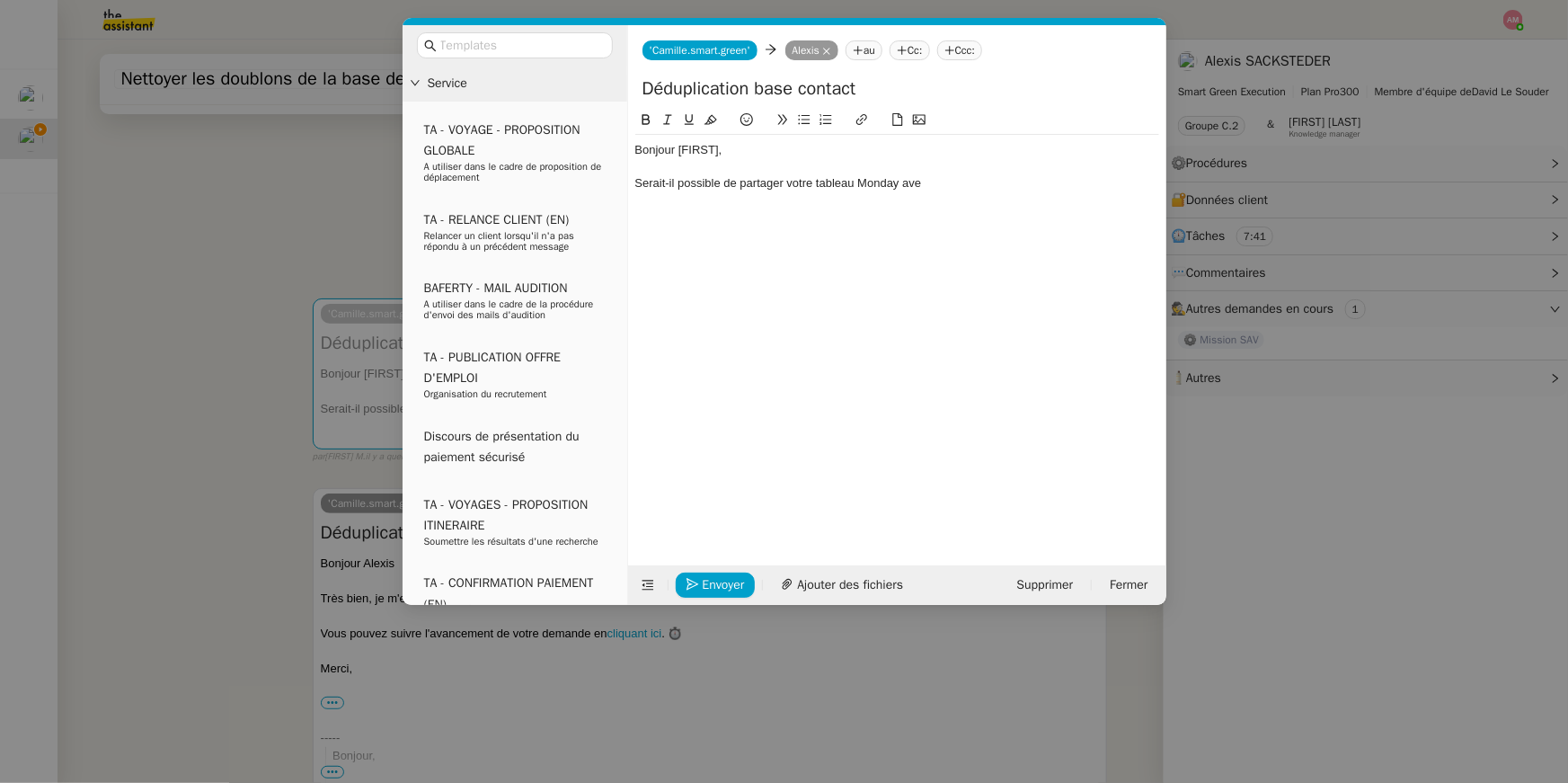 click on "Service TA - VOYAGE - PROPOSITION GLOBALE    A utiliser dans le cadre de proposition de déplacement TA - RELANCE CLIENT (EN)    Relancer un client lorsqu'il n'a pas répondu à un précédent message BAFERTY - MAIL AUDITION    A utiliser dans le cadre de la procédure d'envoi des mails d'audition TA - PUBLICATION OFFRE D'EMPLOI     Organisation du recrutement Discours de présentation du paiement sécurisé    TA - VOYAGES - PROPOSITION ITINERAIRE    Soumettre les résultats d'une recherche TA - CONFIRMATION PAIEMENT (EN)    Confirmer avec le client de modèle de transaction - Attention Plan Pro nécessaire. TA - COURRIER EXPEDIE (recommandé)    A utiliser dans le cadre de l'envoi d'un courrier recommandé TA - PARTAGE DE CALENDRIER (EN)    A utiliser pour demander au client de partager son calendrier afin de faciliter l'accès et la gestion PSPI - Appel de fonds MJL    A utiliser dans le cadre de la procédure d'appel de fonds MJL TA - RELANCE CLIENT    TA - AR PROCEDURES        21 YIELD" at bounding box center [784, 391] 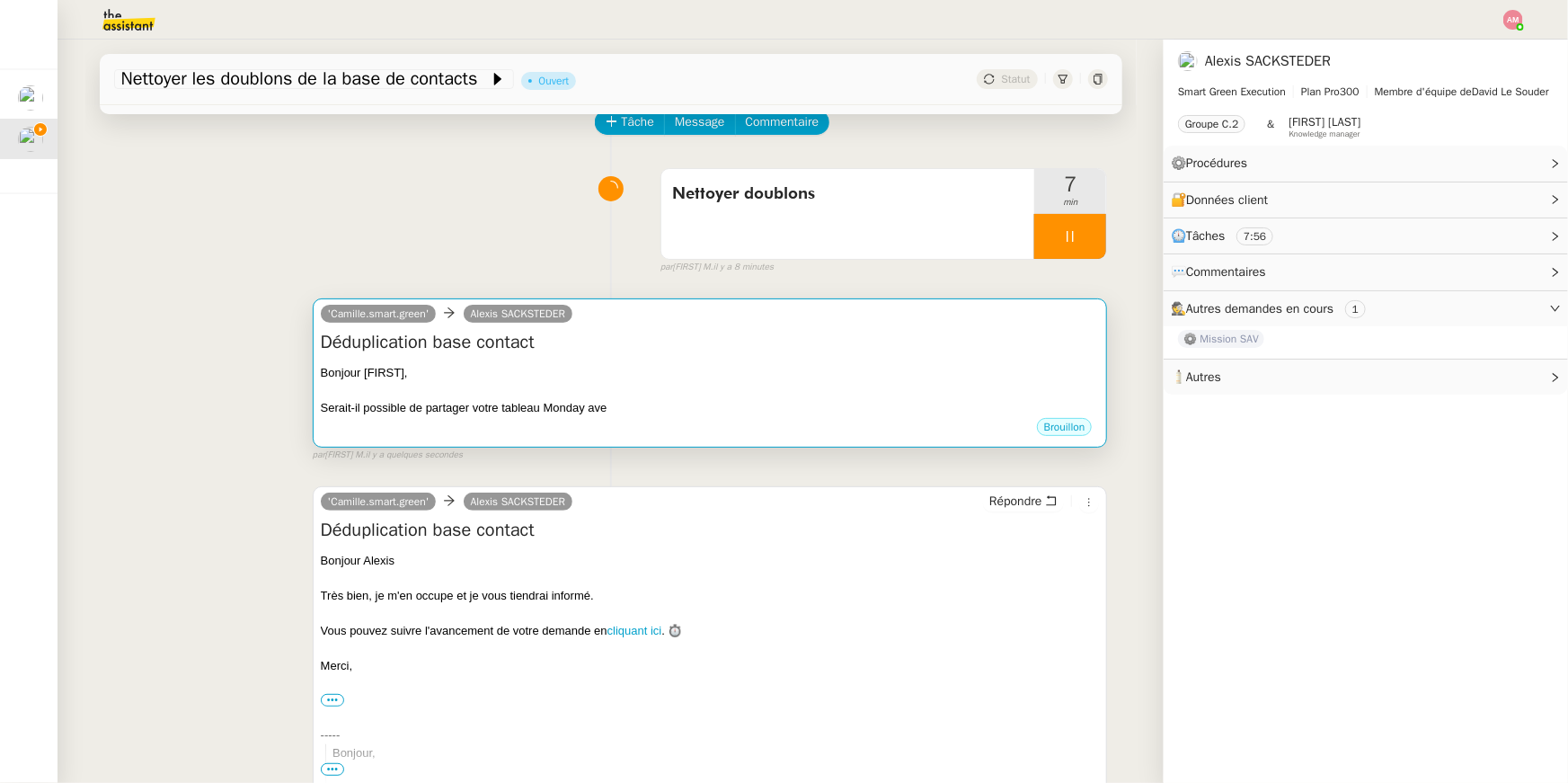 click on "Déduplication base contact" at bounding box center (710, 343) 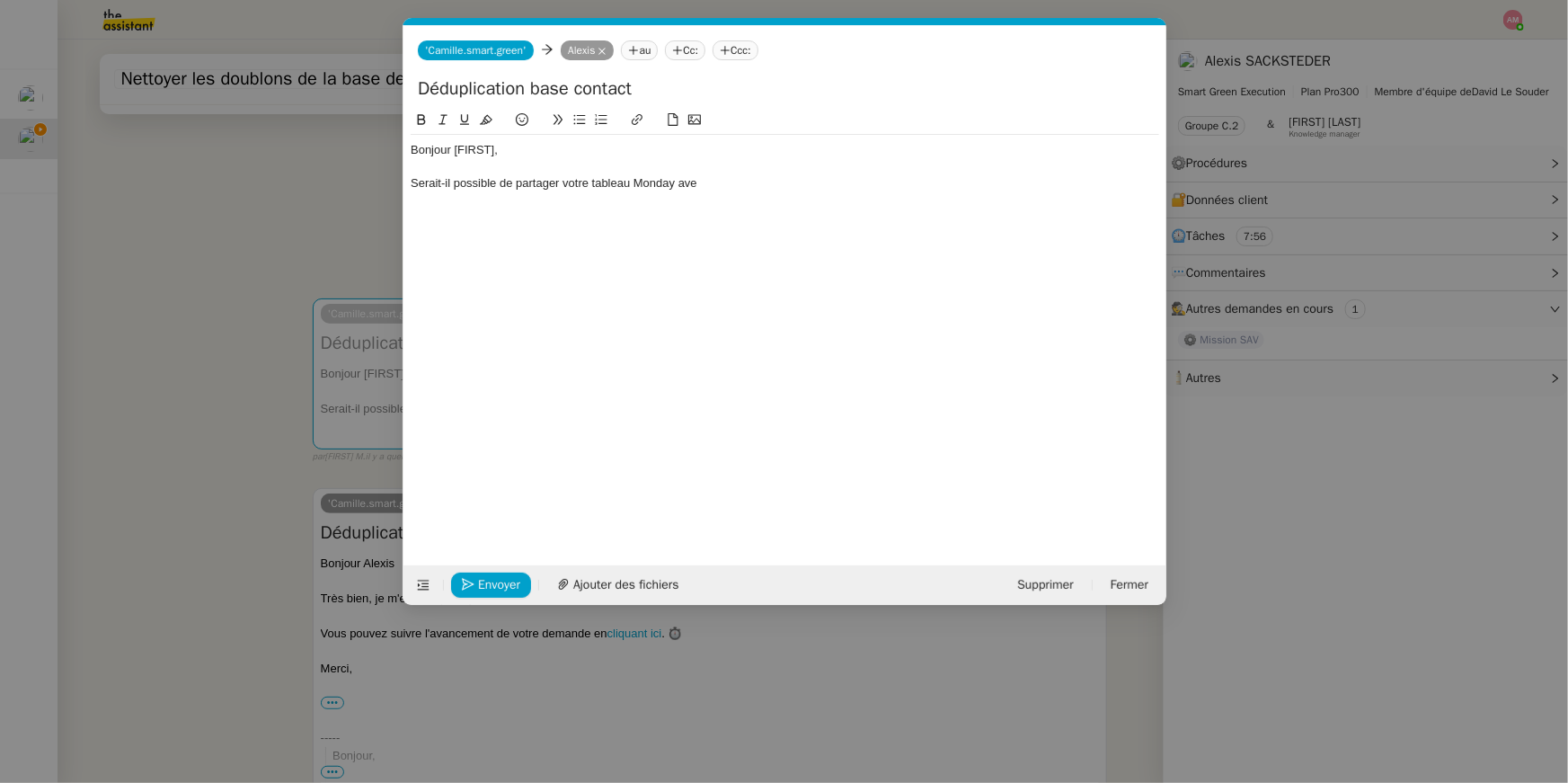 scroll, scrollTop: 0, scrollLeft: 38, axis: horizontal 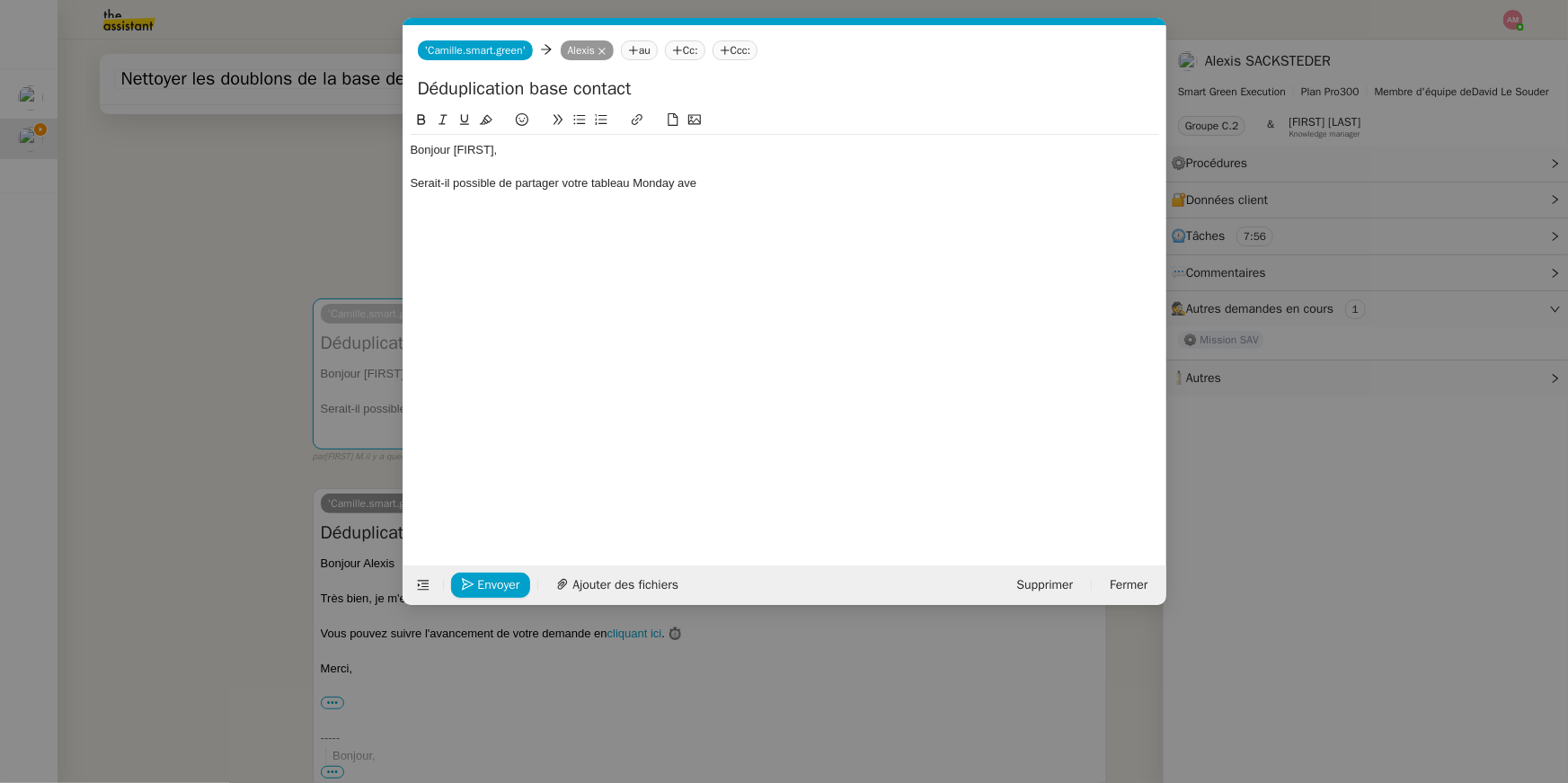 click on "Bonjour [PERSON], Serait-il possible de partager votre tableau Monday ave" 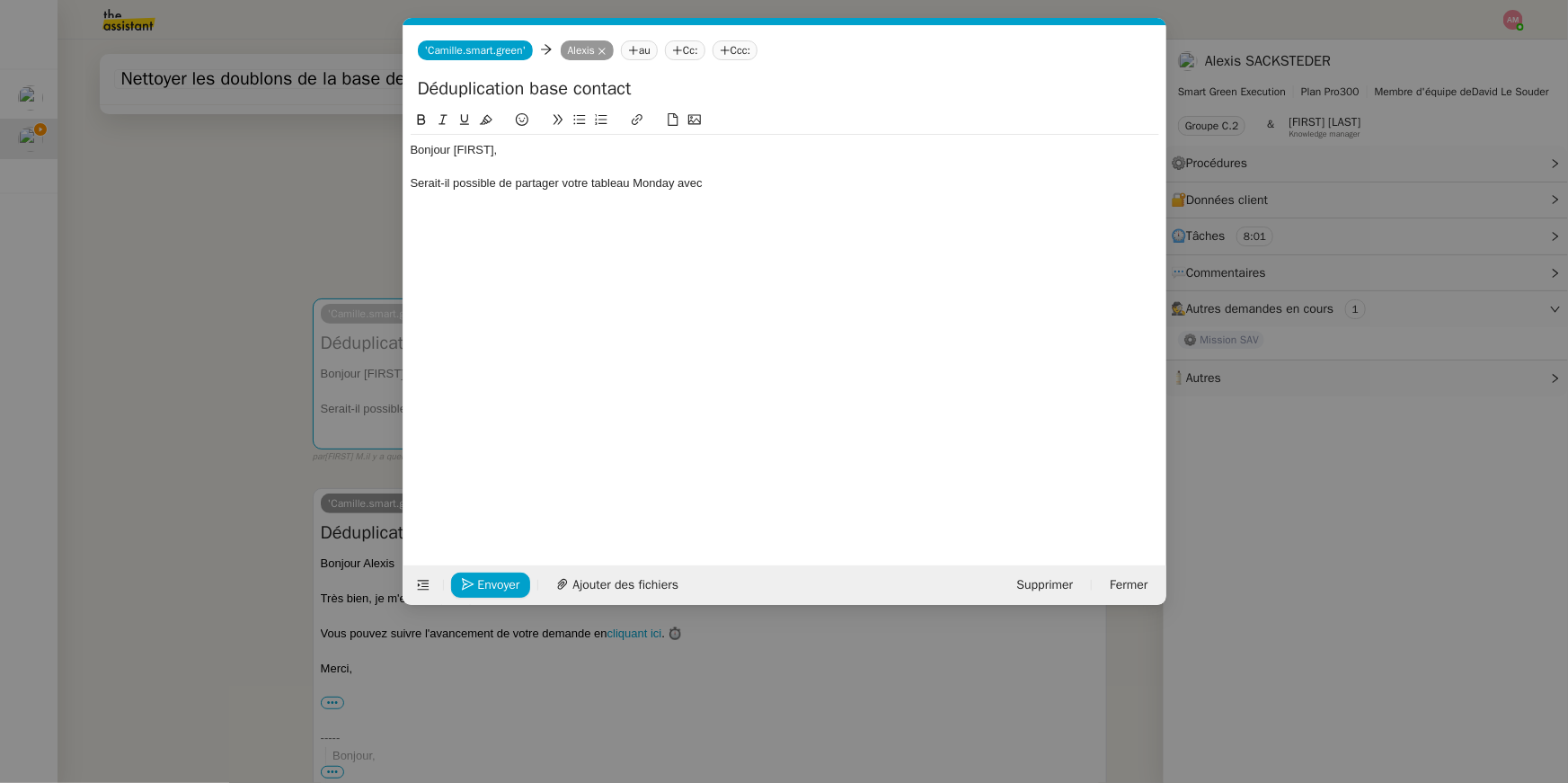 scroll, scrollTop: 0, scrollLeft: 0, axis: both 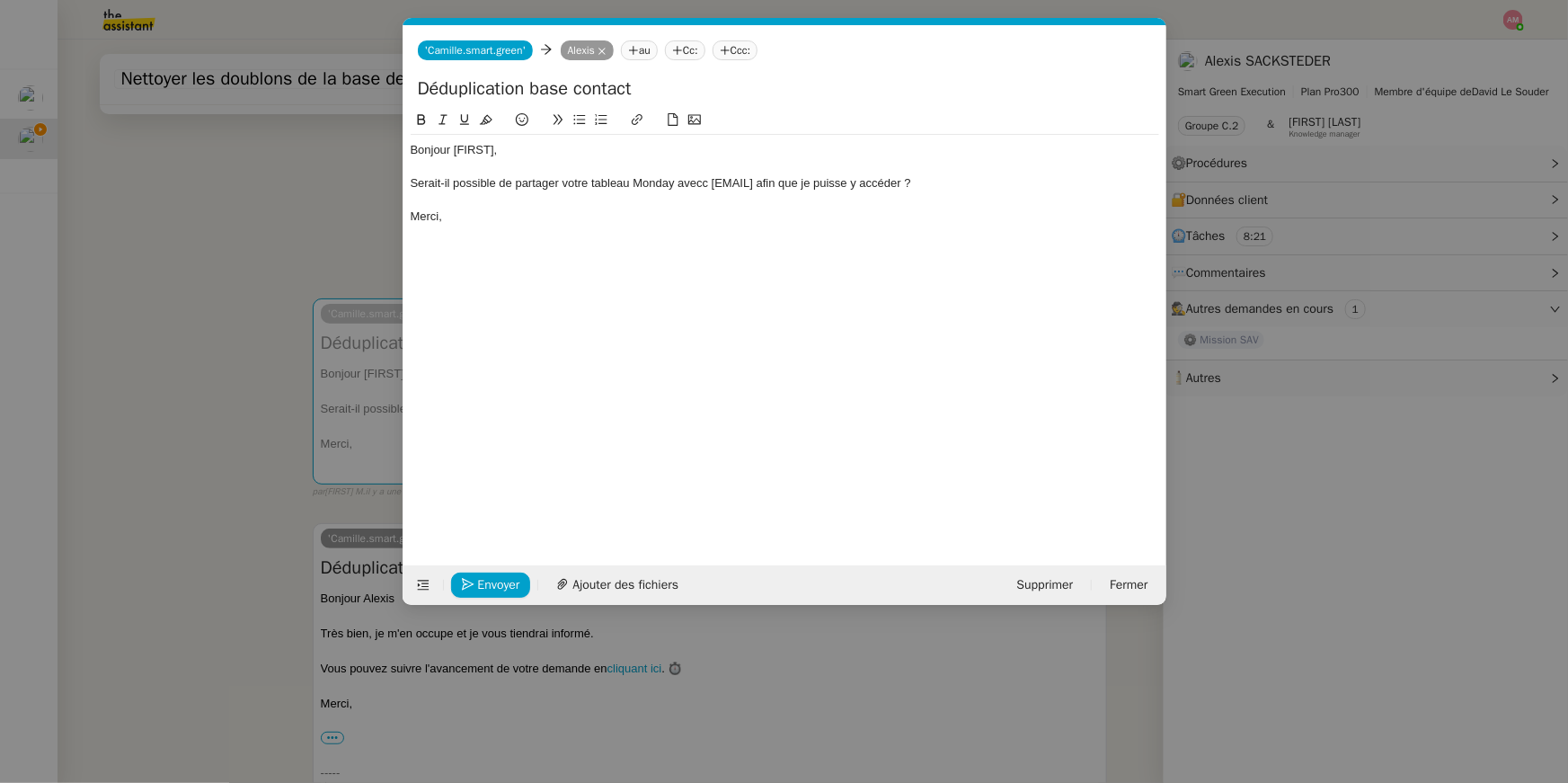 click on "Serait-il possible de partager votre tableau Monday avecc [EMAIL] afin que je puisse y accéder ?" 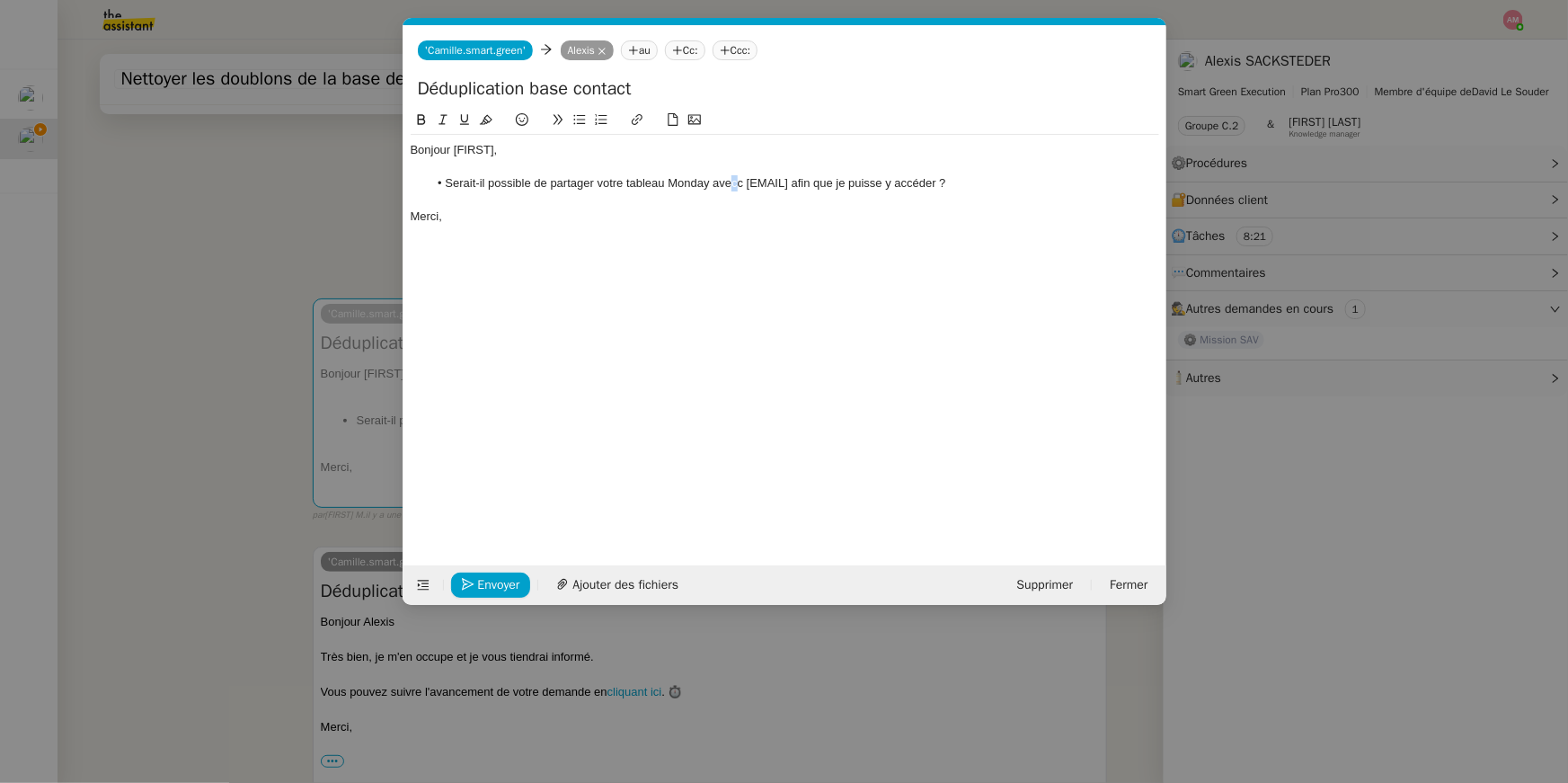 click on "Serait-il possible de partager votre tableau Monday avecc [EMAIL] afin que je puisse y accéder ?" 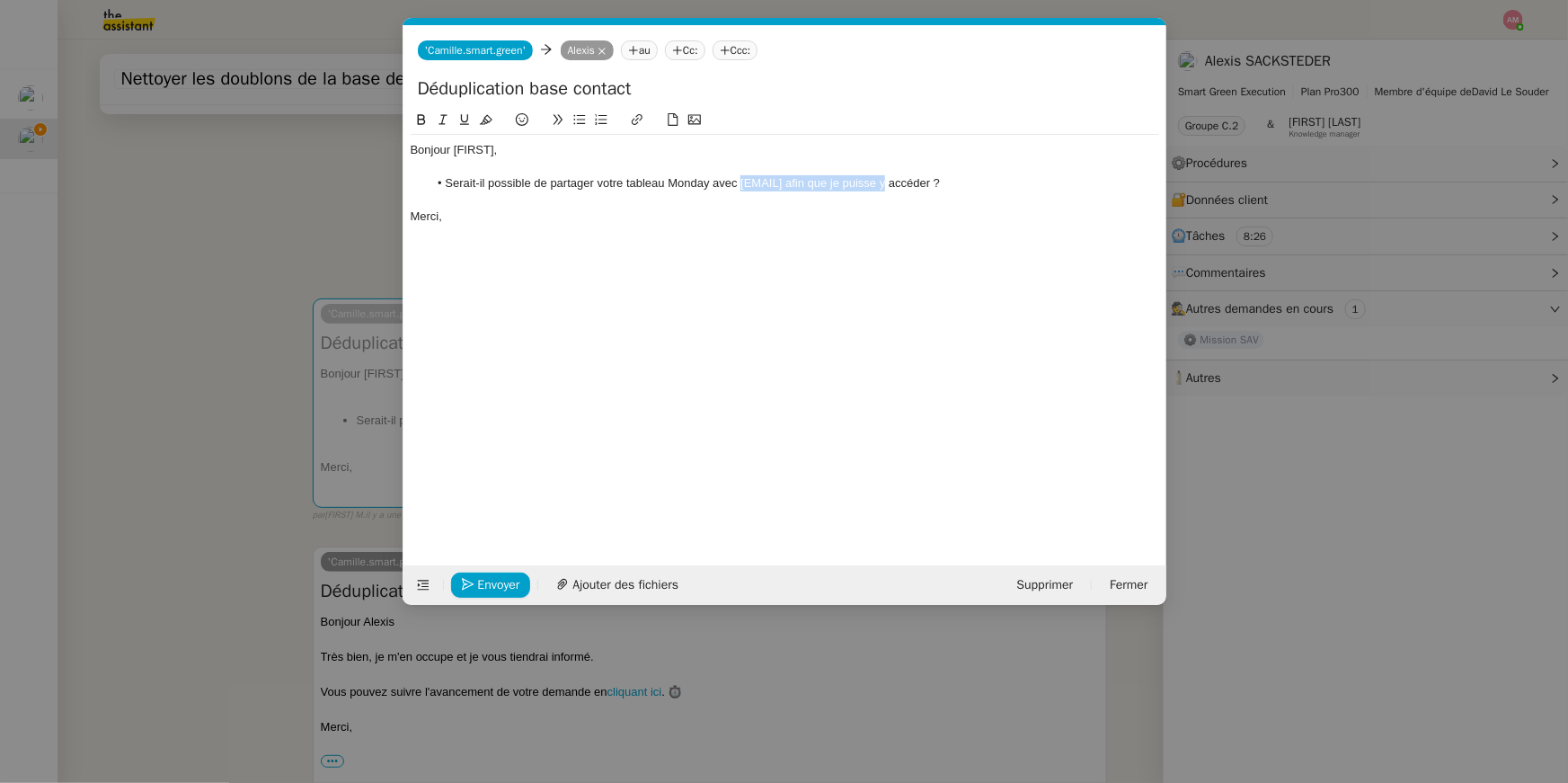 drag, startPoint x: 740, startPoint y: 184, endPoint x: 893, endPoint y: 182, distance: 153.01307 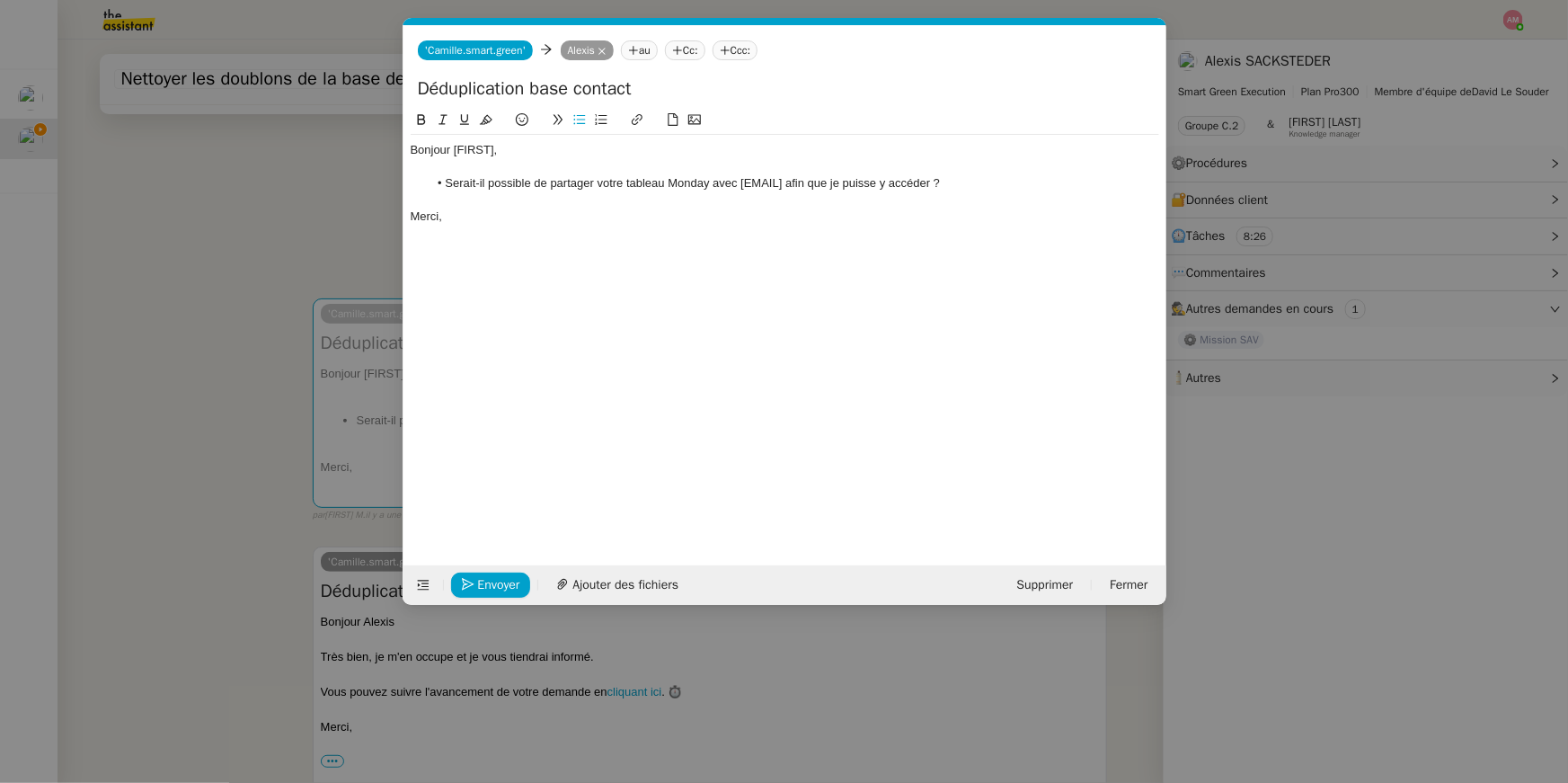 click 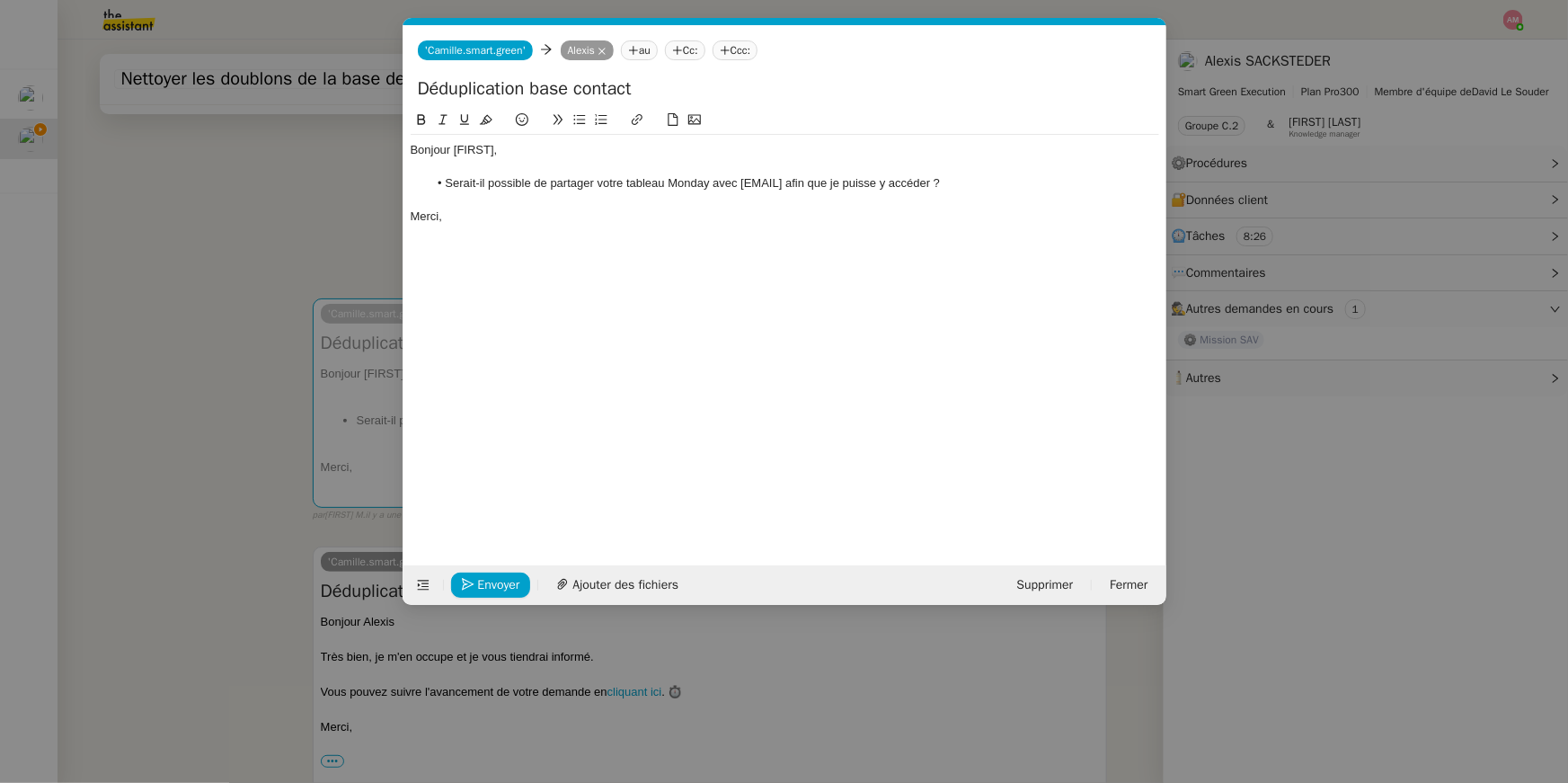 click 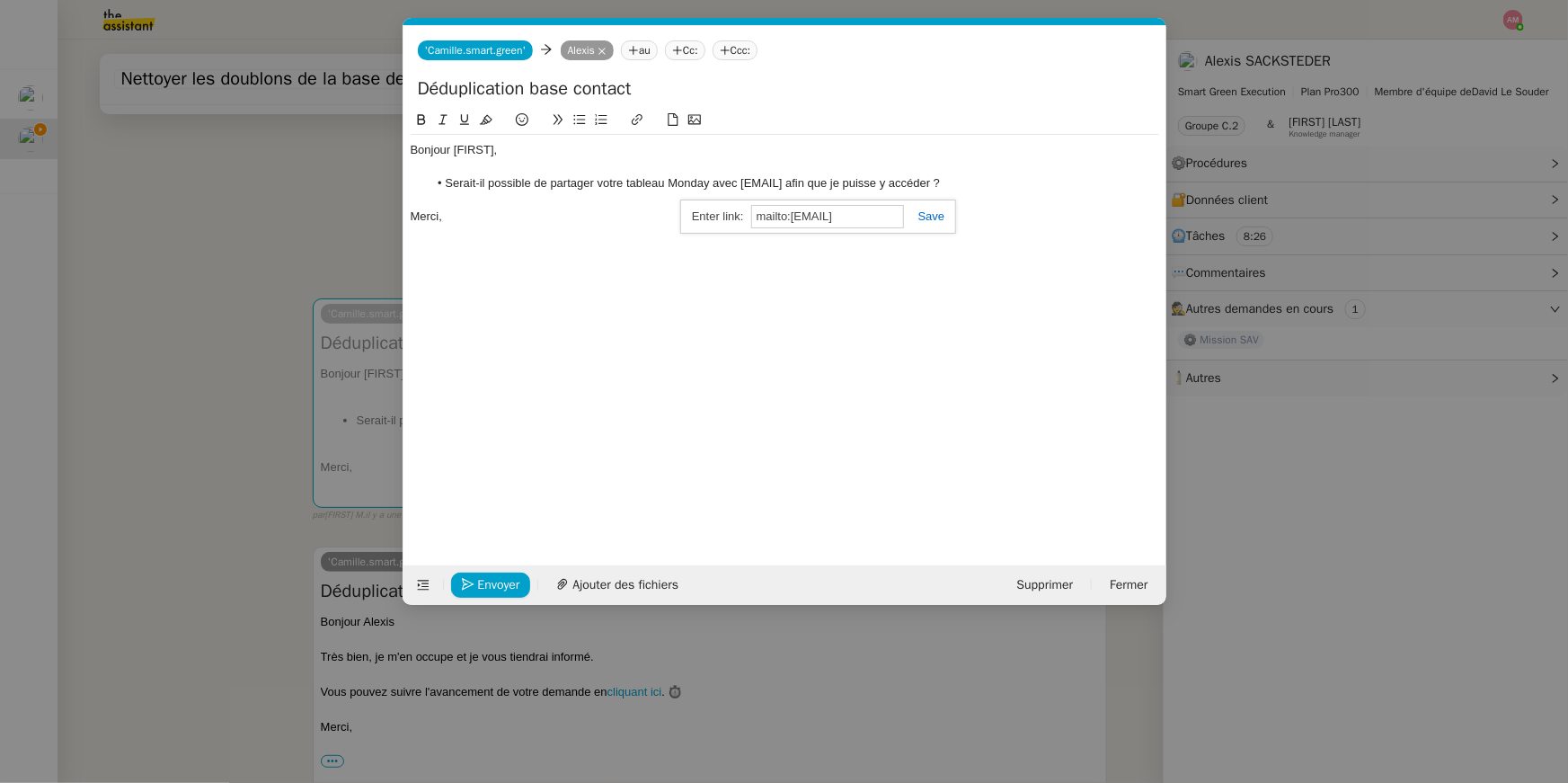 click 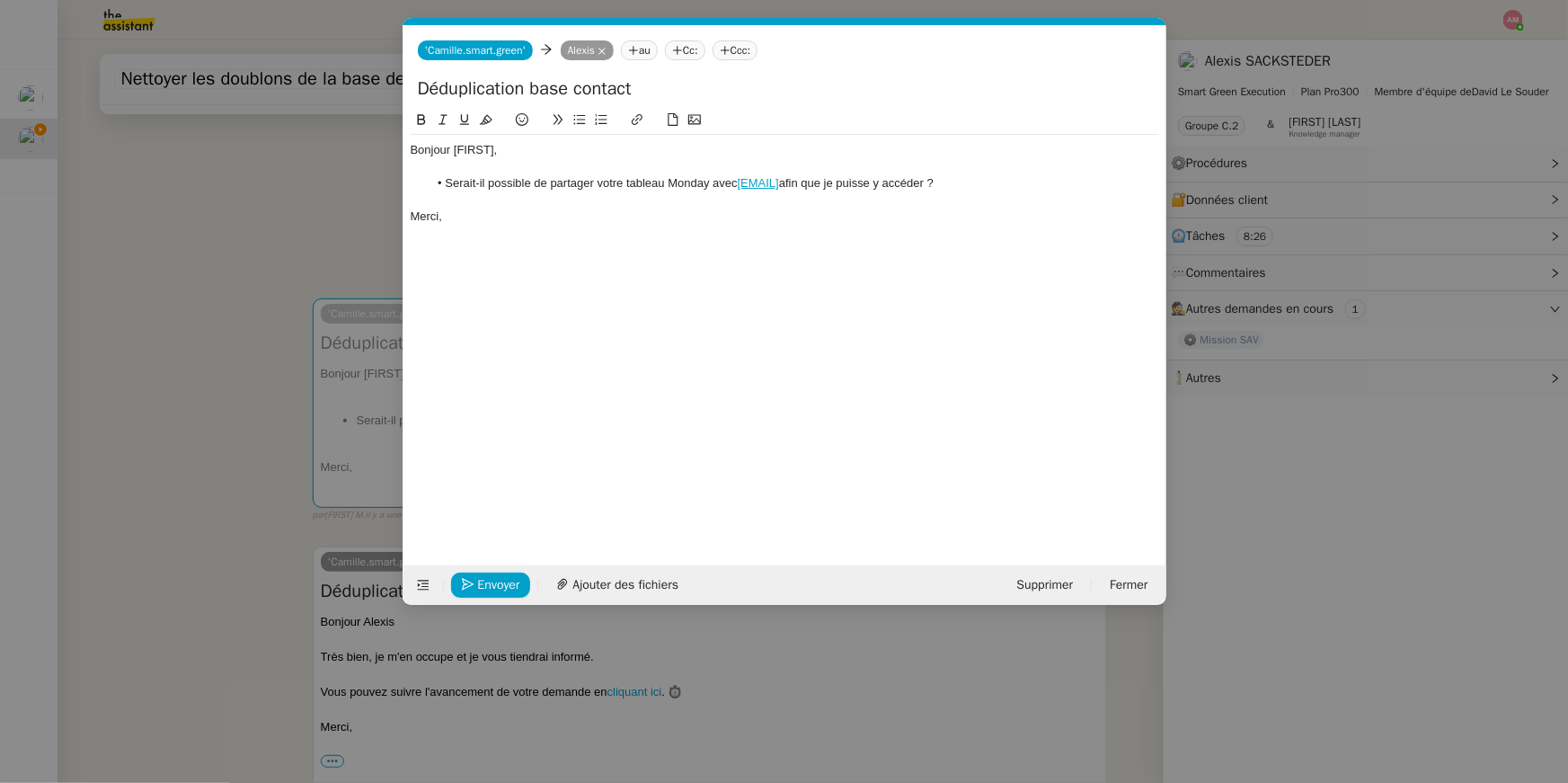 click on "Bonjour [PERSON], Serait-il possible de partager votre tableau Monday avec  [EMAIL]  afin que je puisse y accéder ?  Merci," 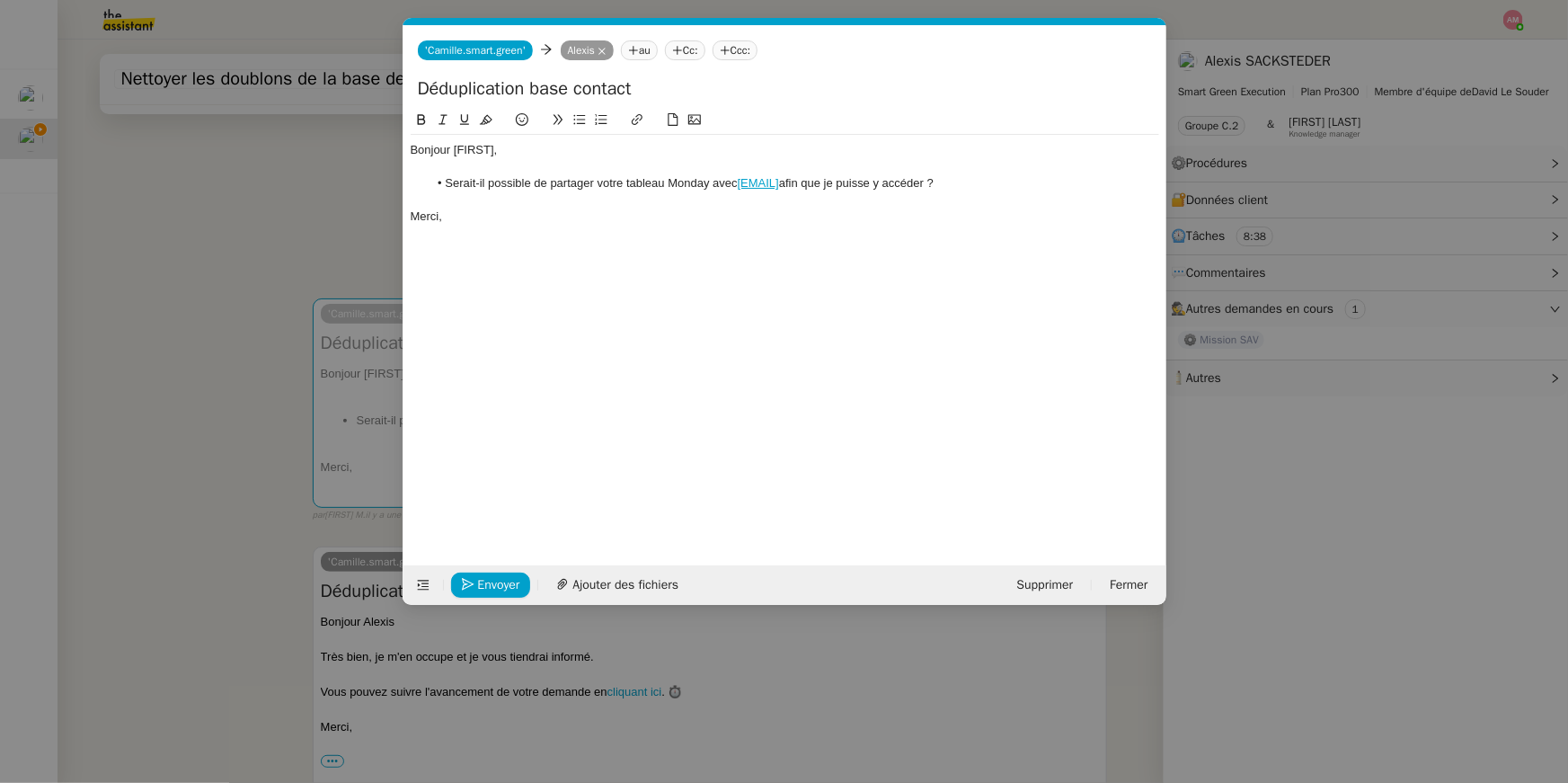 click on "Service TA - VOYAGE - PROPOSITION GLOBALE    A utiliser dans le cadre de proposition de déplacement TA - RELANCE CLIENT (EN)    Relancer un client lorsqu'il n'a pas répondu à un précédent message BAFERTY - MAIL AUDITION    A utiliser dans le cadre de la procédure d'envoi des mails d'audition TA - PUBLICATION OFFRE D'EMPLOI     Organisation du recrutement Discours de présentation du paiement sécurisé    TA - VOYAGES - PROPOSITION ITINERAIRE    Soumettre les résultats d'une recherche TA - CONFIRMATION PAIEMENT (EN)    Confirmer avec le client de modèle de transaction - Attention Plan Pro nécessaire. TA - COURRIER EXPEDIE (recommandé)    A utiliser dans le cadre de l'envoi d'un courrier recommandé TA - PARTAGE DE CALENDRIER (EN)    A utiliser pour demander au client de partager son calendrier afin de faciliter l'accès et la gestion PSPI - Appel de fonds MJL    A utiliser dans le cadre de la procédure d'appel de fonds MJL TA - RELANCE CLIENT    TA - AR PROCEDURES        21 YIELD" at bounding box center (784, 391) 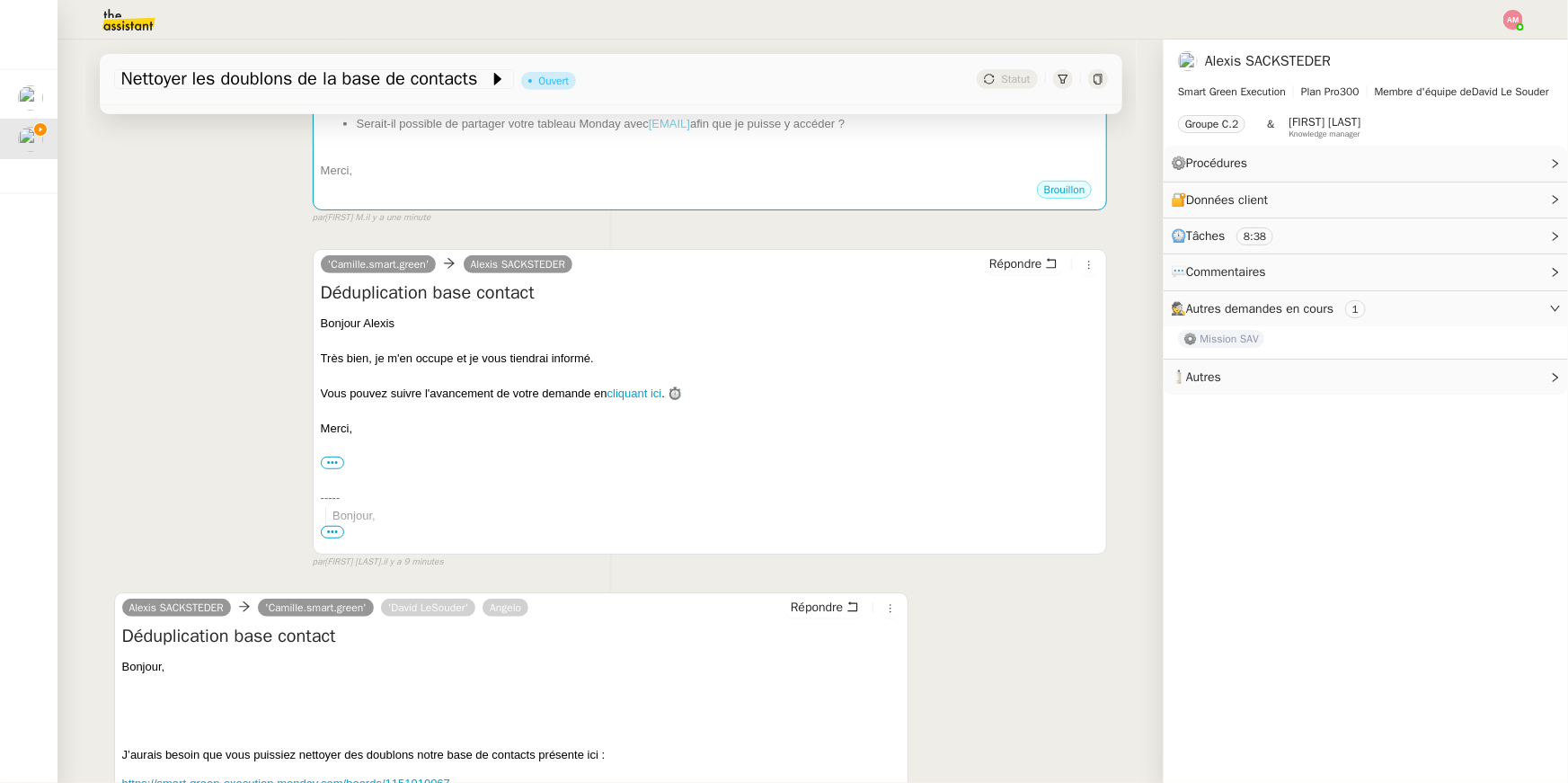 scroll, scrollTop: 677, scrollLeft: 0, axis: vertical 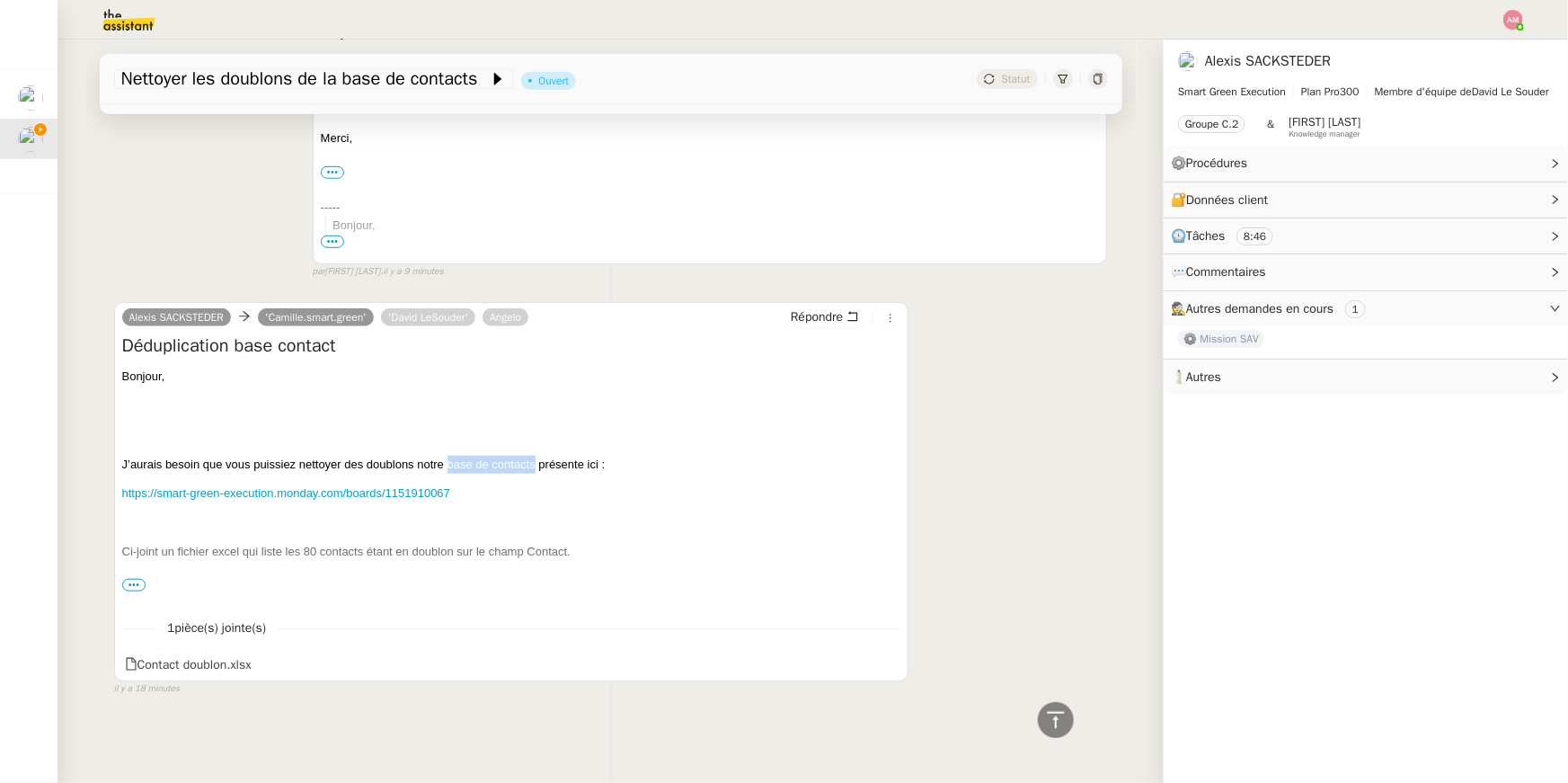 drag, startPoint x: 446, startPoint y: 461, endPoint x: 533, endPoint y: 462, distance: 87.00575 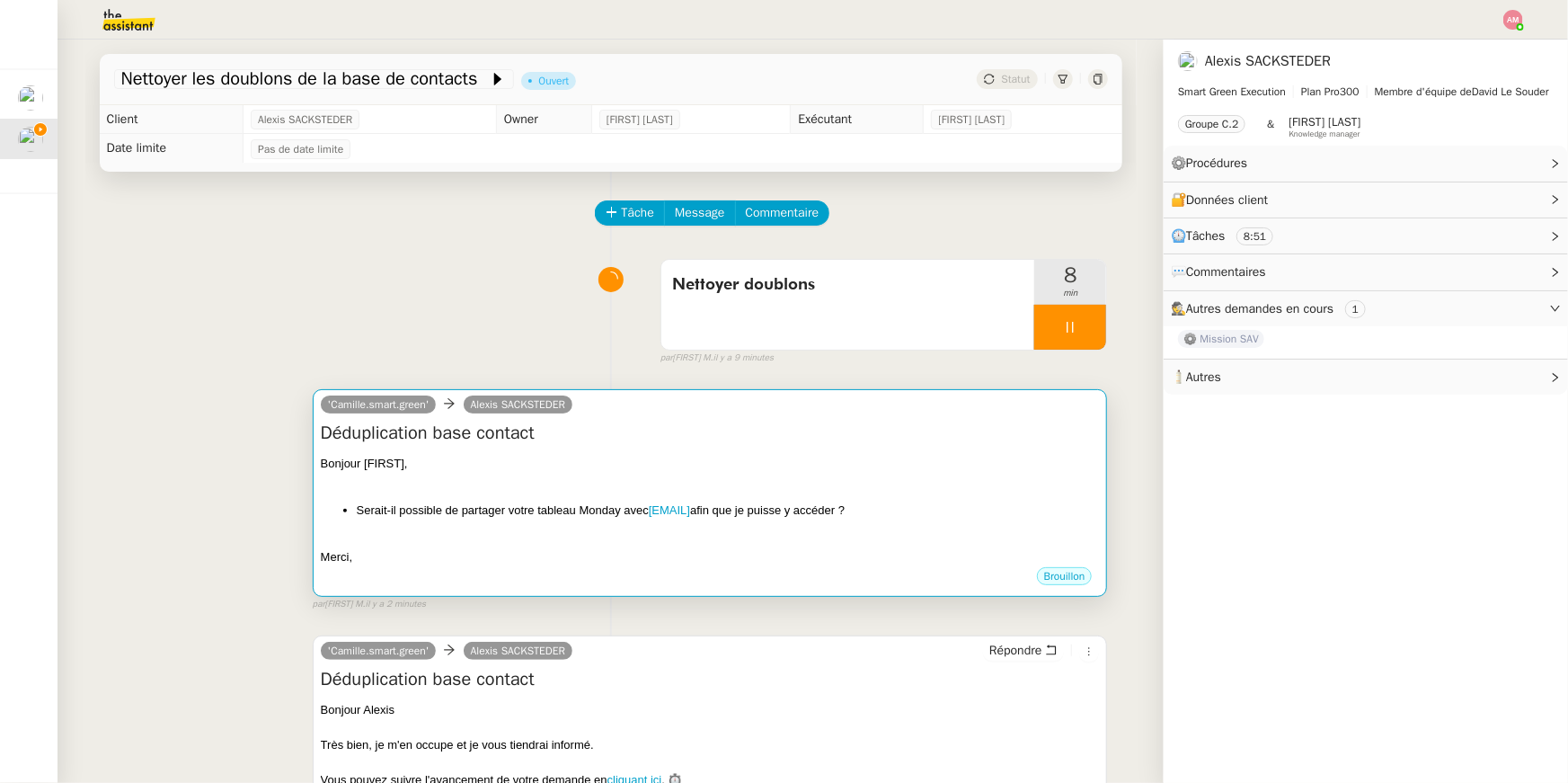 click at bounding box center (710, 481) 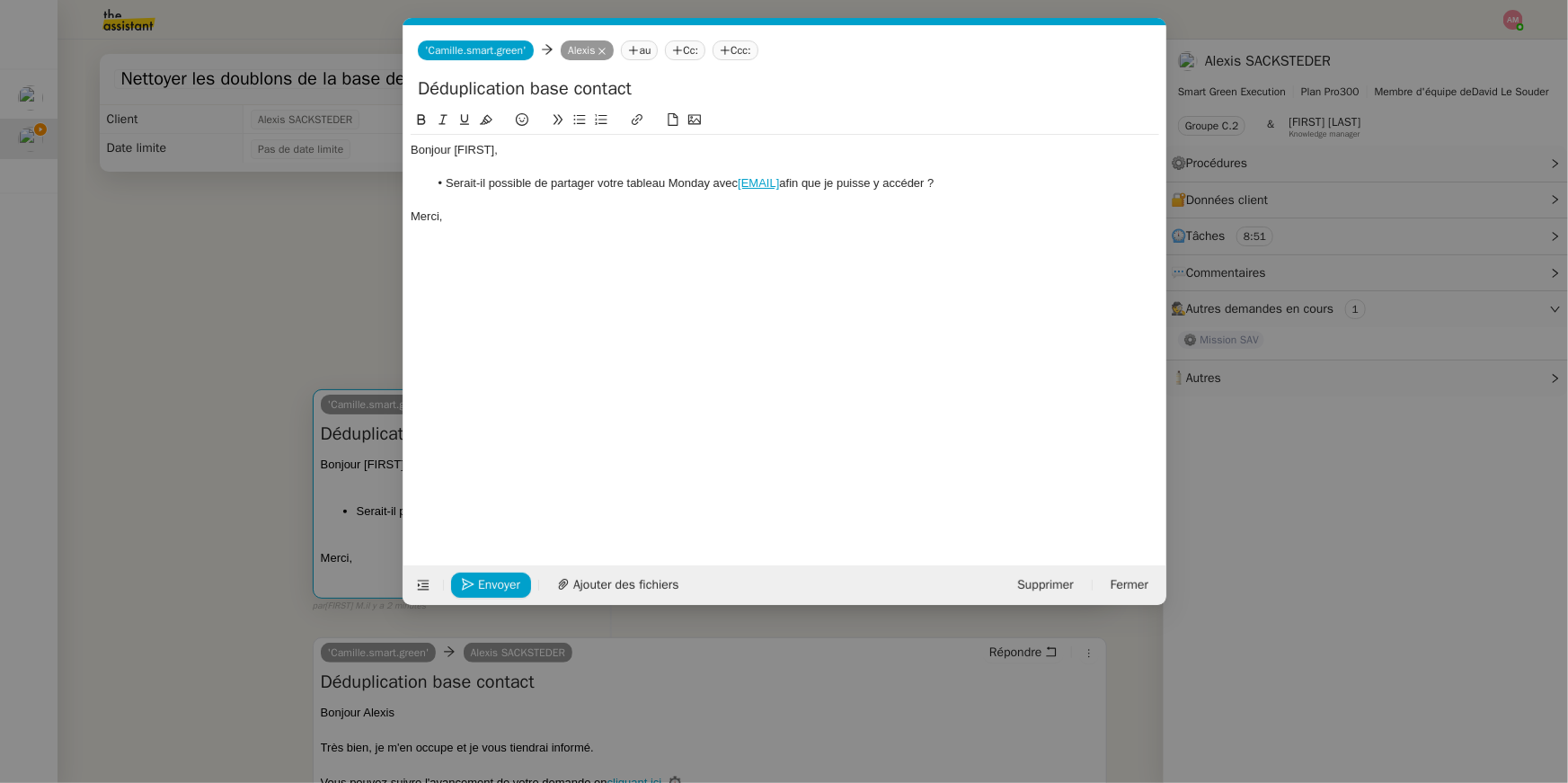 scroll, scrollTop: 0, scrollLeft: 38, axis: horizontal 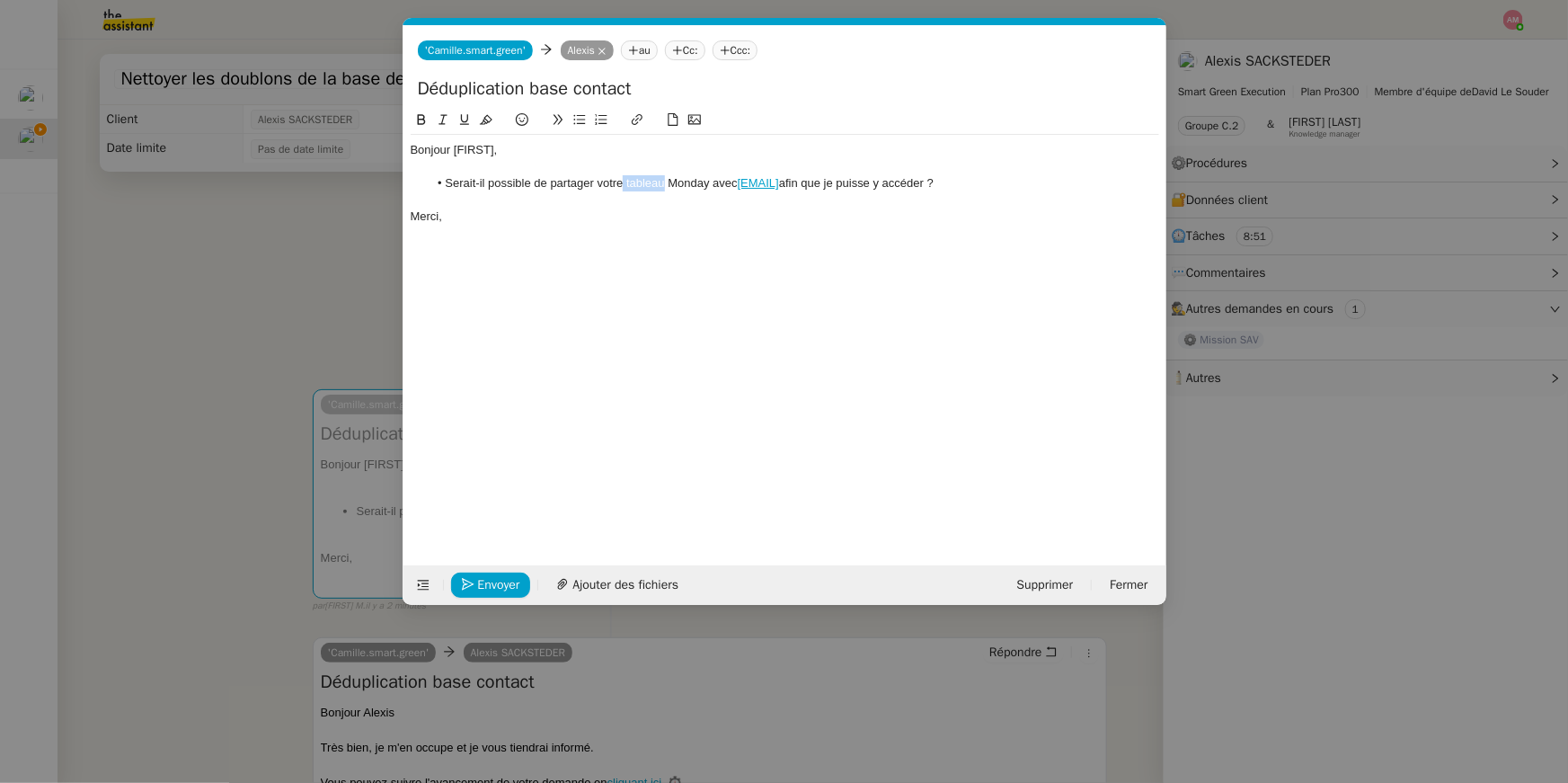 drag, startPoint x: 622, startPoint y: 182, endPoint x: 662, endPoint y: 184, distance: 40.049969 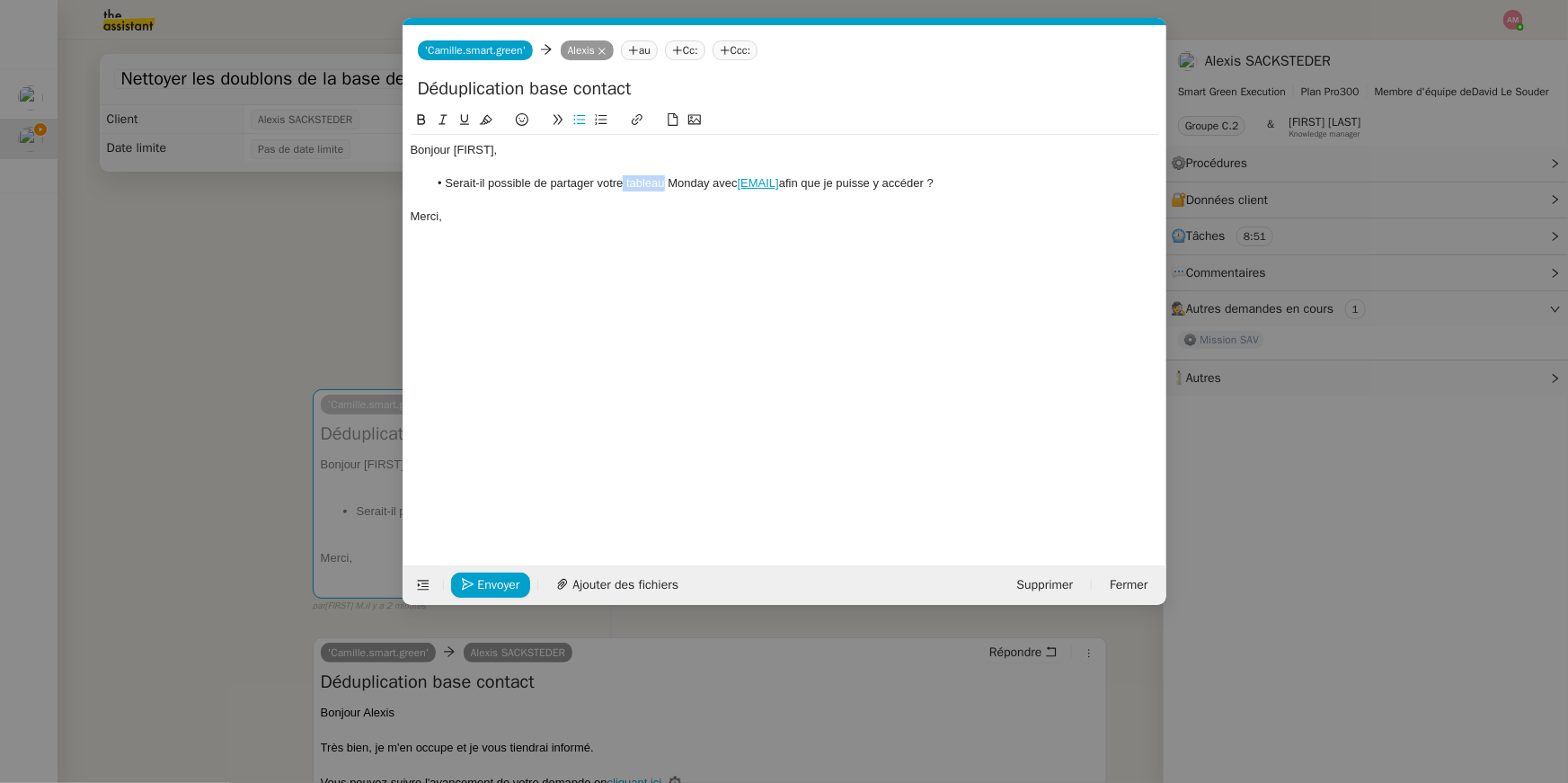 type 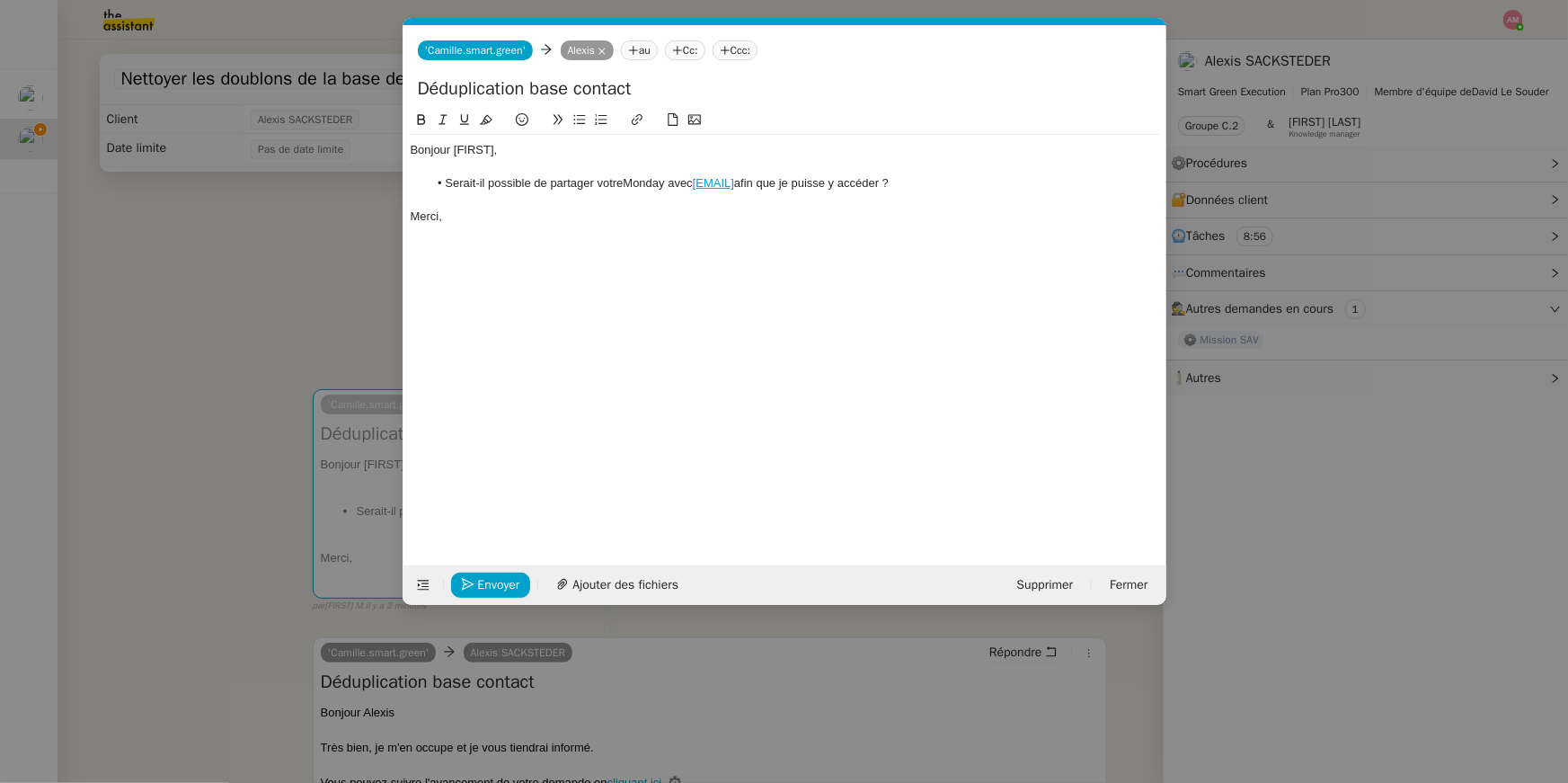 paste 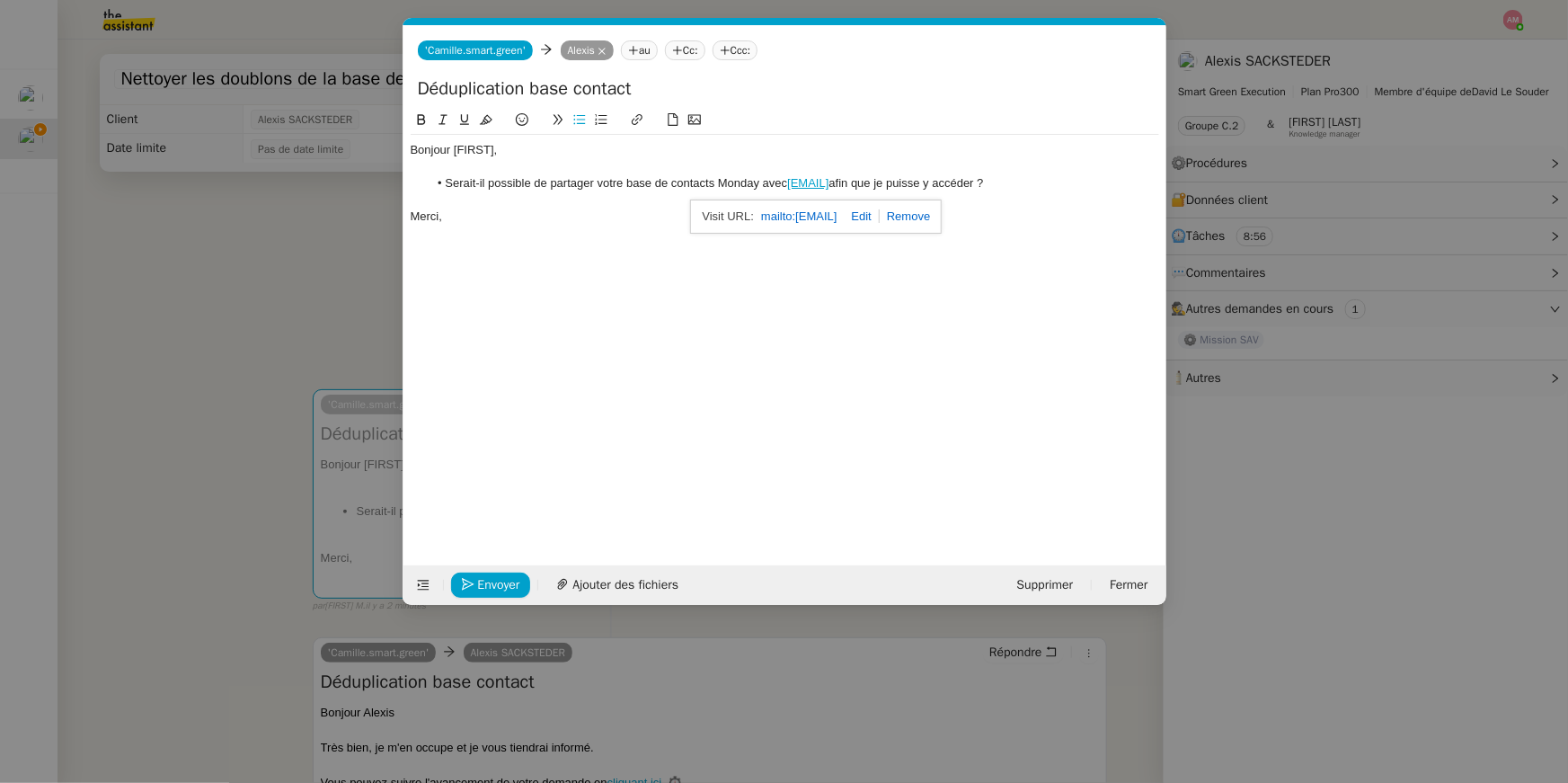 click on "Merci," 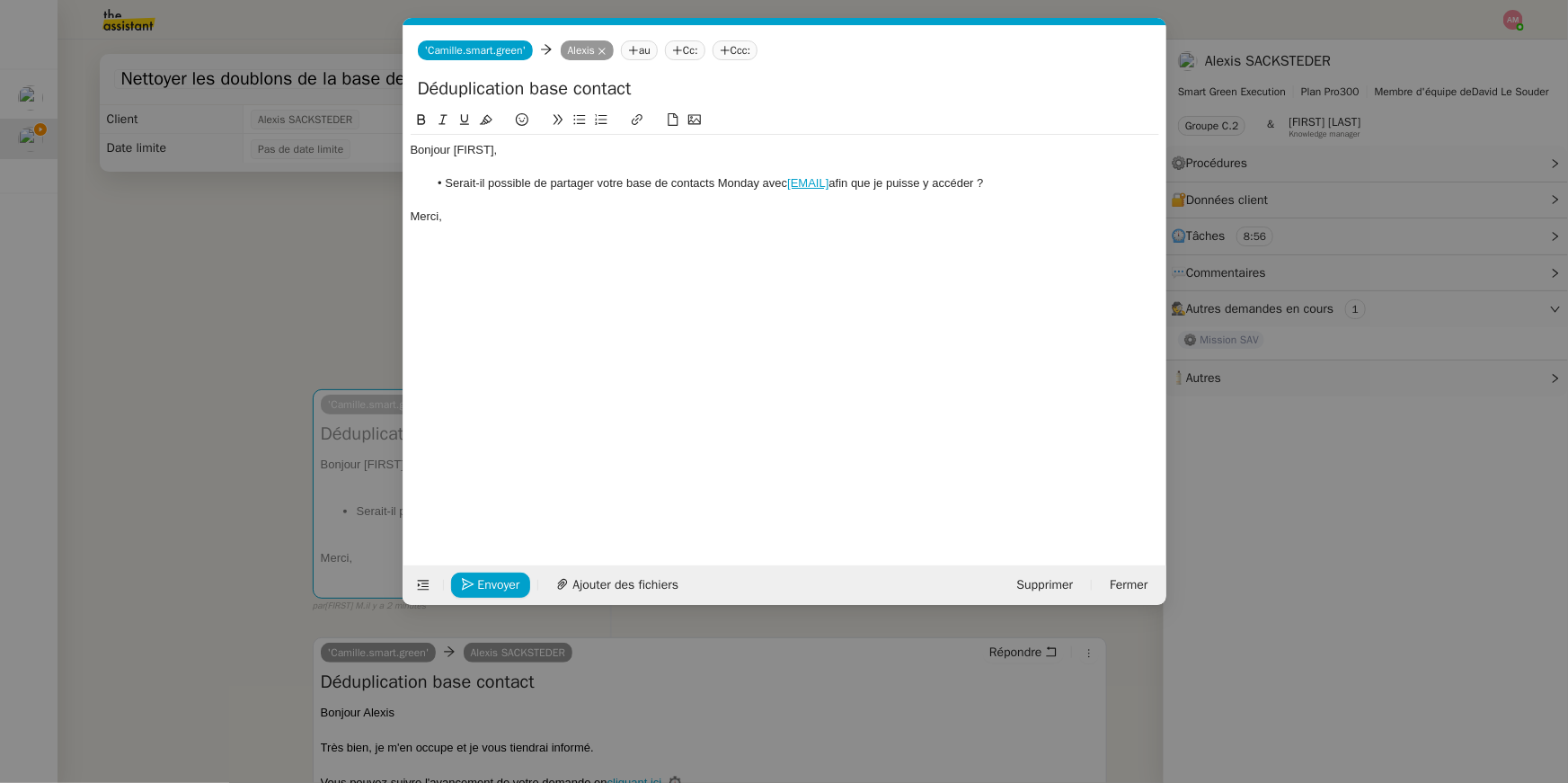 click on "Service TA - VOYAGE - PROPOSITION GLOBALE    A utiliser dans le cadre de proposition de déplacement TA - RELANCE CLIENT (EN)    Relancer un client lorsqu'il n'a pas répondu à un précédent message BAFERTY - MAIL AUDITION    A utiliser dans le cadre de la procédure d'envoi des mails d'audition TA - PUBLICATION OFFRE D'EMPLOI     Organisation du recrutement Discours de présentation du paiement sécurisé    TA - VOYAGES - PROPOSITION ITINERAIRE    Soumettre les résultats d'une recherche TA - CONFIRMATION PAIEMENT (EN)    Confirmer avec le client de modèle de transaction - Attention Plan Pro nécessaire. TA - COURRIER EXPEDIE (recommandé)    A utiliser dans le cadre de l'envoi d'un courrier recommandé TA - PARTAGE DE CALENDRIER (EN)    A utiliser pour demander au client de partager son calendrier afin de faciliter l'accès et la gestion PSPI - Appel de fonds MJL    A utiliser dans le cadre de la procédure d'appel de fonds MJL TA - RELANCE CLIENT    TA - AR PROCEDURES        21 YIELD" at bounding box center (784, 391) 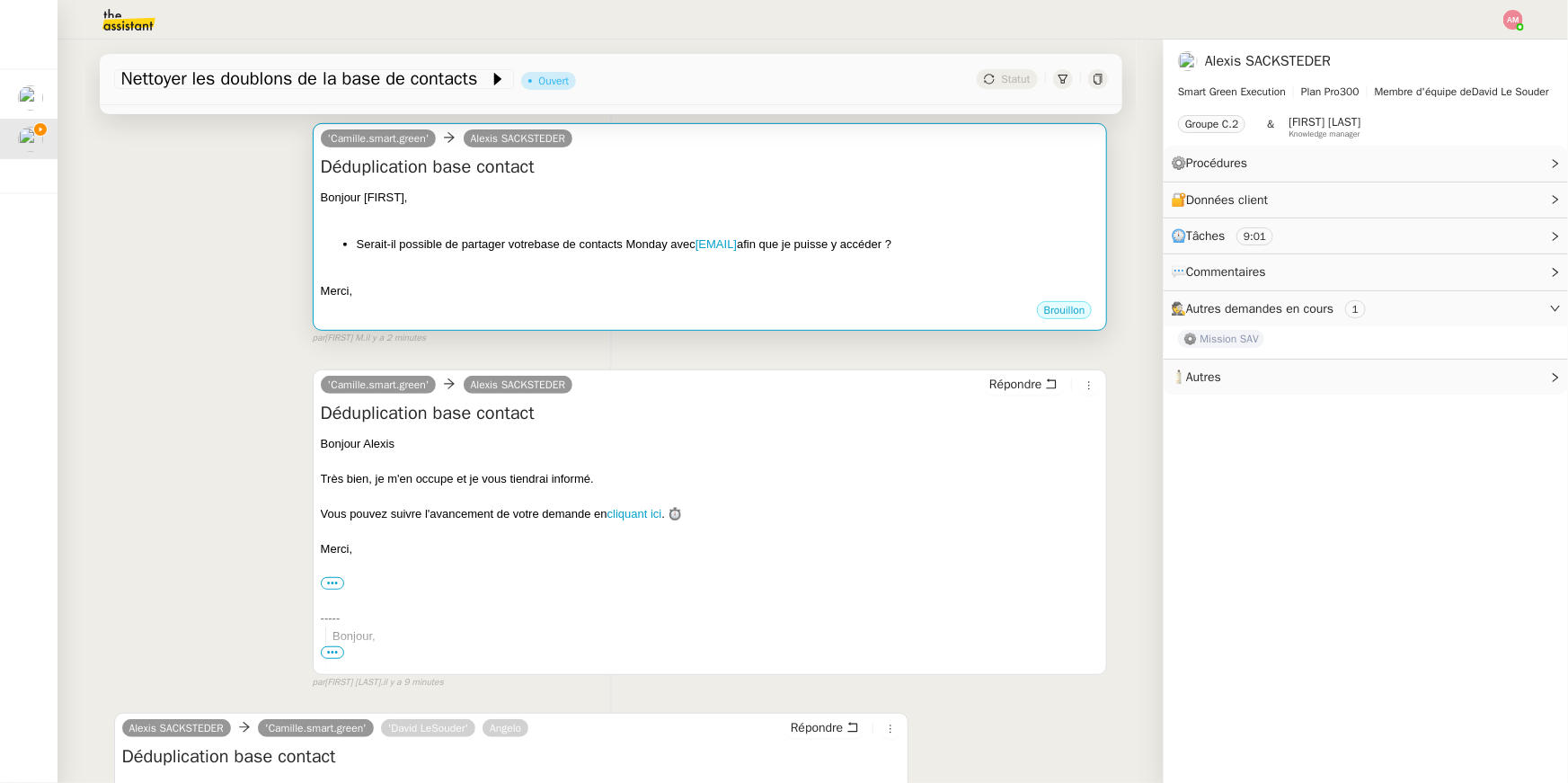 scroll, scrollTop: 615, scrollLeft: 0, axis: vertical 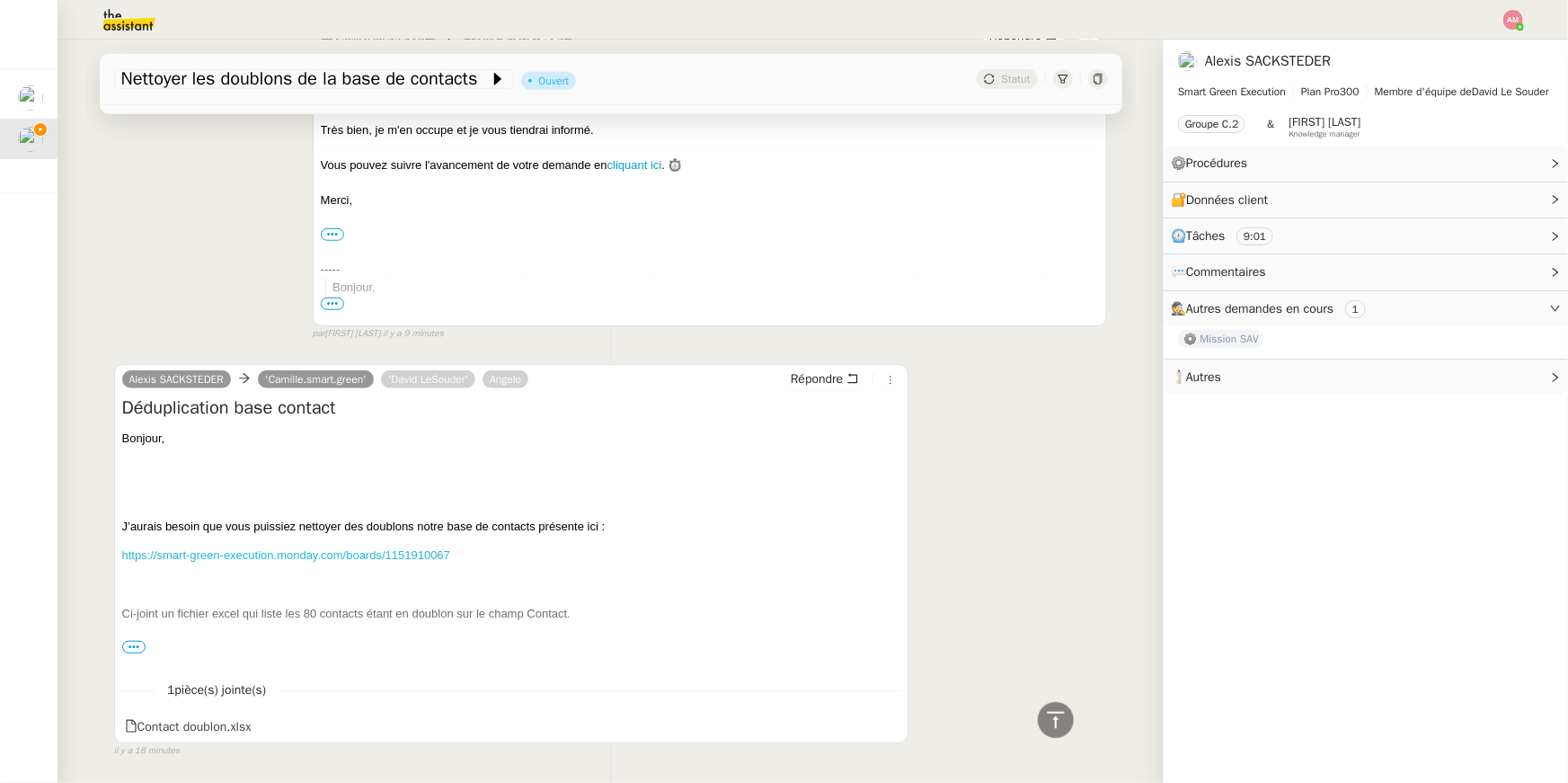 click on "https://smart-green-execution.monday.com/boards/1151910067" at bounding box center (286, 555) 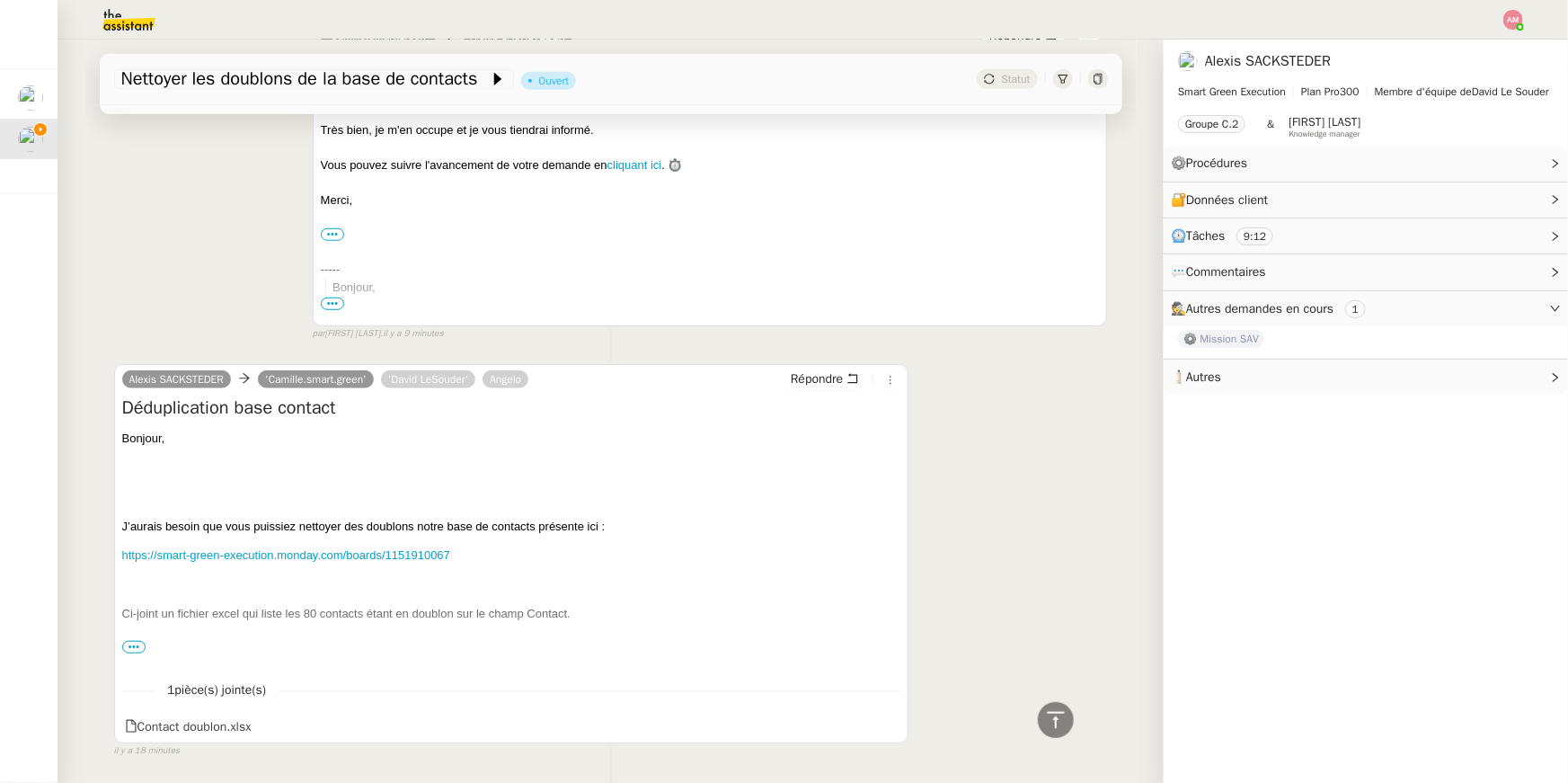 scroll, scrollTop: 236, scrollLeft: 0, axis: vertical 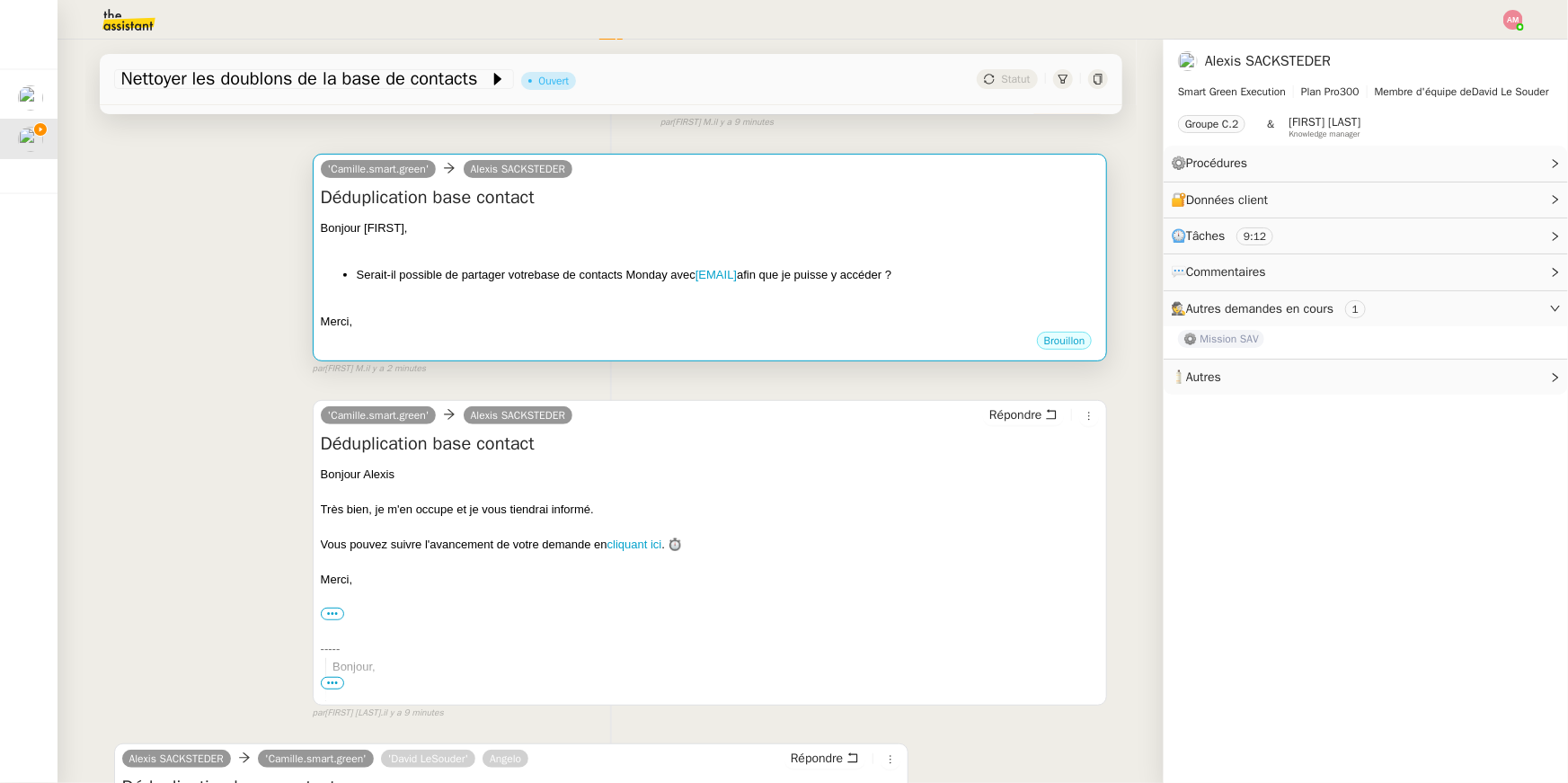 click at bounding box center [710, 304] 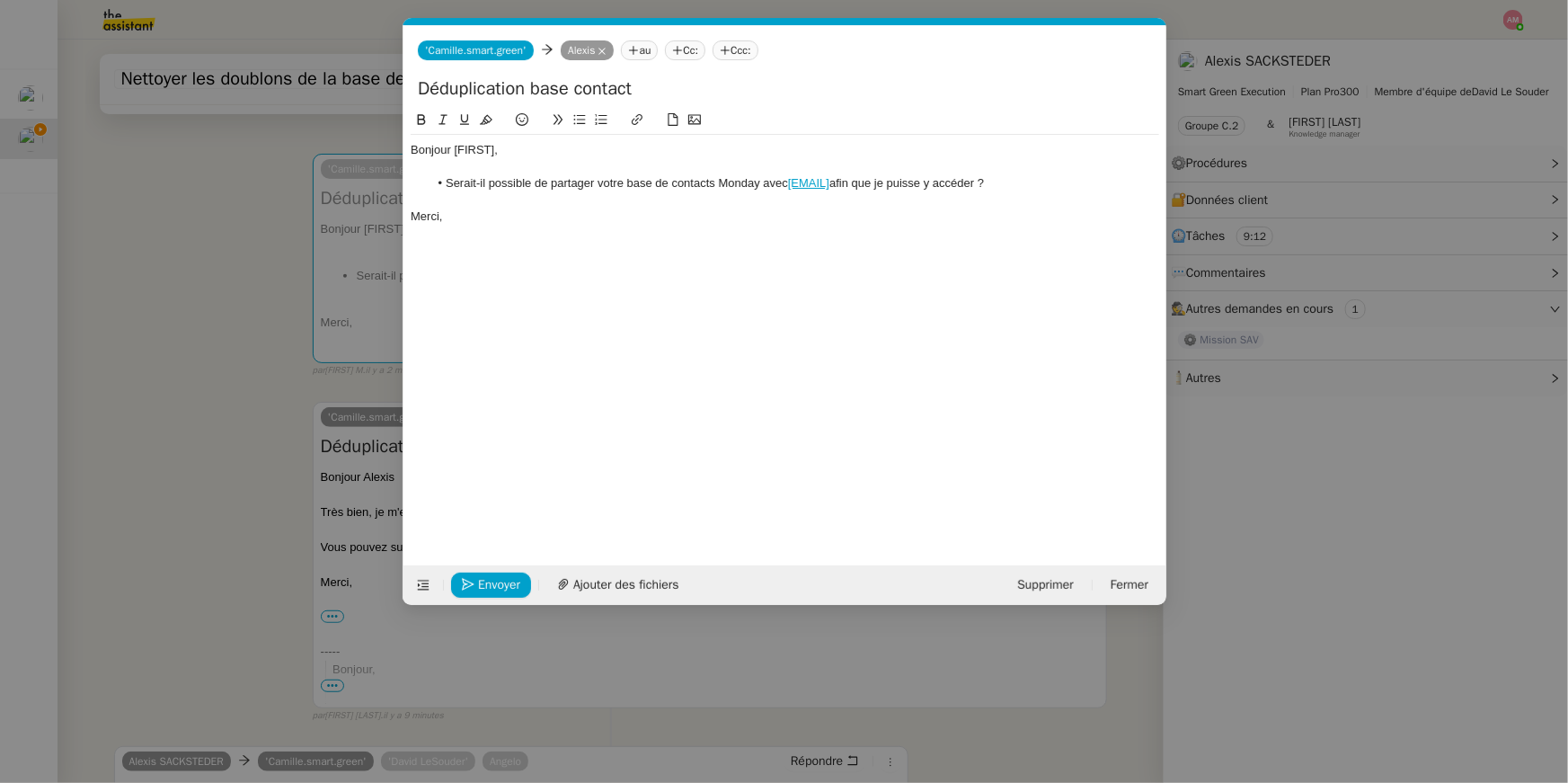 scroll, scrollTop: 0, scrollLeft: 38, axis: horizontal 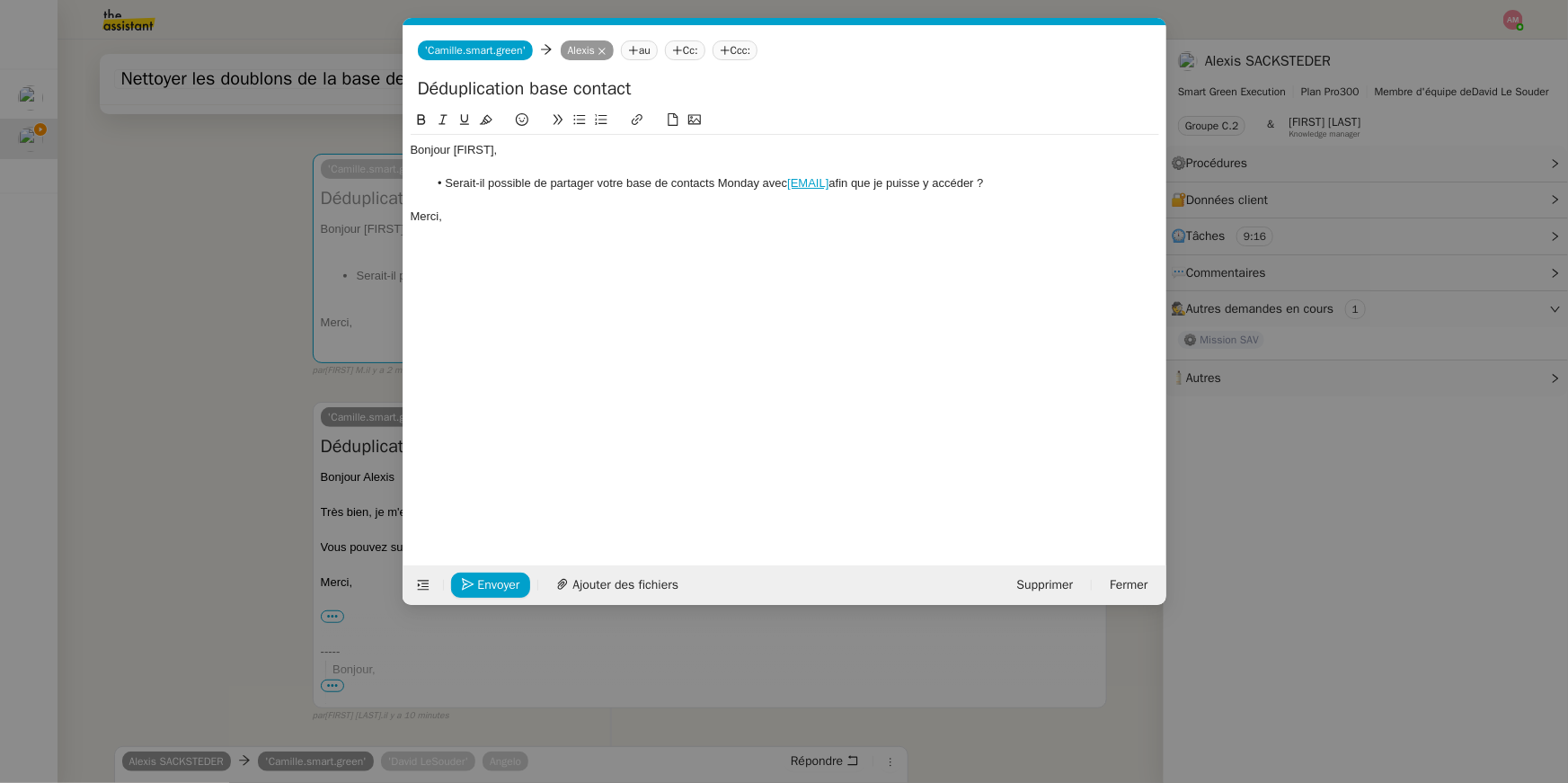 click on "Serait-il possible de partager votre base de contacts Monday avec  [EMAIL]  afin que je puisse y accéder ?" 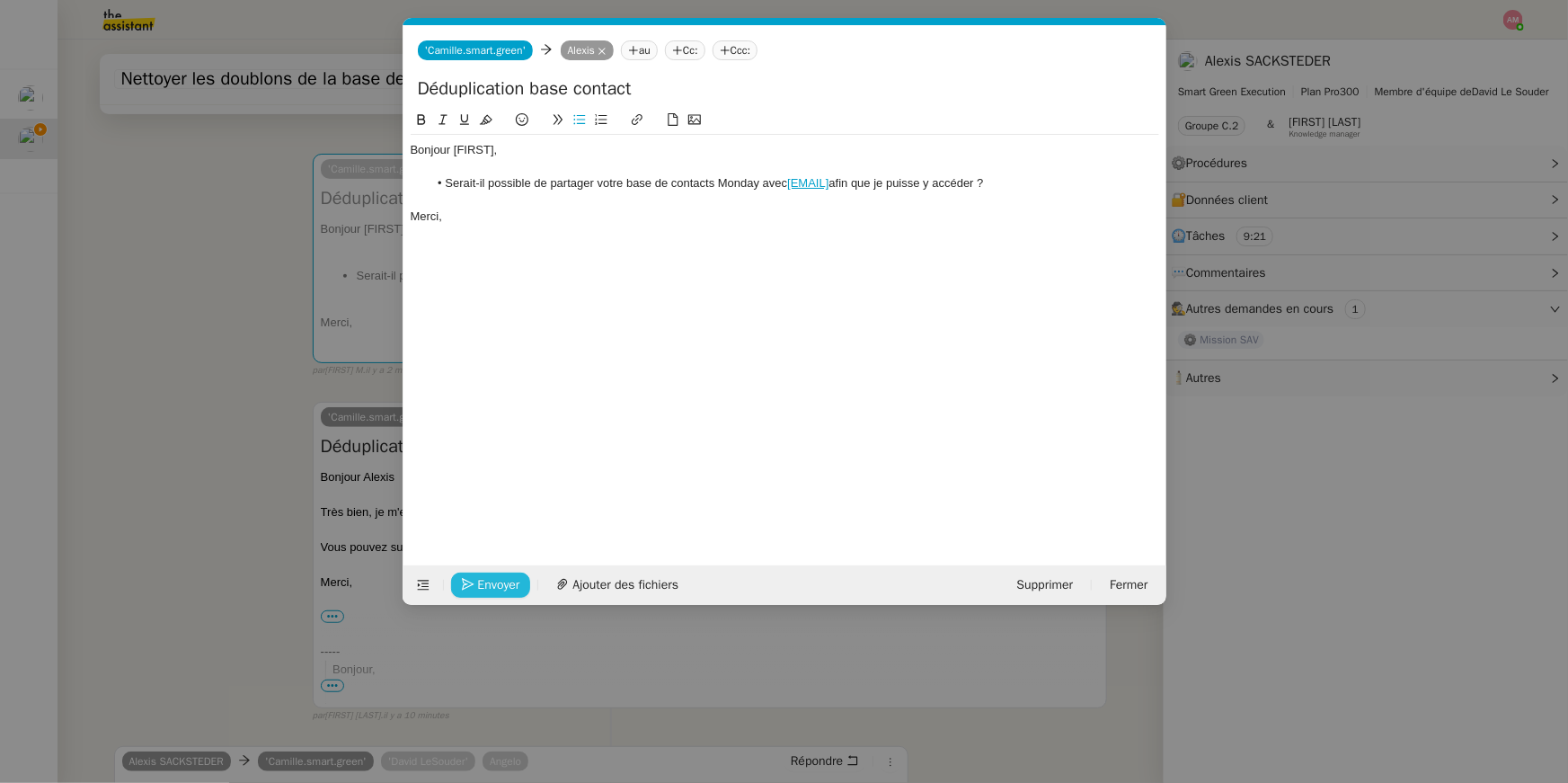 drag, startPoint x: 501, startPoint y: 600, endPoint x: 500, endPoint y: 587, distance: 13.038405 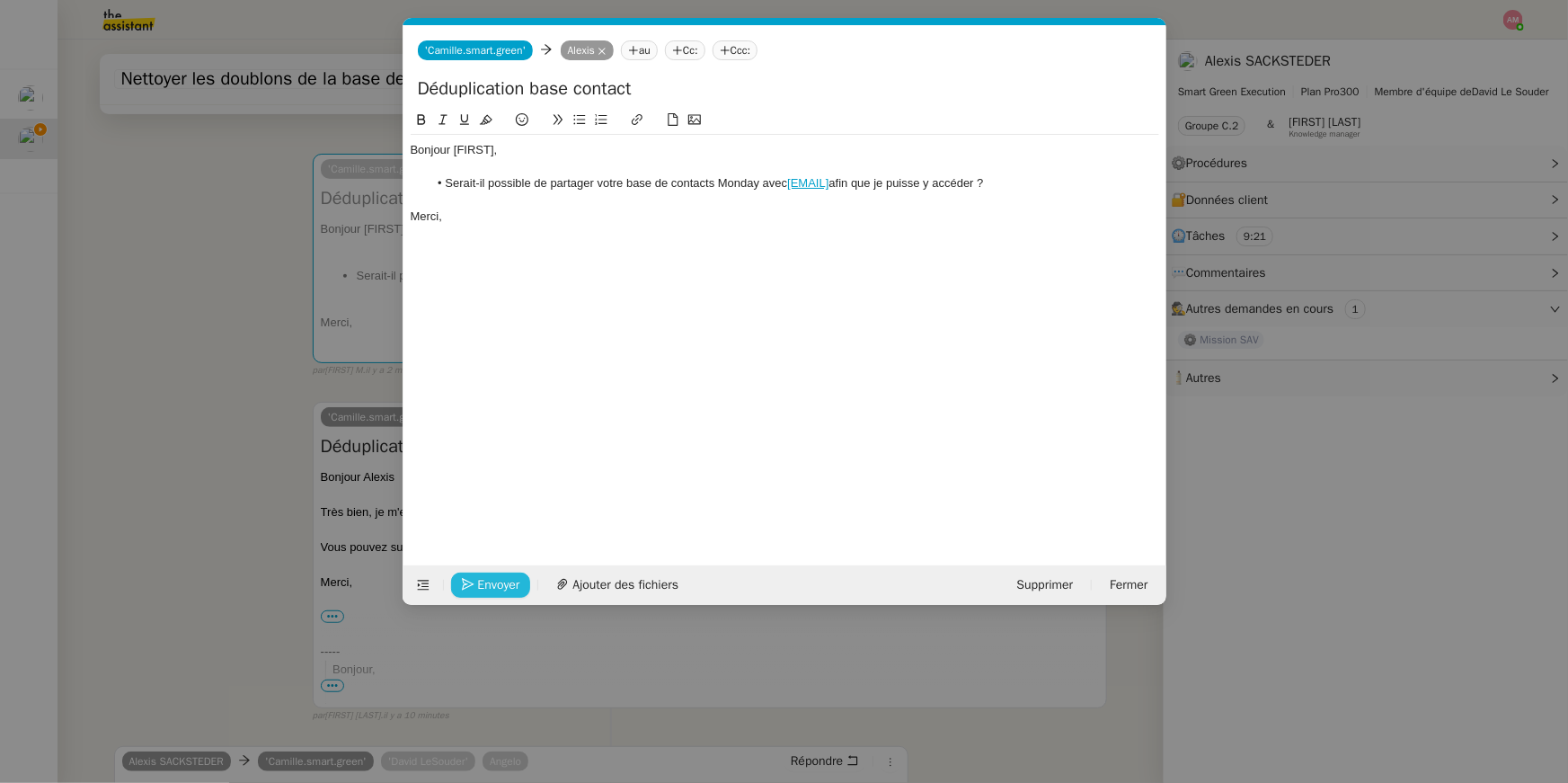 click on "Envoyer" 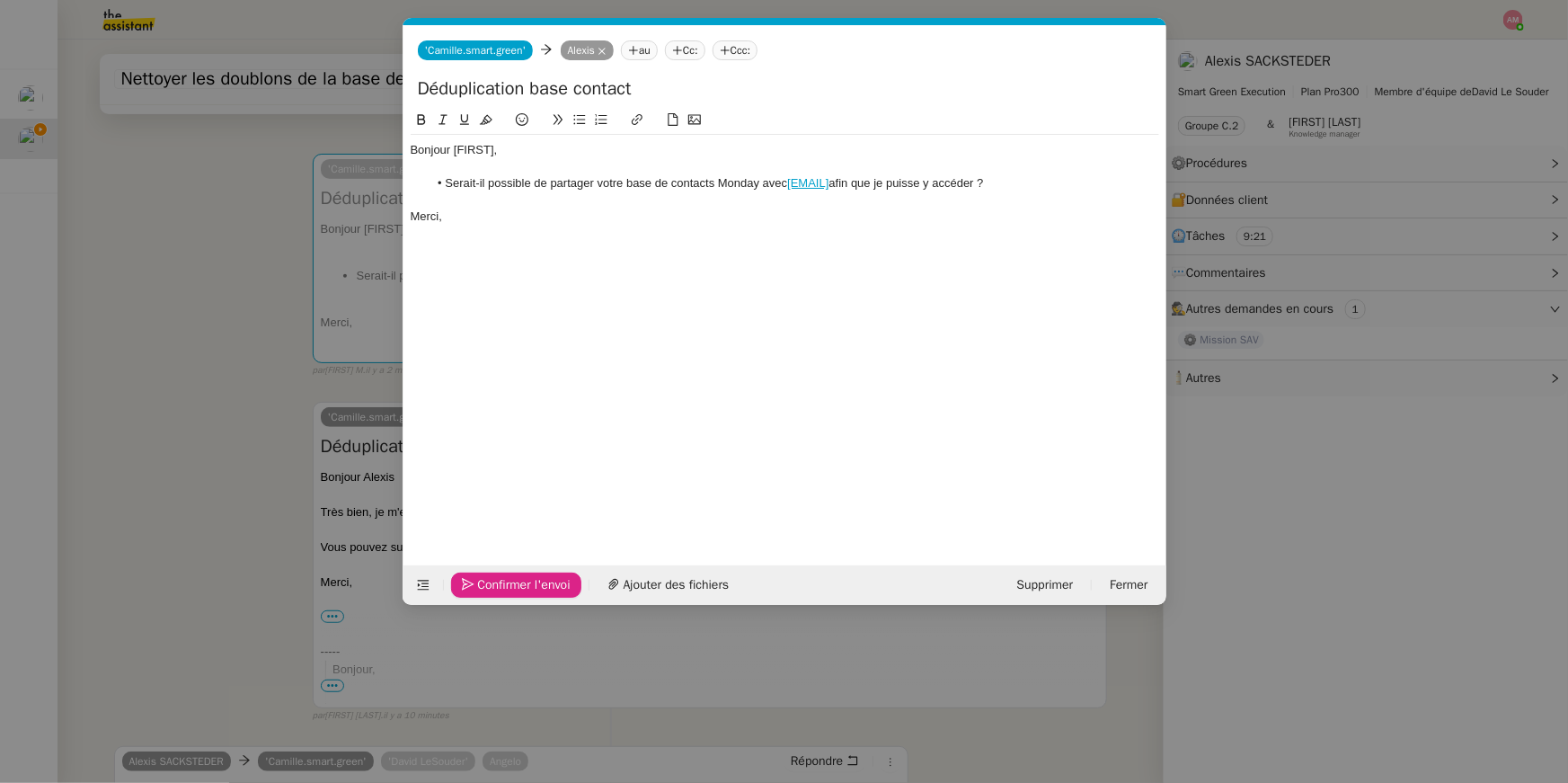 click on "Confirmer l'envoi" 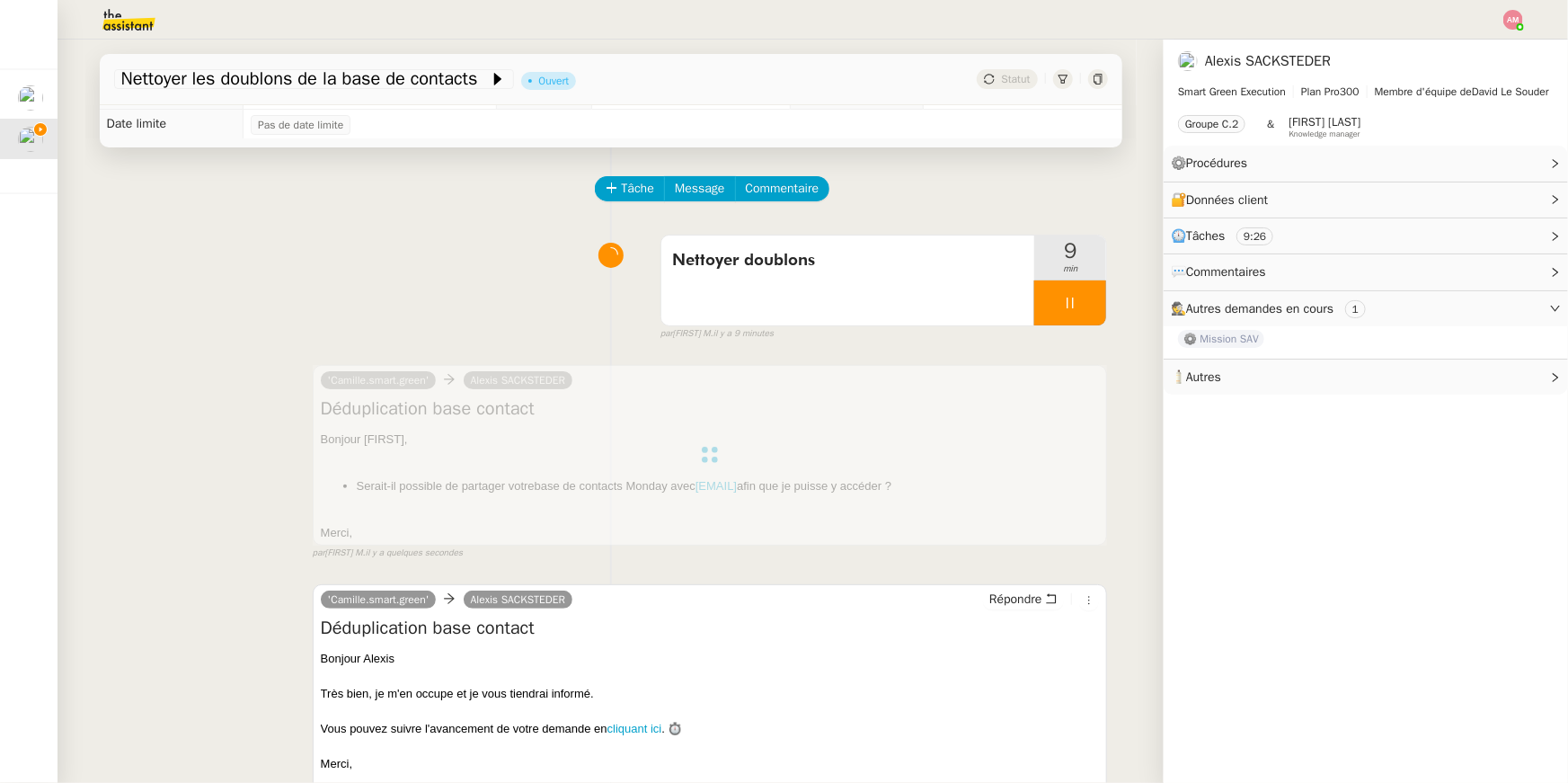 scroll, scrollTop: 0, scrollLeft: 0, axis: both 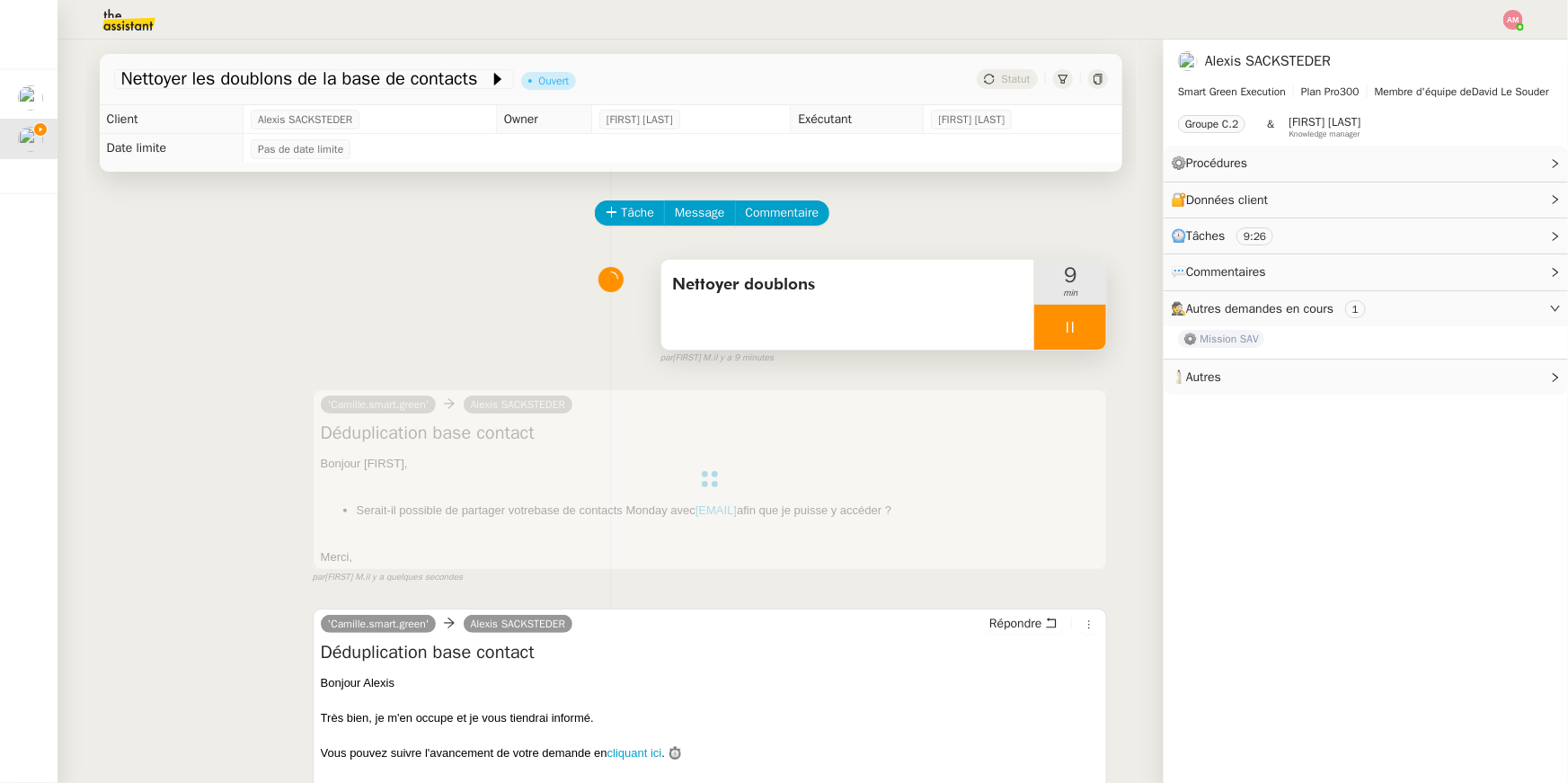 click at bounding box center [1070, 327] 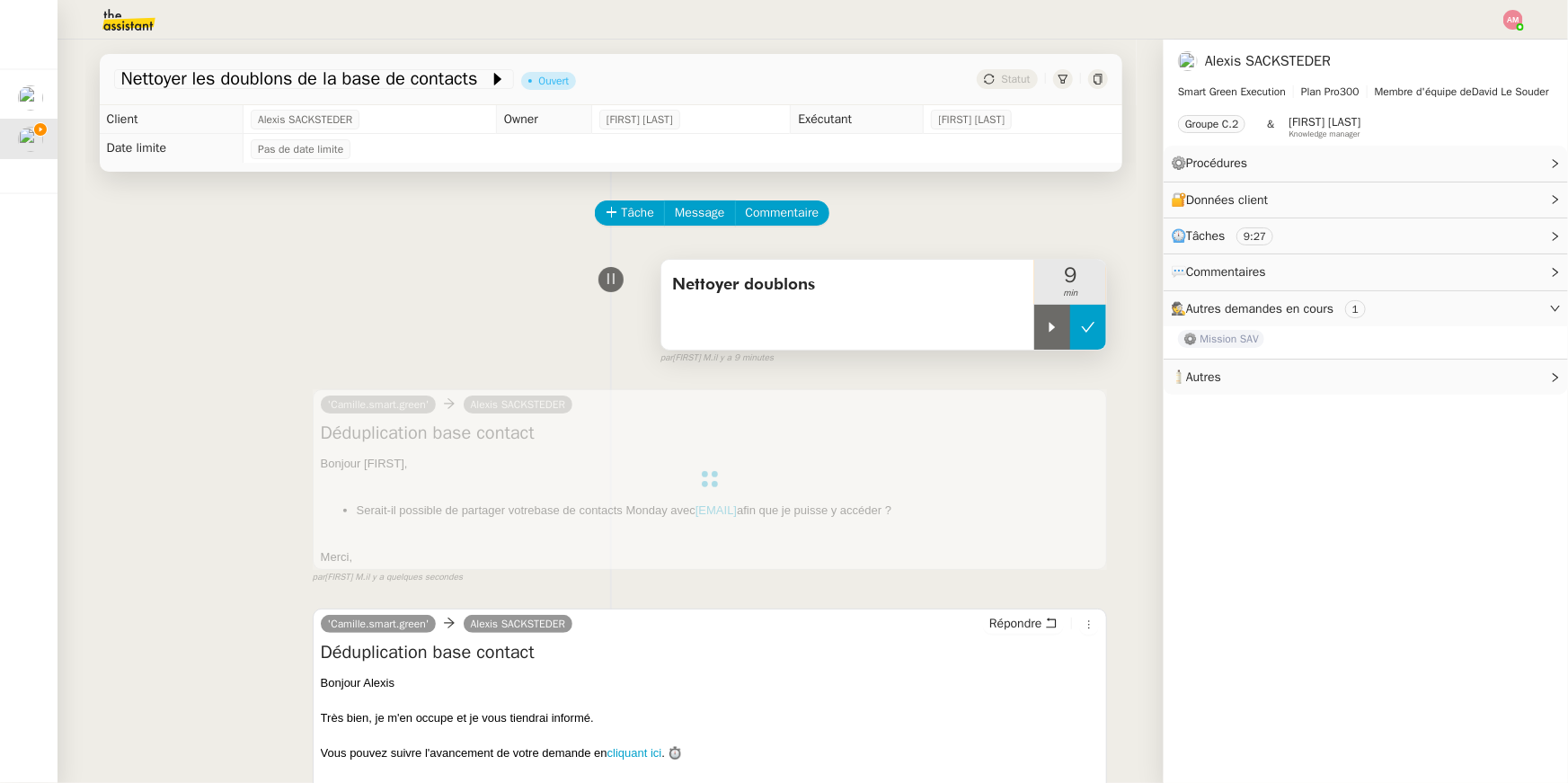 click 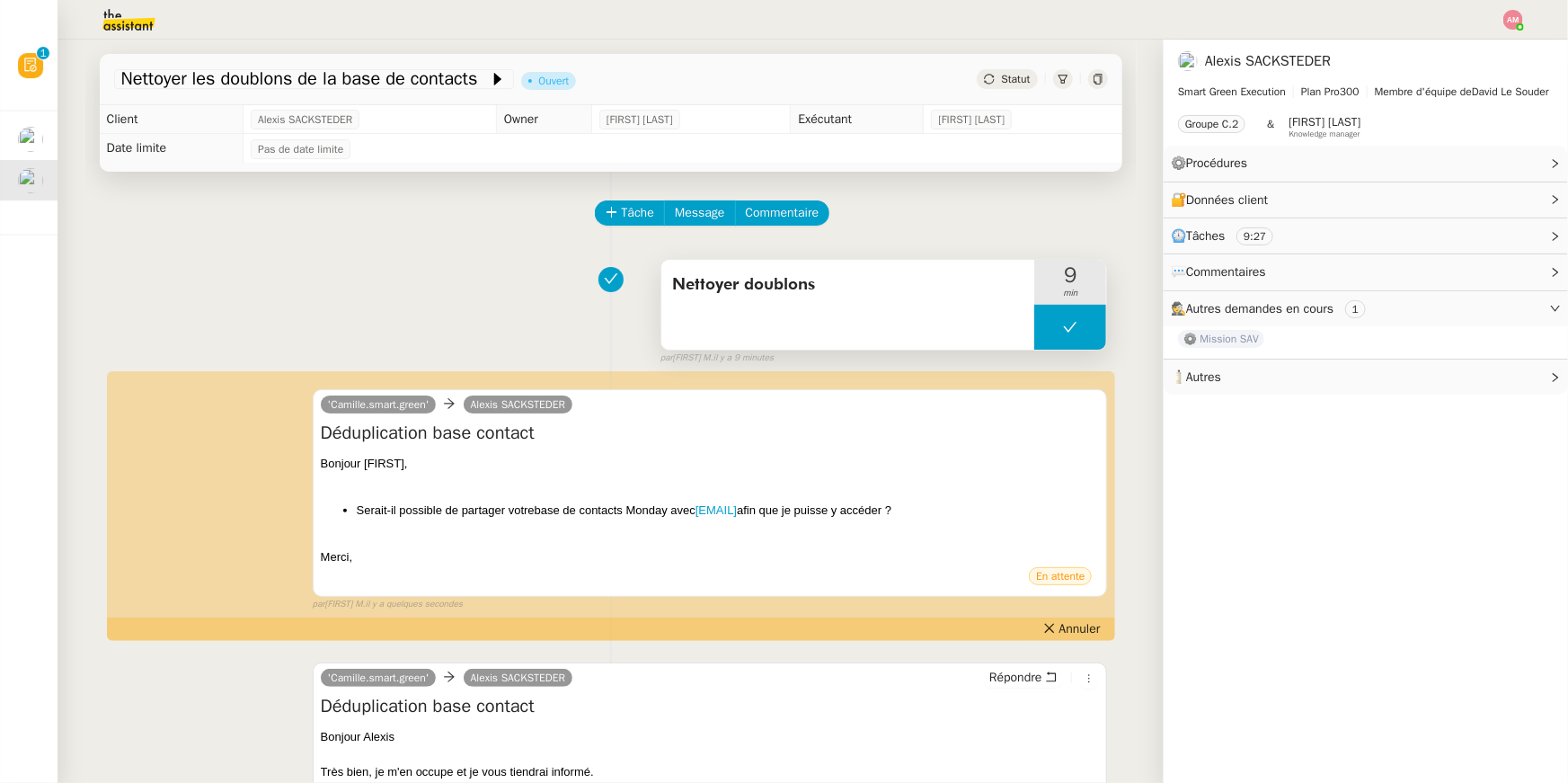 click on "Nettoyer doublons" at bounding box center (848, 285) 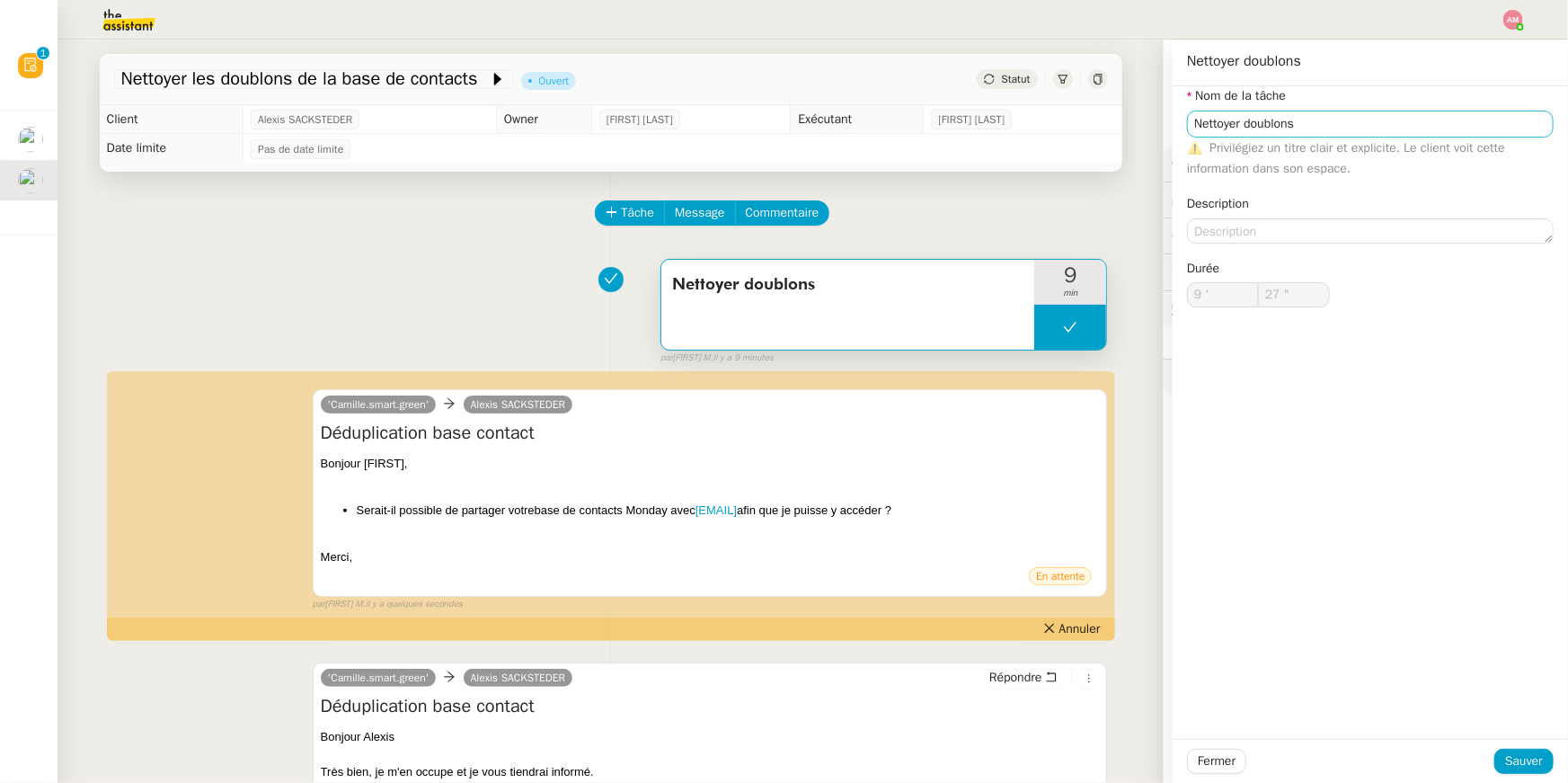 type on "Nettoyer doublons" 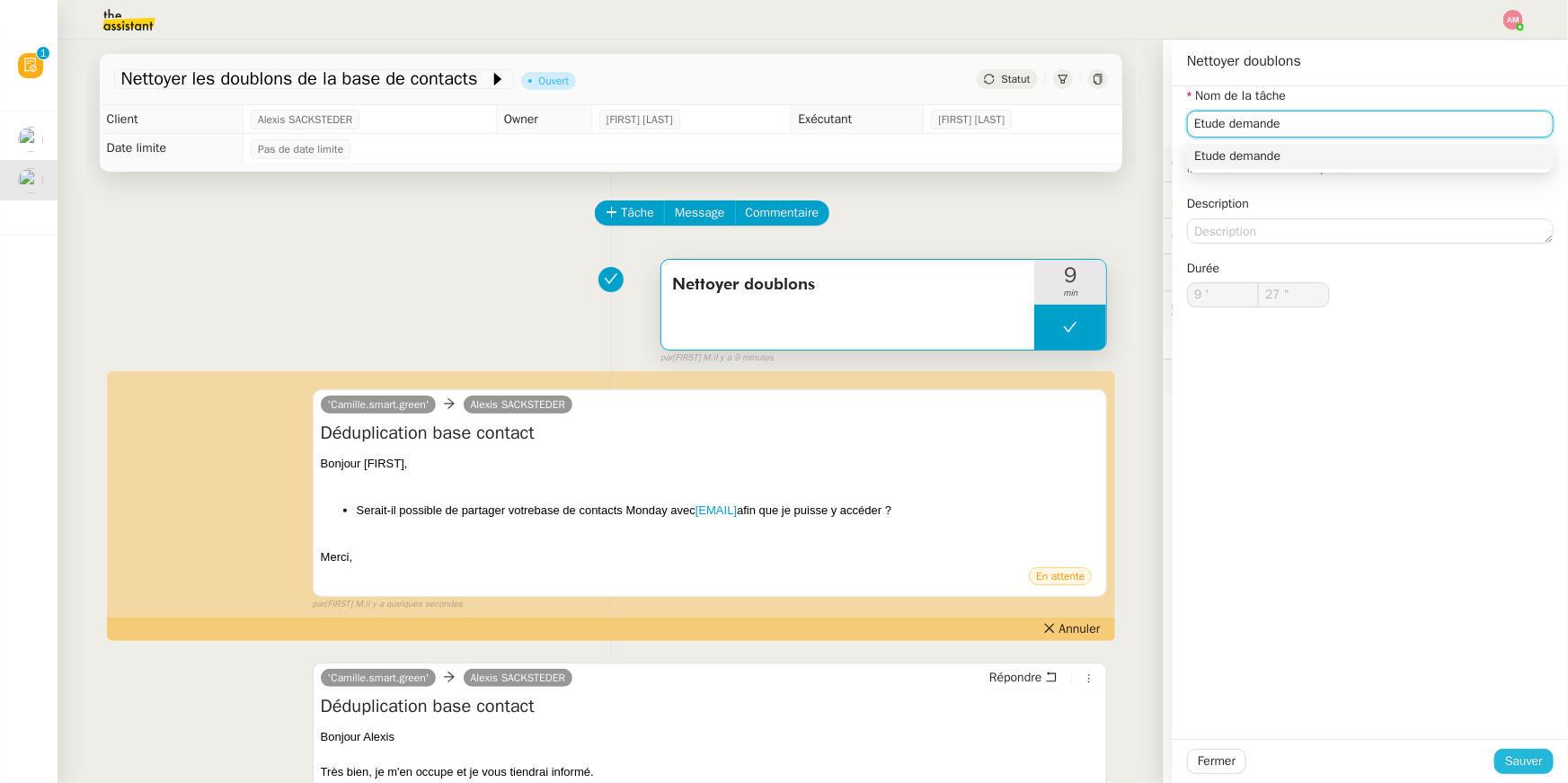 type on "Etude demande" 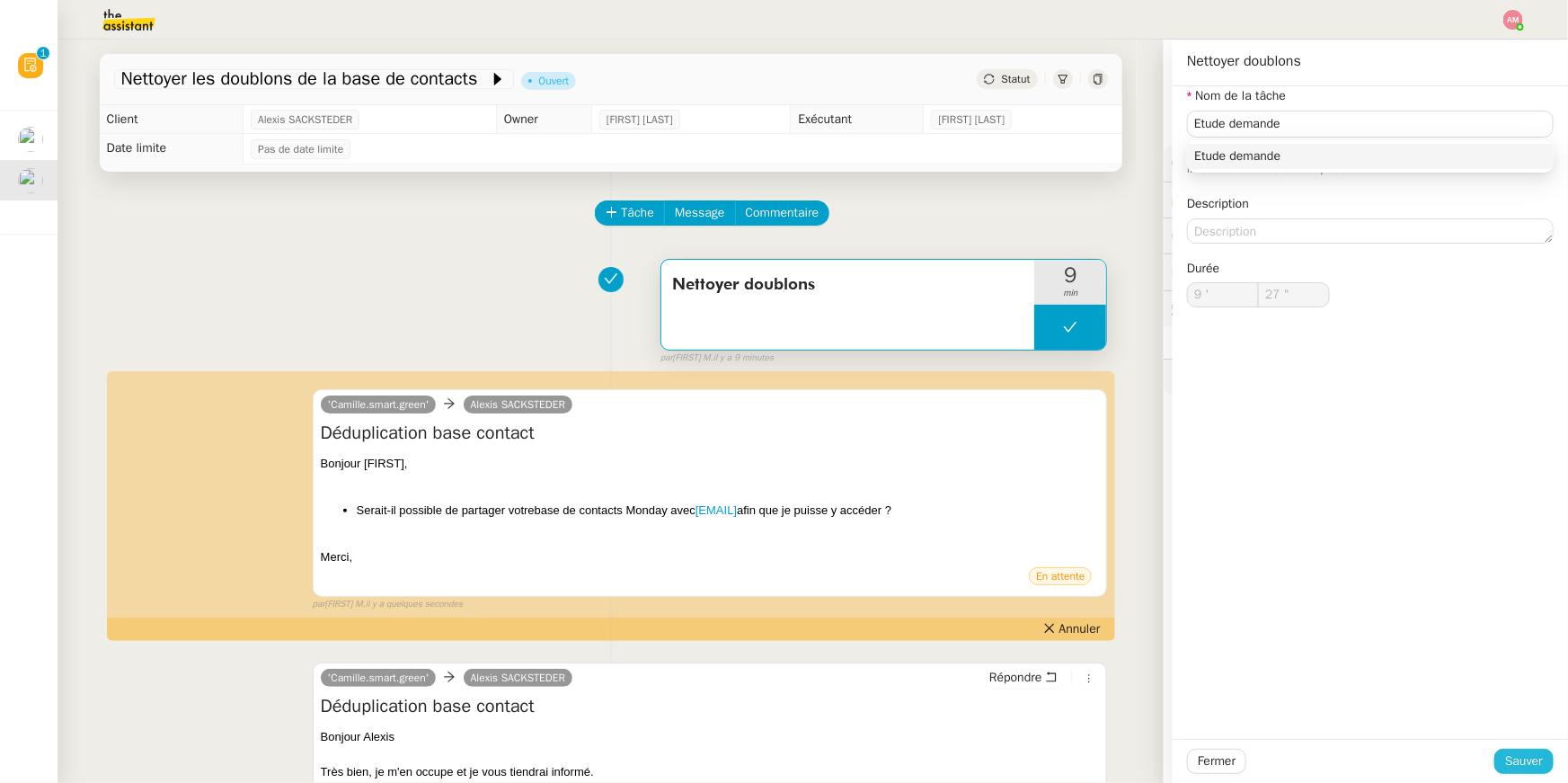 click on "Sauver" 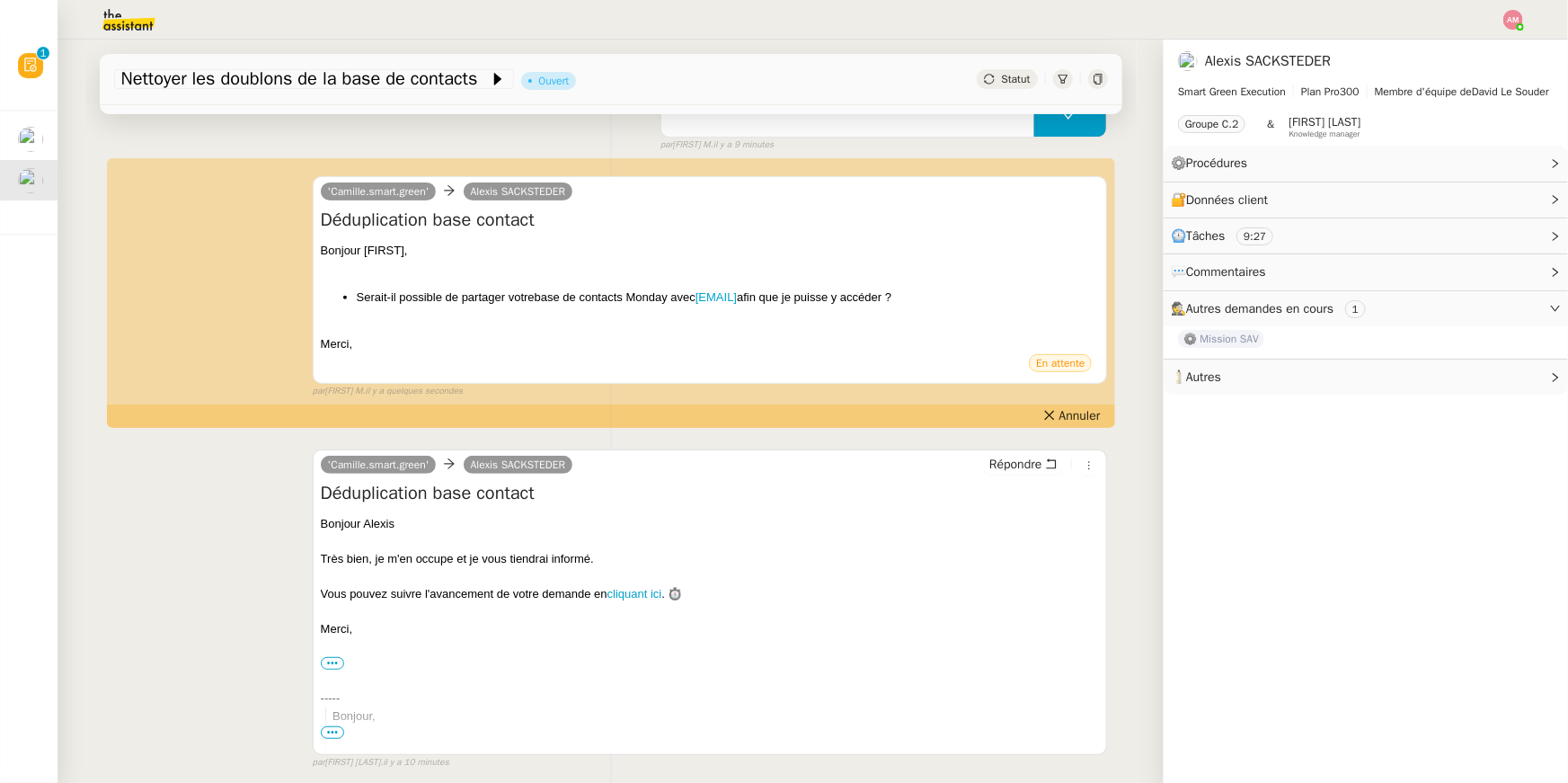 scroll, scrollTop: 123, scrollLeft: 0, axis: vertical 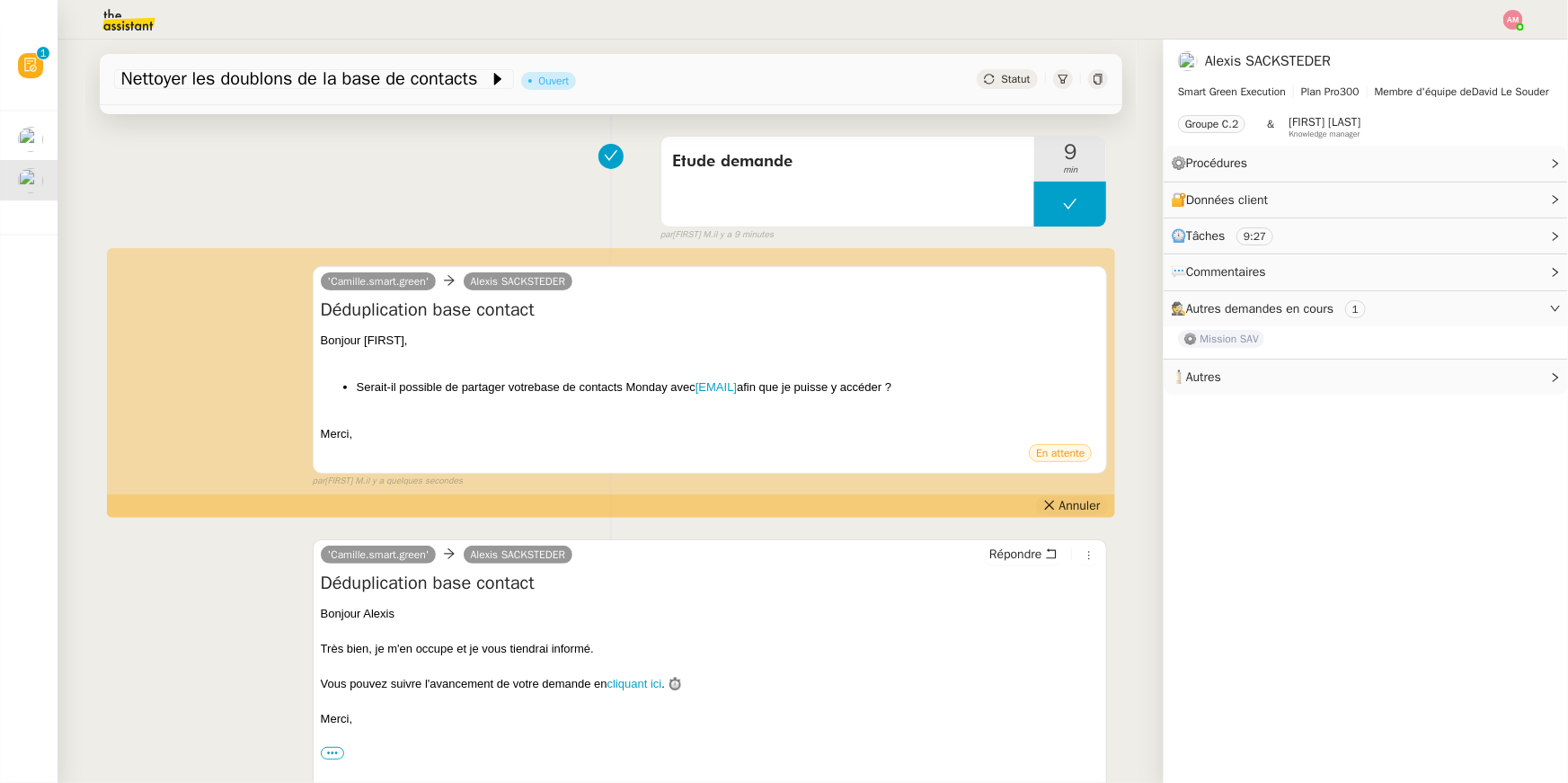 click 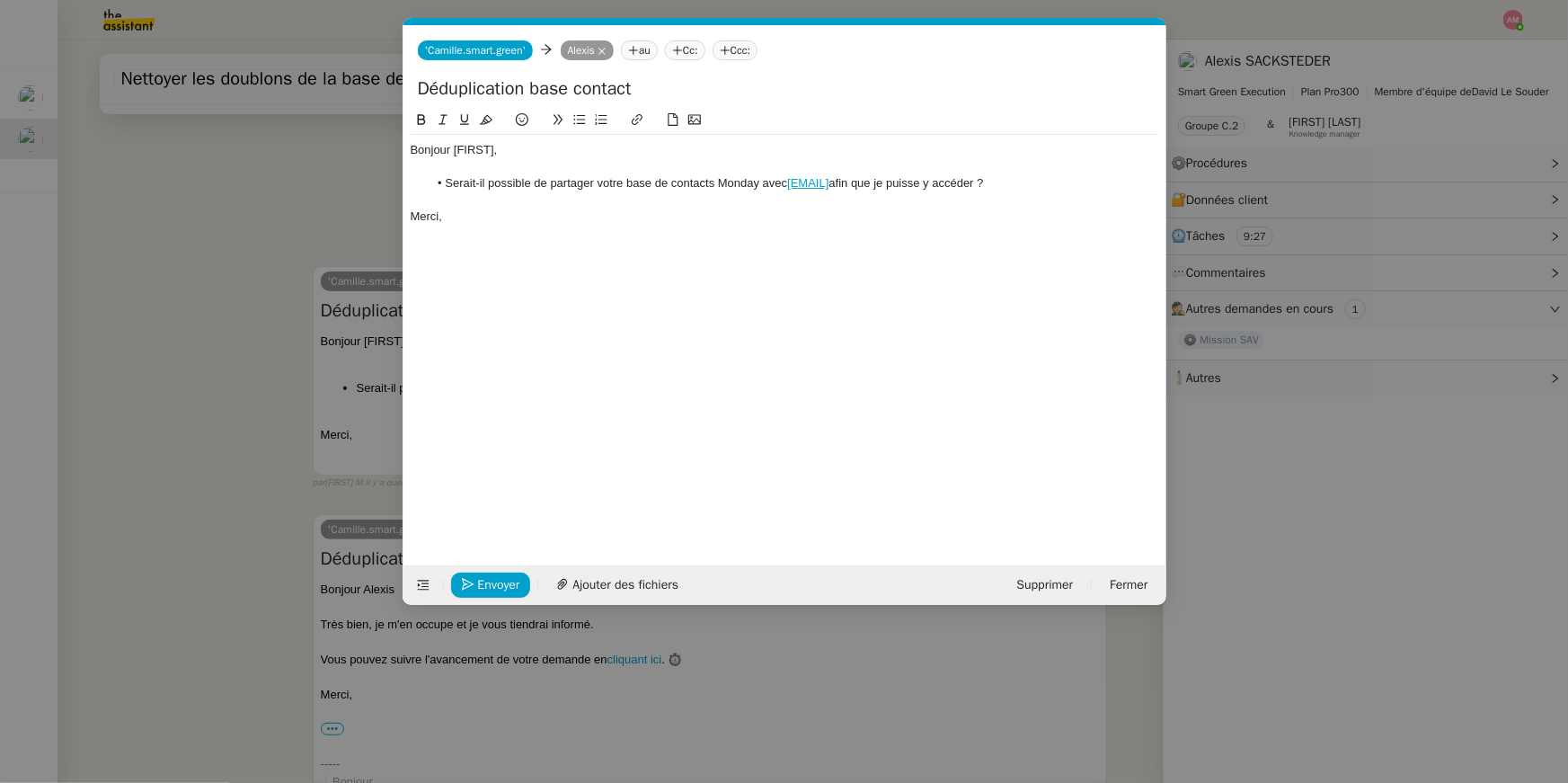 scroll, scrollTop: 0, scrollLeft: 38, axis: horizontal 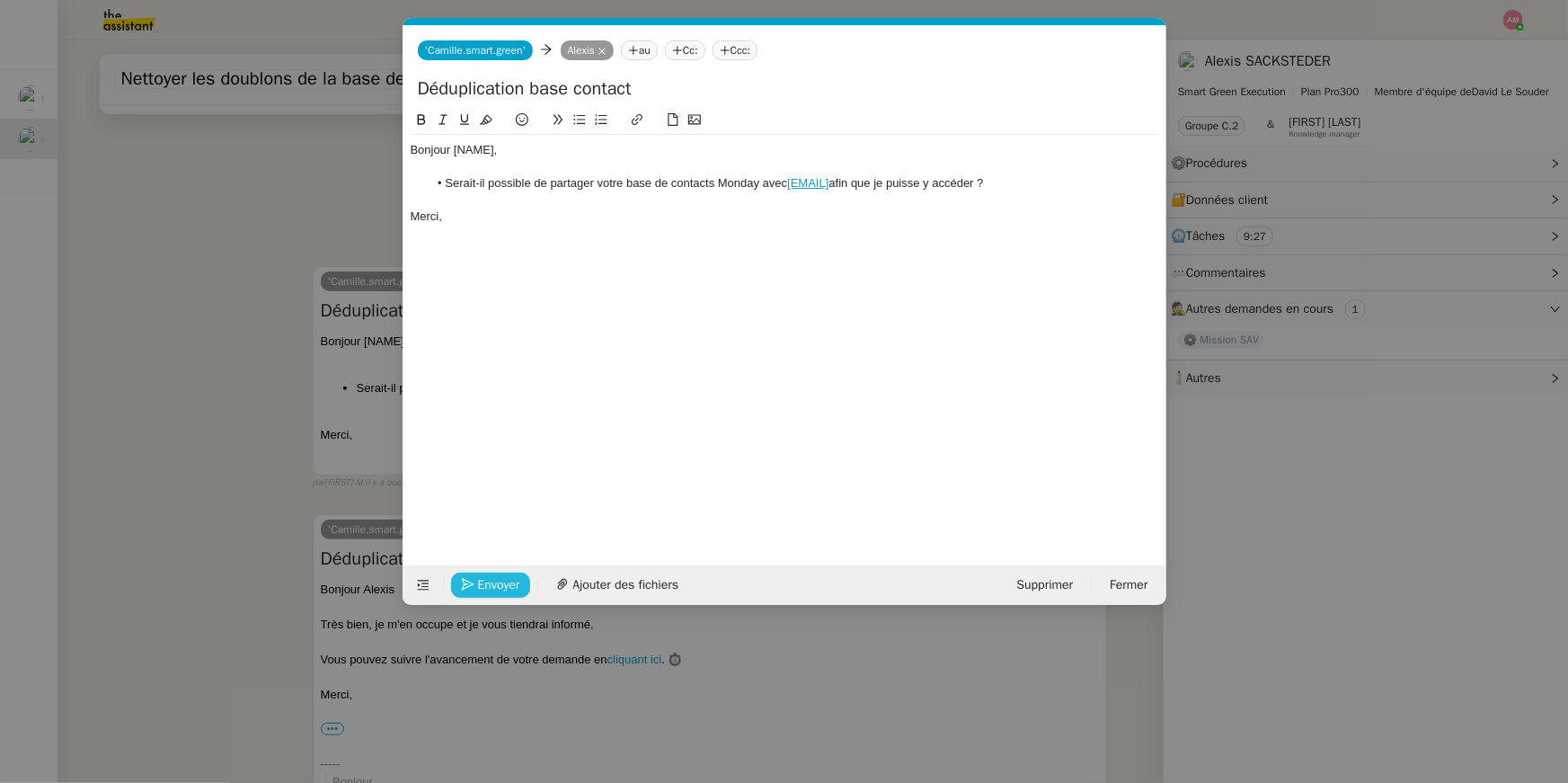 click on "Envoyer" 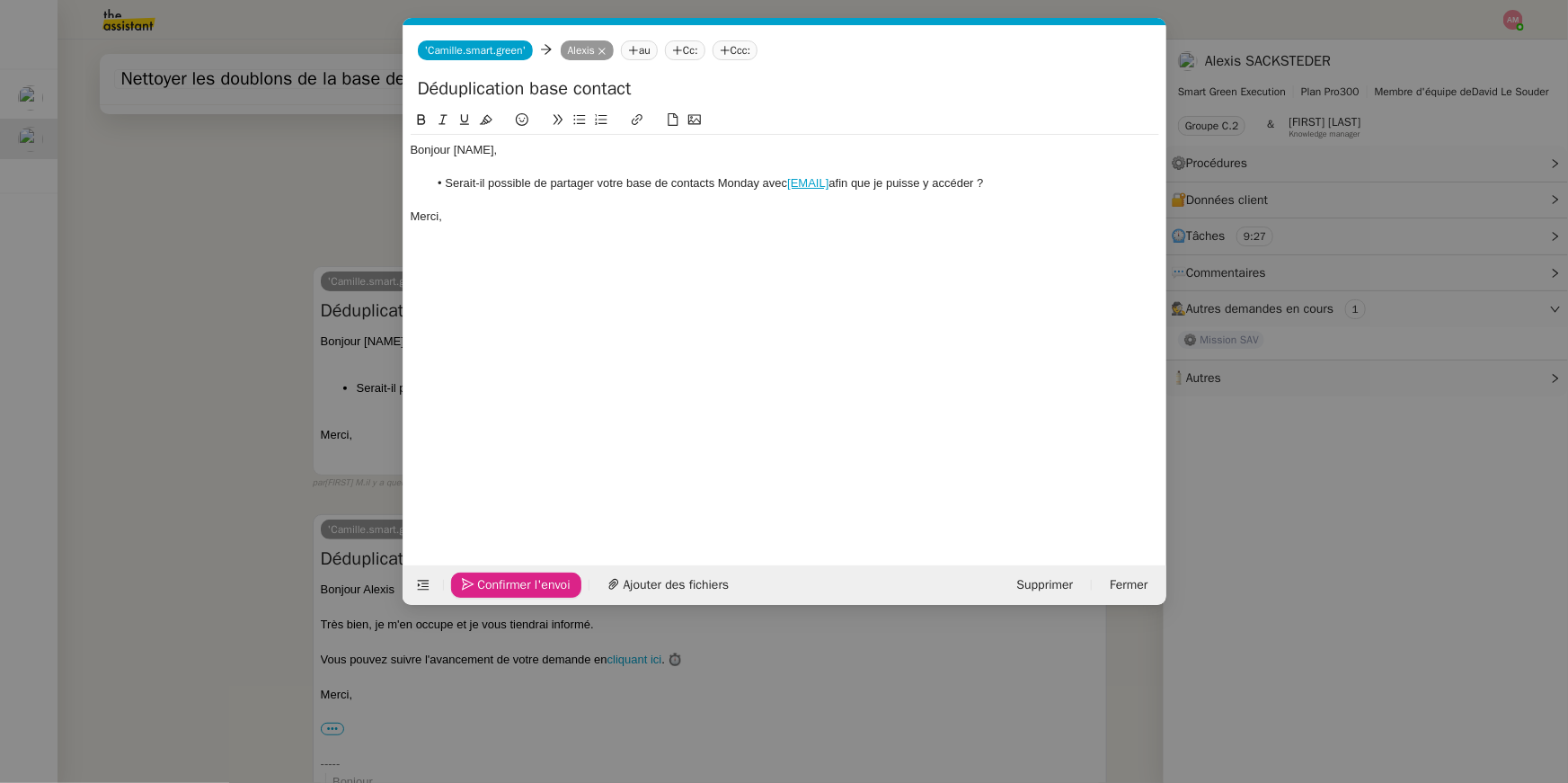 click on "Confirmer l'envoi" 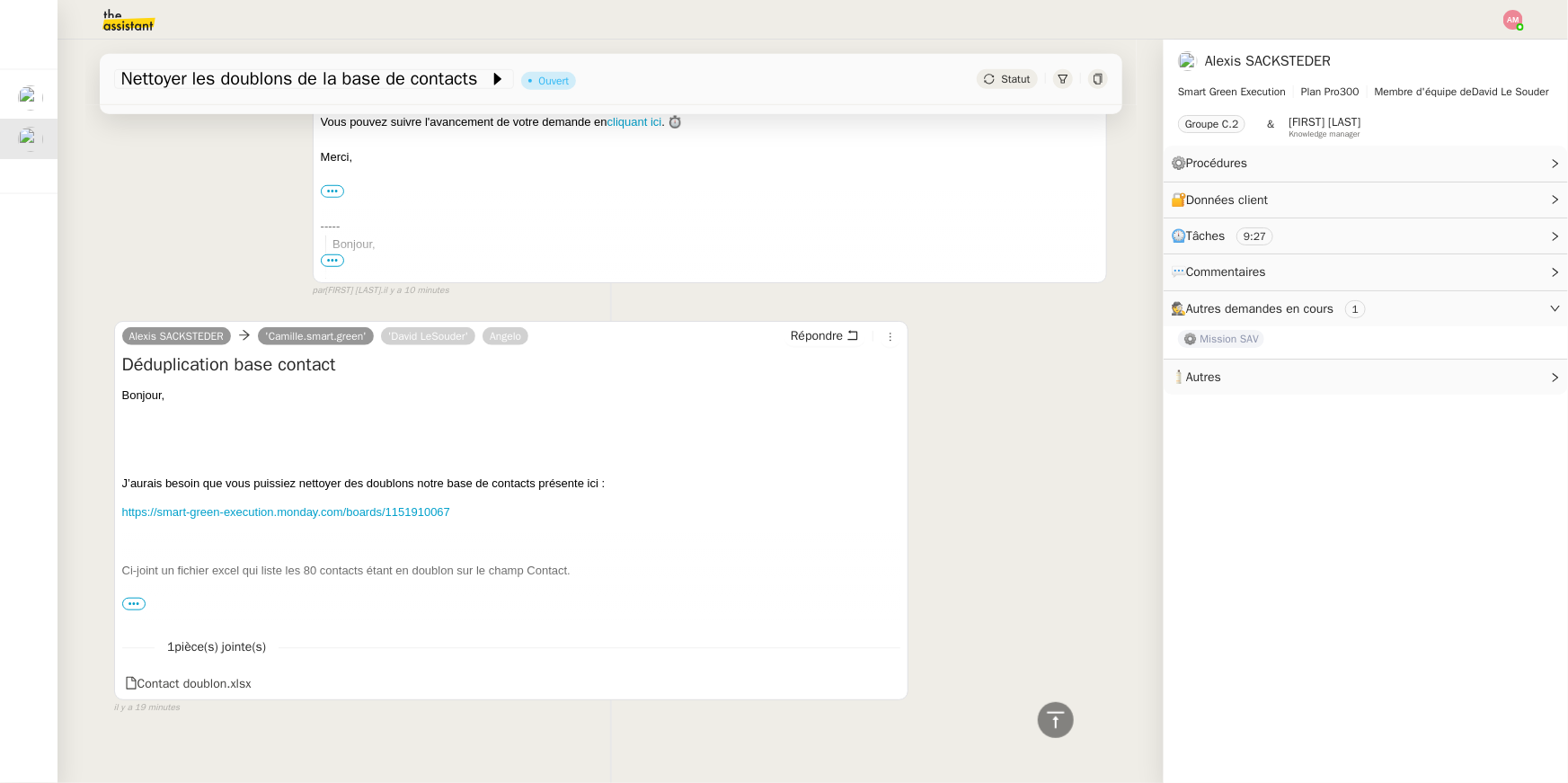 scroll, scrollTop: 686, scrollLeft: 0, axis: vertical 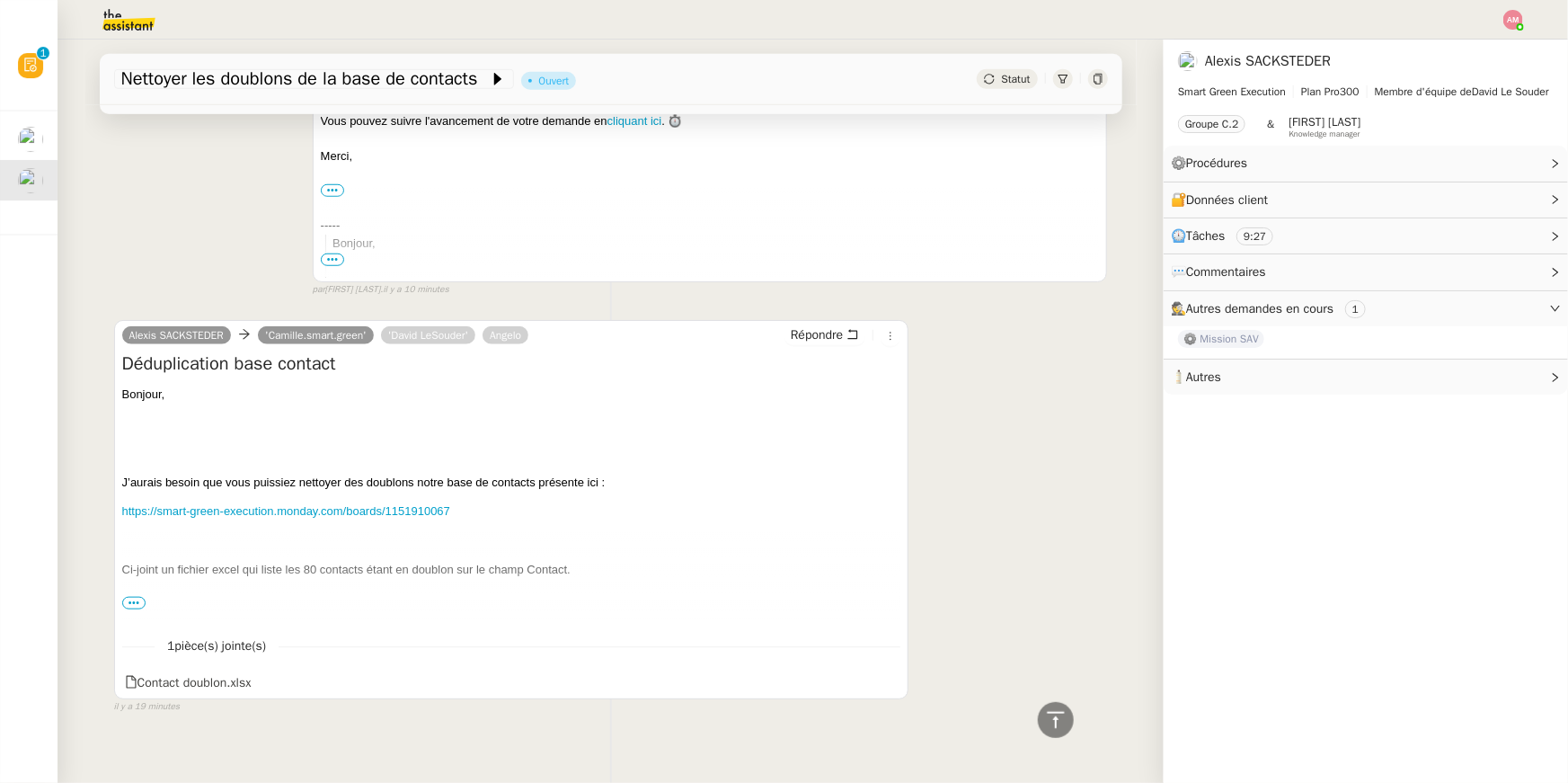 click on "•••" at bounding box center (134, 603) 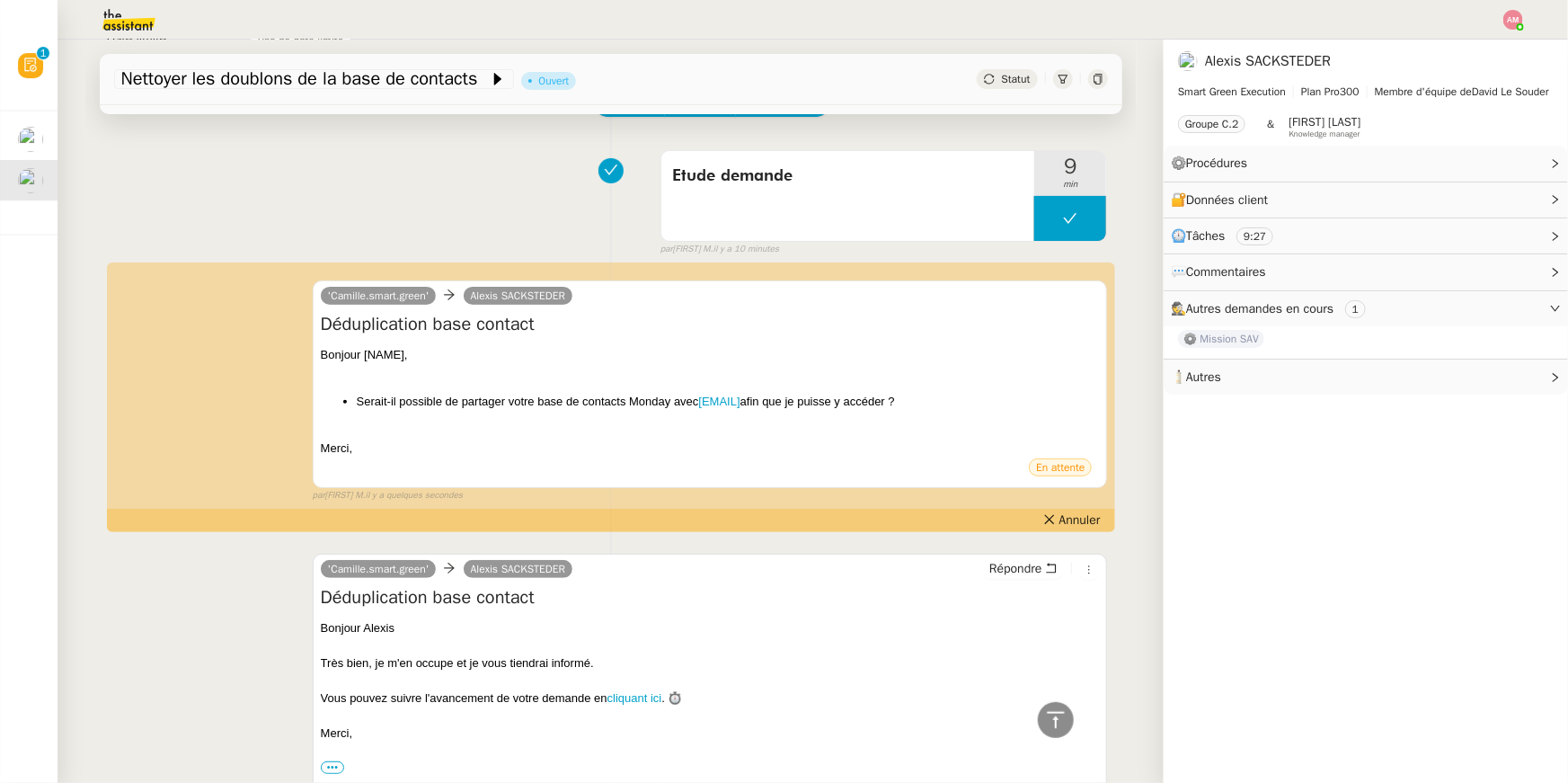 scroll, scrollTop: 0, scrollLeft: 0, axis: both 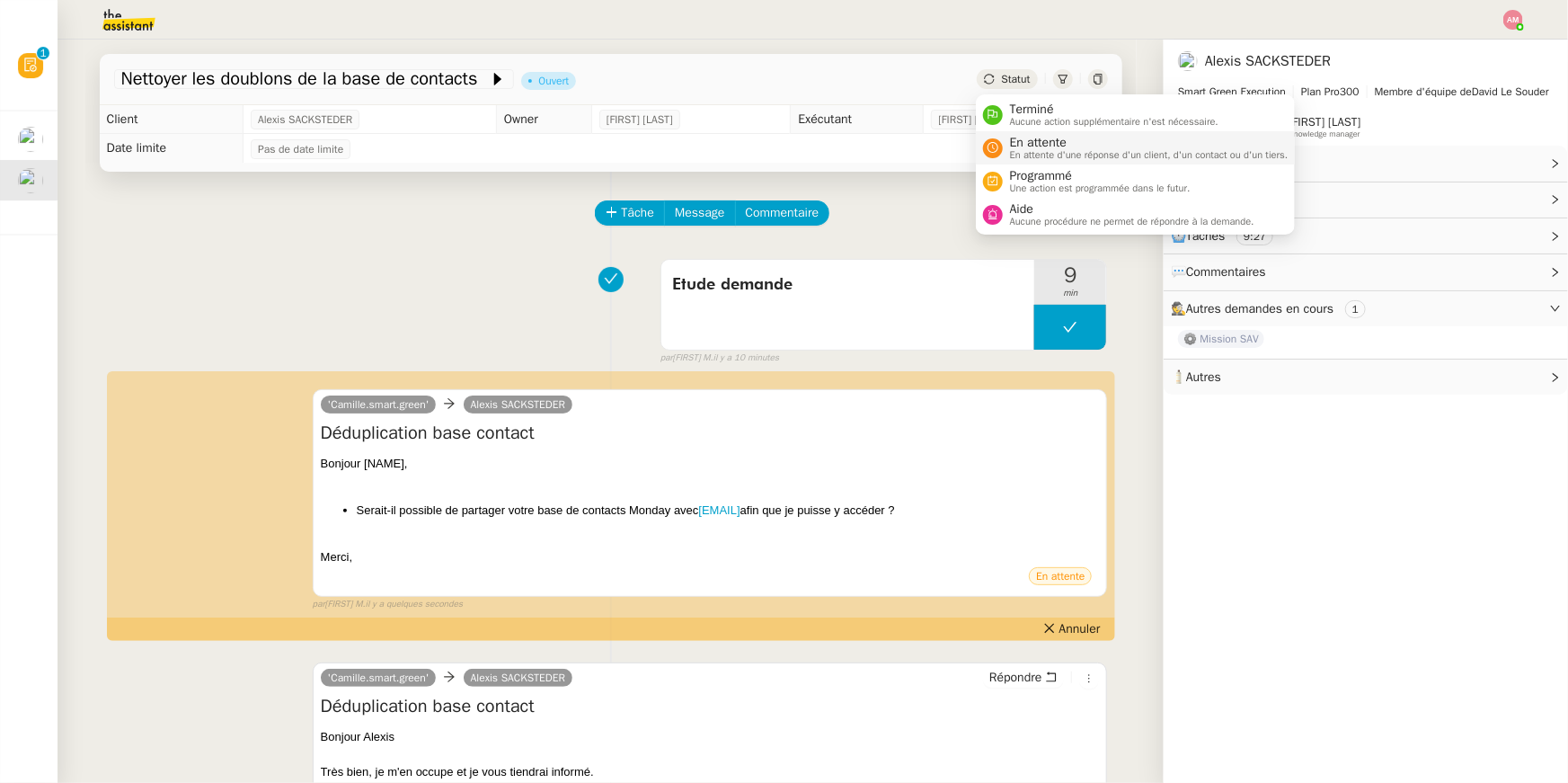 click on "En attente d'une réponse d'un client, d'un contact ou d'un tiers." at bounding box center [1149, 155] 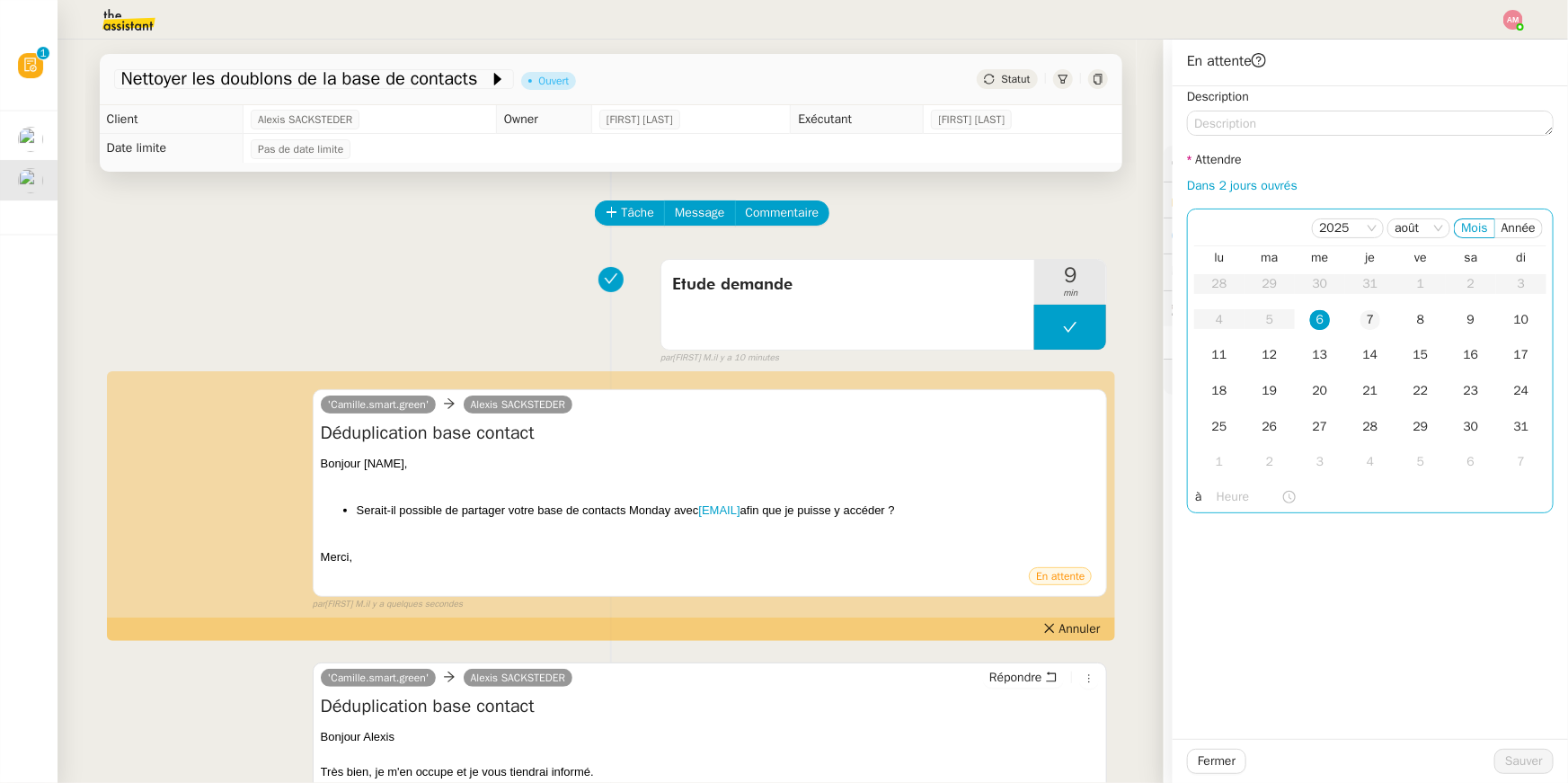 click on "7" 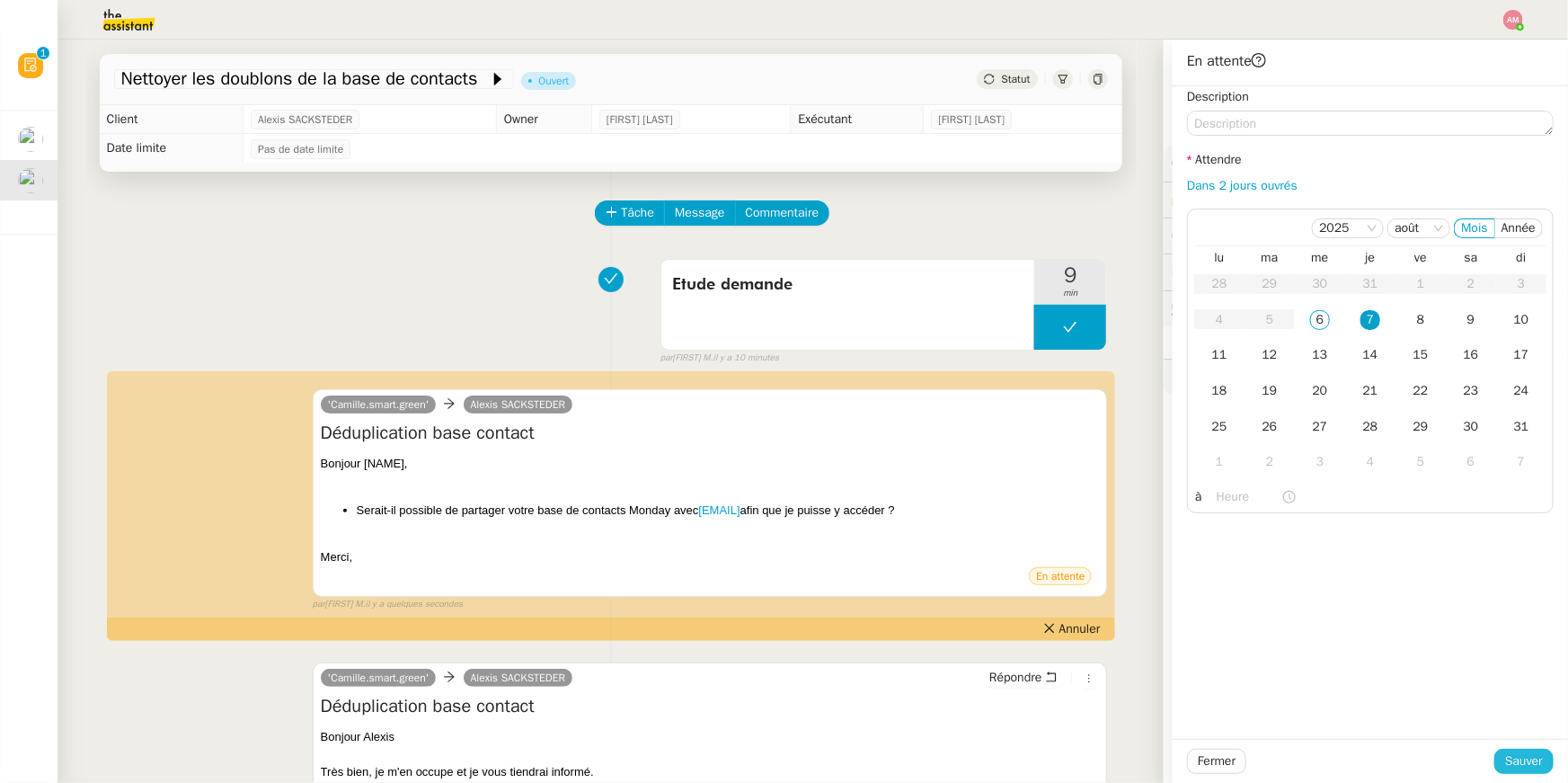 click on "Sauver" 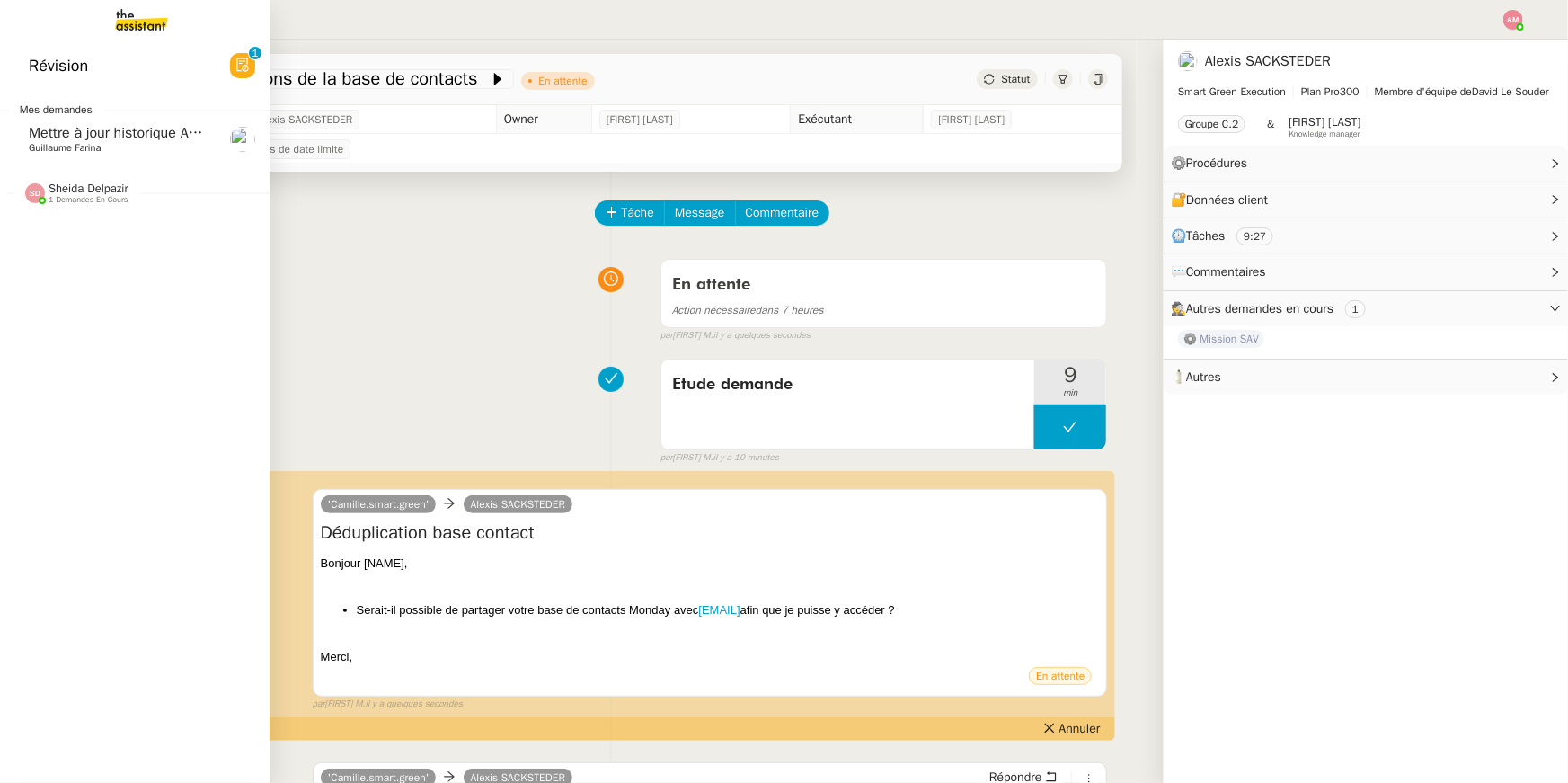 click on "Mettre à jour historique Abaco Exercice [YEAR] - [YEAR]    [FIRST] [LAST]" 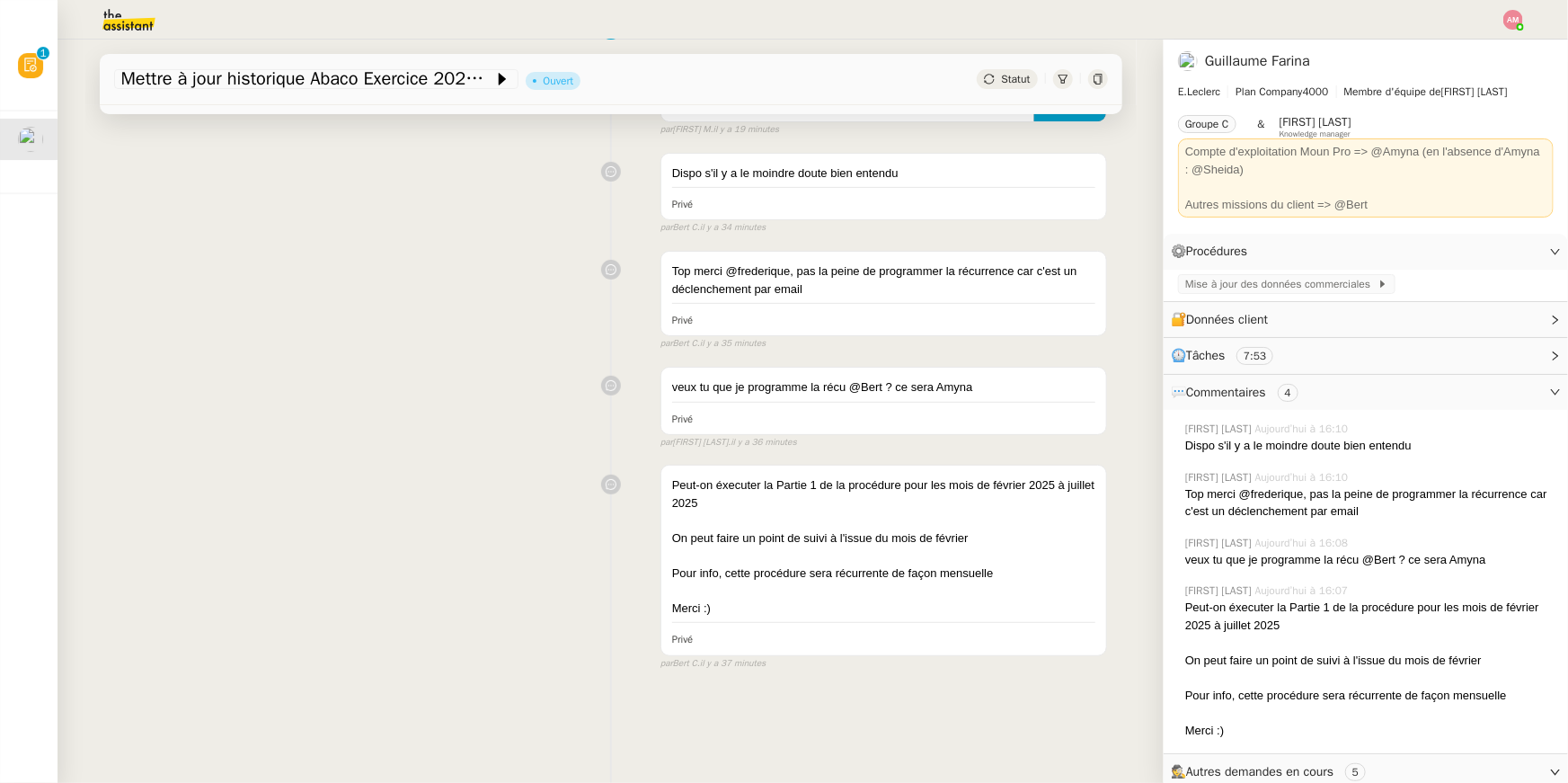 scroll, scrollTop: 0, scrollLeft: 0, axis: both 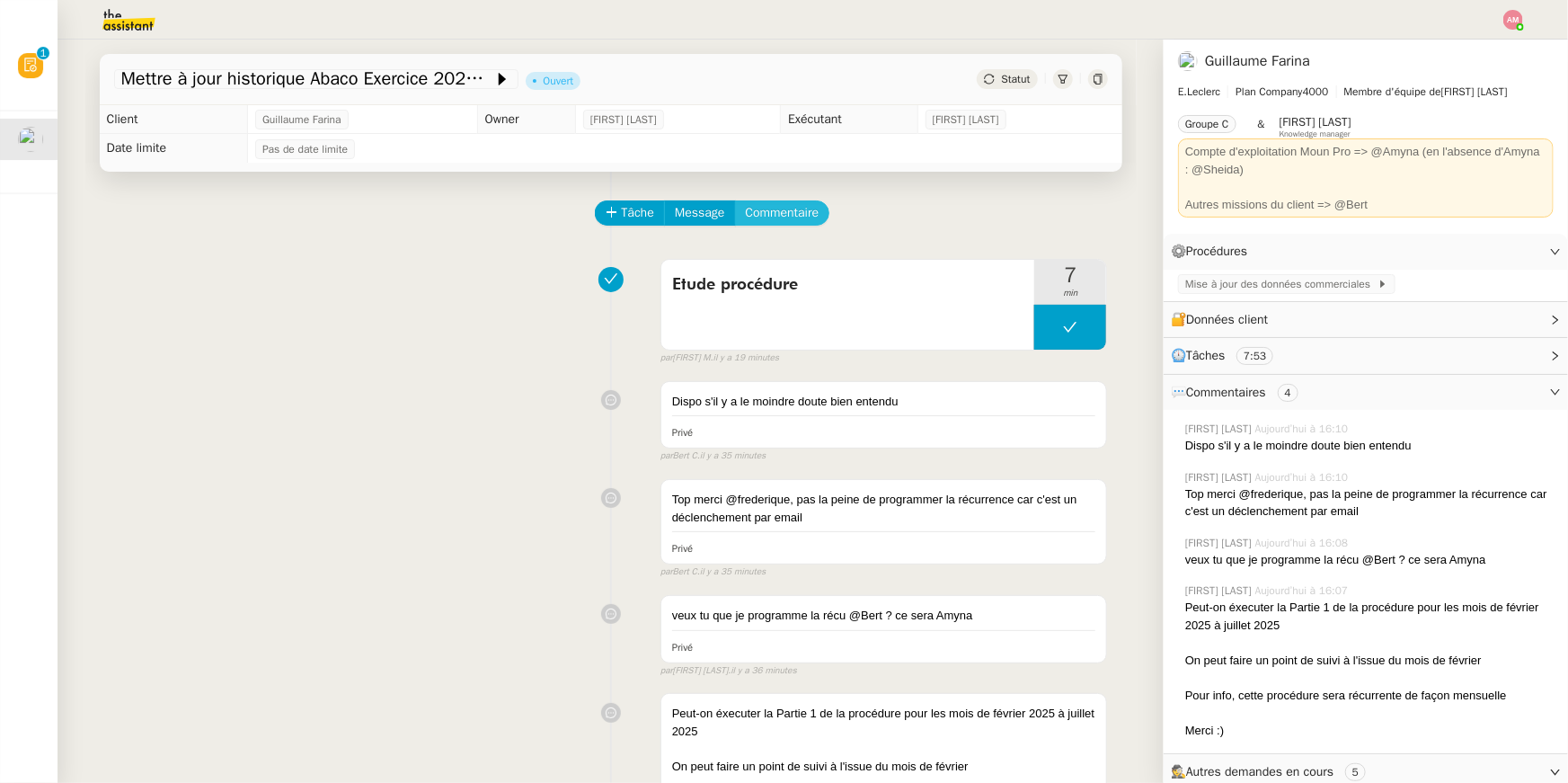 click on "Commentaire" 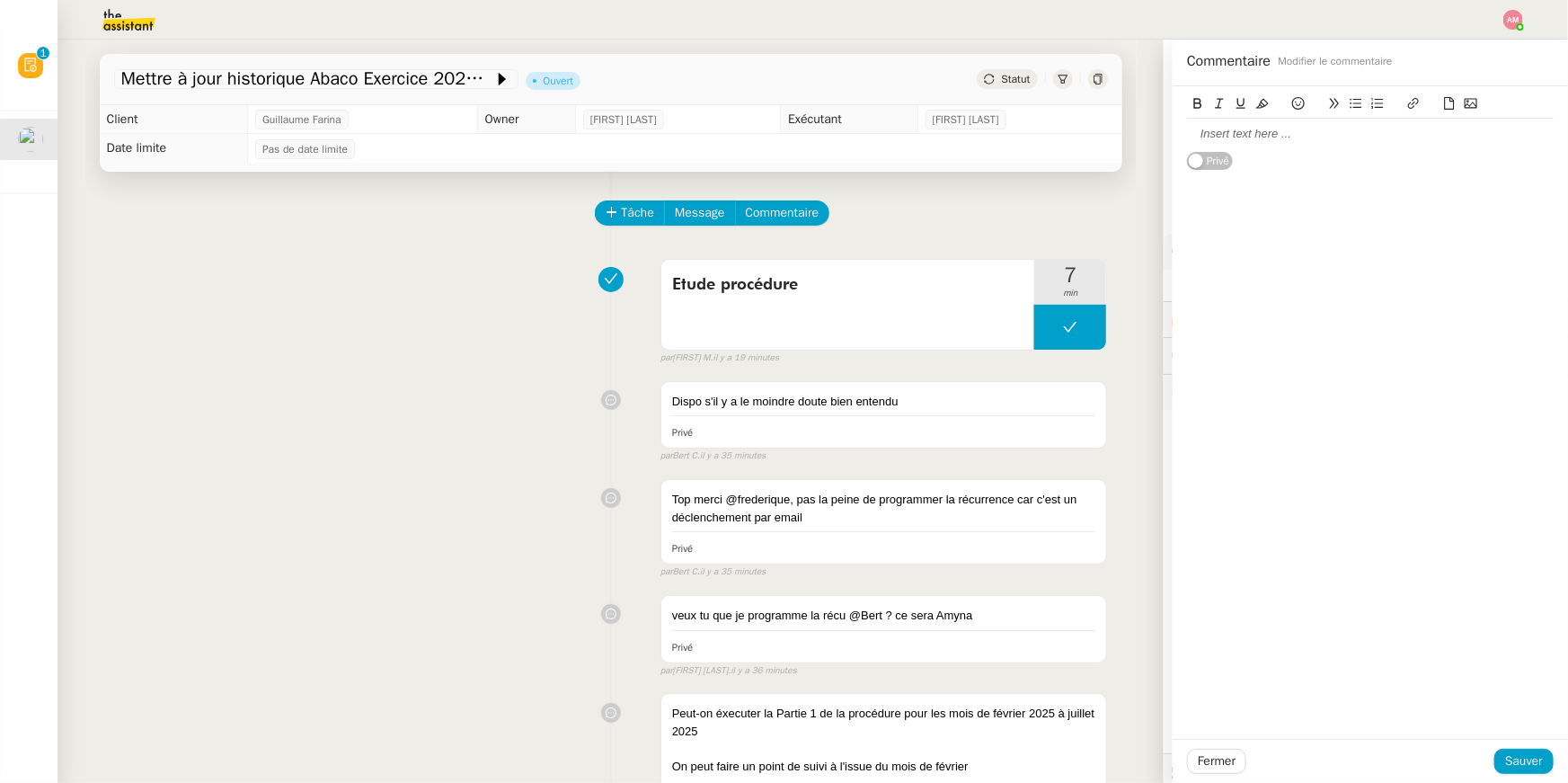 click 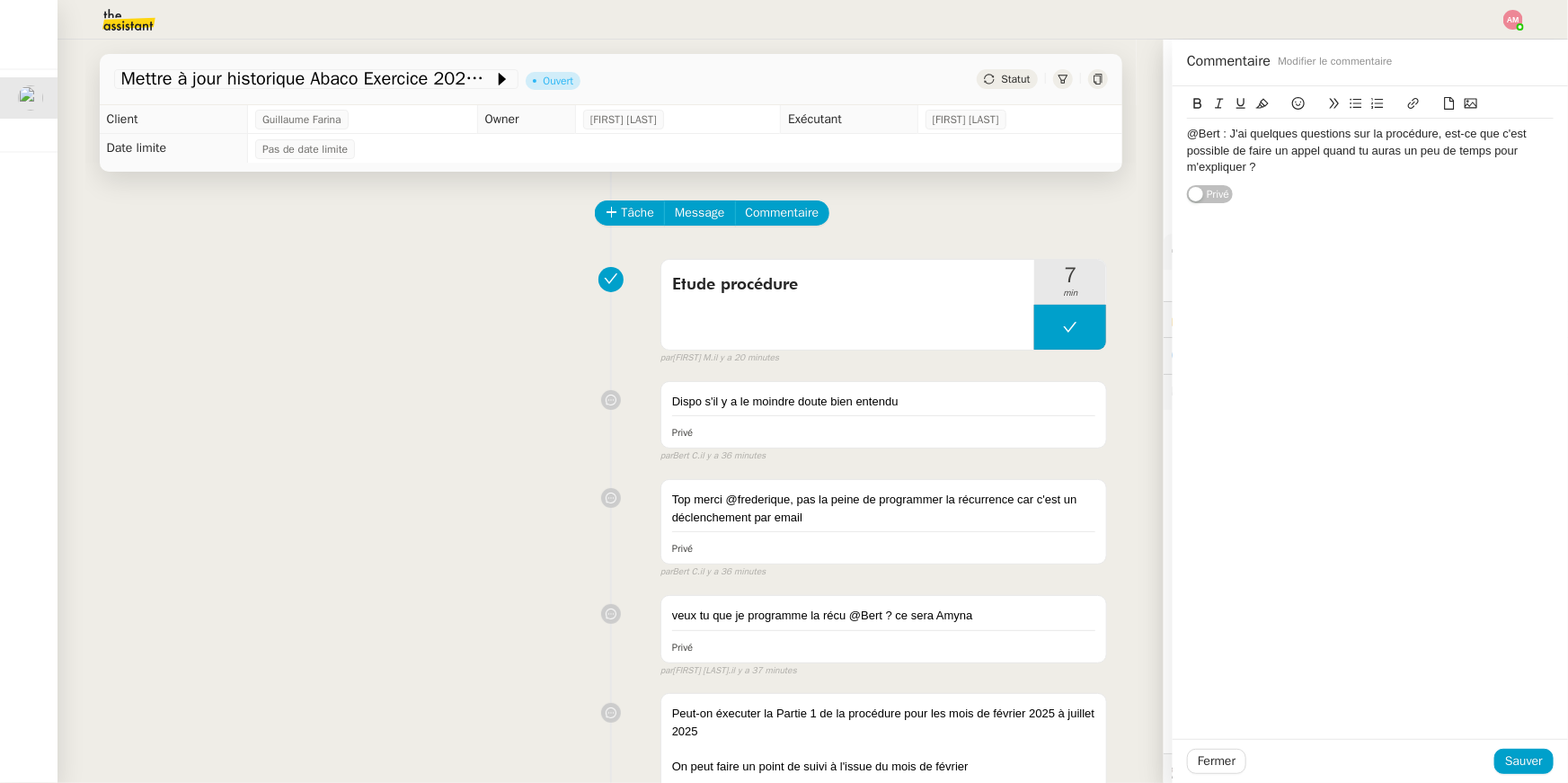 click on "@Bert : J'ai quelques questions sur la procédure, est-ce que c'est possible de faire un appel quand tu auras un peu de temps pour m'expliquer ?" 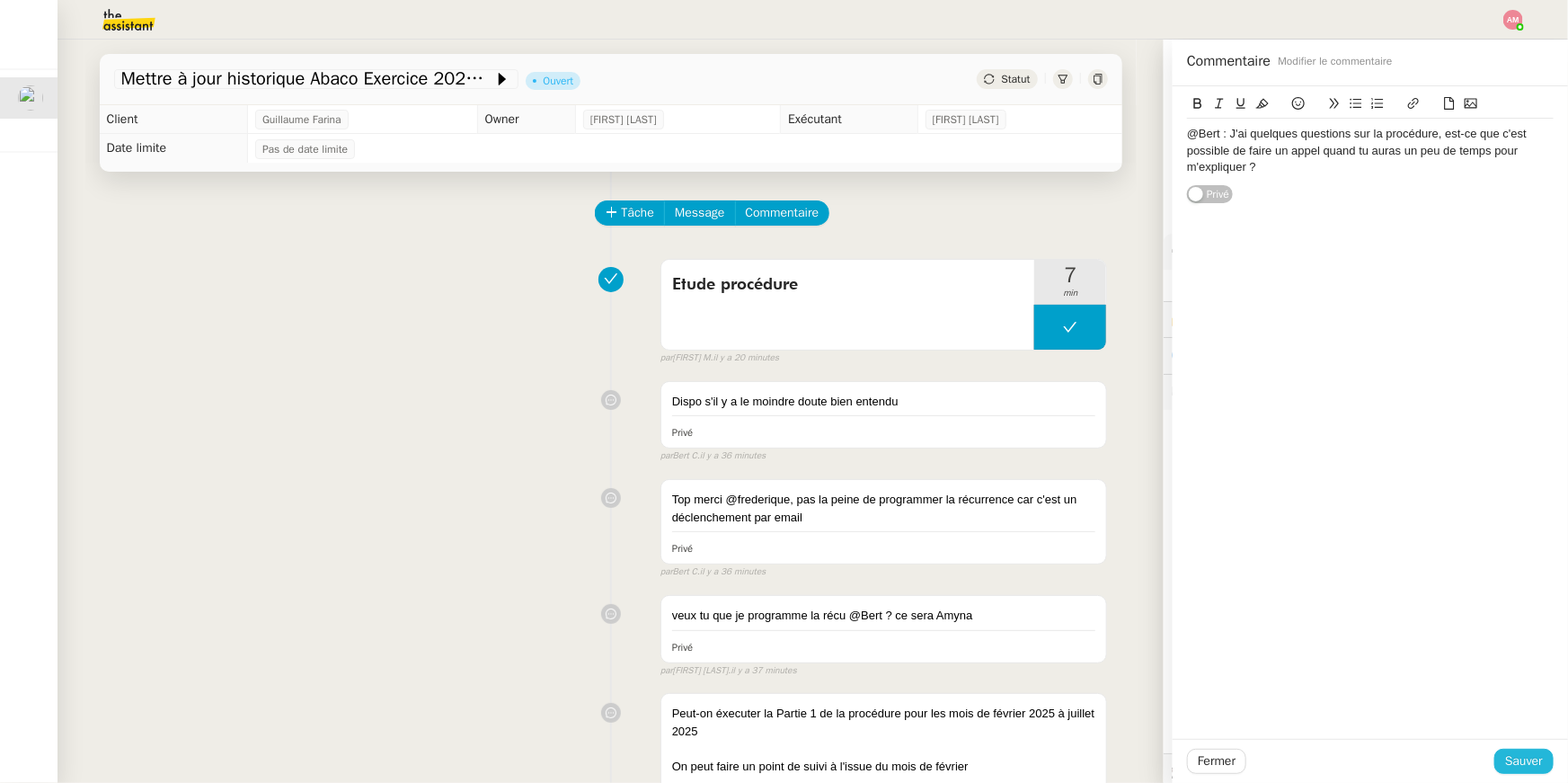 click on "Sauver" 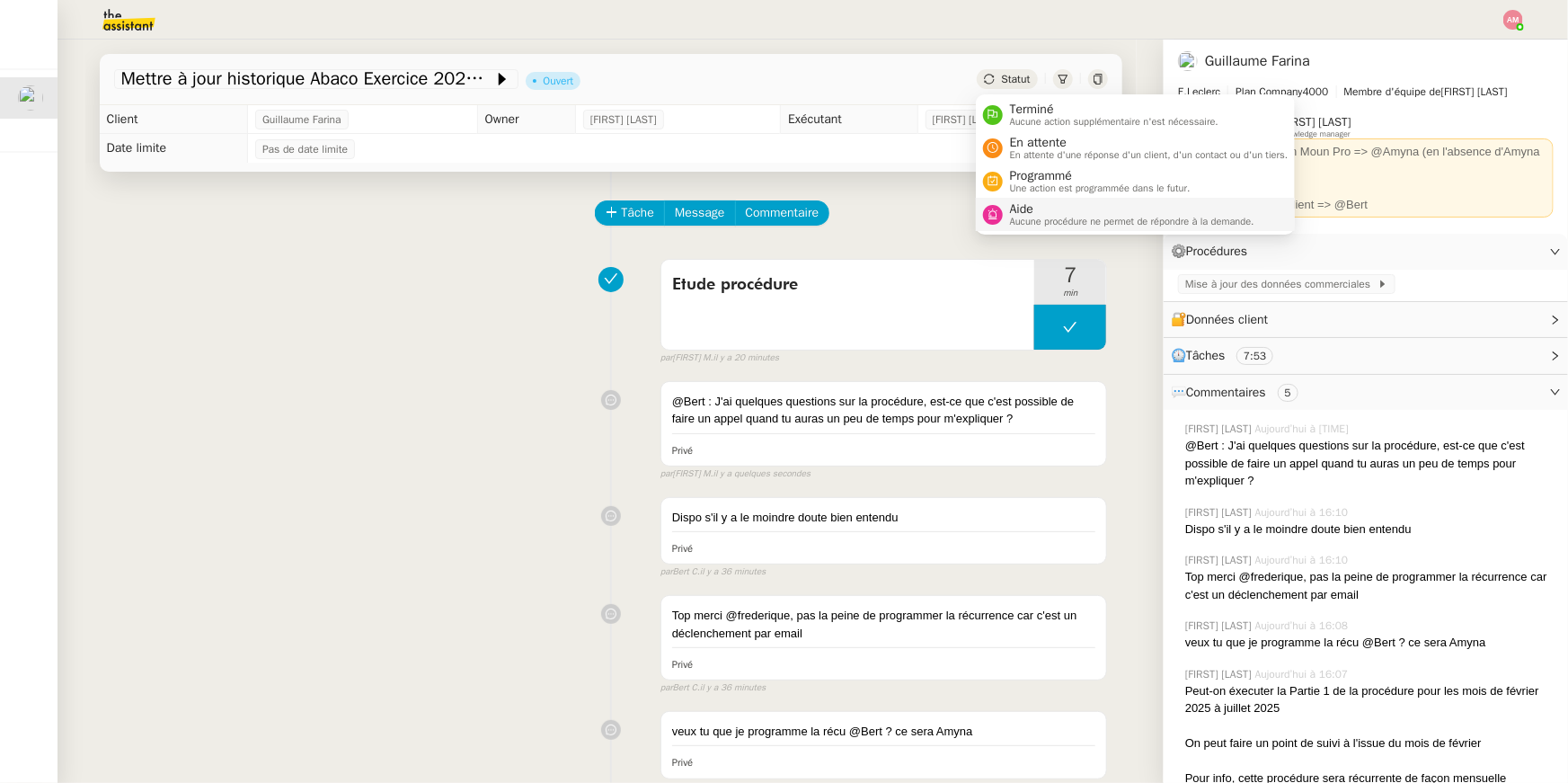 click on "Aucune procédure ne permet de répondre à la demande." at bounding box center (1132, 221) 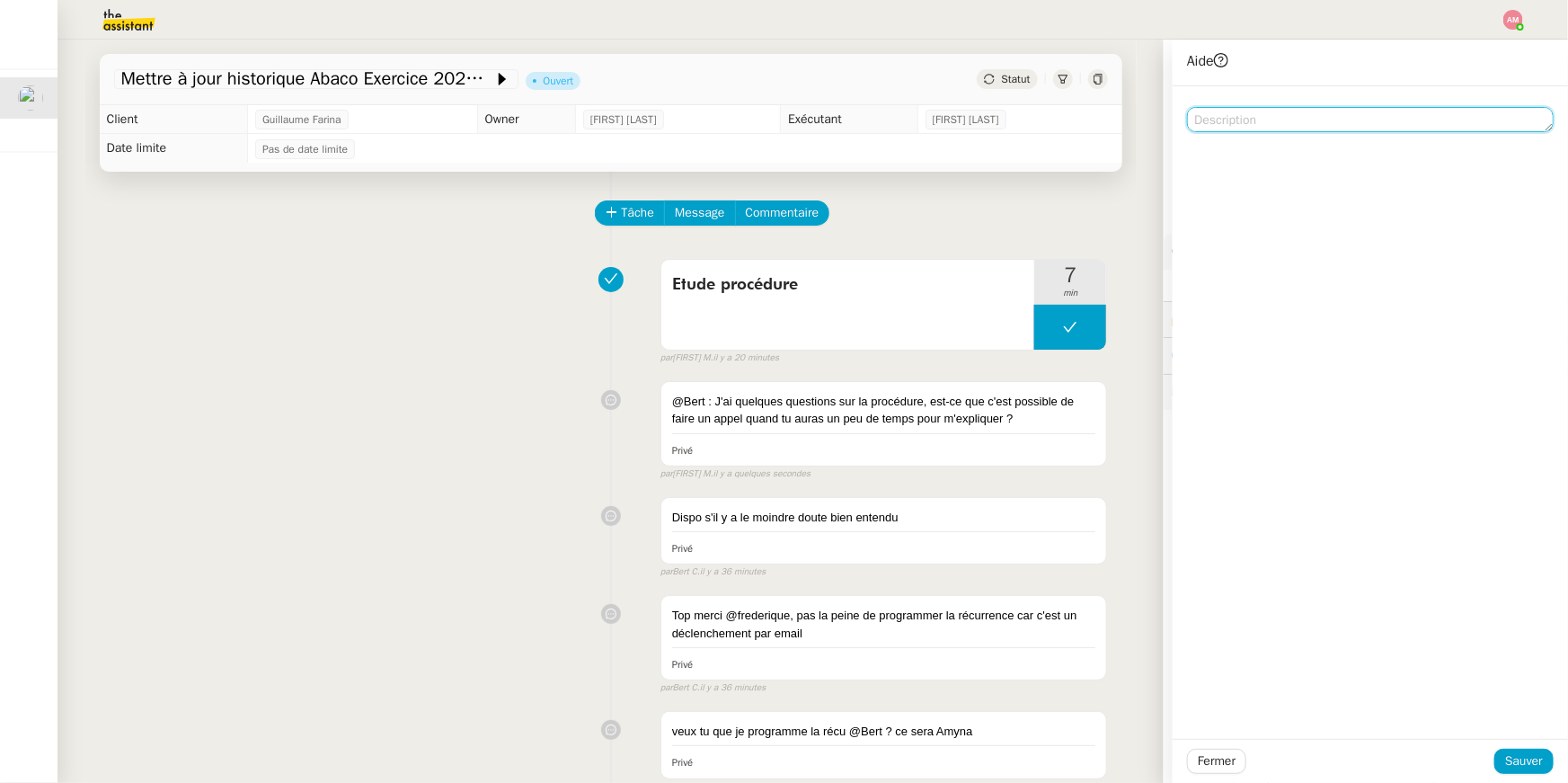 click 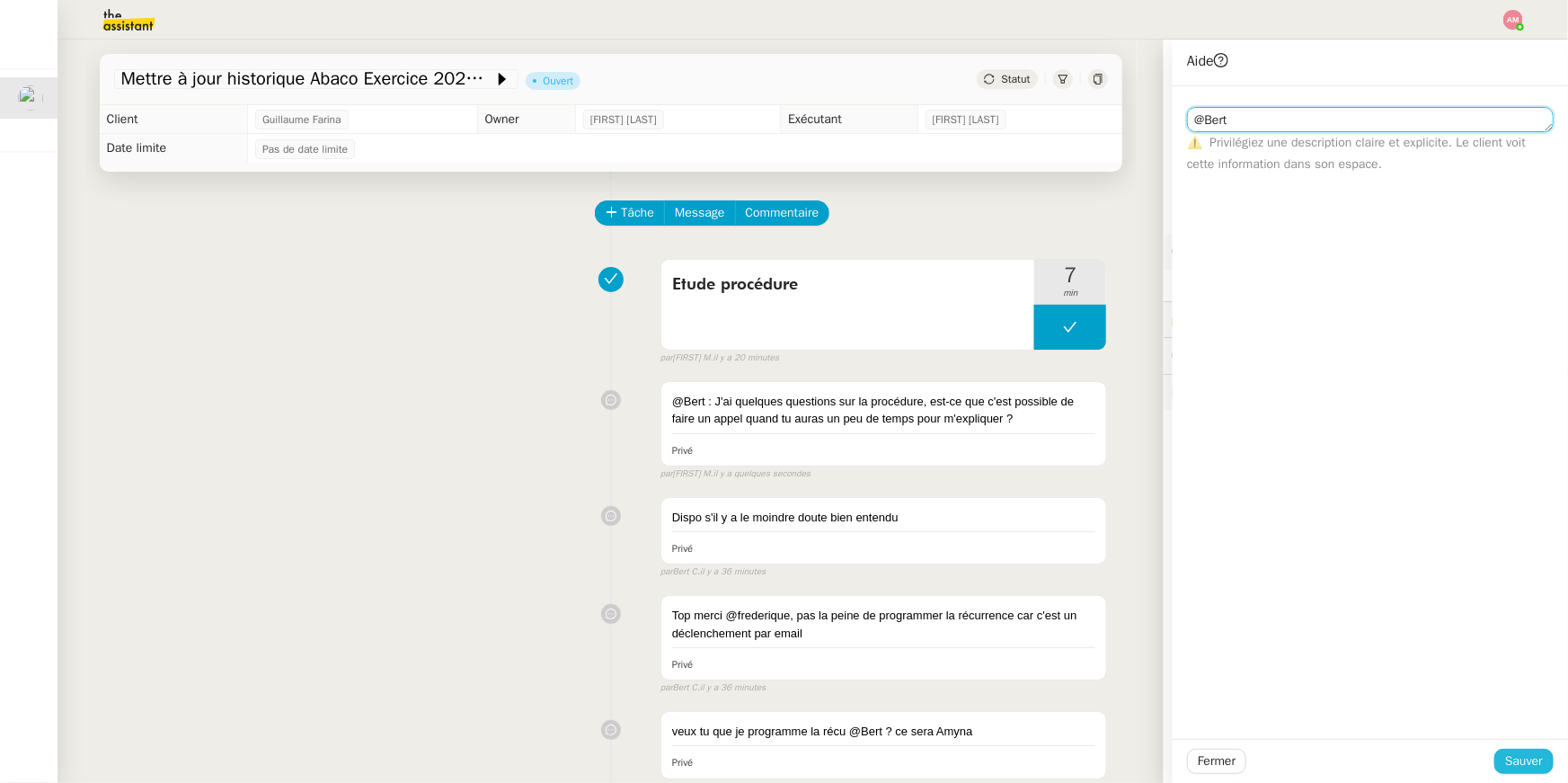 type on "@Bert" 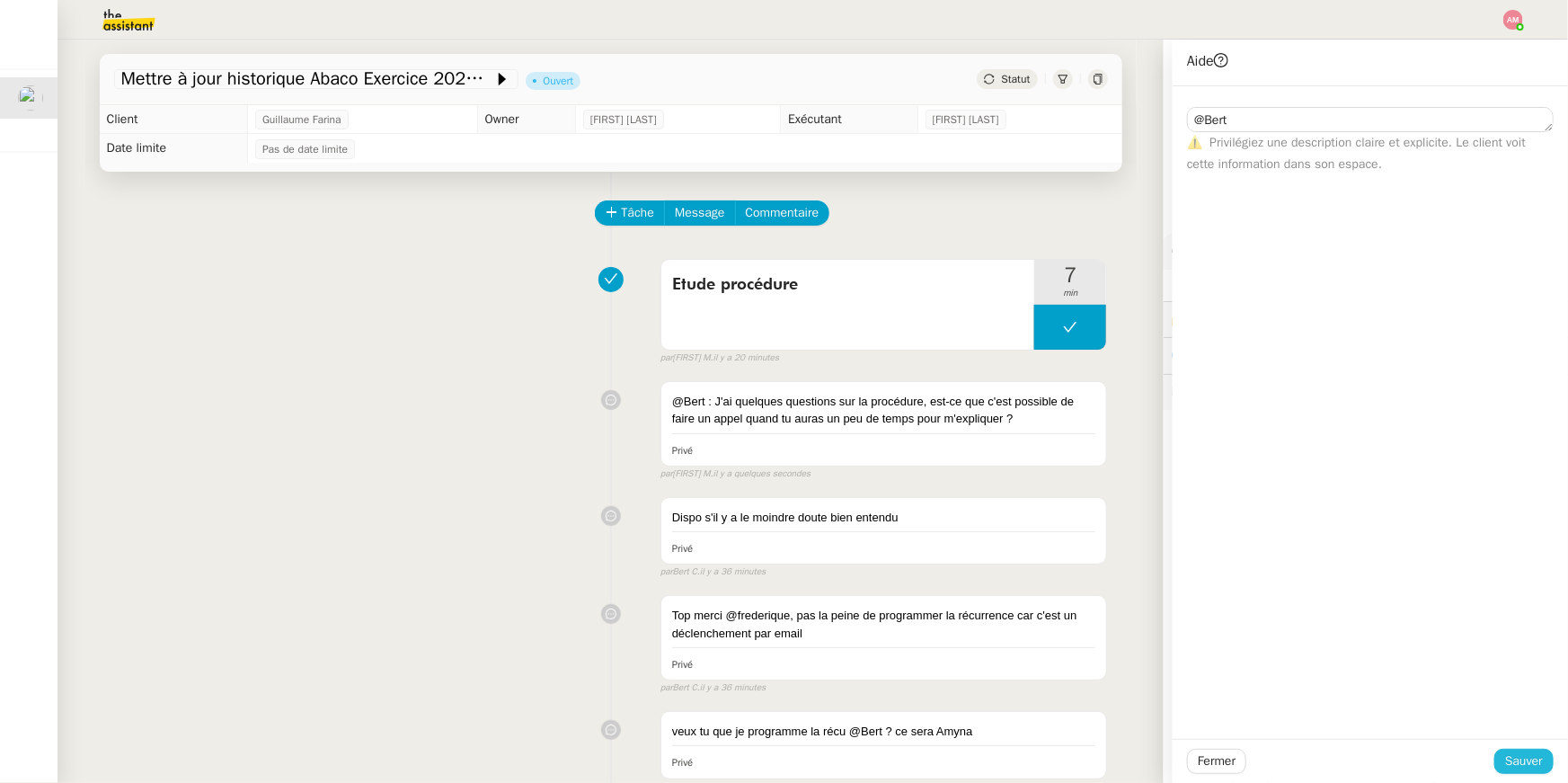 click on "Sauver" 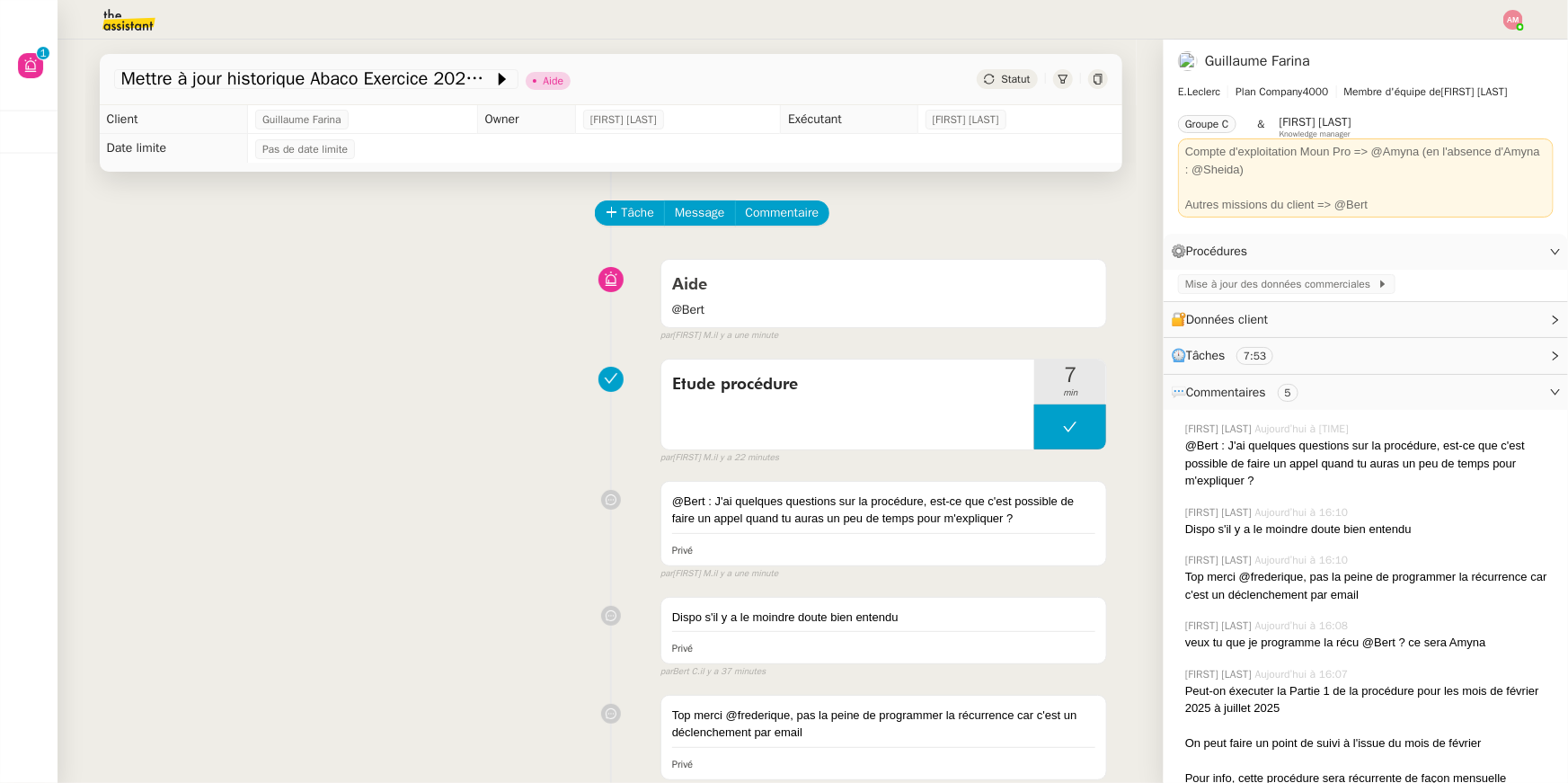 click 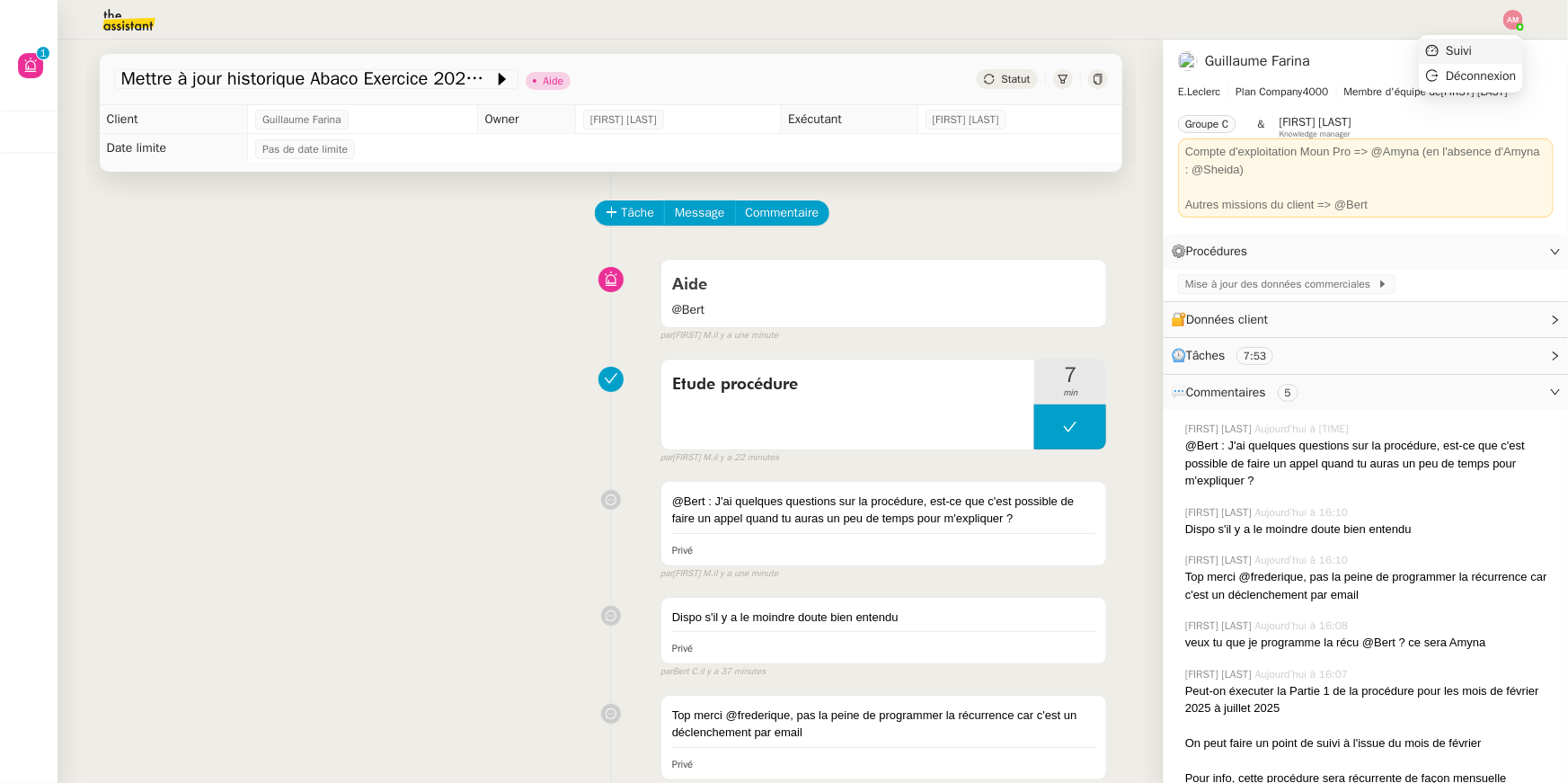 click on "Suivi" at bounding box center [1471, 51] 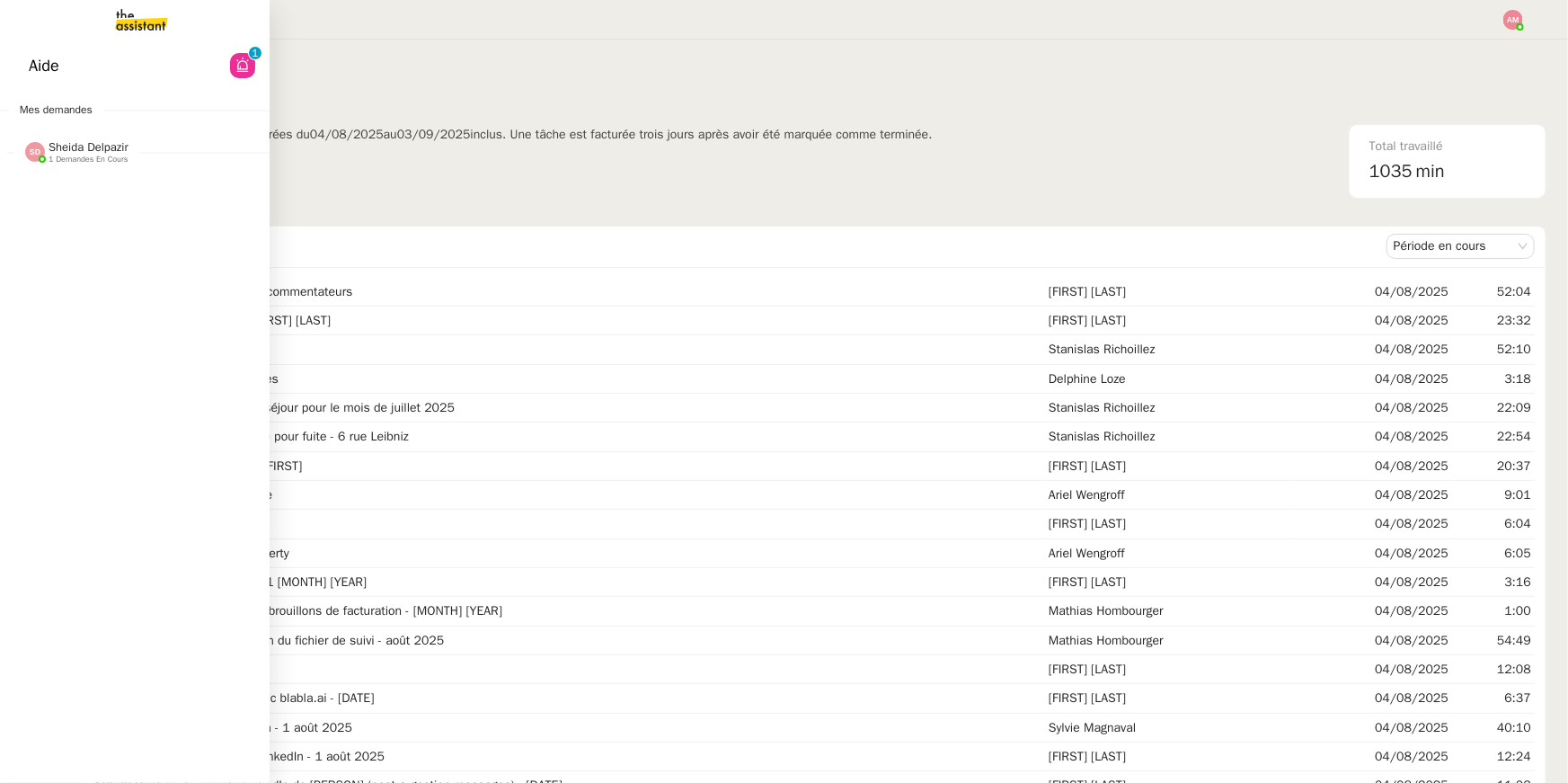 click on "Aide 0 1 2 3 4 5 6 7 8 9 Mes demandes [FIRST] [LAST] 1 demandes en cours 18th September - New flight request - [FIRST] [LAST] [FIRST] [LAST]" at bounding box center (135, 411) 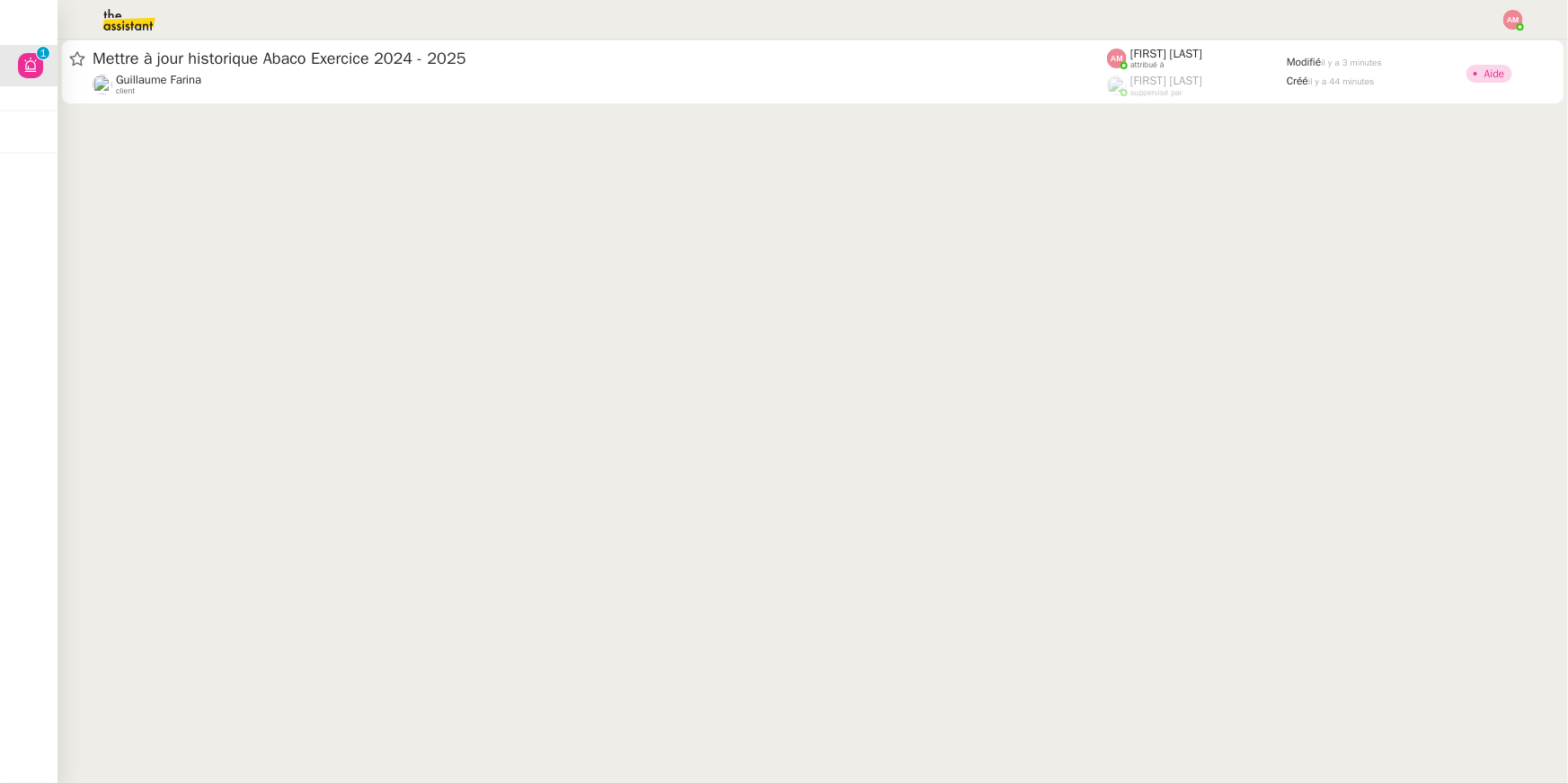 click on "Mettre à jour historique Abaco Exercice 2024 - 2025 [NAME] client [NAME] [NAME] attribué à [NAME] suppervisé par Modifié il y a 3 minutes Créé il y a 44 minutes Aide" 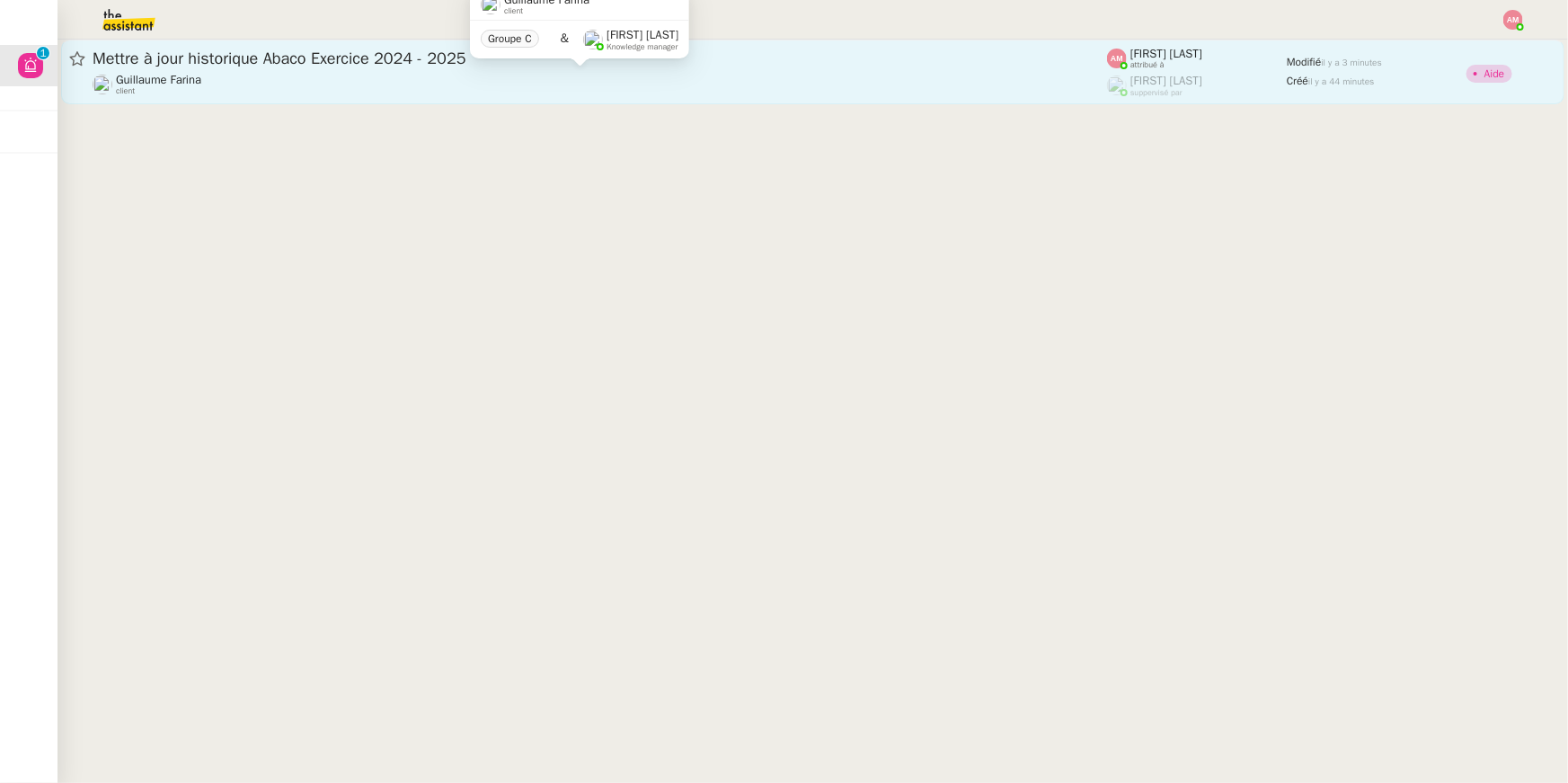 click on "[NAME] [NAME]    client" 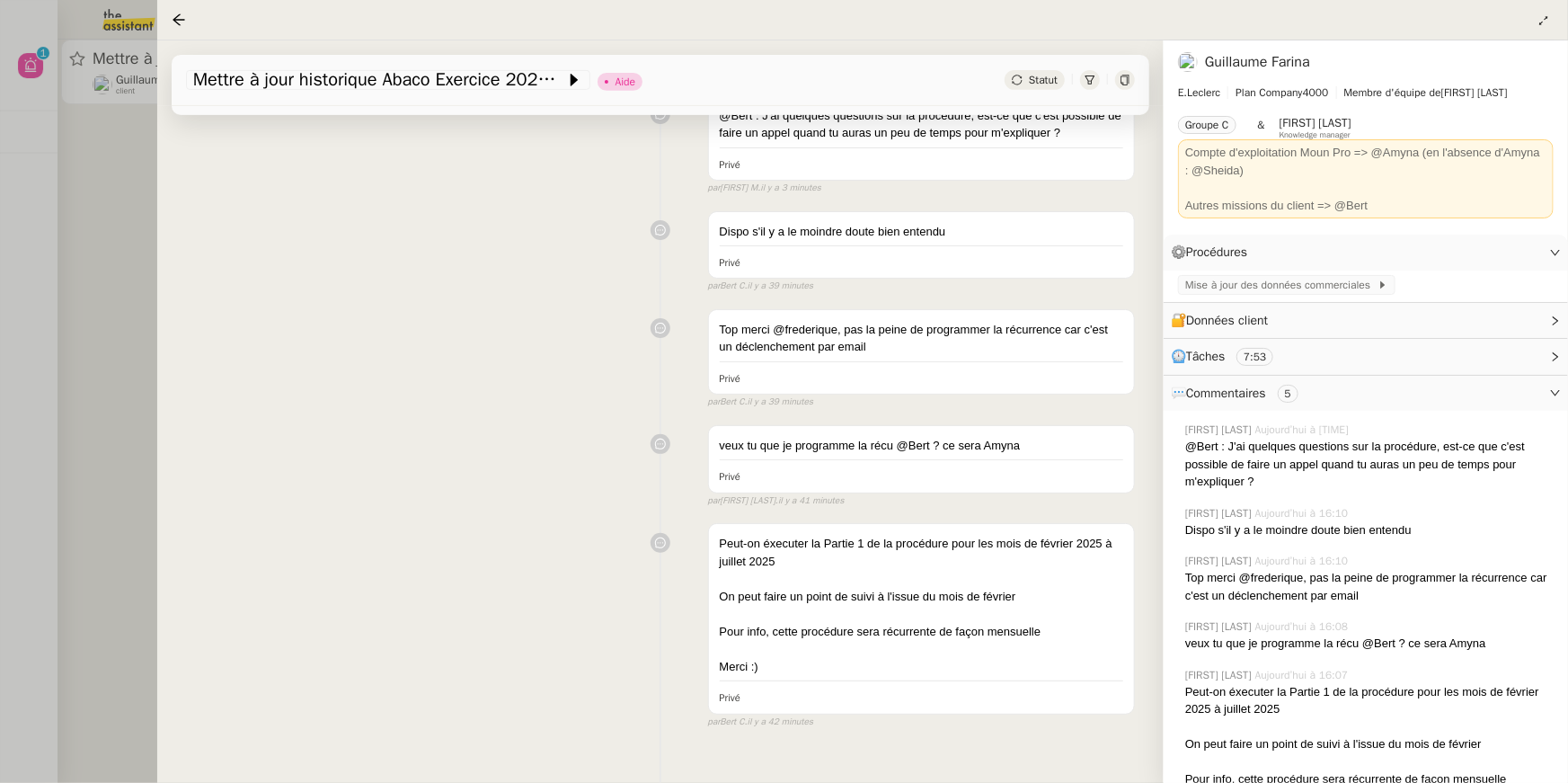 scroll, scrollTop: 389, scrollLeft: 0, axis: vertical 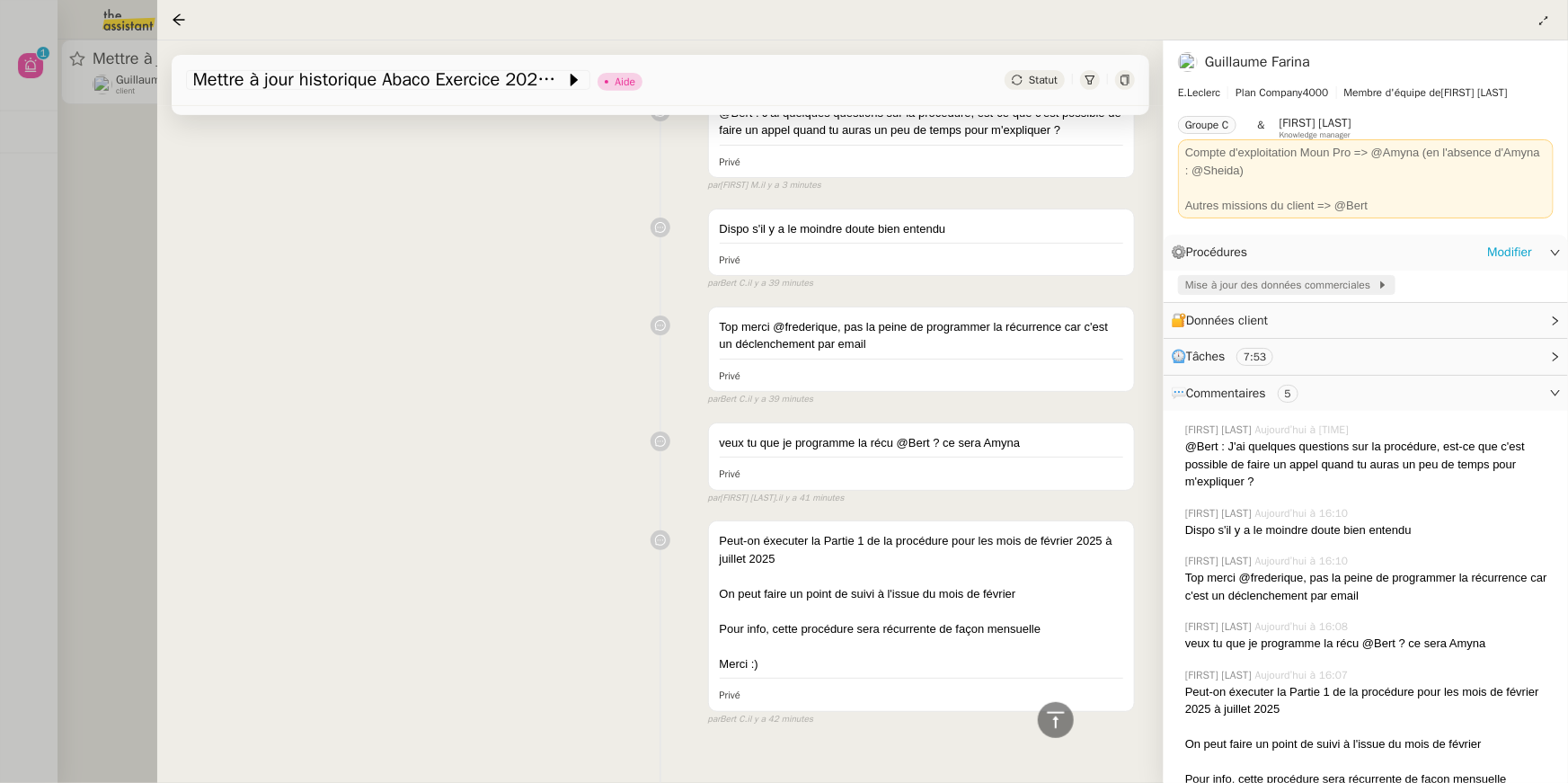 click on "Mise à jour des données commerciales" 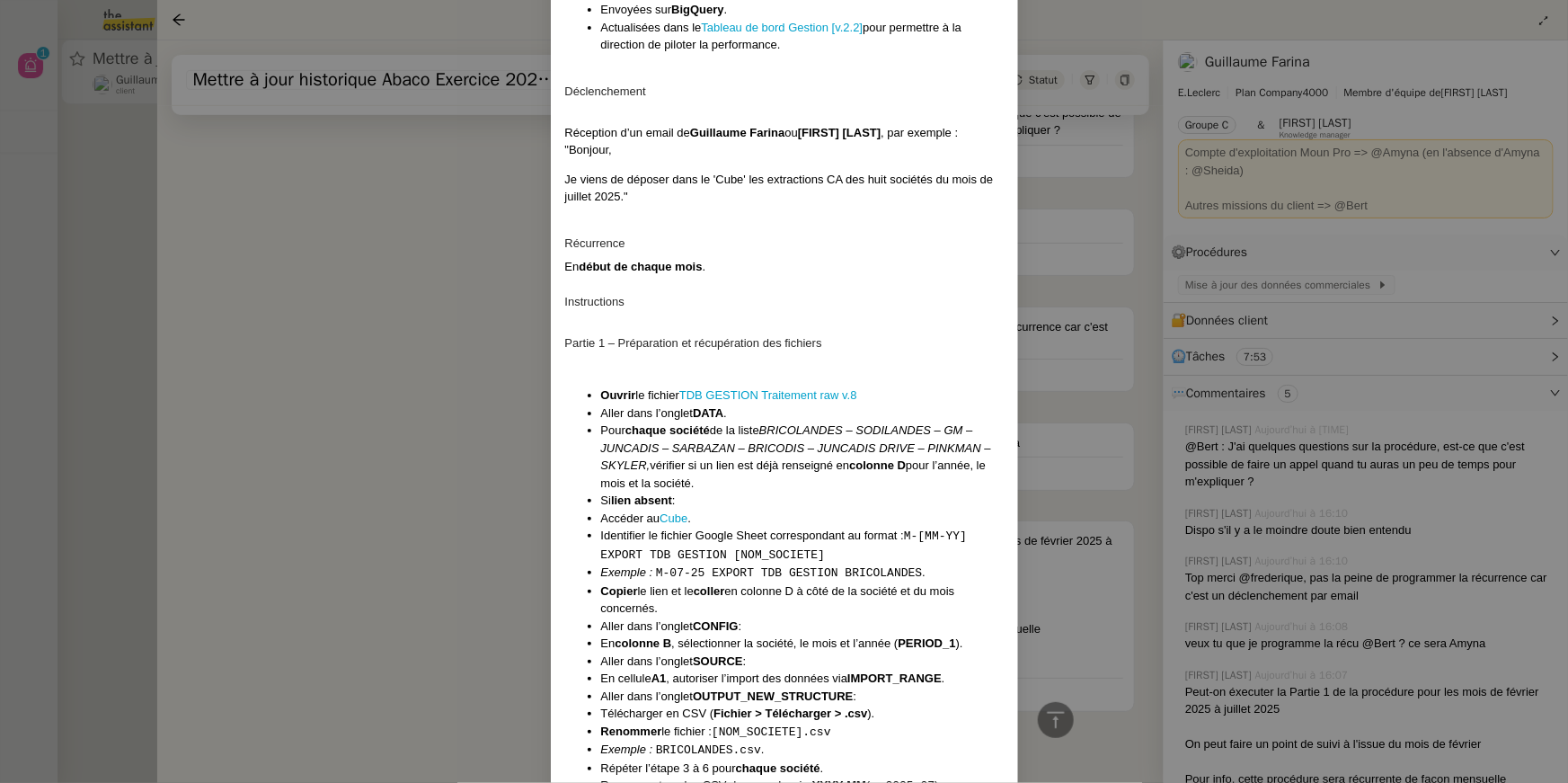 scroll, scrollTop: 624, scrollLeft: 0, axis: vertical 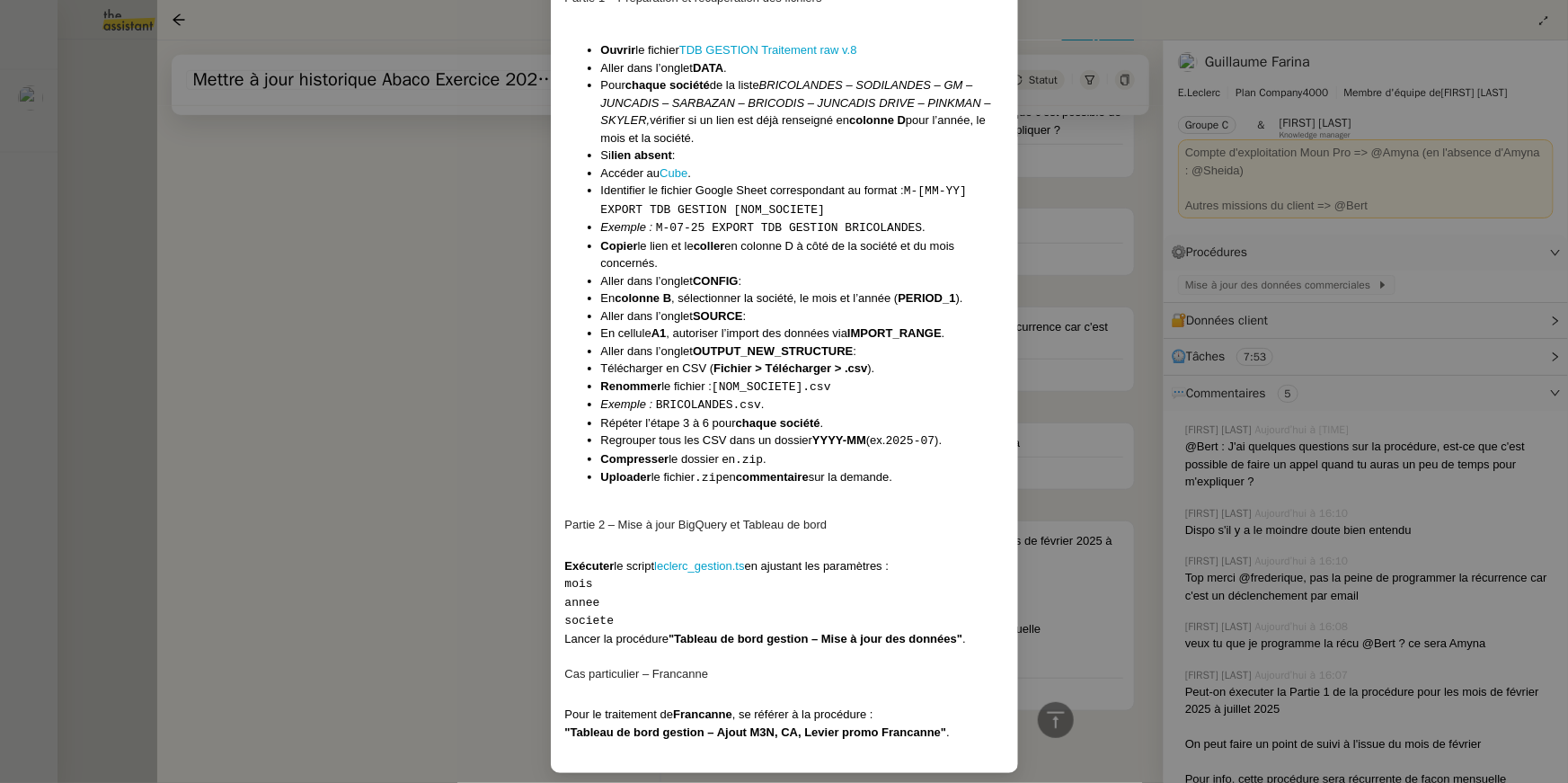 click on "Contexte Abaco est un outil back office interne à  Leclerc  permettant le suivi quotidien des données commerciales (CA, marges, levier promo, casse, stocks…).  Chaque mois, les données sont extraites pour plusieurs sociétés de grande distribution :  Sodilandes, GM, Juncadis, Juncadis Drive, Bricolandes, Bricodis, Sarbazan, Pinkman, Skyler. Ces données doivent être : Traitées. Envoyées sur  BigQuery . Actualisées dans le  Tableau de bord Gestion [v.2.2]  pour permettre à la direction de piloter la performance. Déclenchement Réception d’un email de  [PERSON]  ou  [PERSON] , par exemple : "Bonjour,  Je viens de déposer dans le 'Cube' les extractions CA des huit sociétés du mois de [MONTH] [YEAR]." Récurrence En  début de chaque mois . Instructions  Partie 1 – Préparation et récupération des fichiers Ouvrir  le fichier  TDB GESTION Traitement raw v.8 Aller dans l’onglet  DATA . Pour  chaque société  de la liste  vérifier si un lien est déjà renseigné en  colonne D" at bounding box center [784, 391] 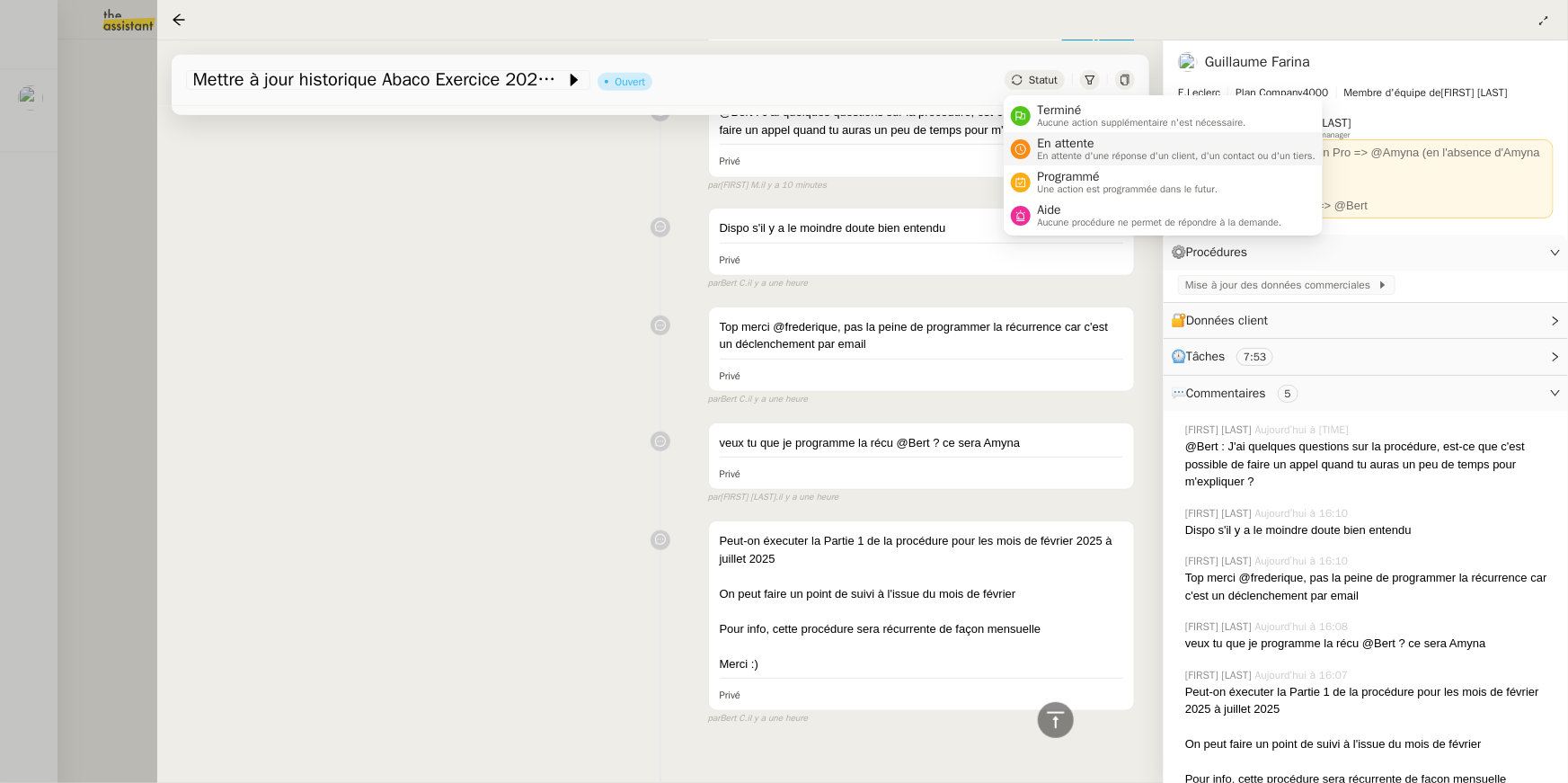 click on "En attente En attente d'une réponse d'un client, d'un contact ou d'un tiers." at bounding box center [1174, 148] 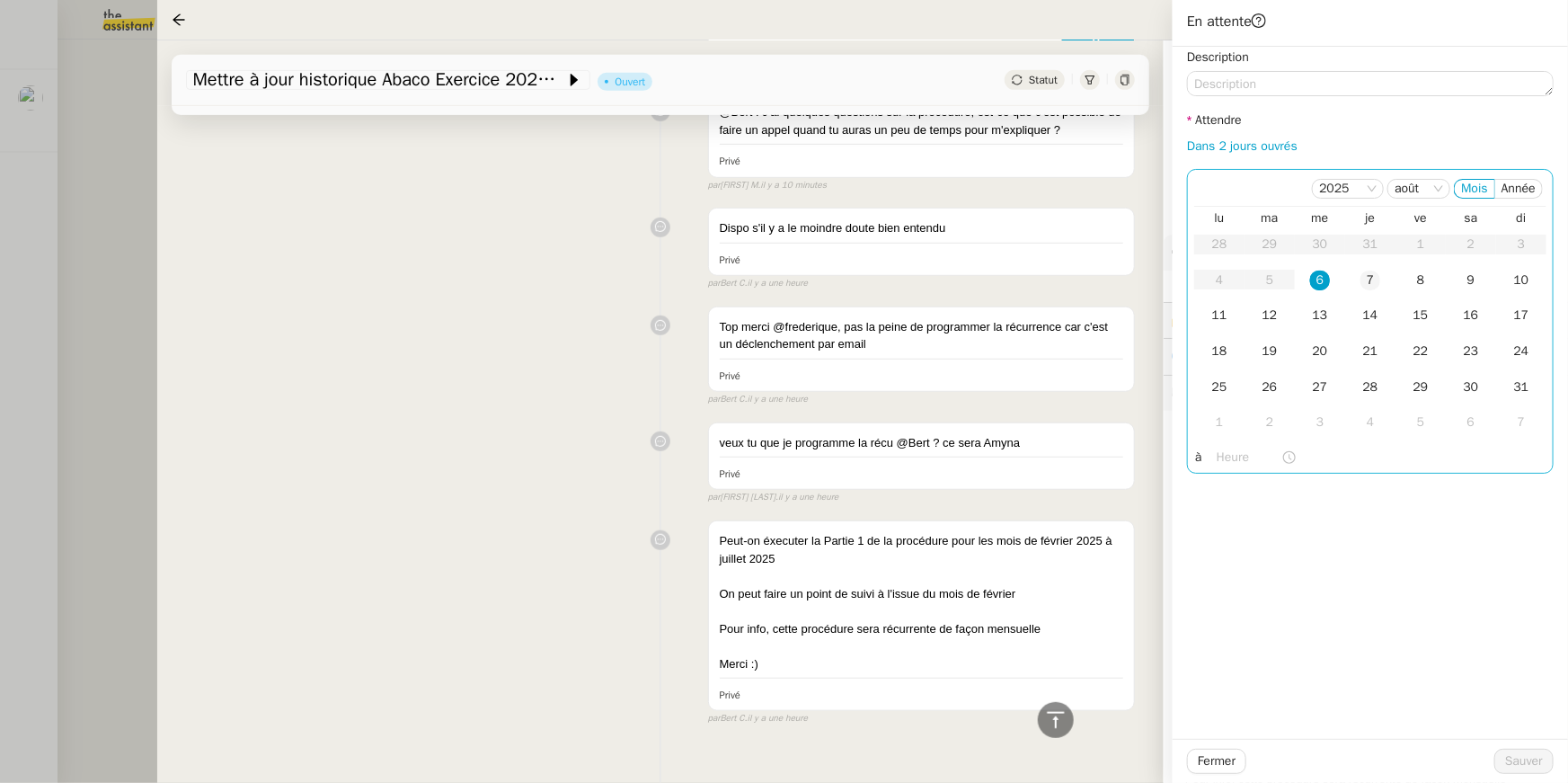 click on "7" 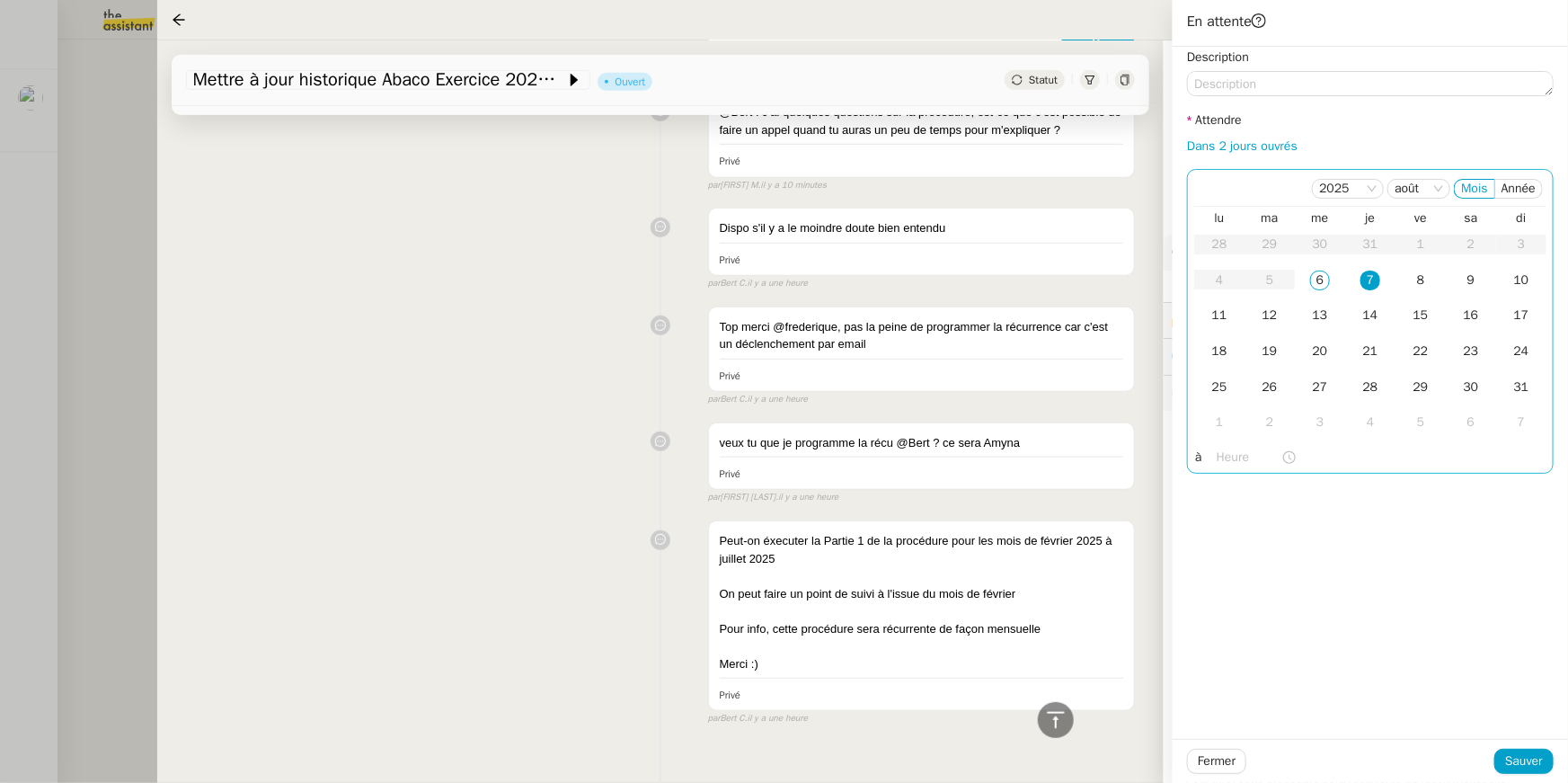 click 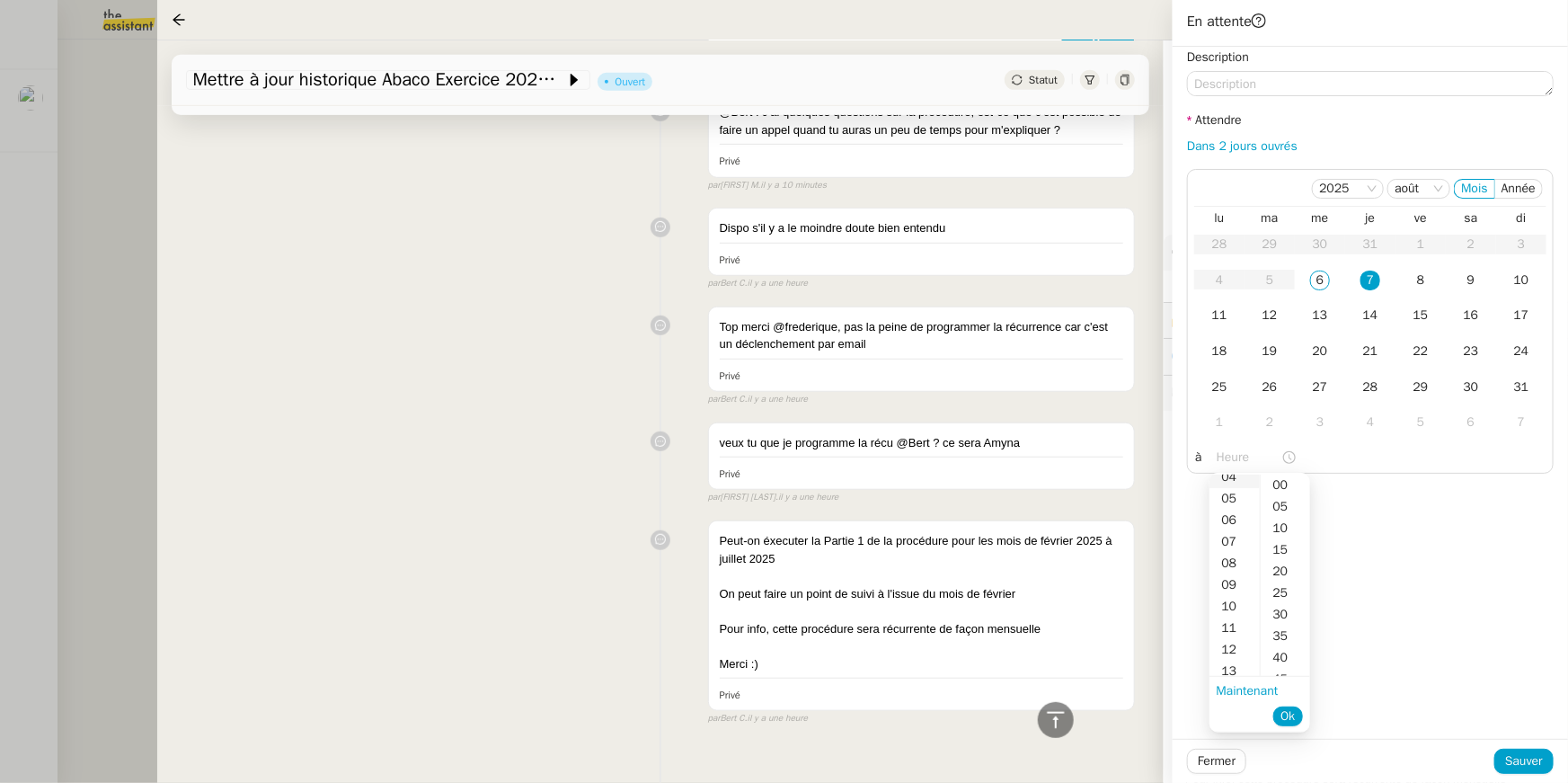 scroll, scrollTop: 132, scrollLeft: 0, axis: vertical 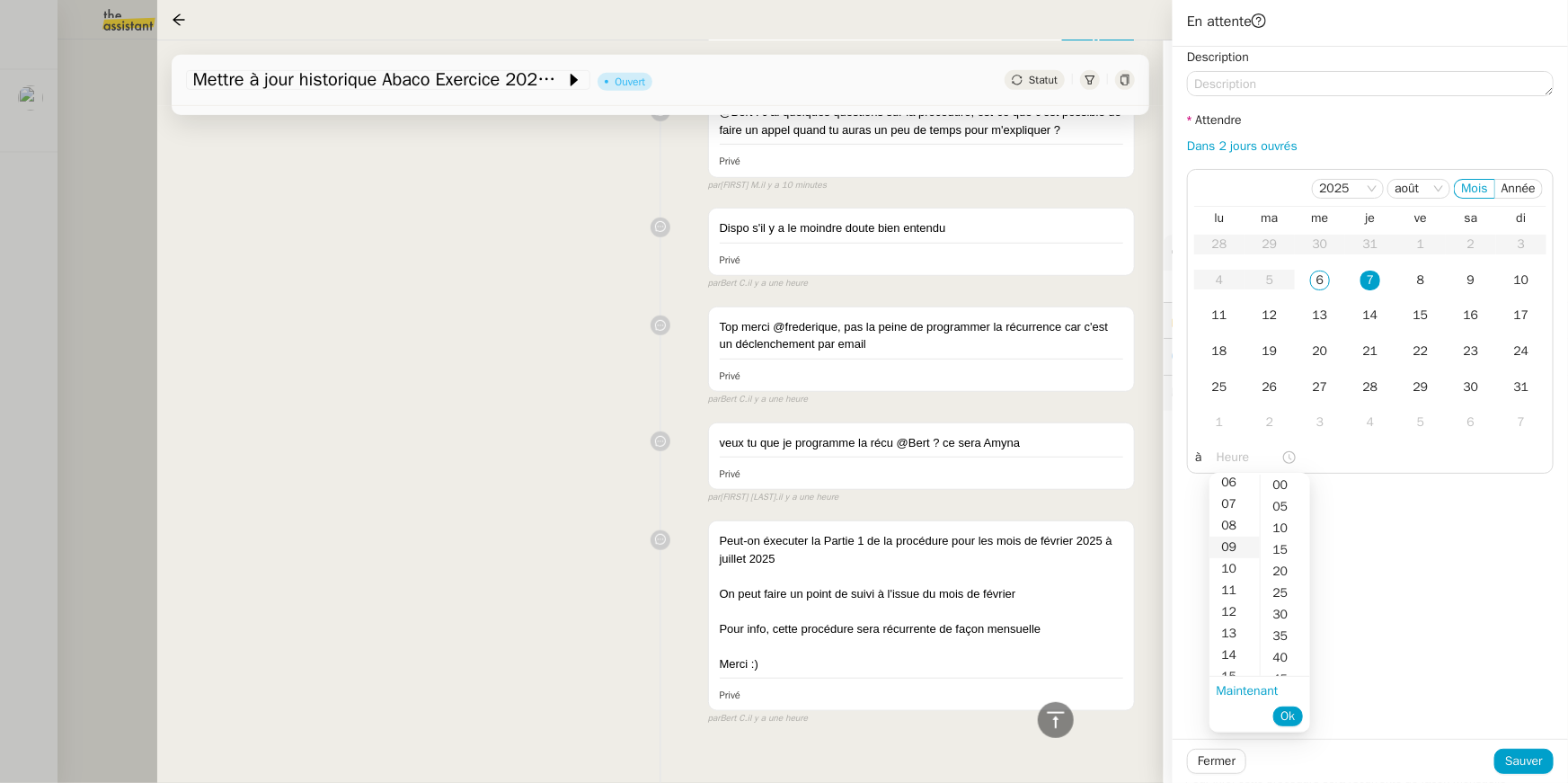 click on "09" at bounding box center (1235, 547) 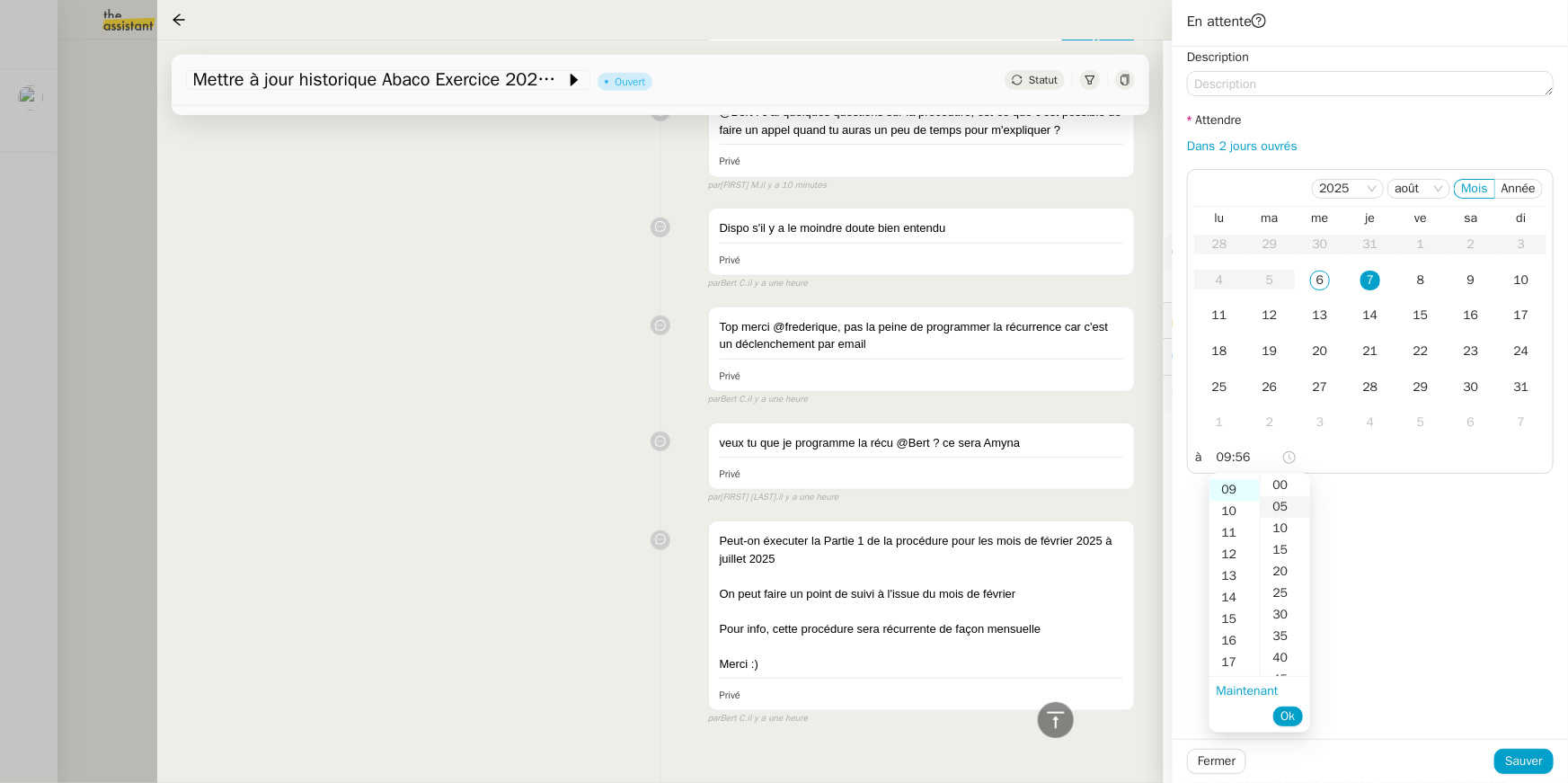 scroll, scrollTop: 194, scrollLeft: 0, axis: vertical 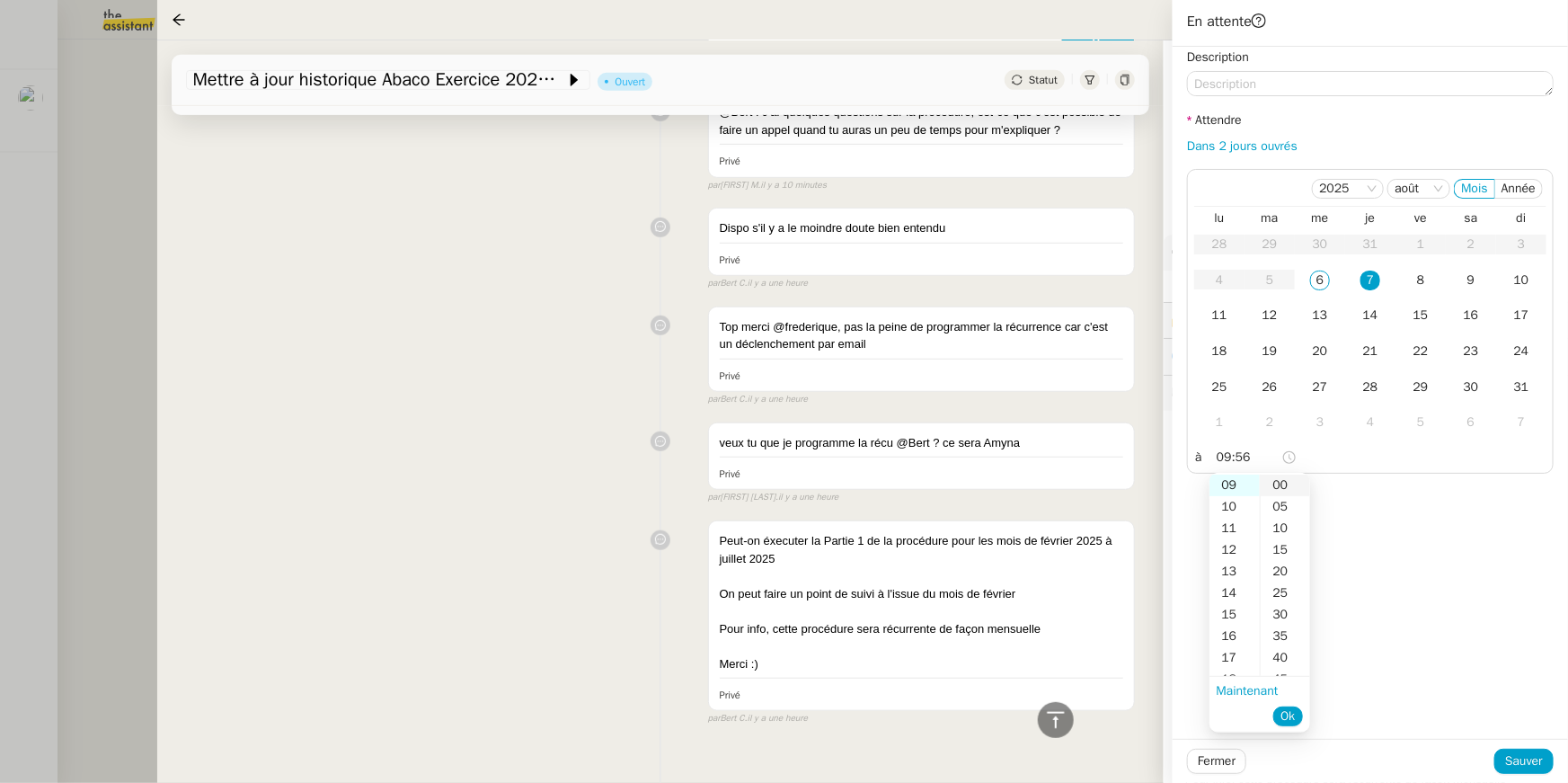 click on "00" at bounding box center [1285, 485] 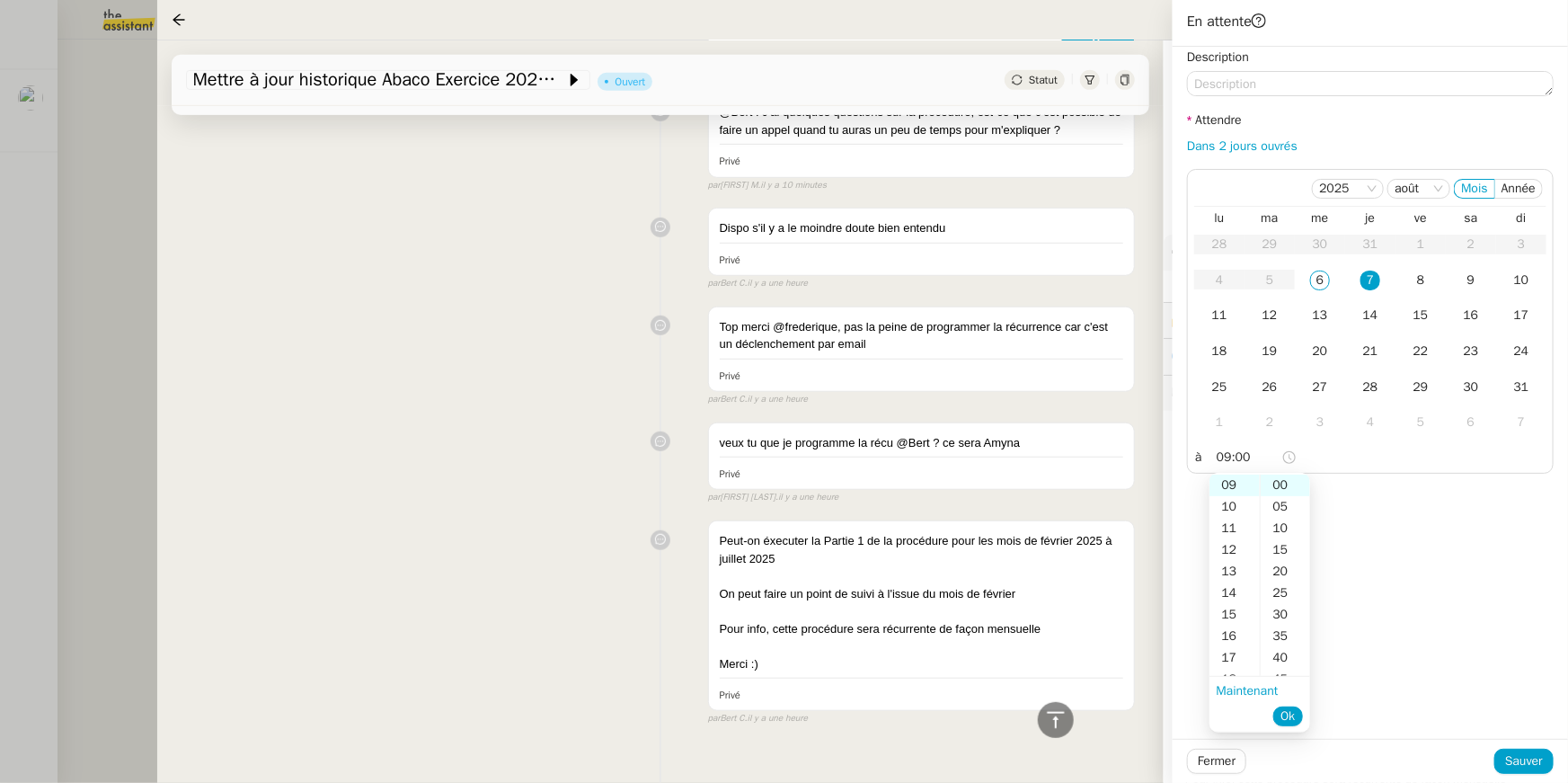 click on "Maintenant   Ok" at bounding box center (1260, 704) 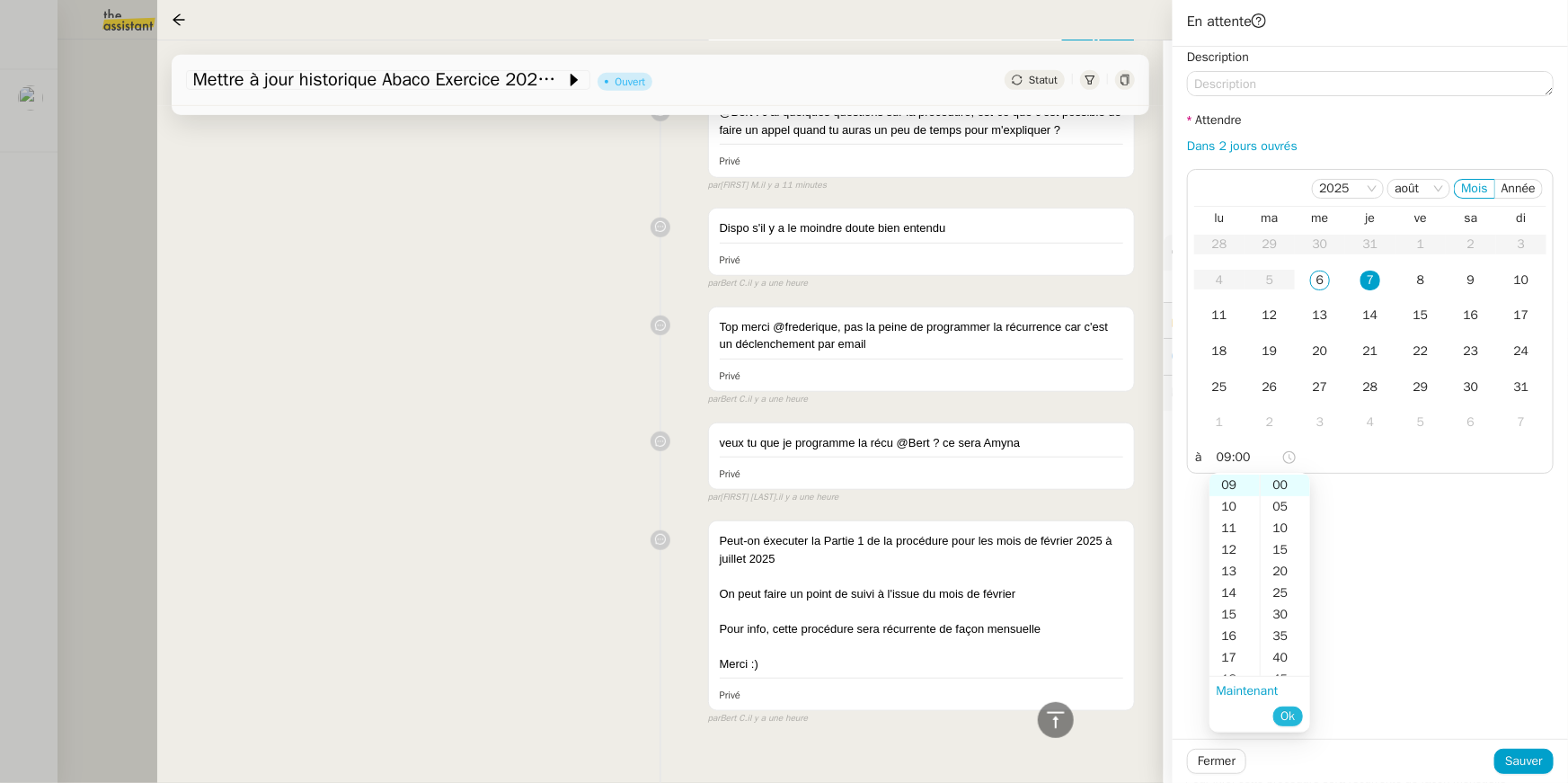 click on "Ok" at bounding box center [1288, 716] 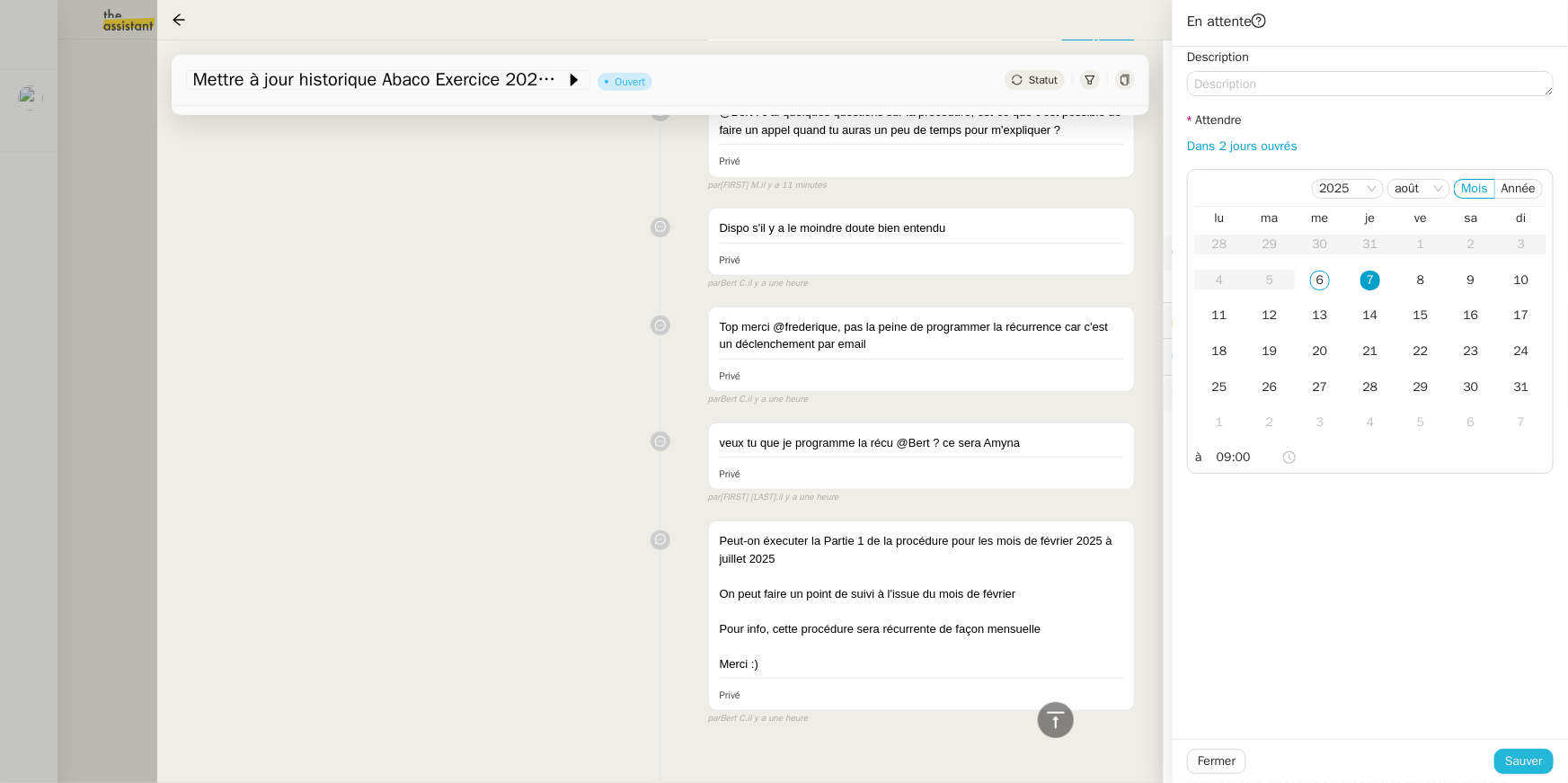 click on "Sauver" 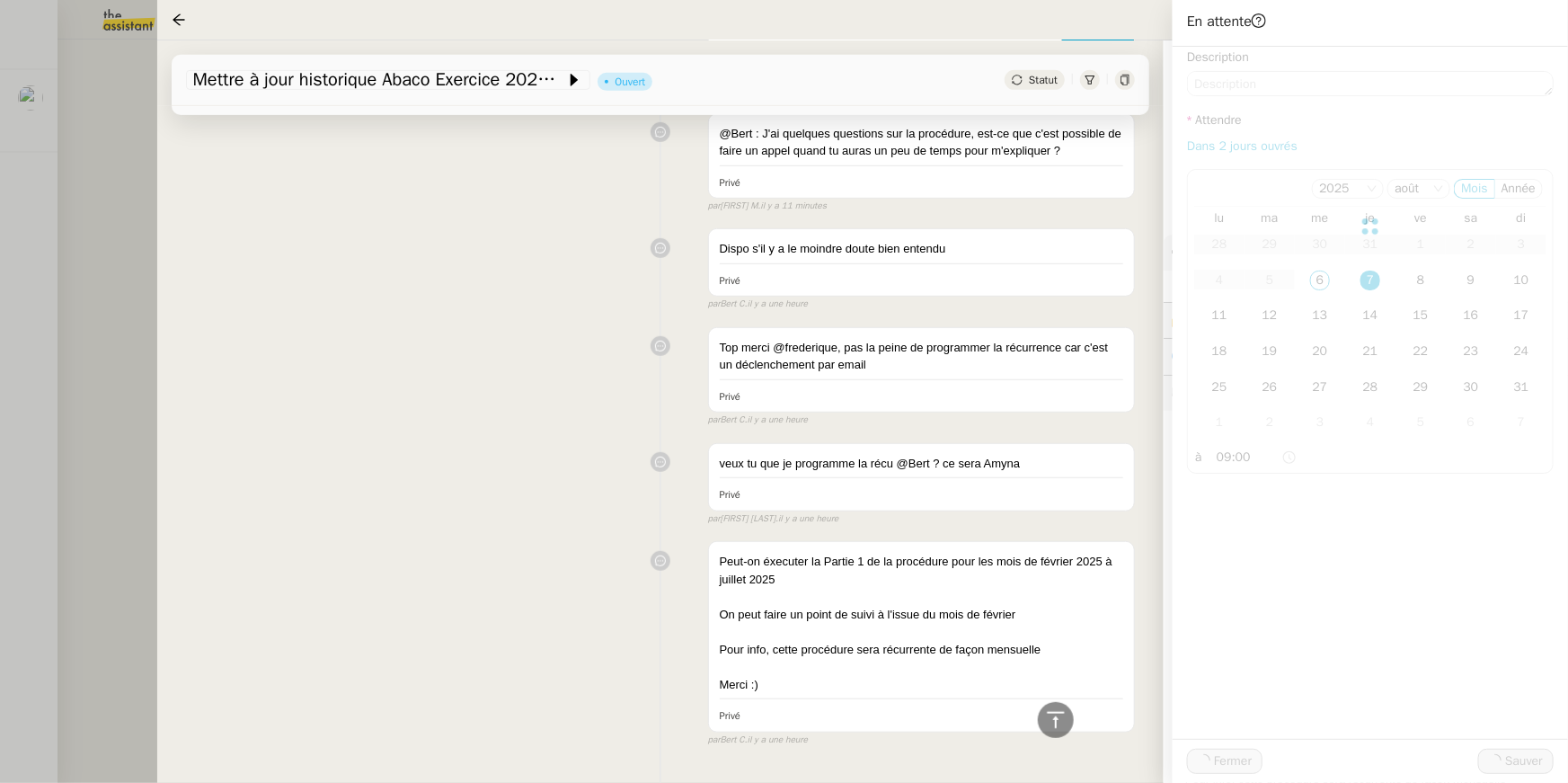scroll, scrollTop: 489, scrollLeft: 0, axis: vertical 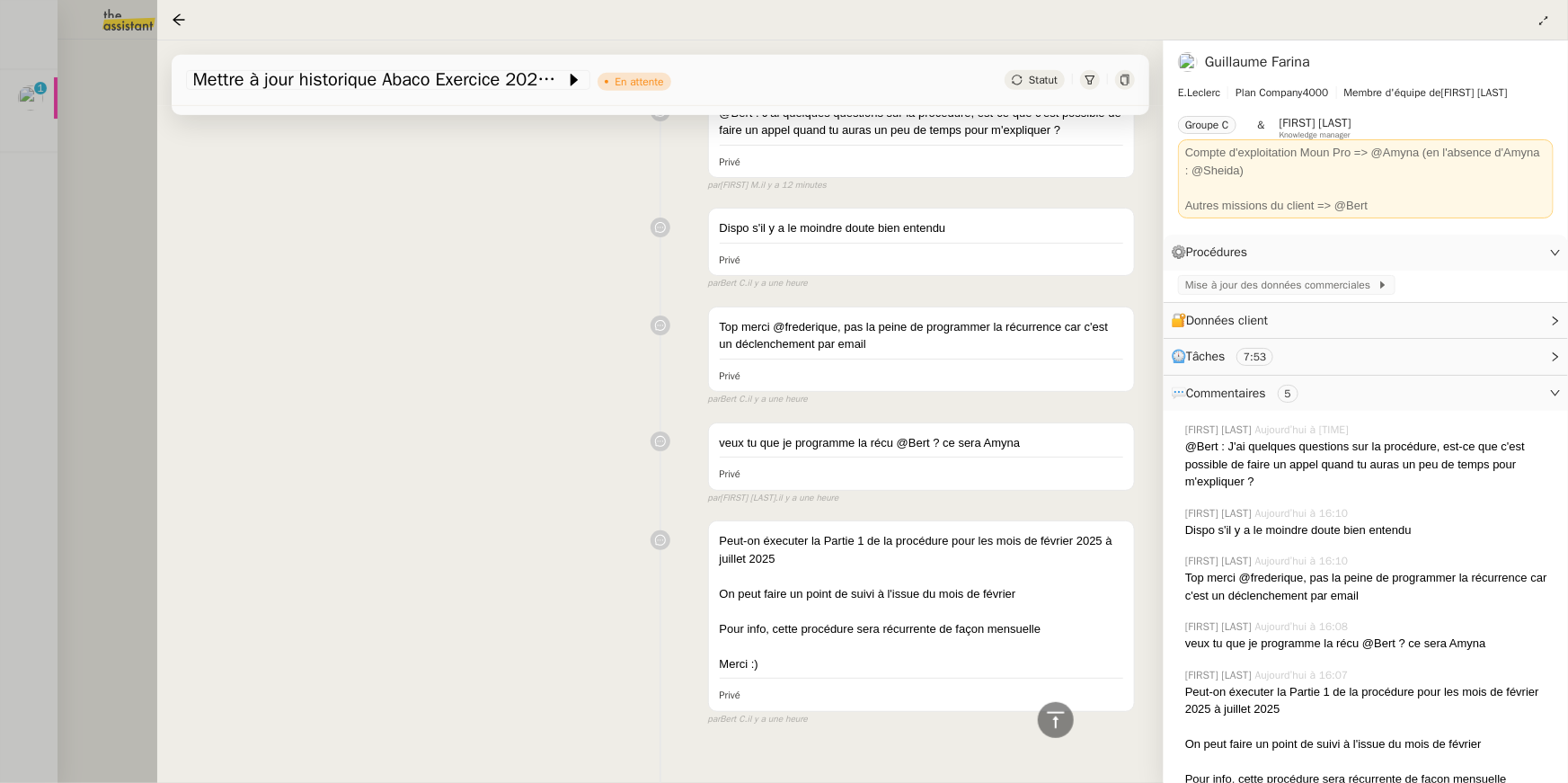 click at bounding box center [784, 391] 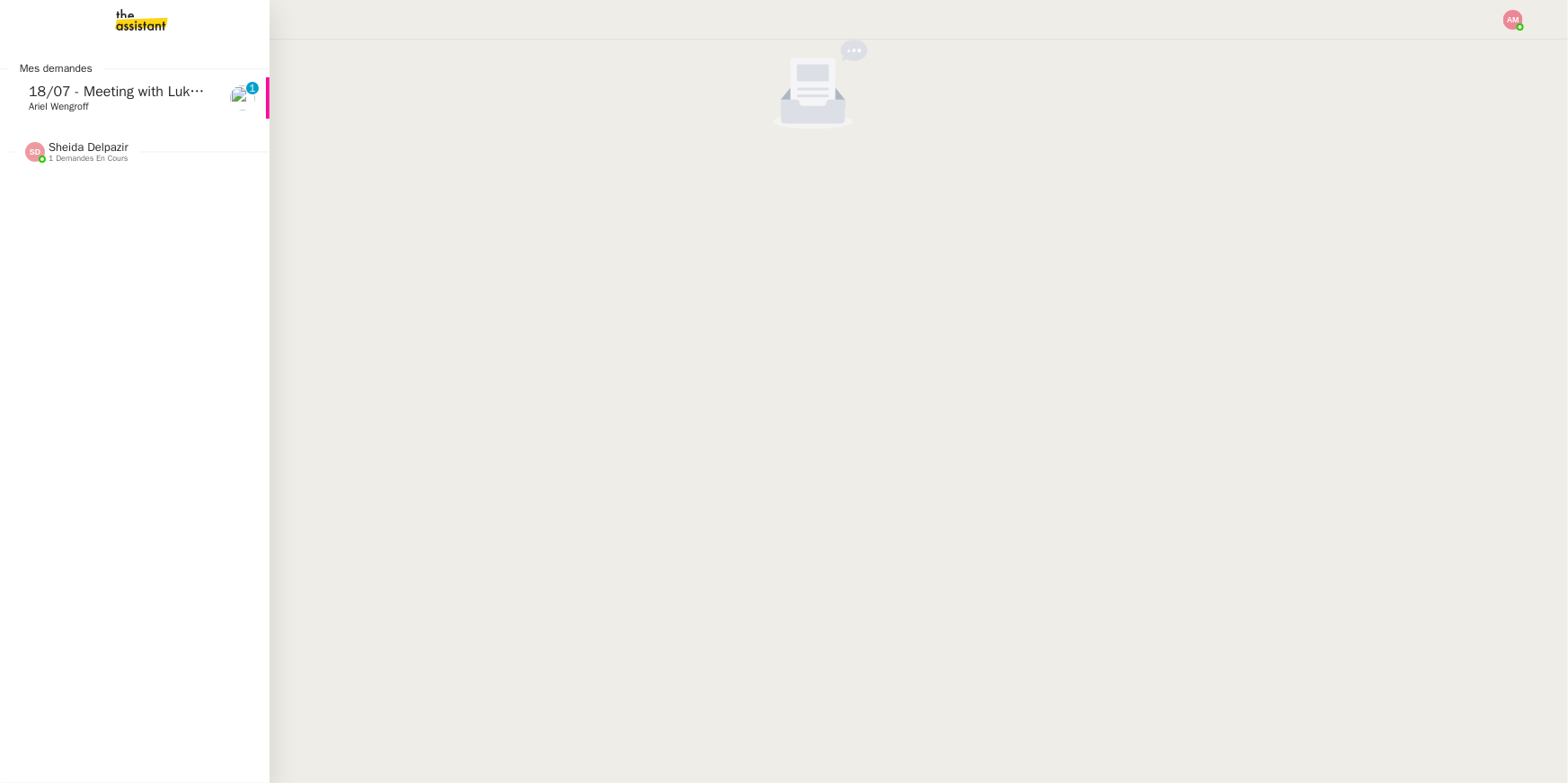 click on "18/07 - Meeting with [NAME] ([NAME])    [NAME] [NAME]     0   1   2   3   4   5   6   7   8   9" 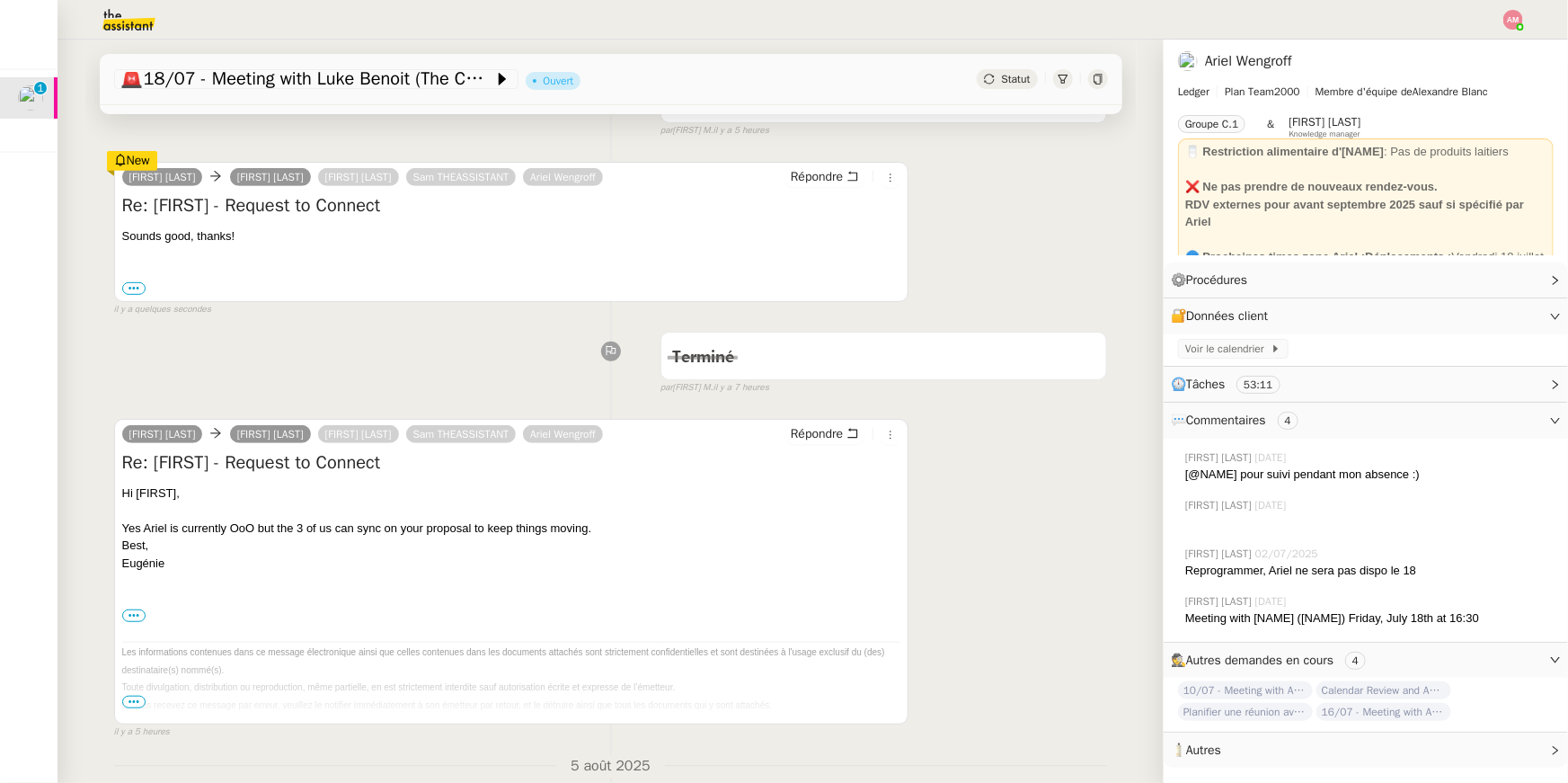 scroll, scrollTop: 0, scrollLeft: 0, axis: both 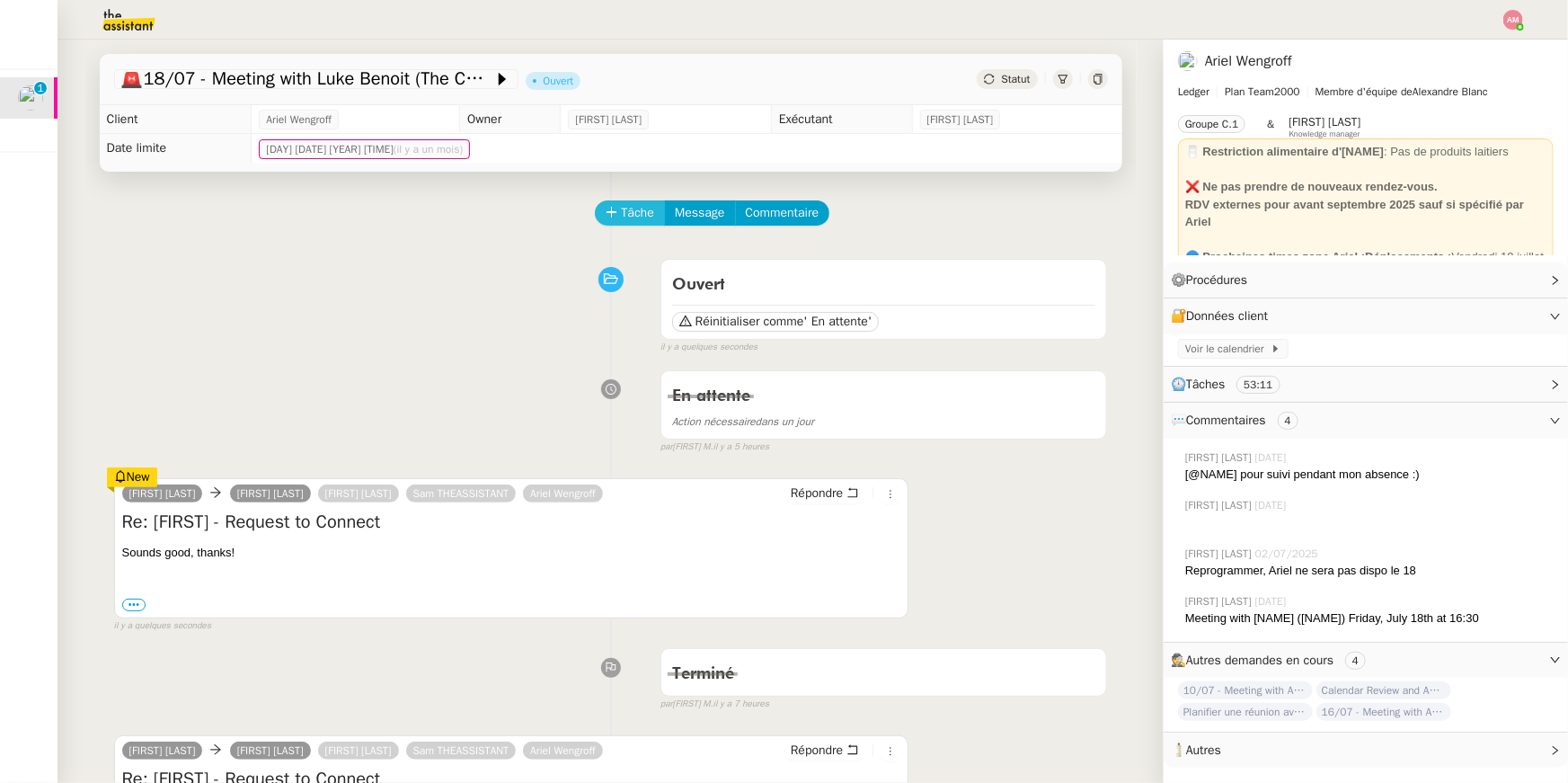 click on "Tâche" 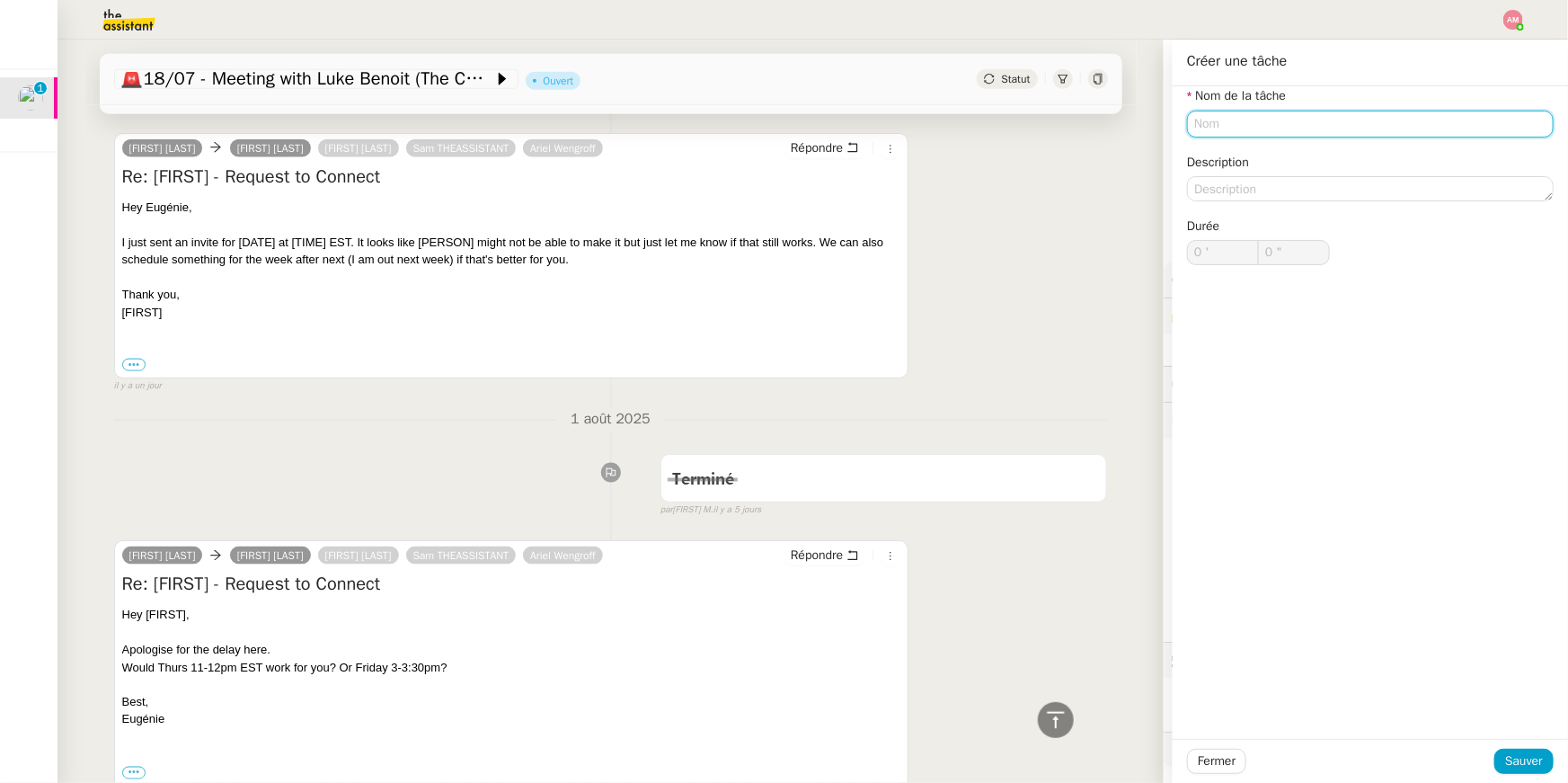 scroll, scrollTop: 1302, scrollLeft: 0, axis: vertical 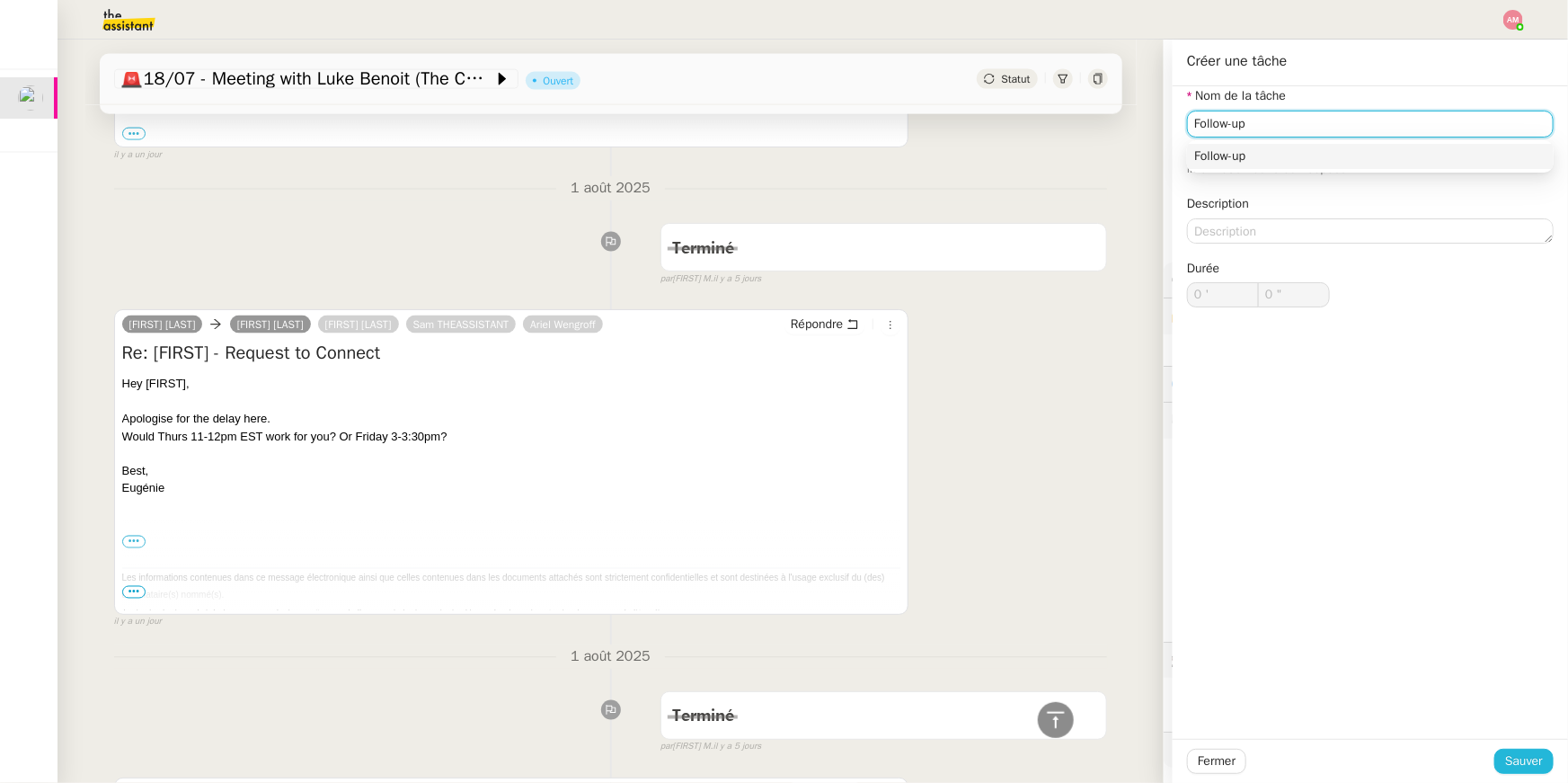 type on "Follow-up" 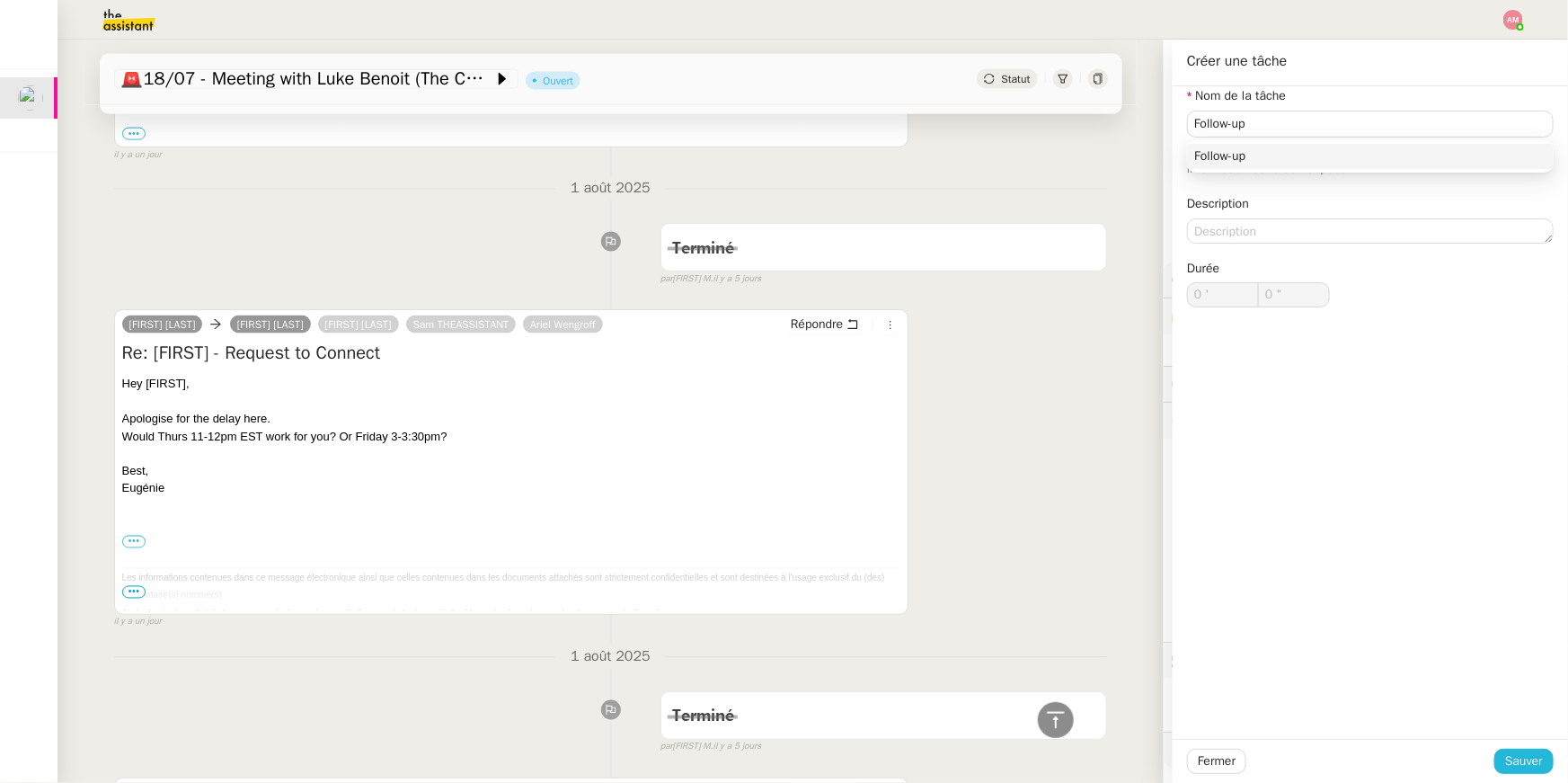 click on "Sauver" 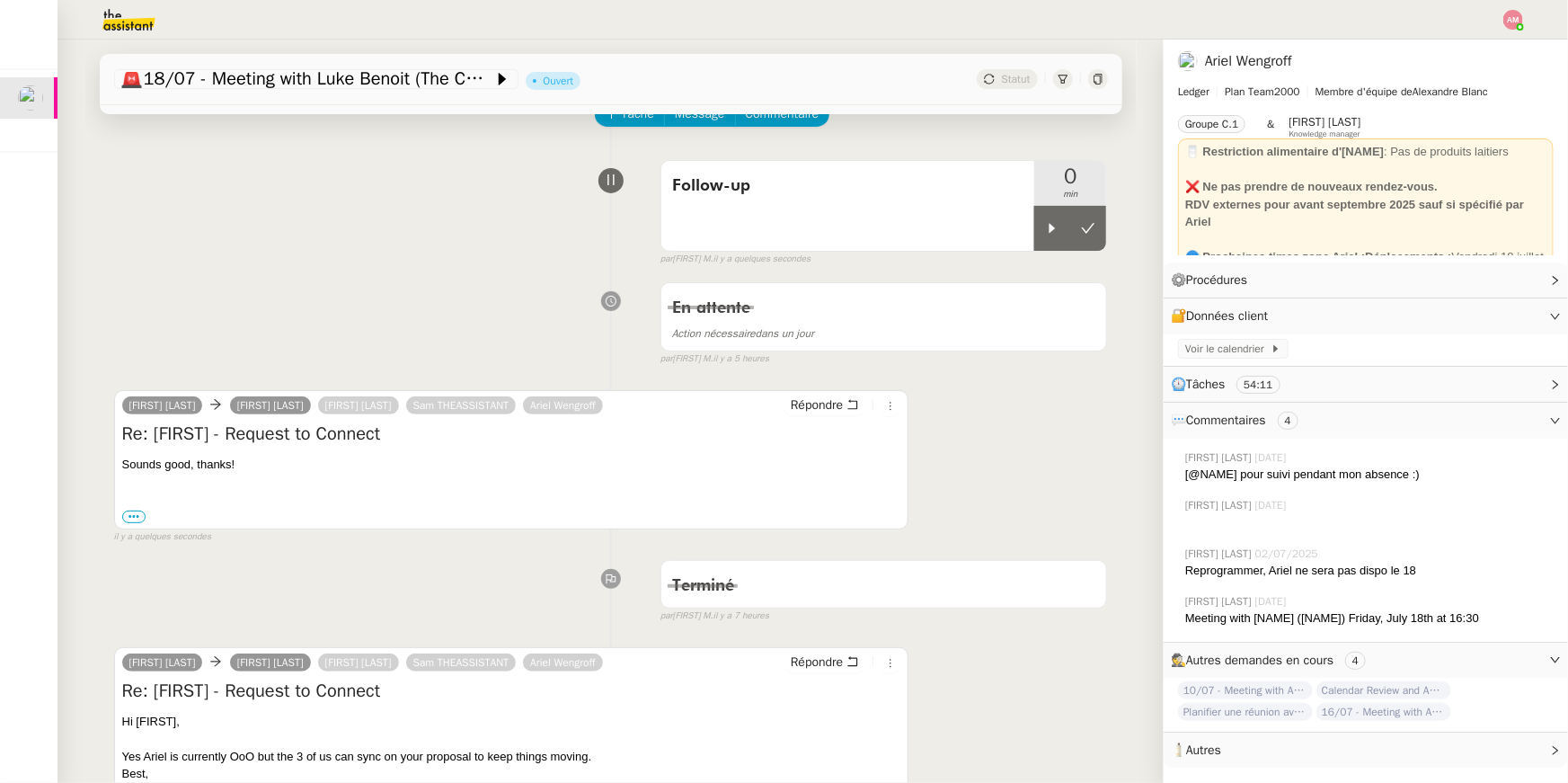 scroll, scrollTop: 0, scrollLeft: 0, axis: both 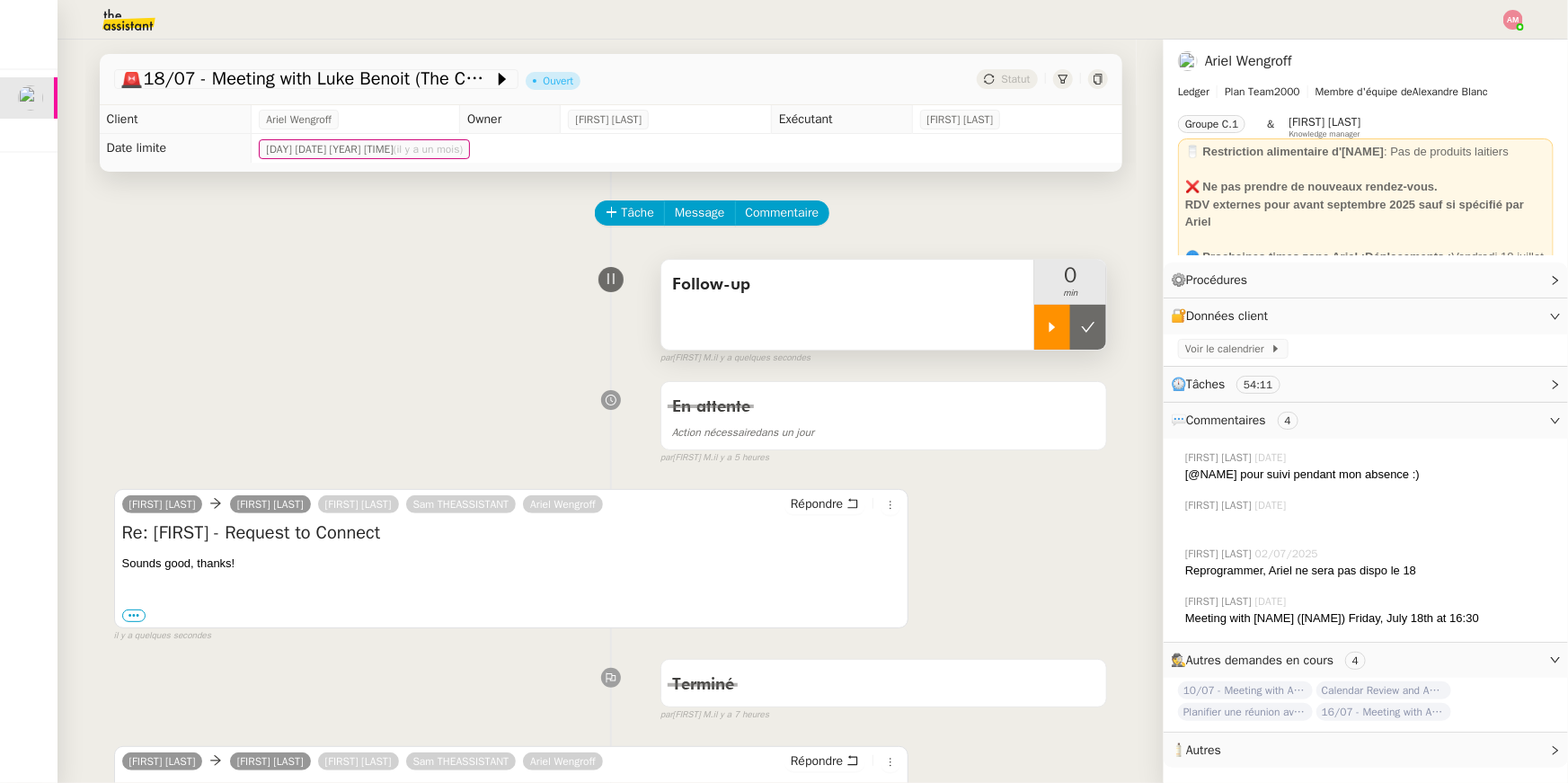 click at bounding box center [1052, 327] 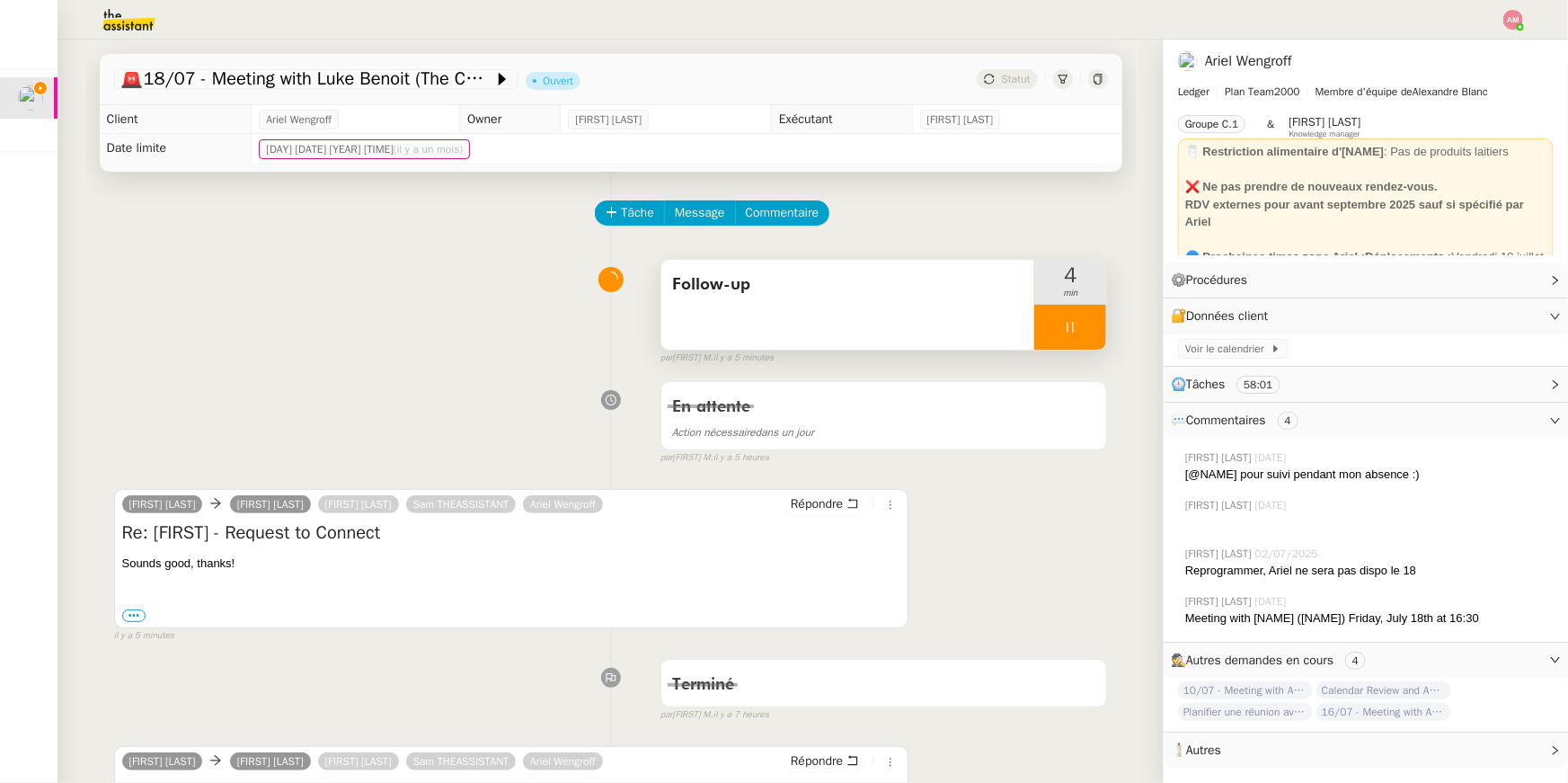 click on "Follow-up" at bounding box center [848, 305] 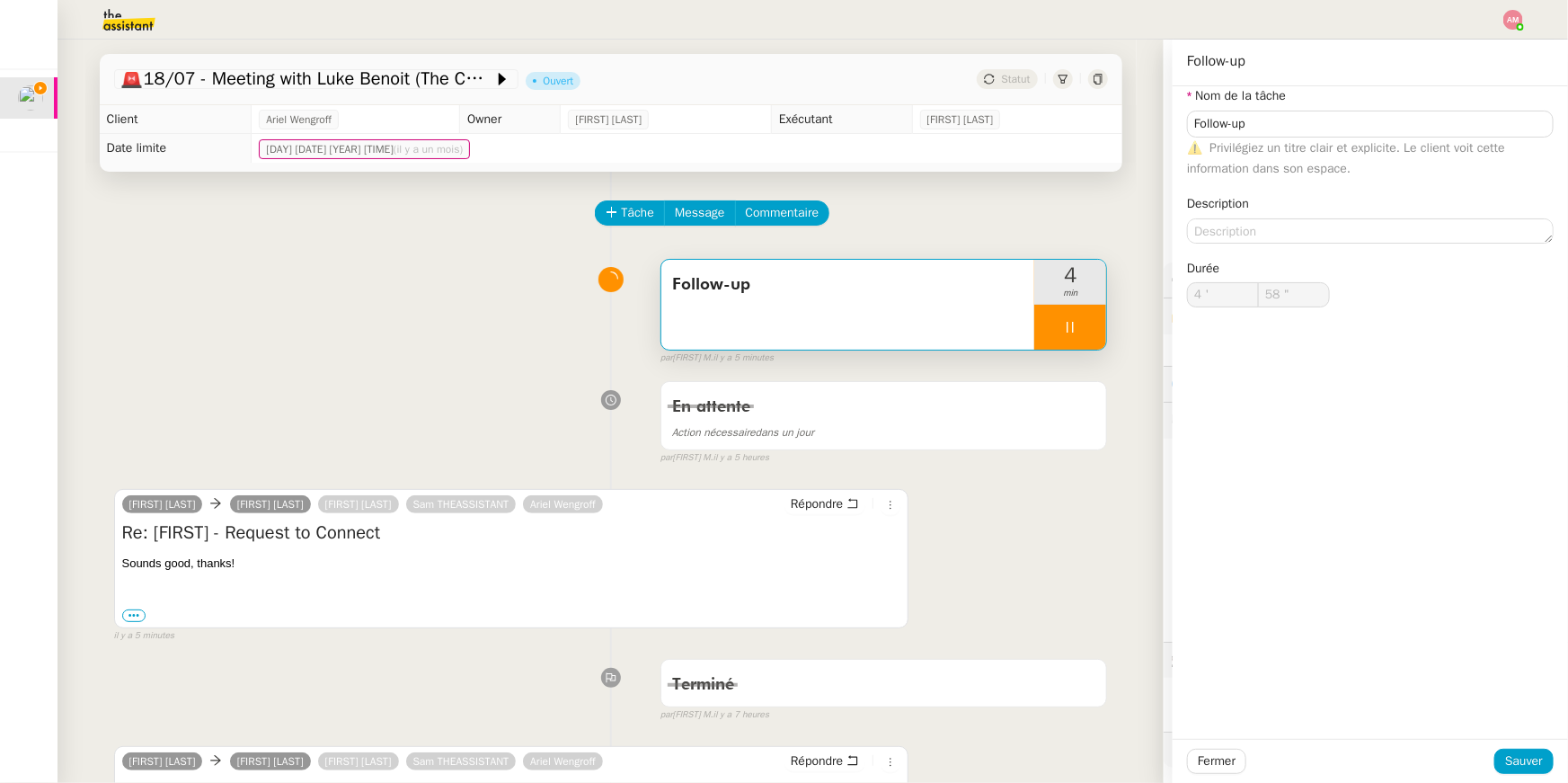 type on "59 "" 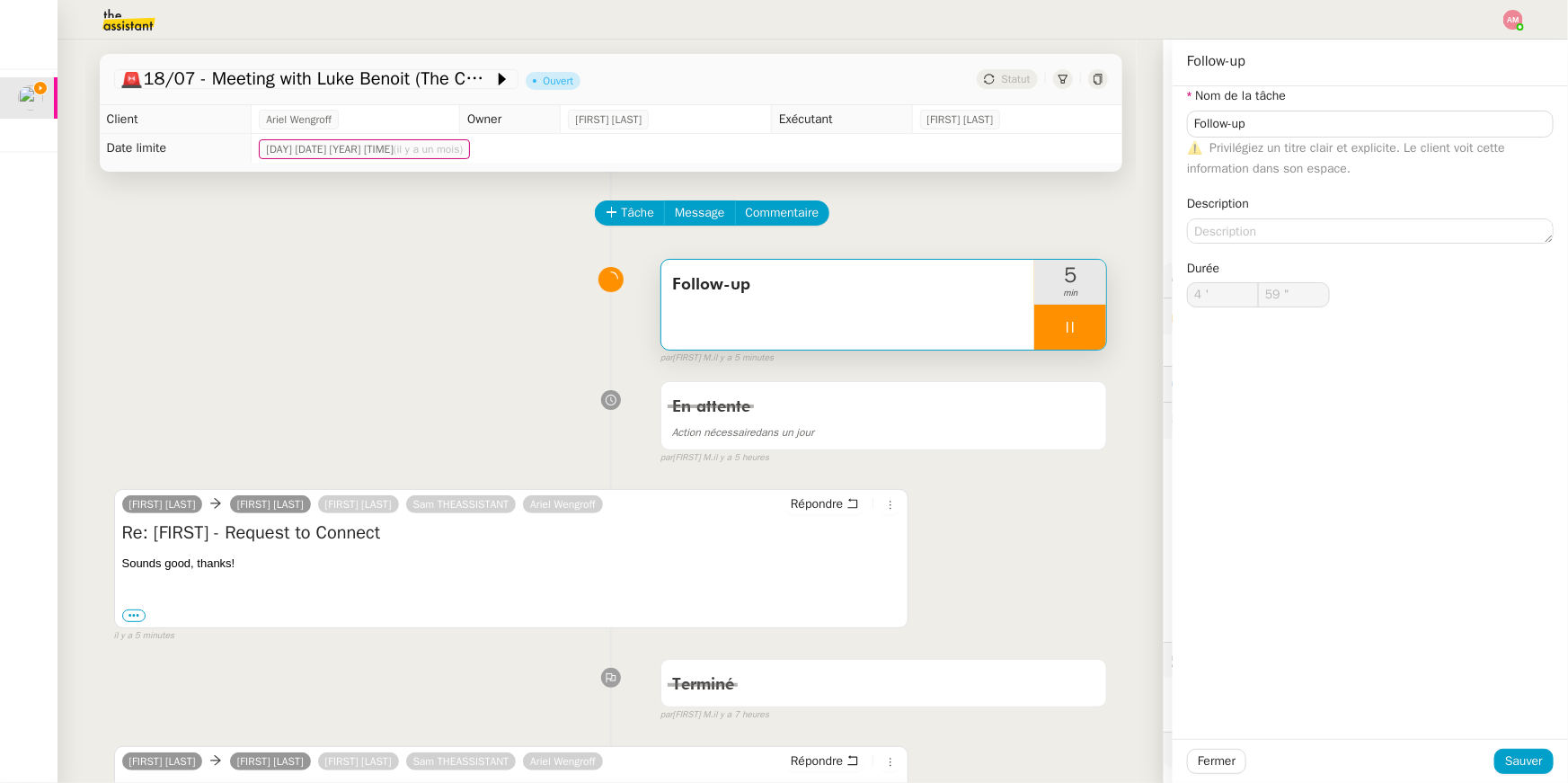 type on "5 '" 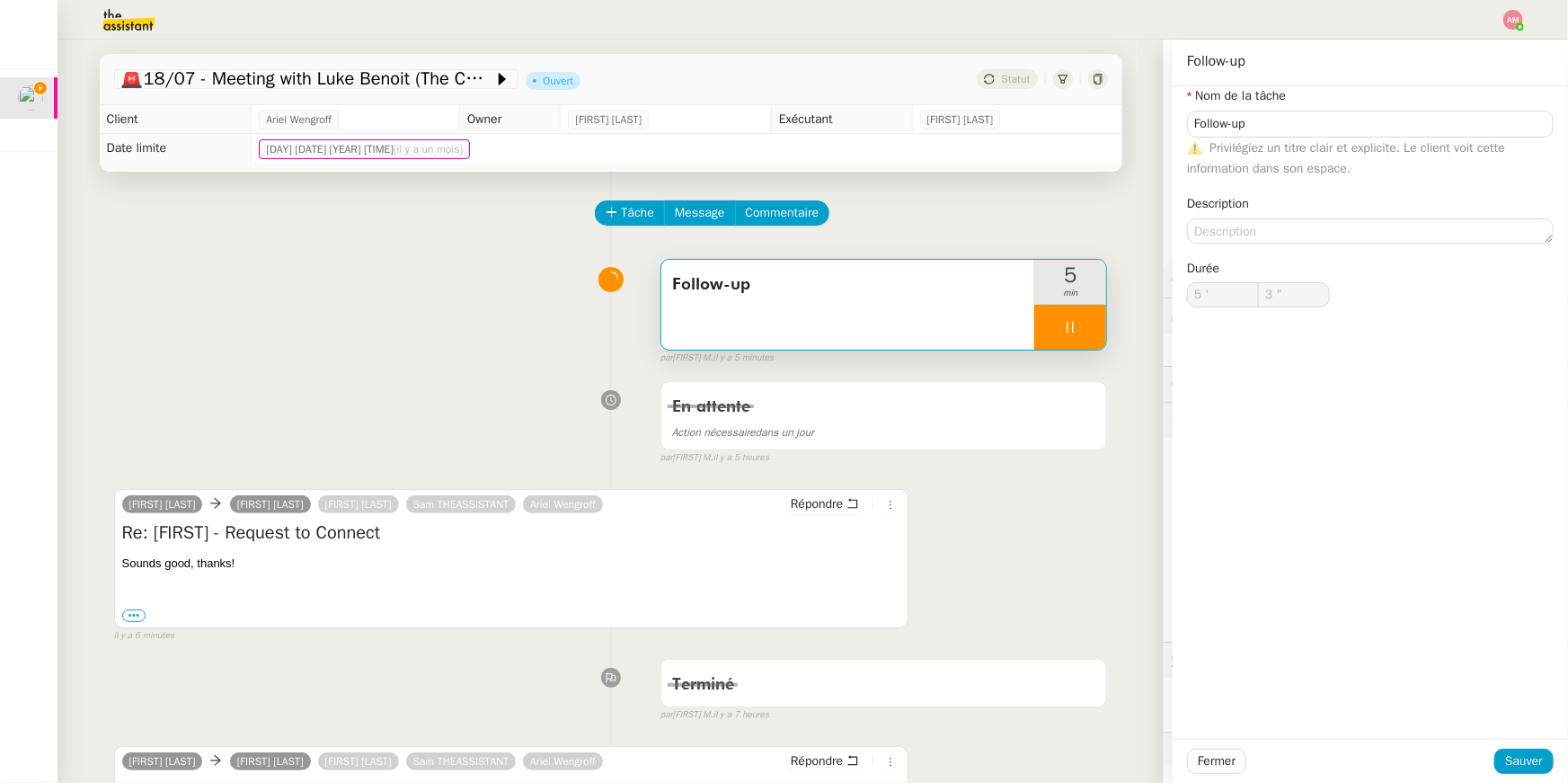 type on "4 "" 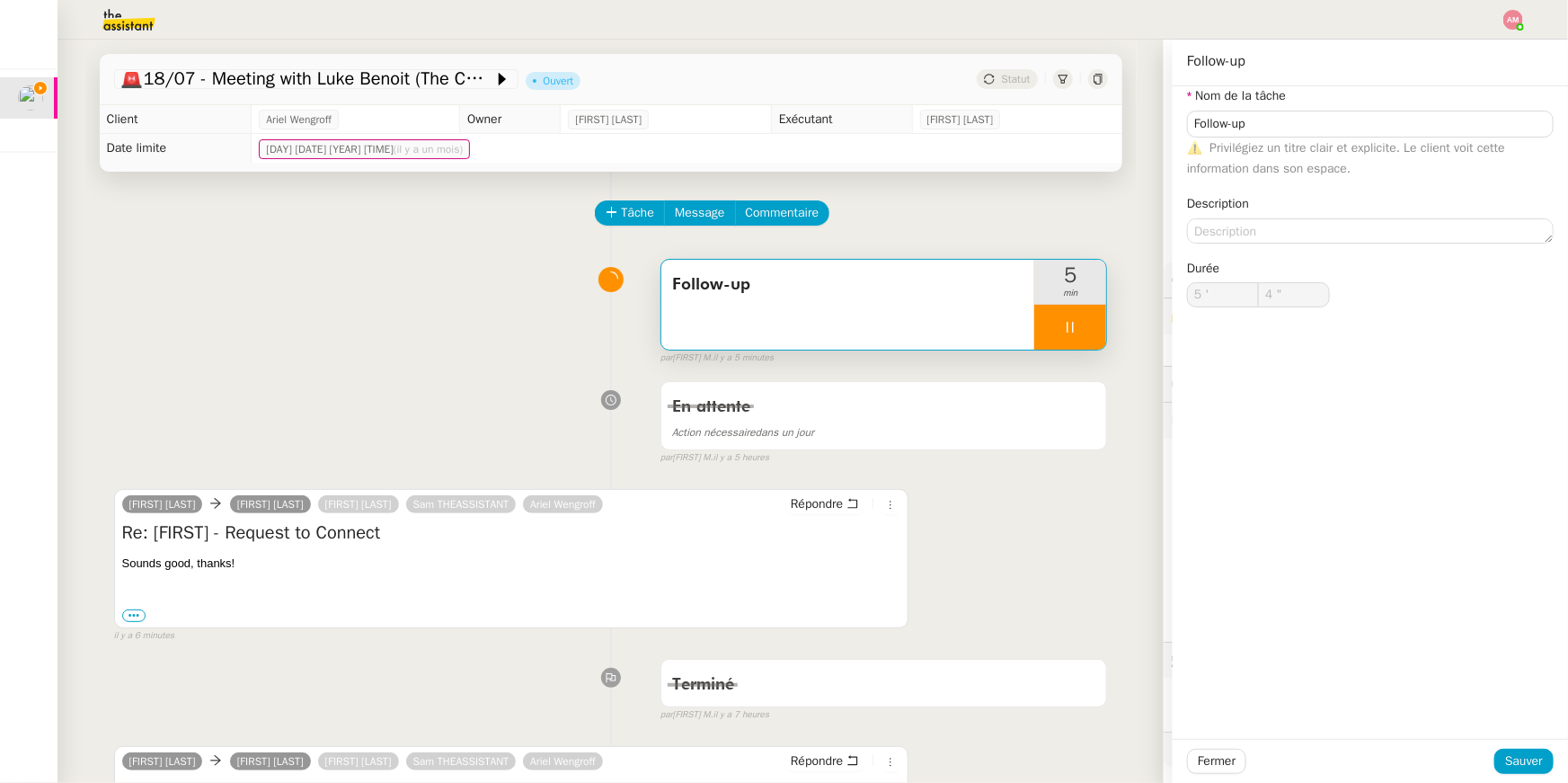 click at bounding box center (1070, 327) 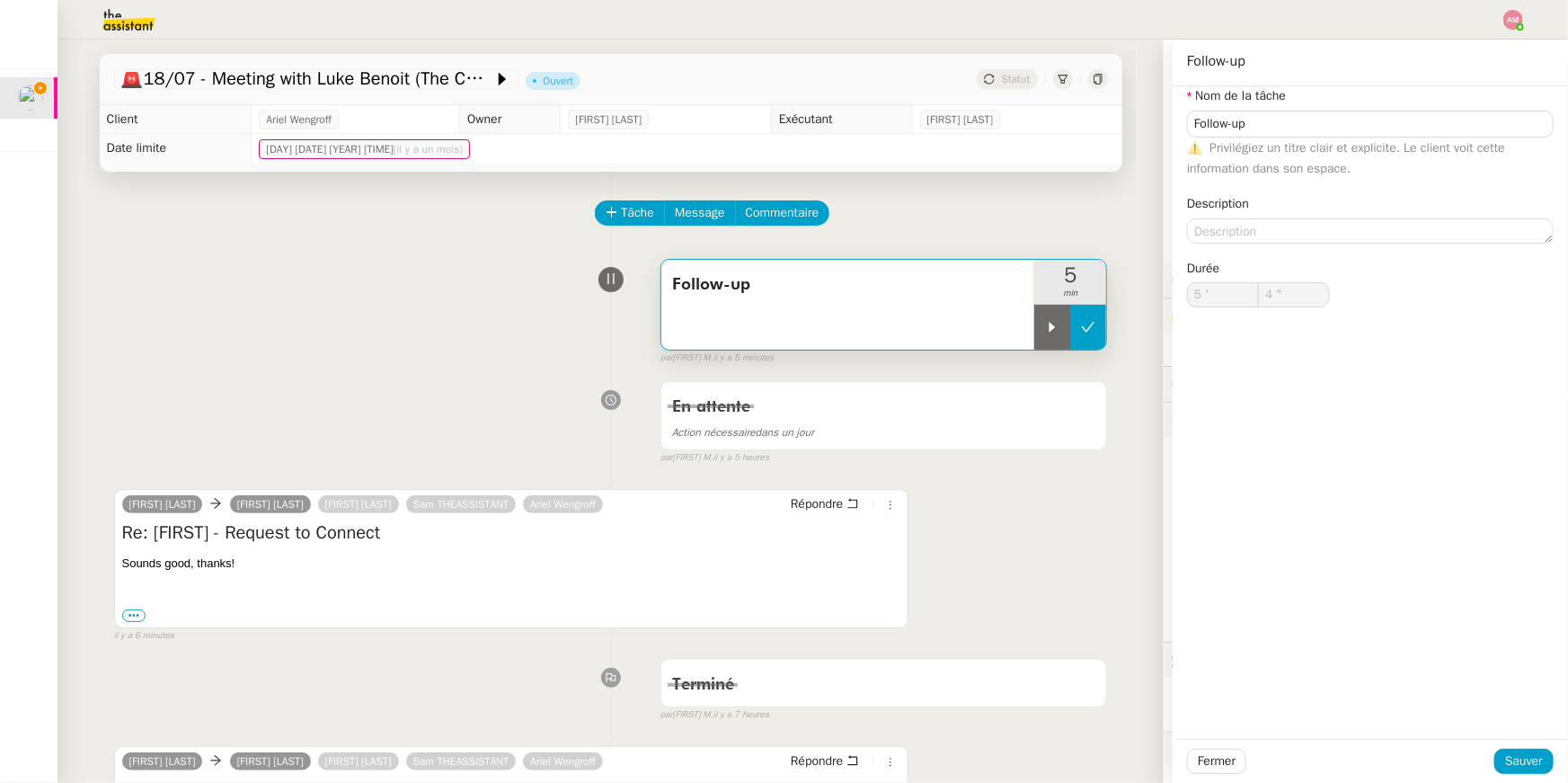 click at bounding box center (1088, 327) 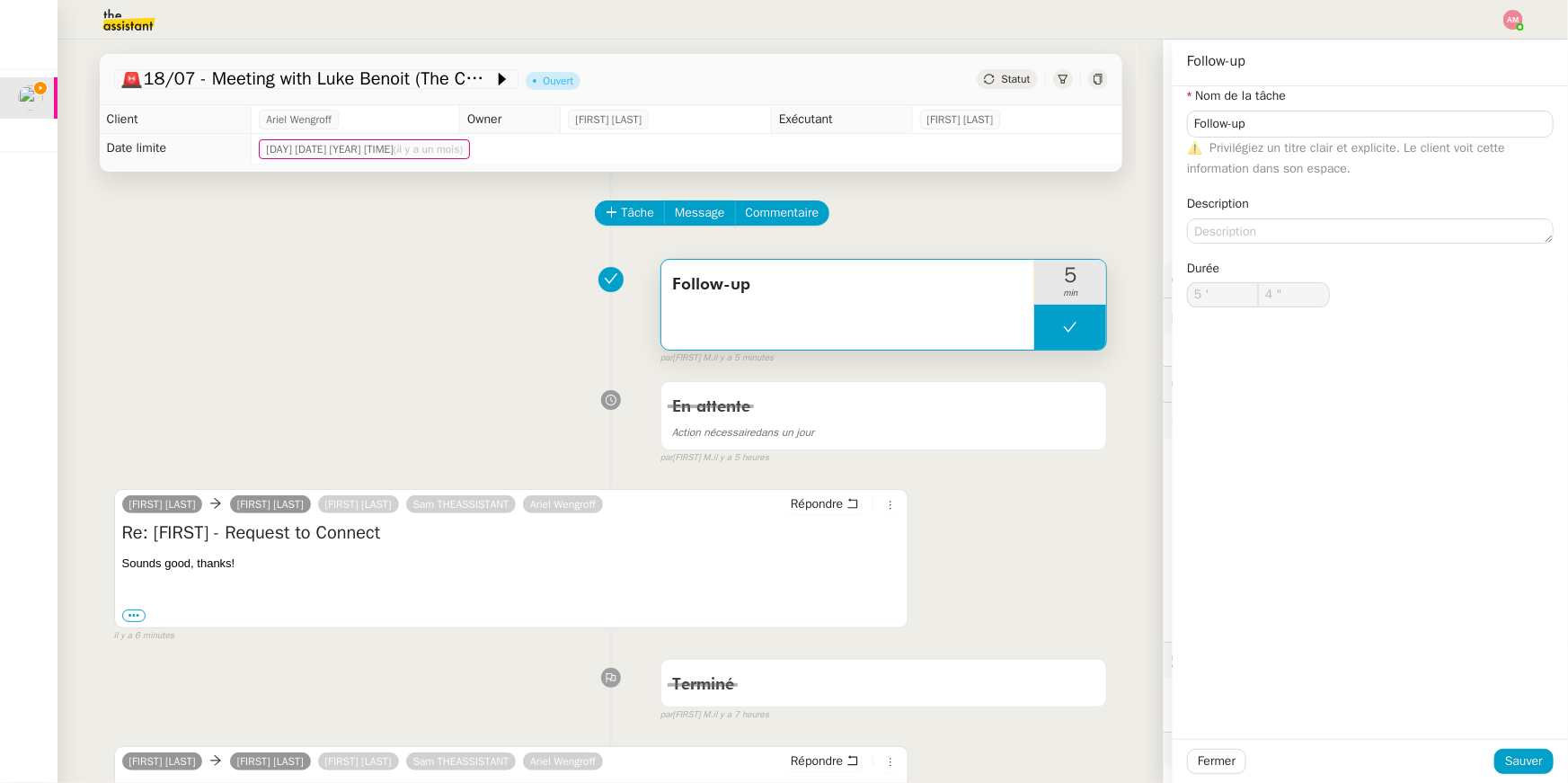 type on "Follow-up" 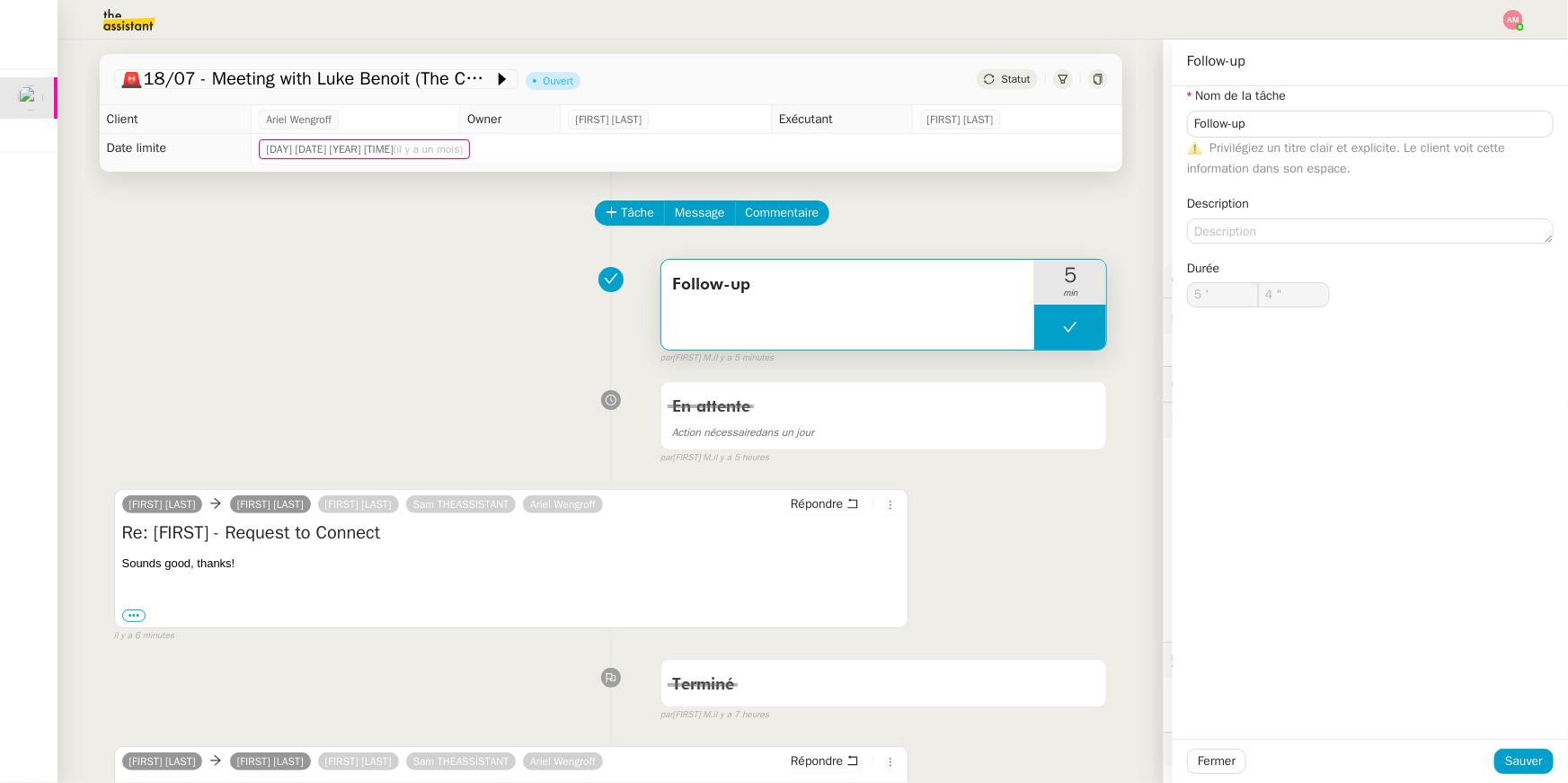 type on "Follow-up" 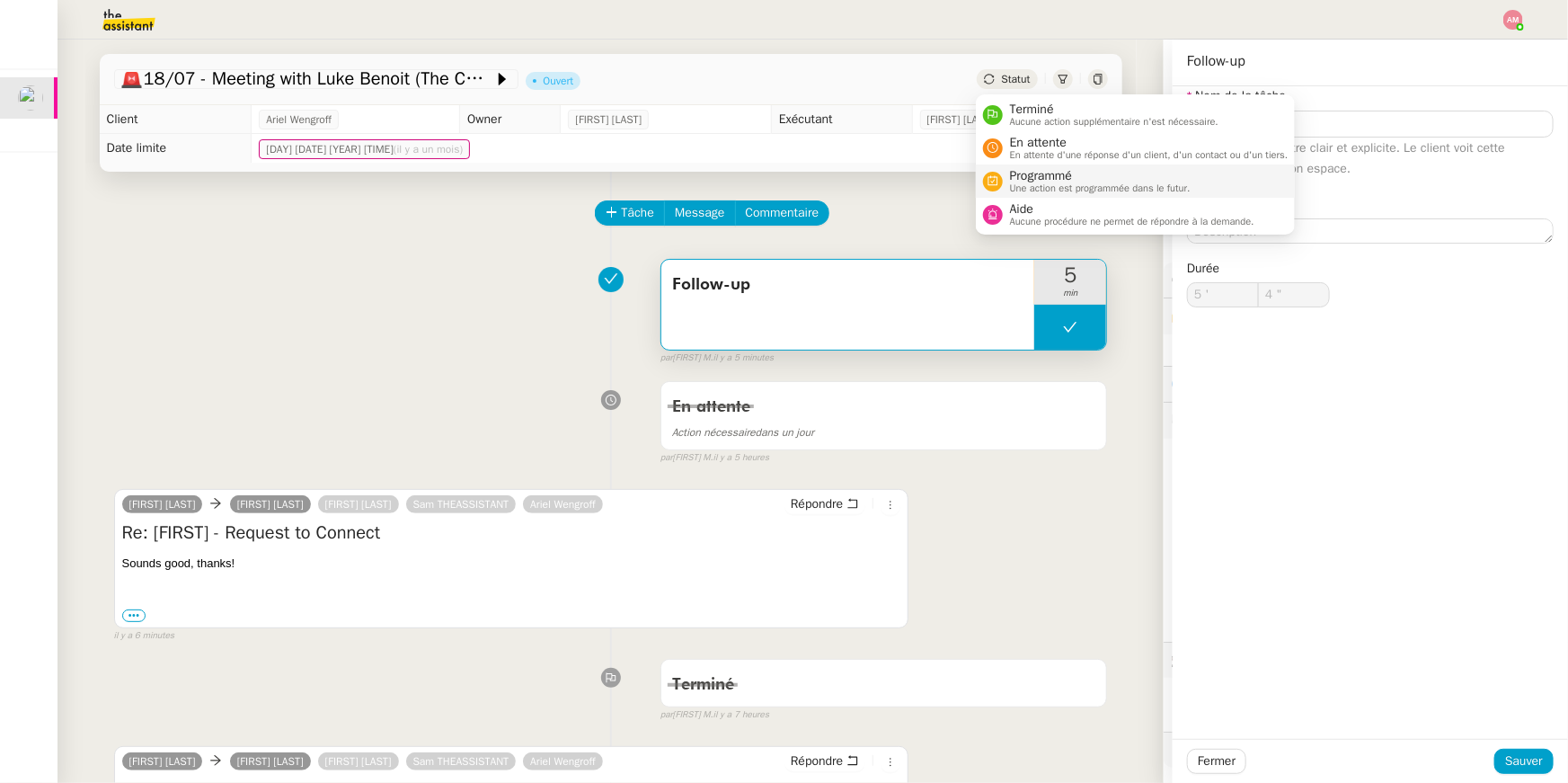 click on "Programmé" at bounding box center (1100, 176) 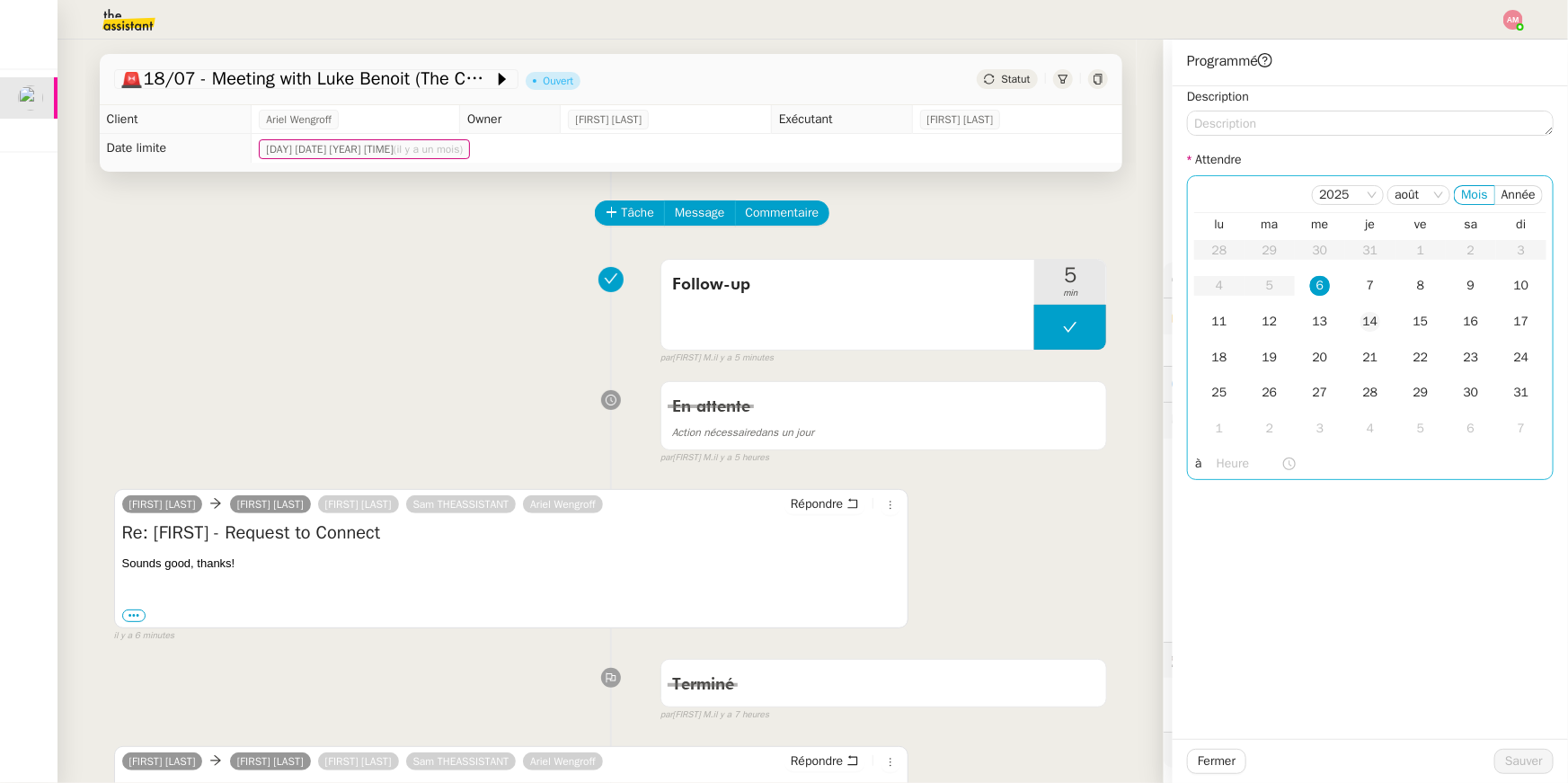 click on "14" 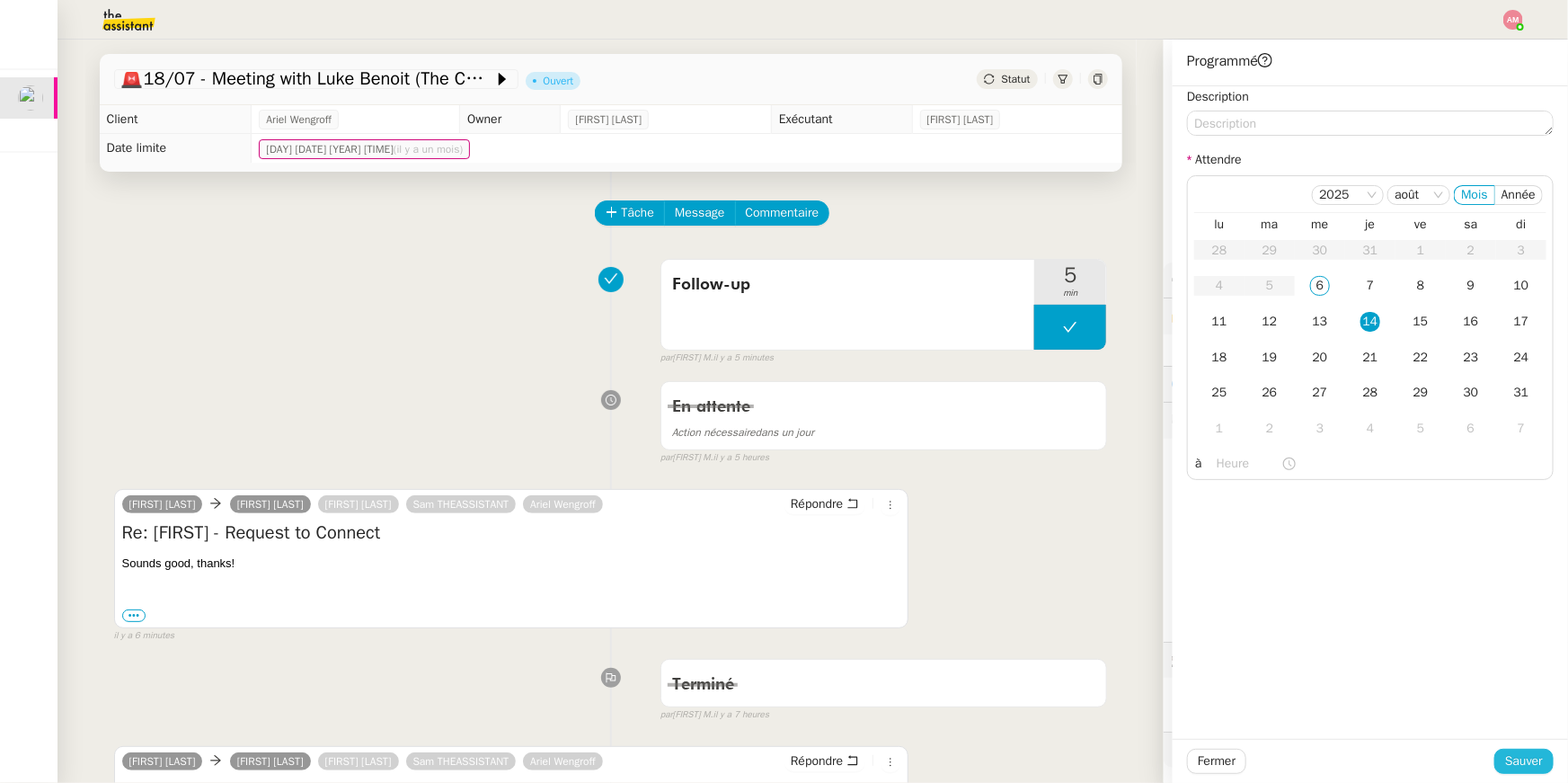 click on "Sauver" 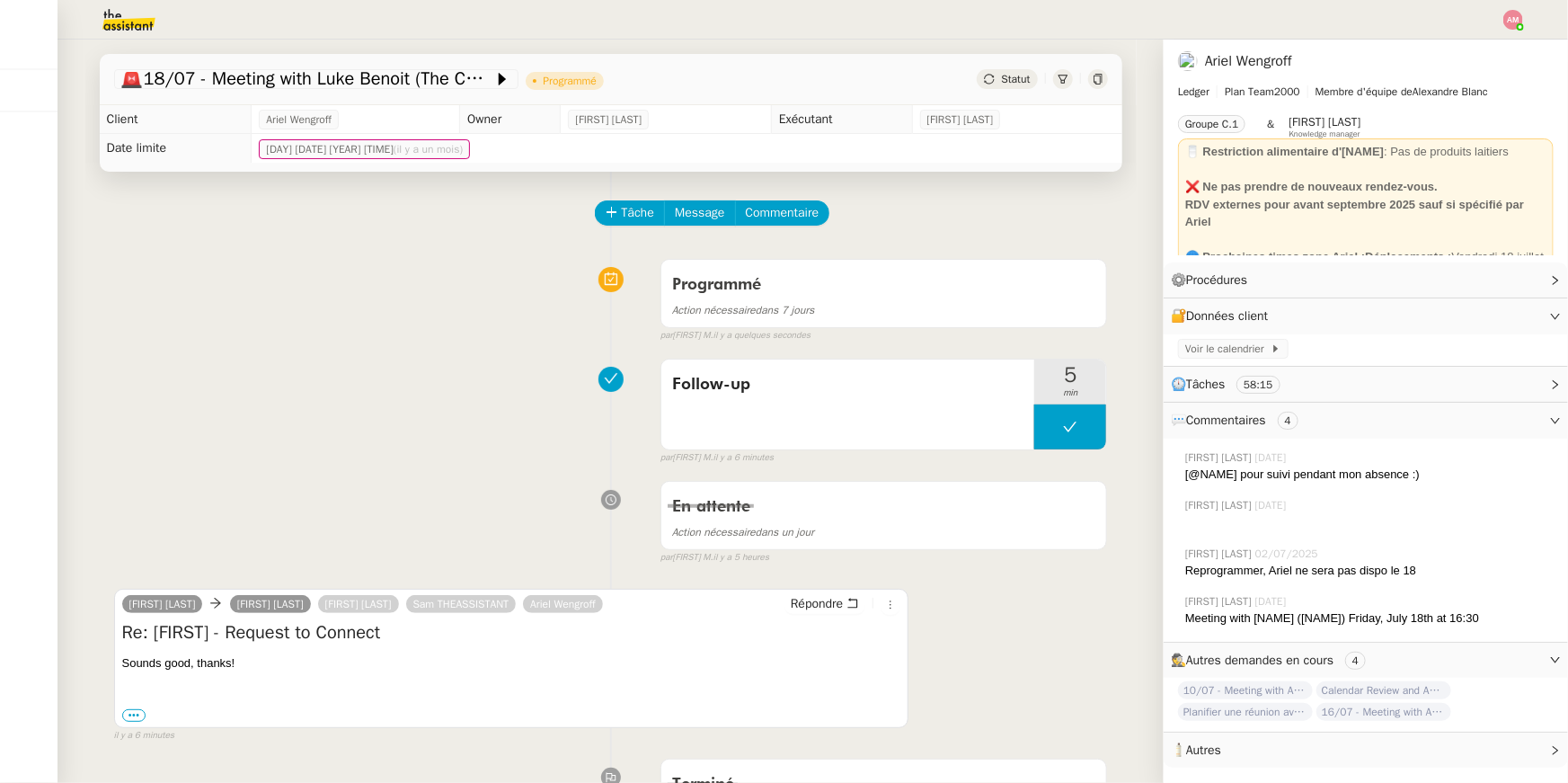 click 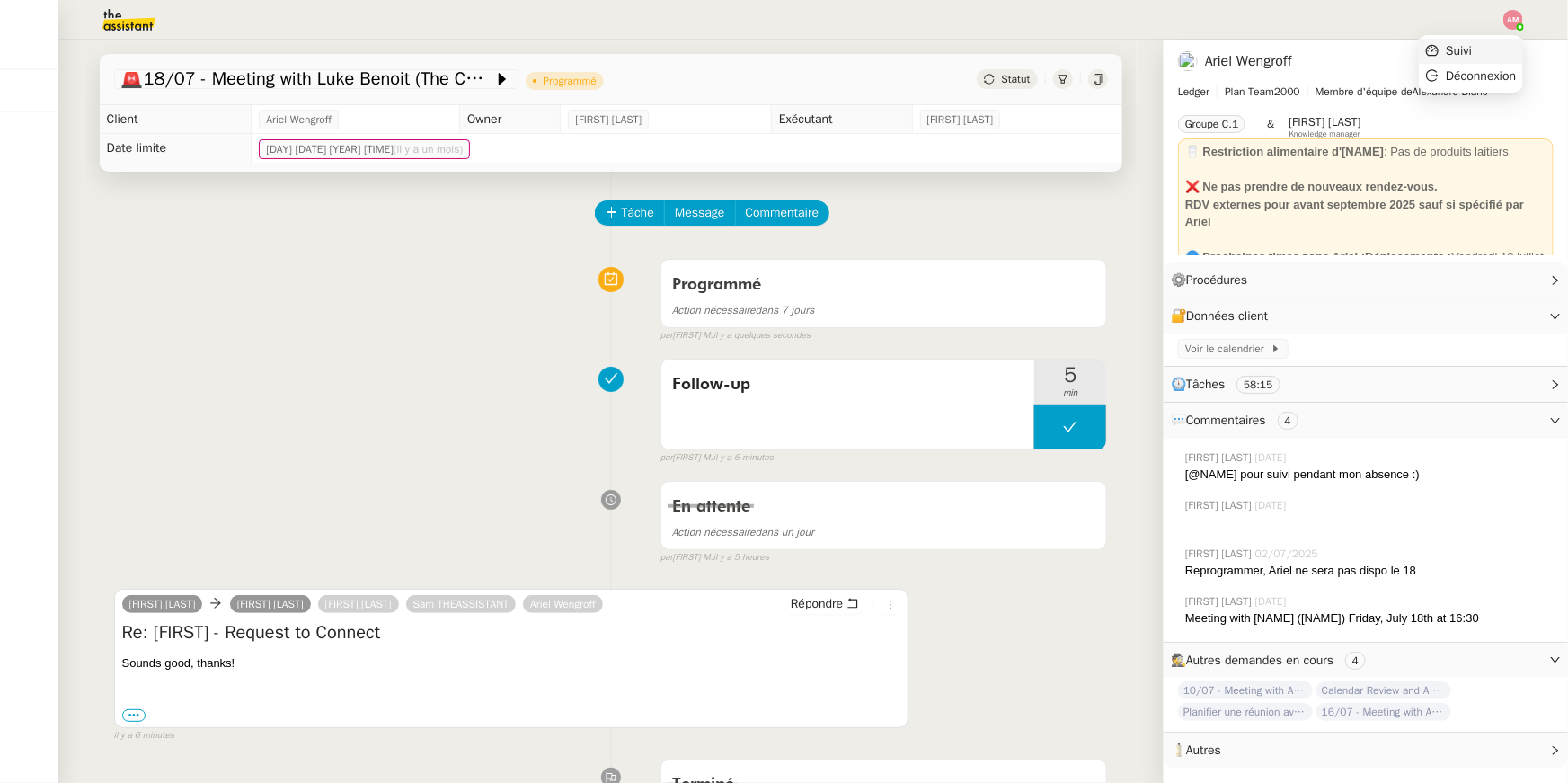 click on "Suivi" at bounding box center (1471, 51) 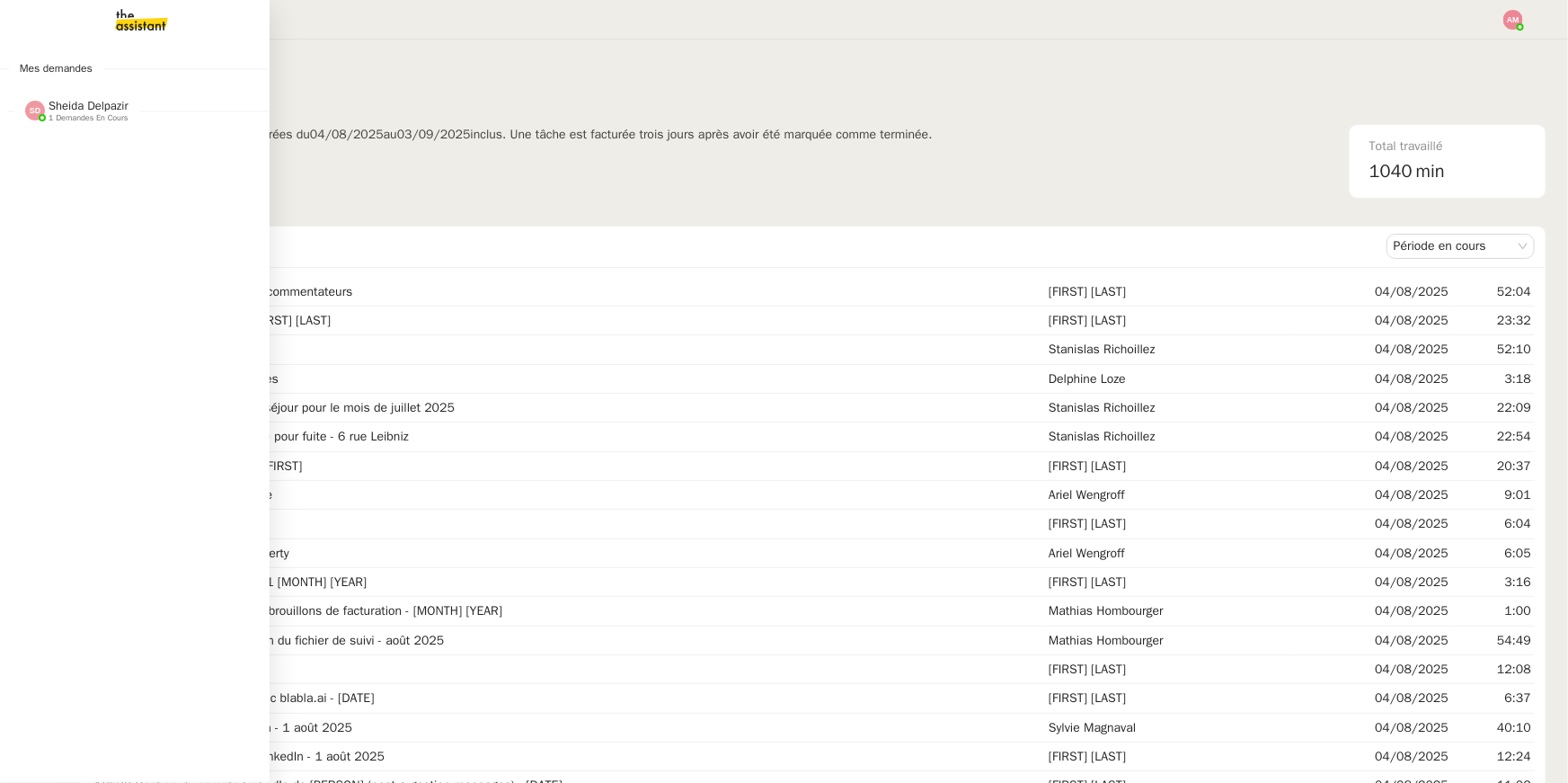 click on "Sheida Delpazir" 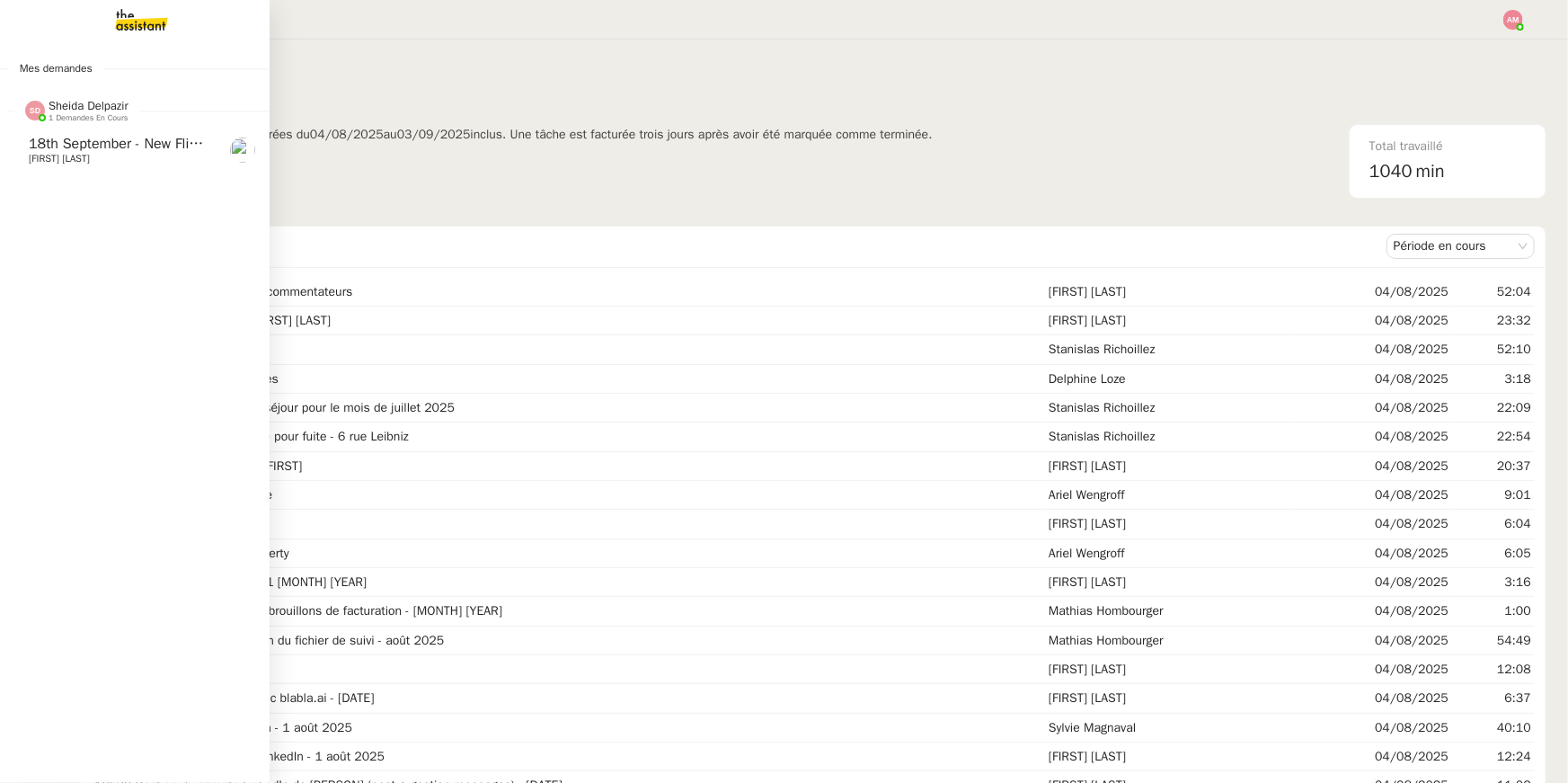 click on "18th September  - New flight request - James Page" 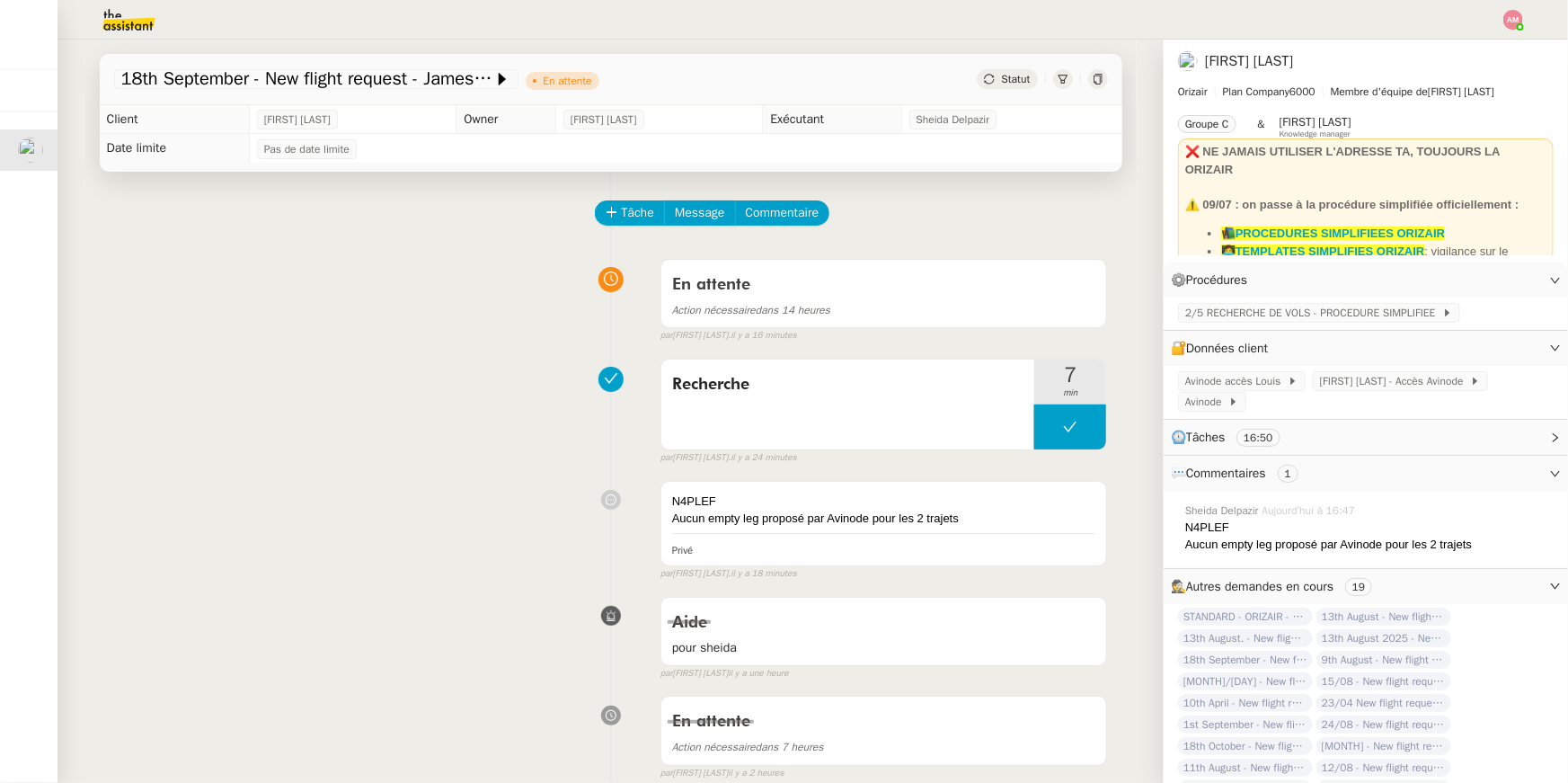 click 